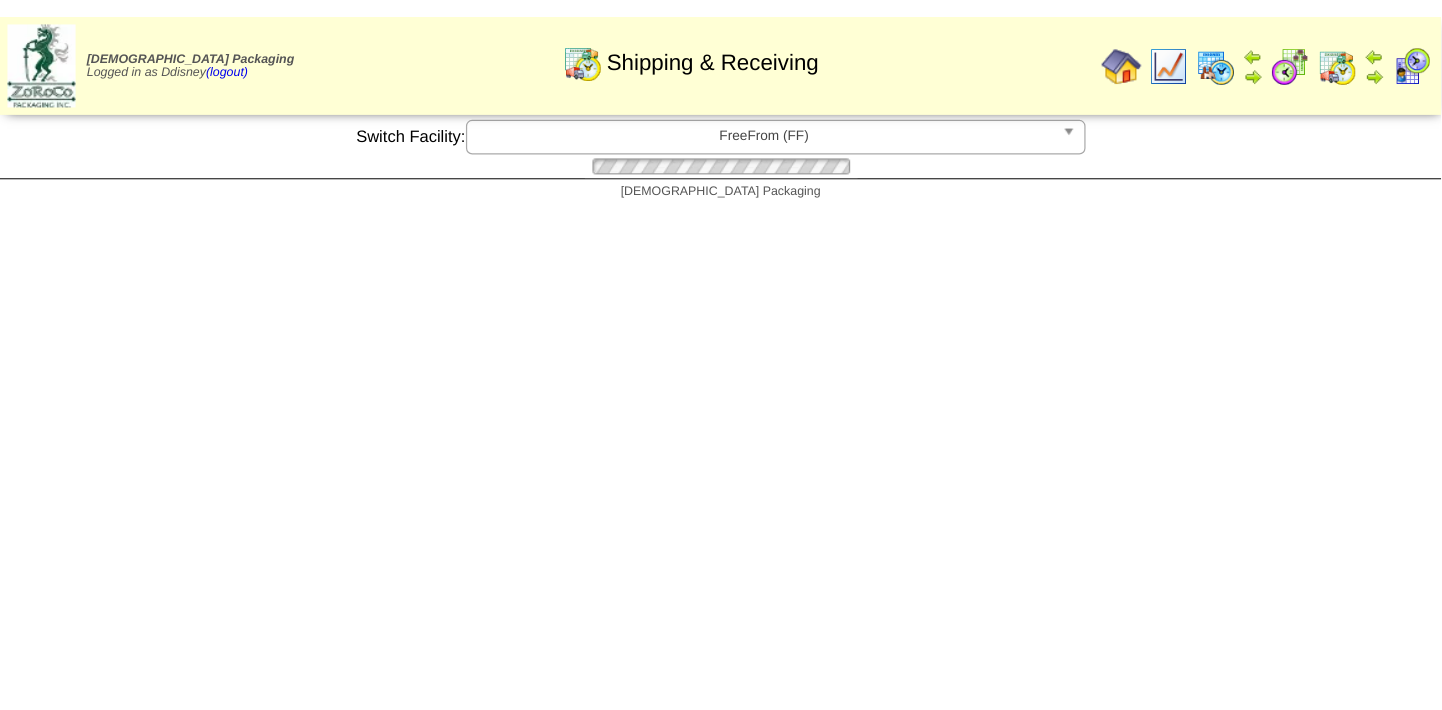 scroll, scrollTop: 72, scrollLeft: 0, axis: vertical 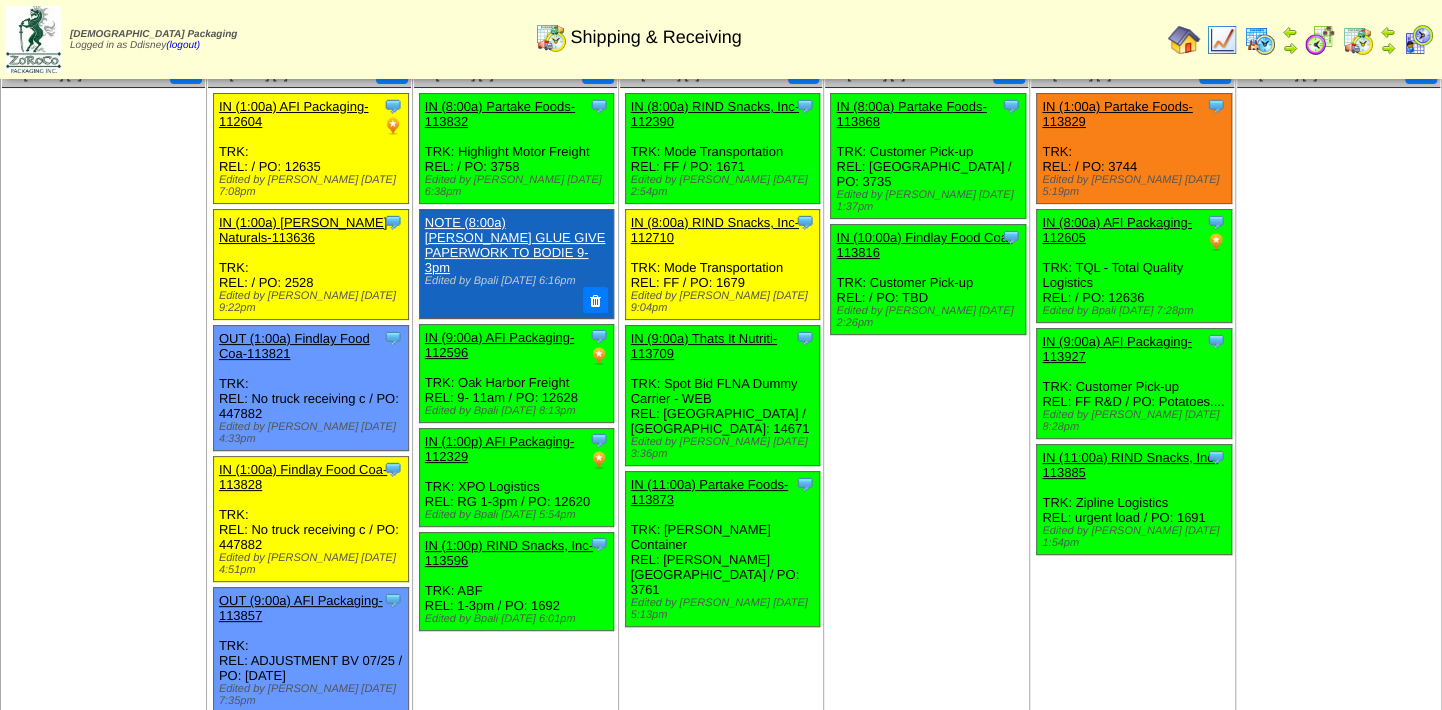 click on "IN
(8:00a)
RIND Snacks, Inc-112390" at bounding box center (715, 114) 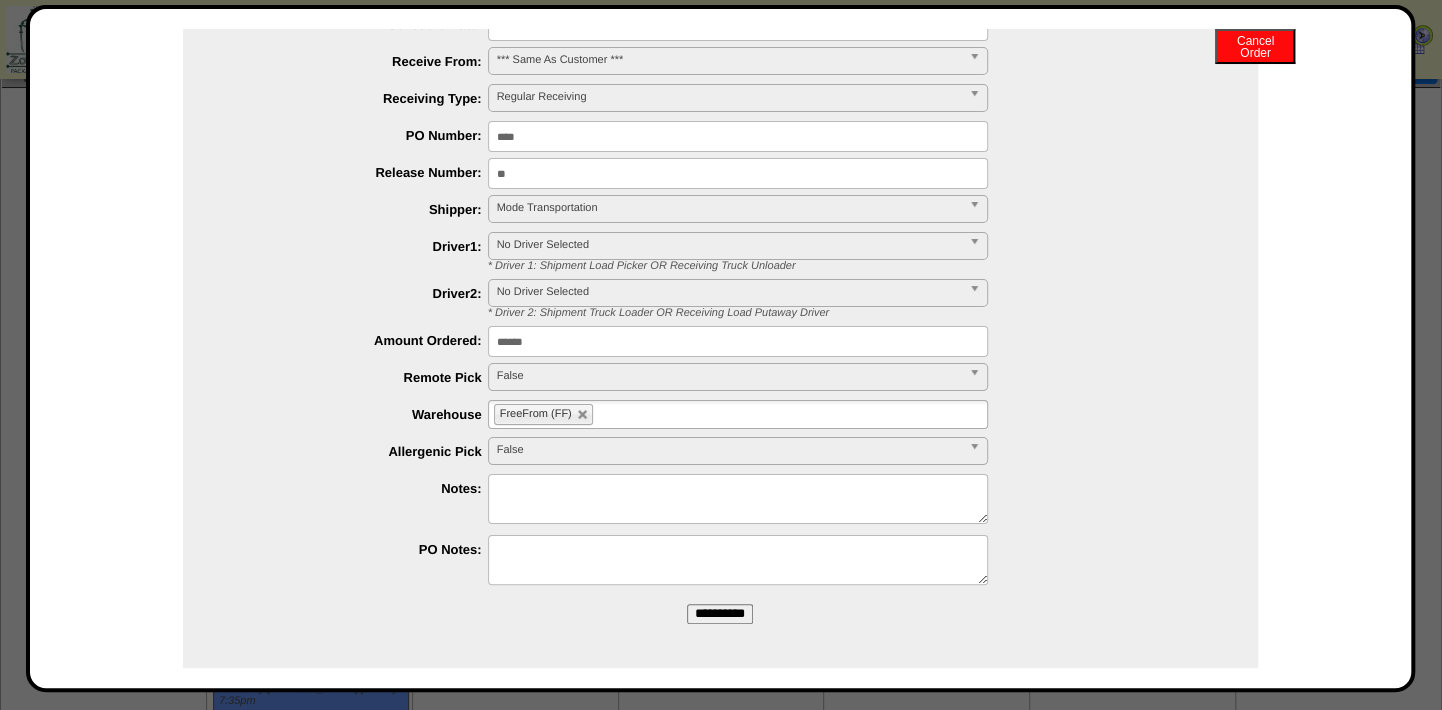 scroll, scrollTop: 183, scrollLeft: 0, axis: vertical 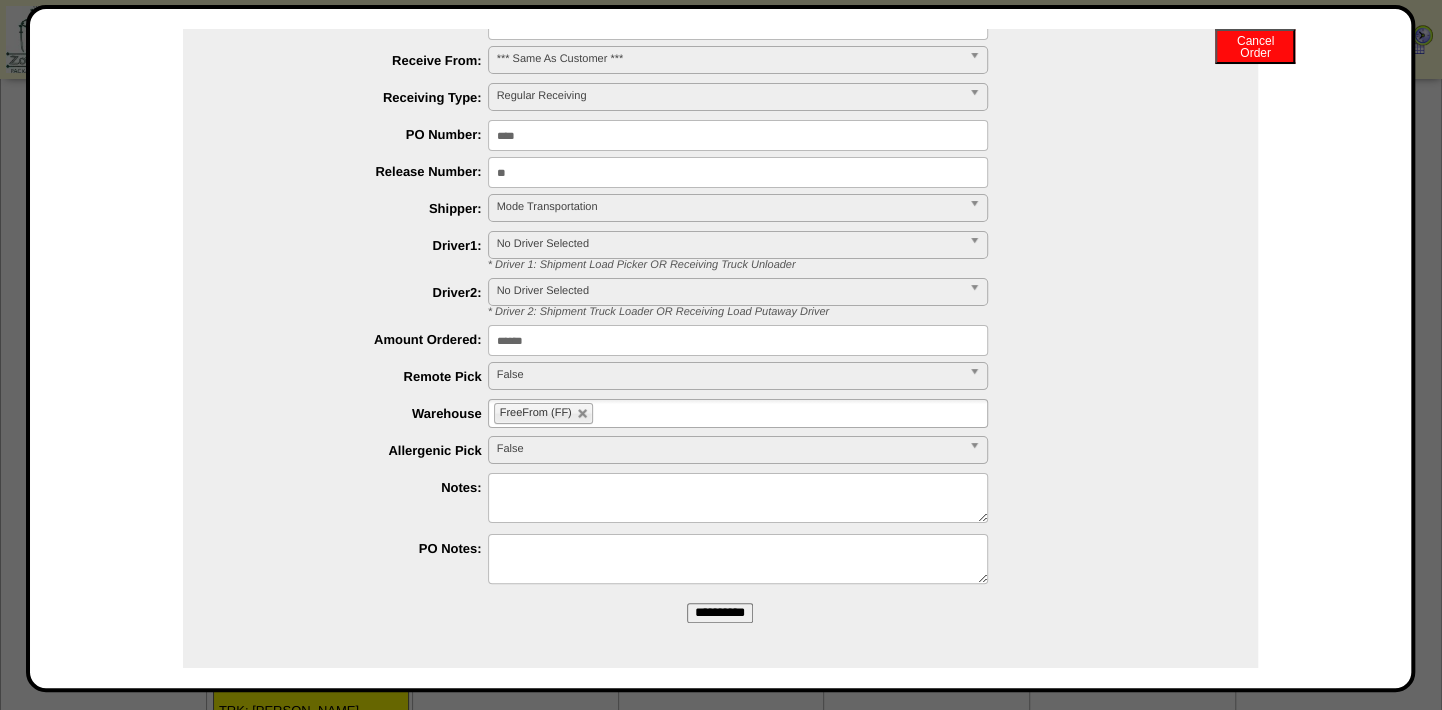 drag, startPoint x: 556, startPoint y: 341, endPoint x: 290, endPoint y: 312, distance: 267.57617 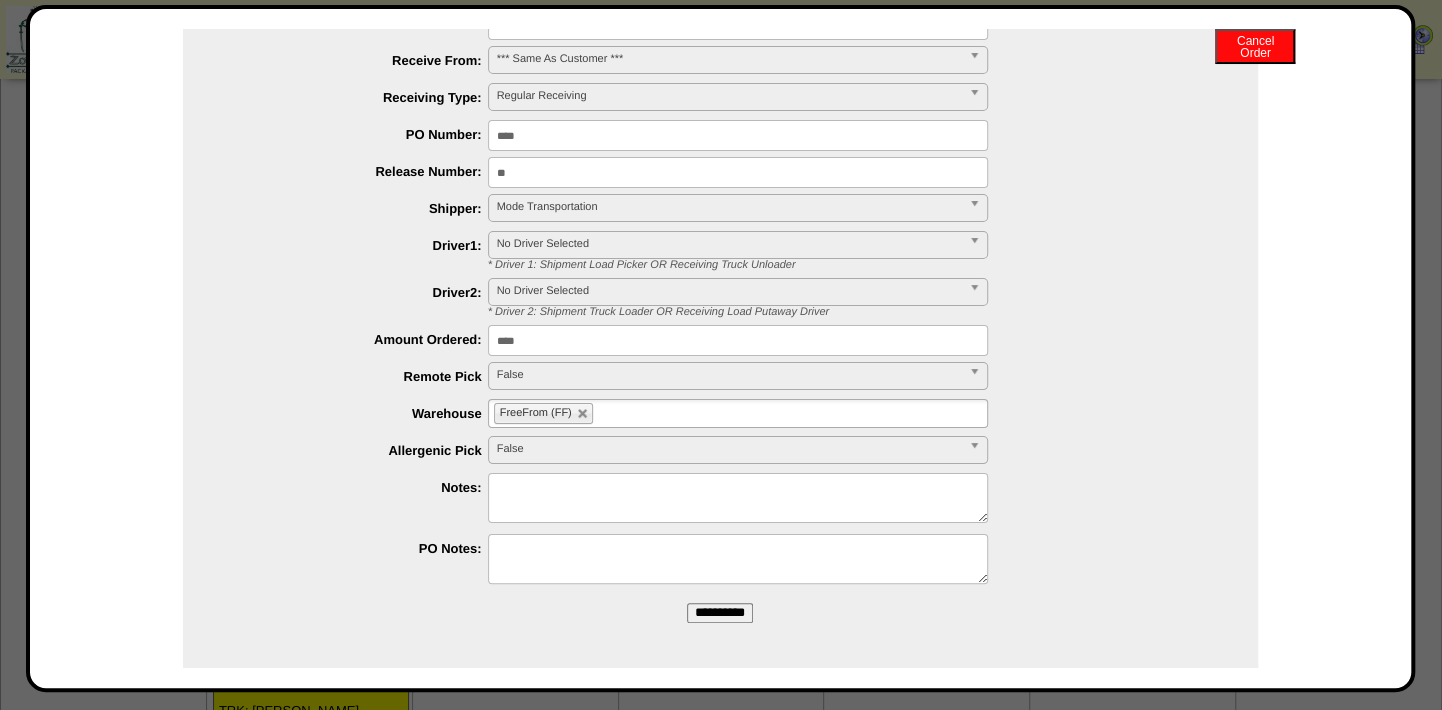 type on "****" 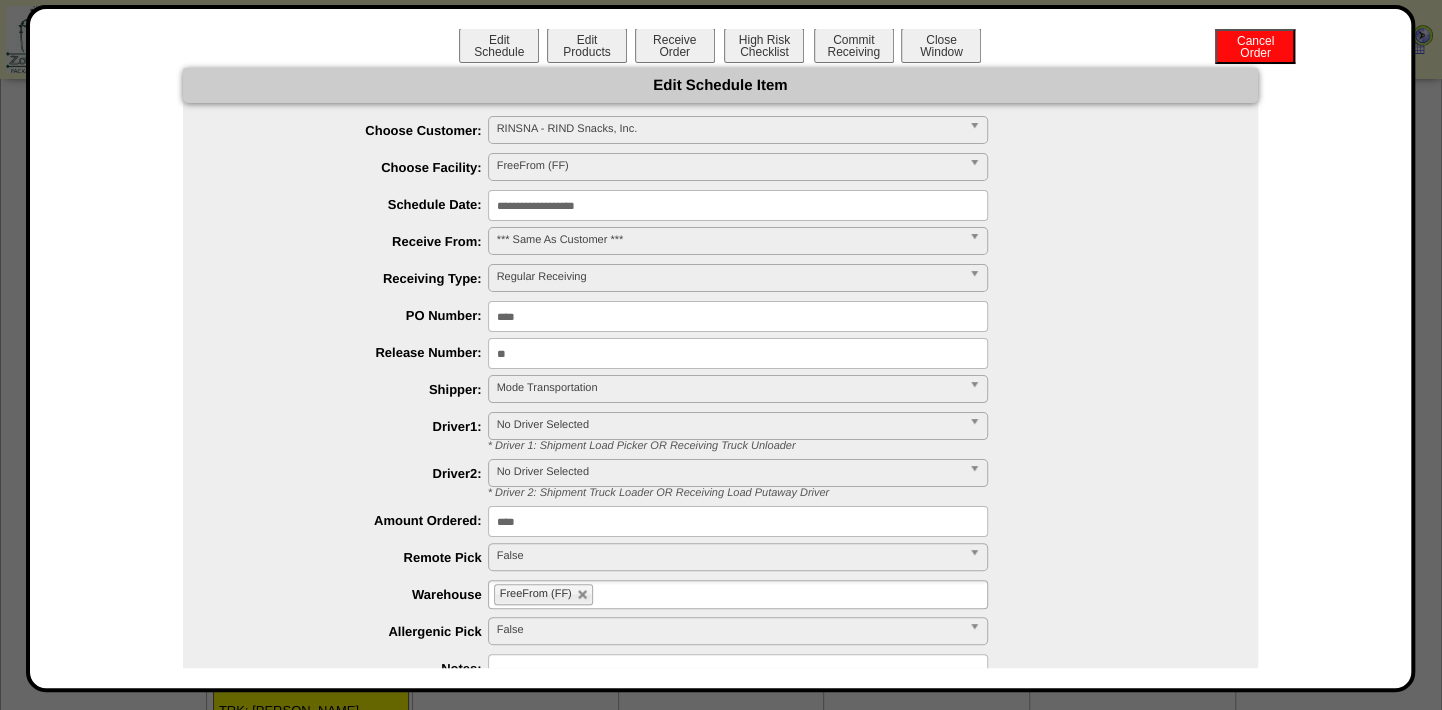 scroll, scrollTop: 0, scrollLeft: 0, axis: both 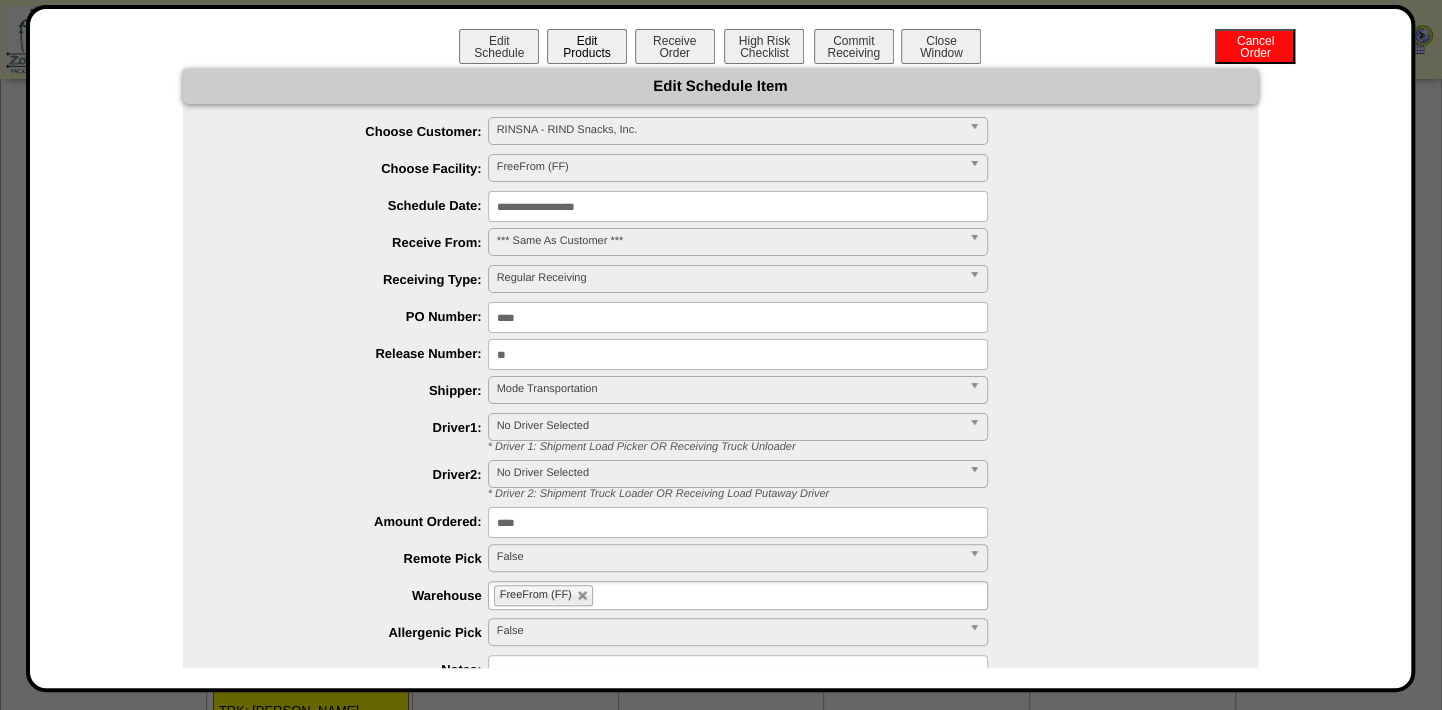 click on "Edit Products" at bounding box center (587, 46) 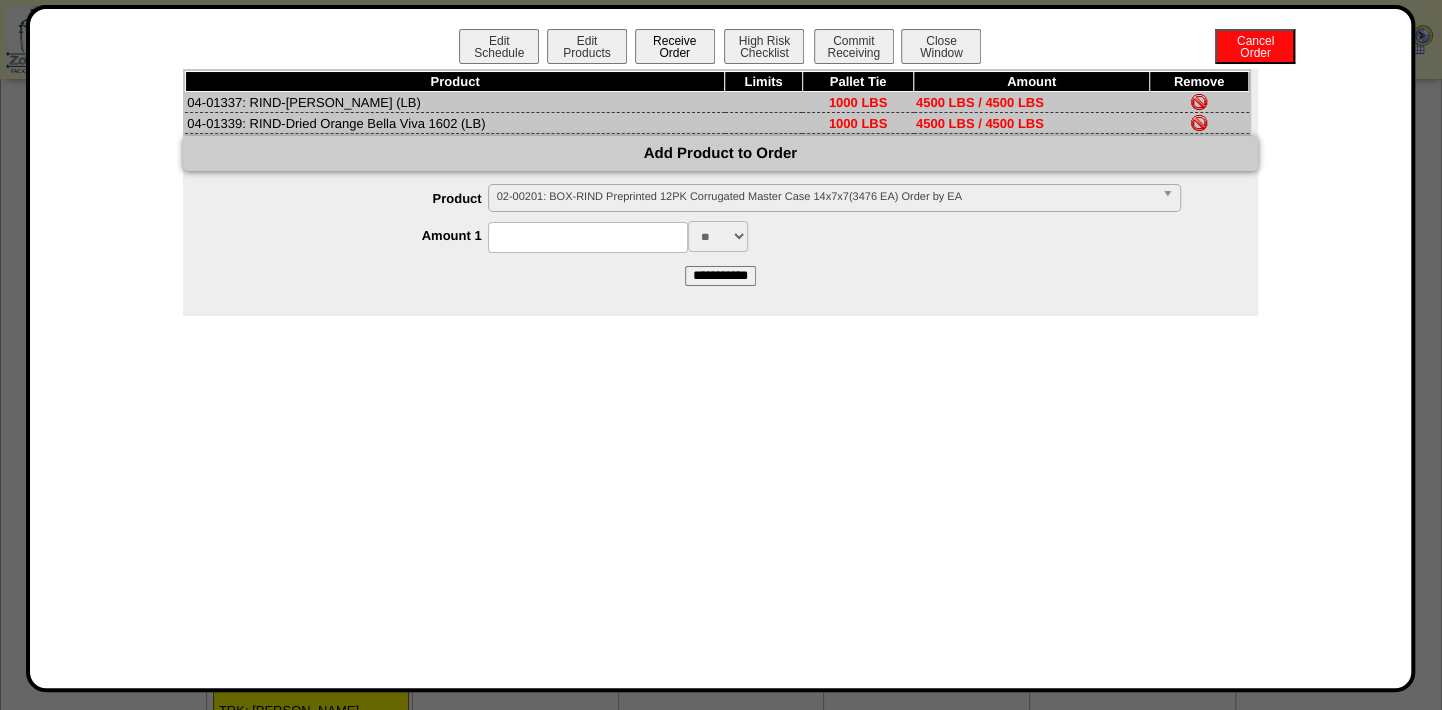 click on "Receive Order" at bounding box center [675, 46] 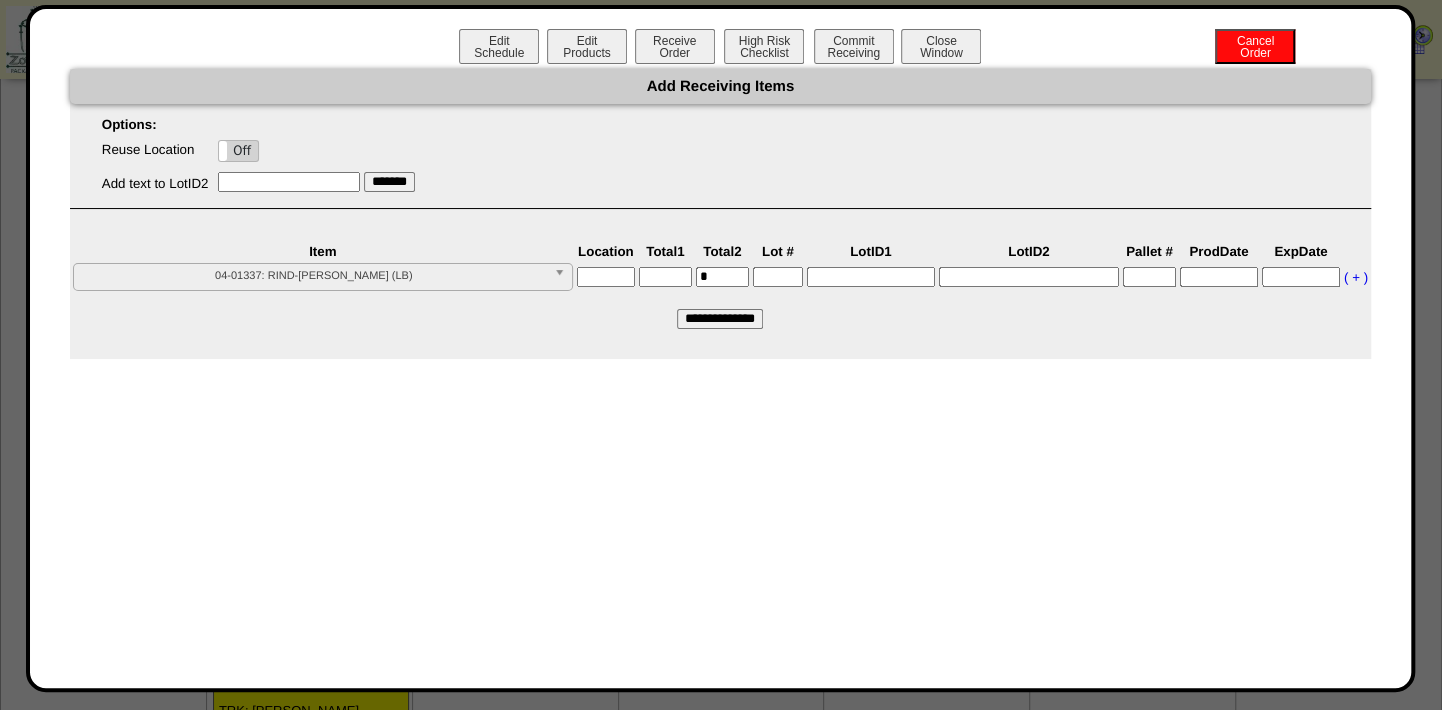 click at bounding box center (606, 277) 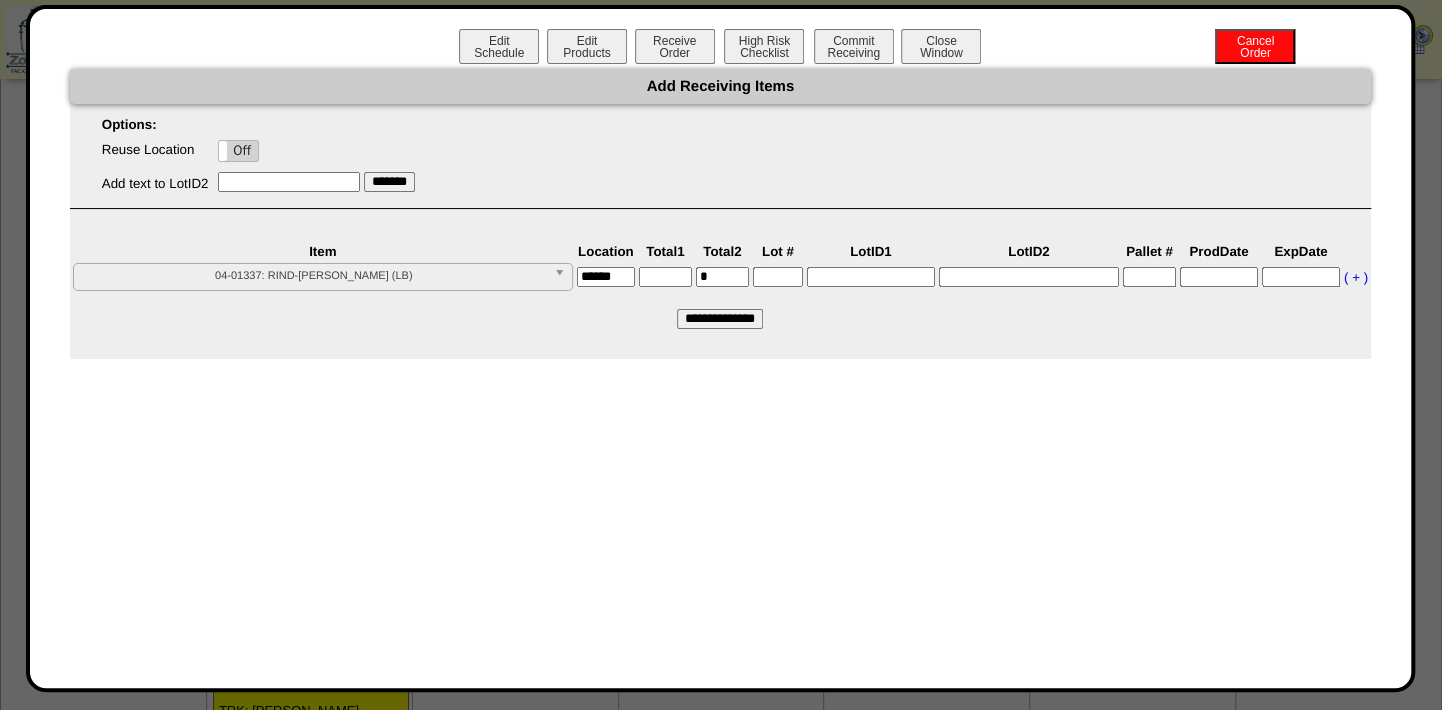 type on "******" 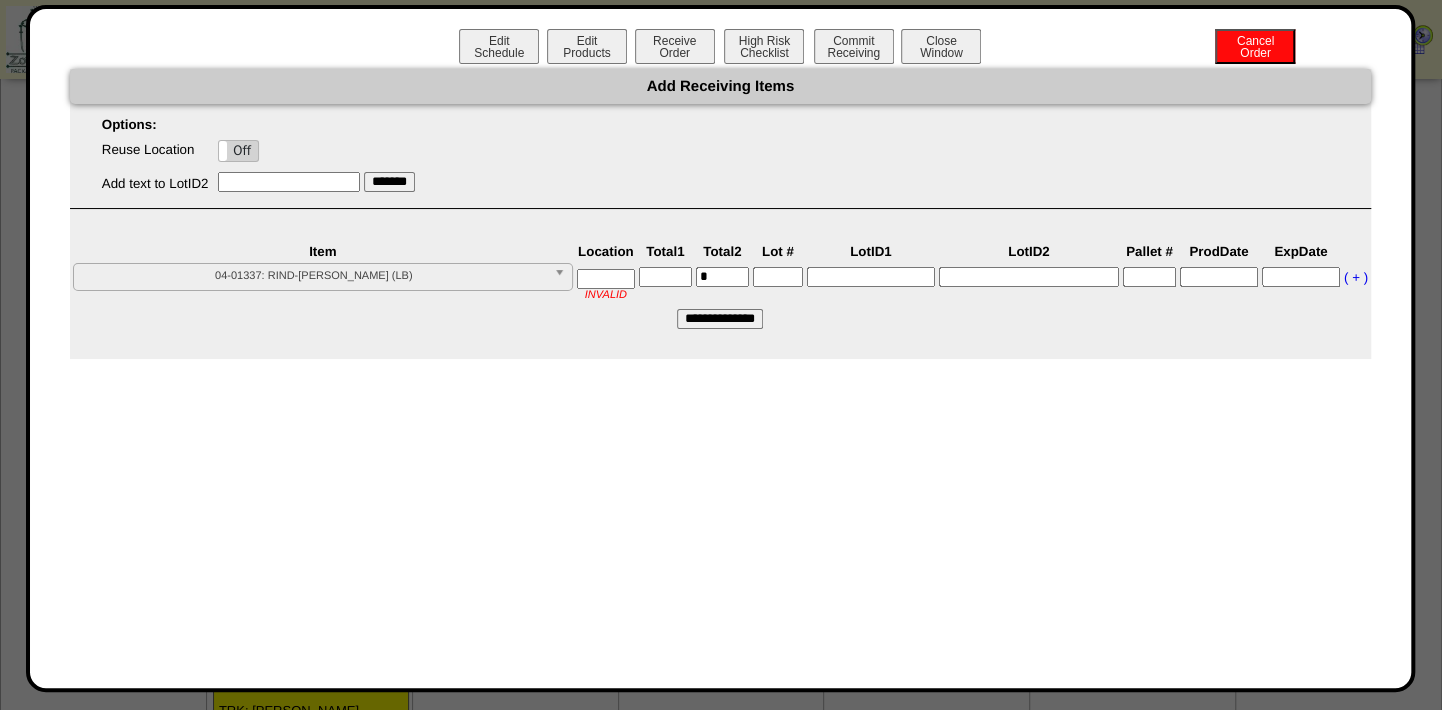 click at bounding box center [606, 279] 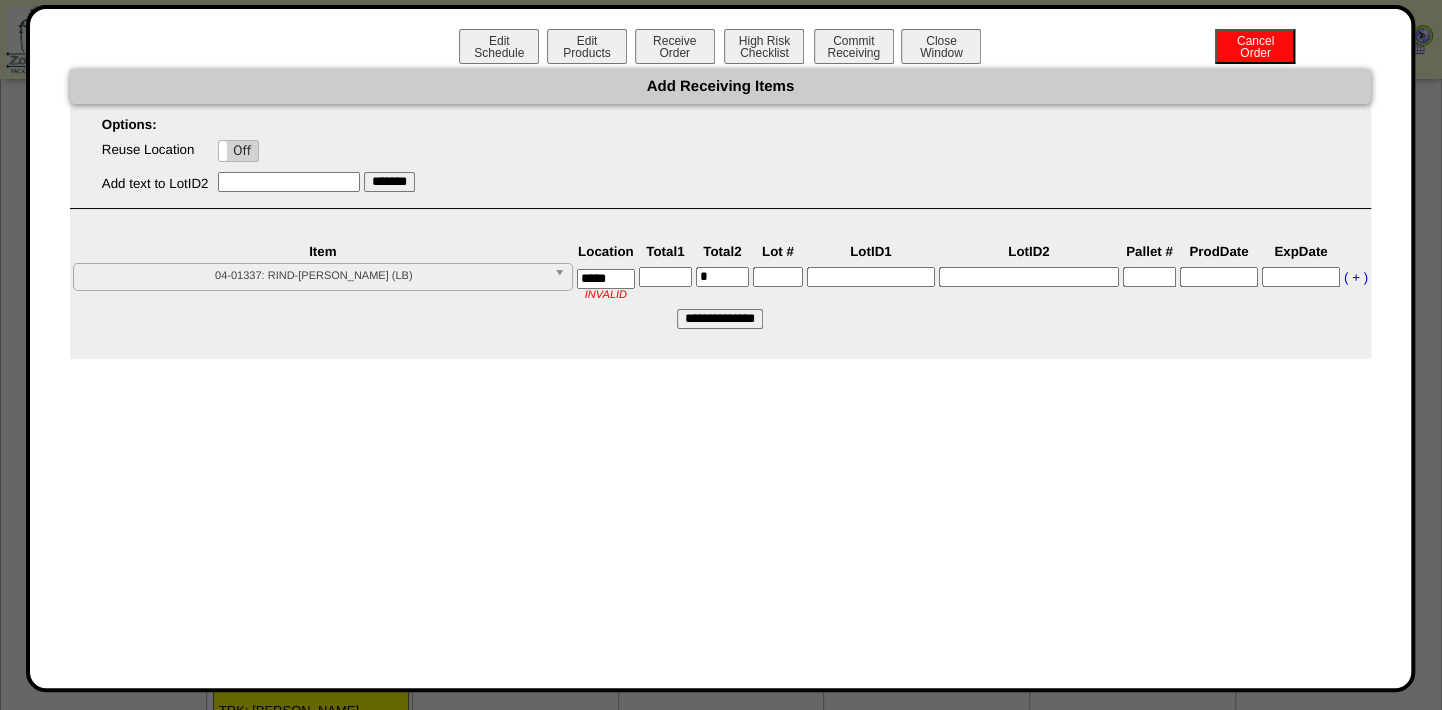 type on "*****" 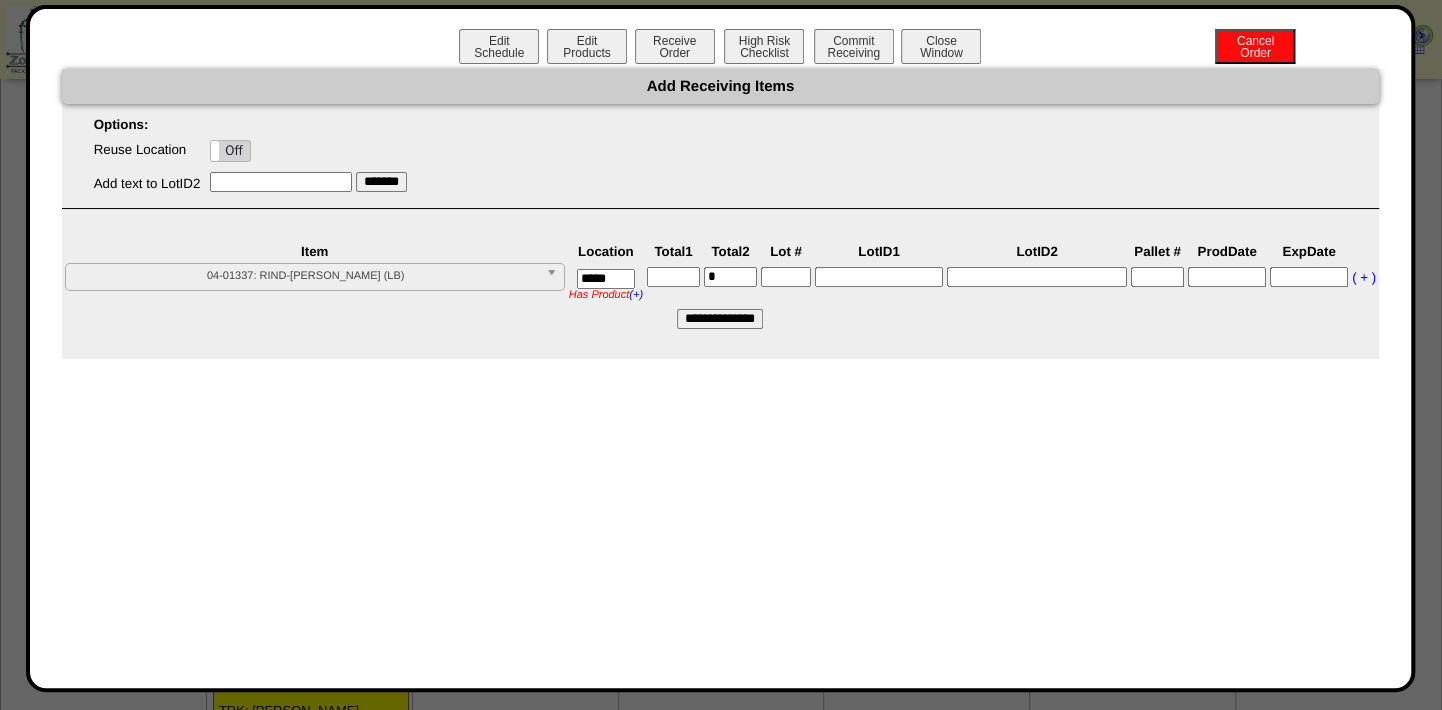 click at bounding box center (673, 277) 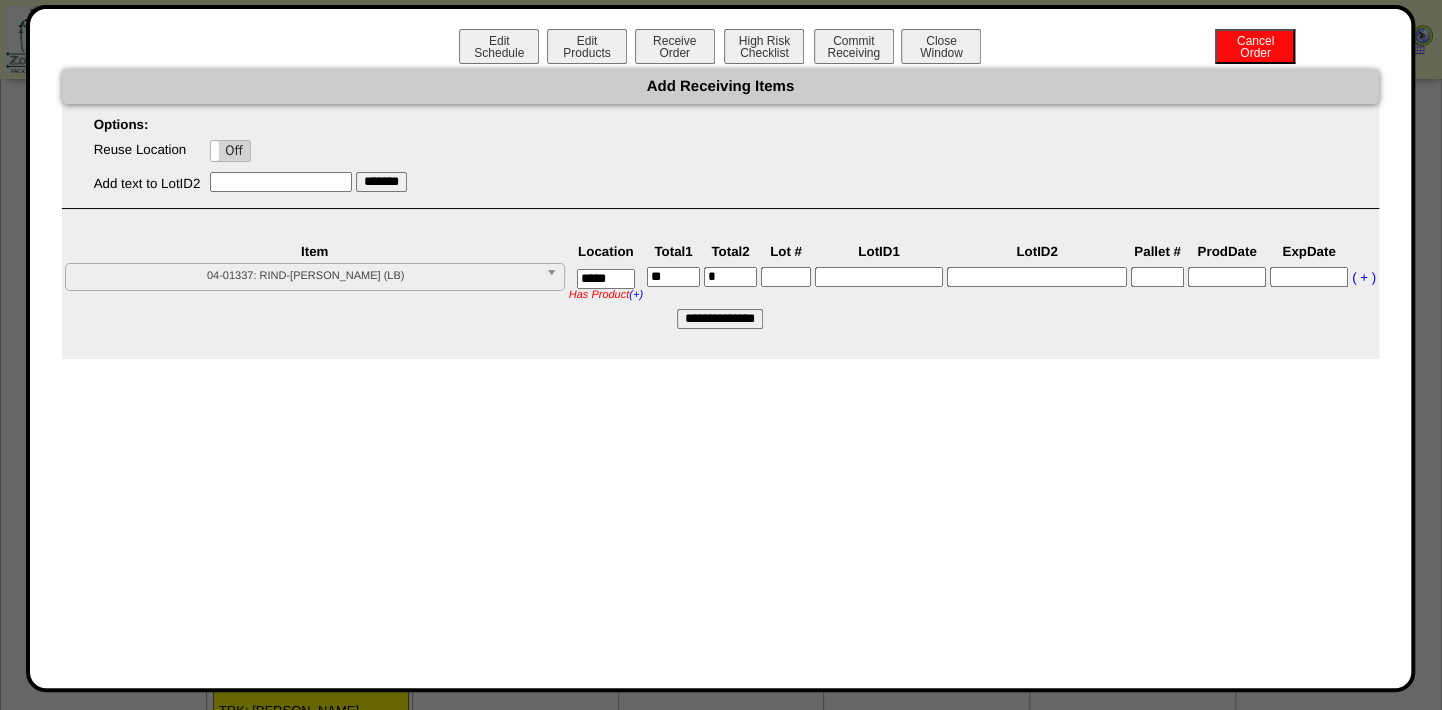 type on "**" 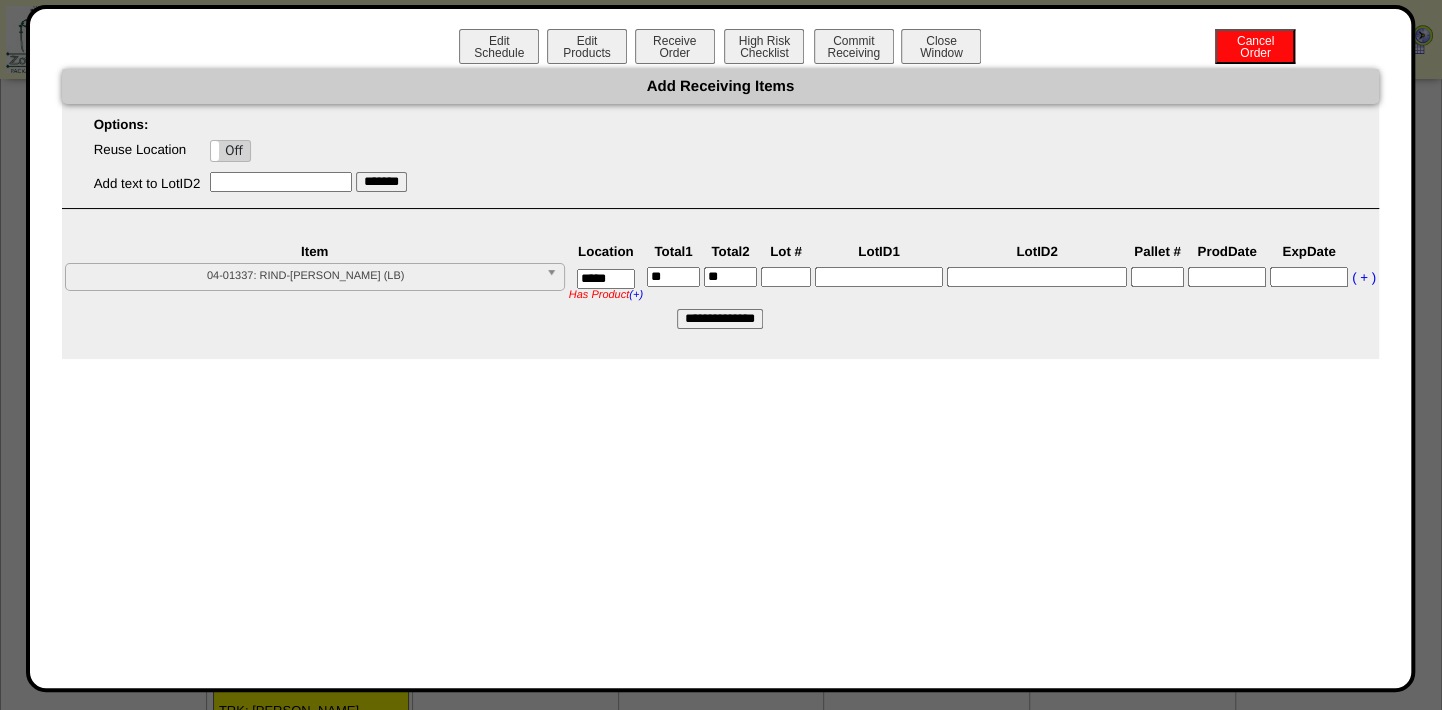 type on "**" 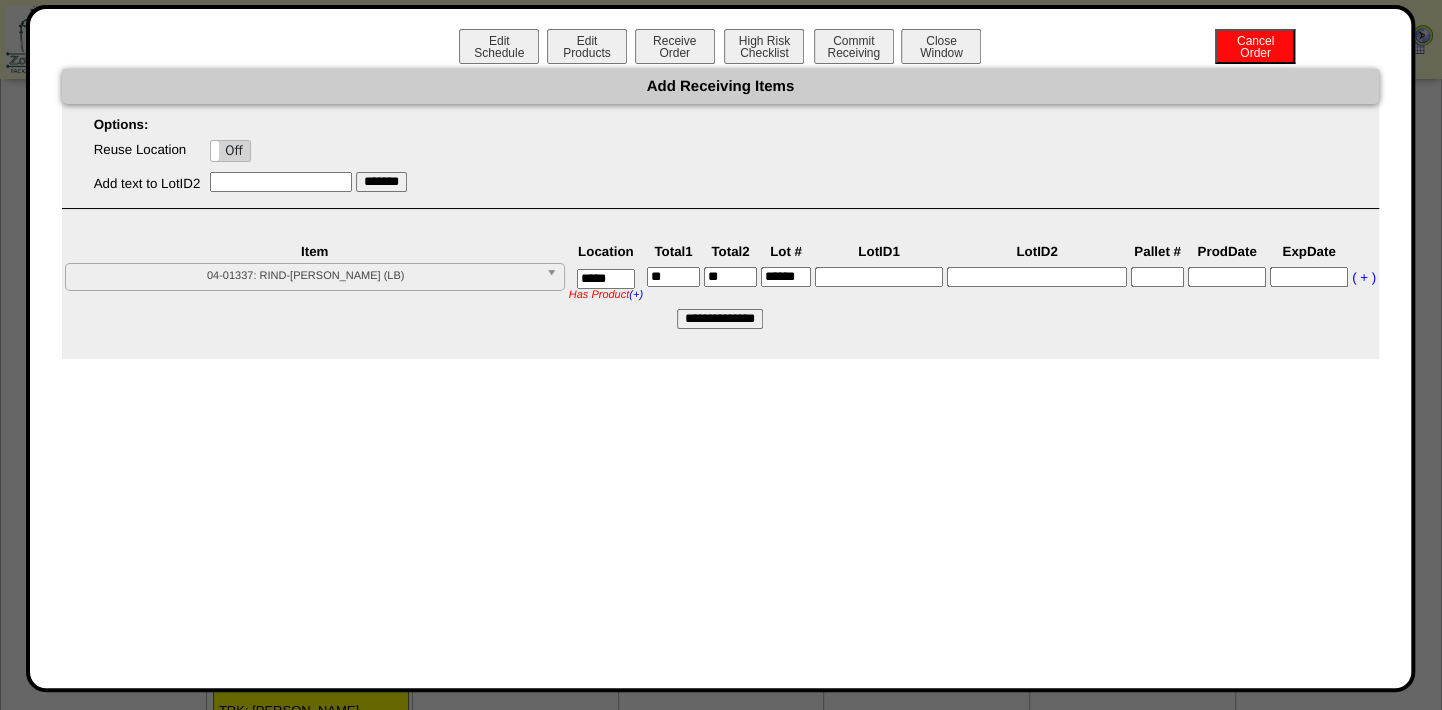 scroll, scrollTop: 0, scrollLeft: 10, axis: horizontal 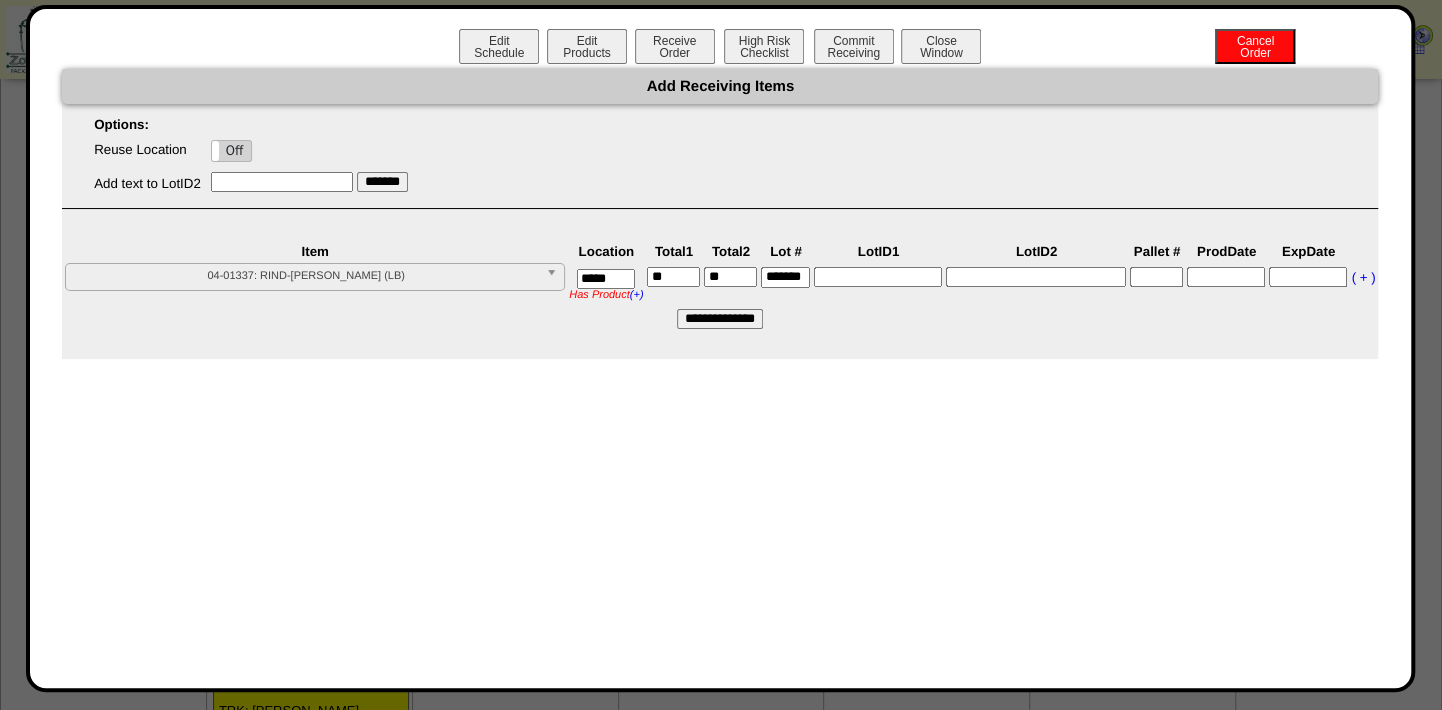 type on "*******" 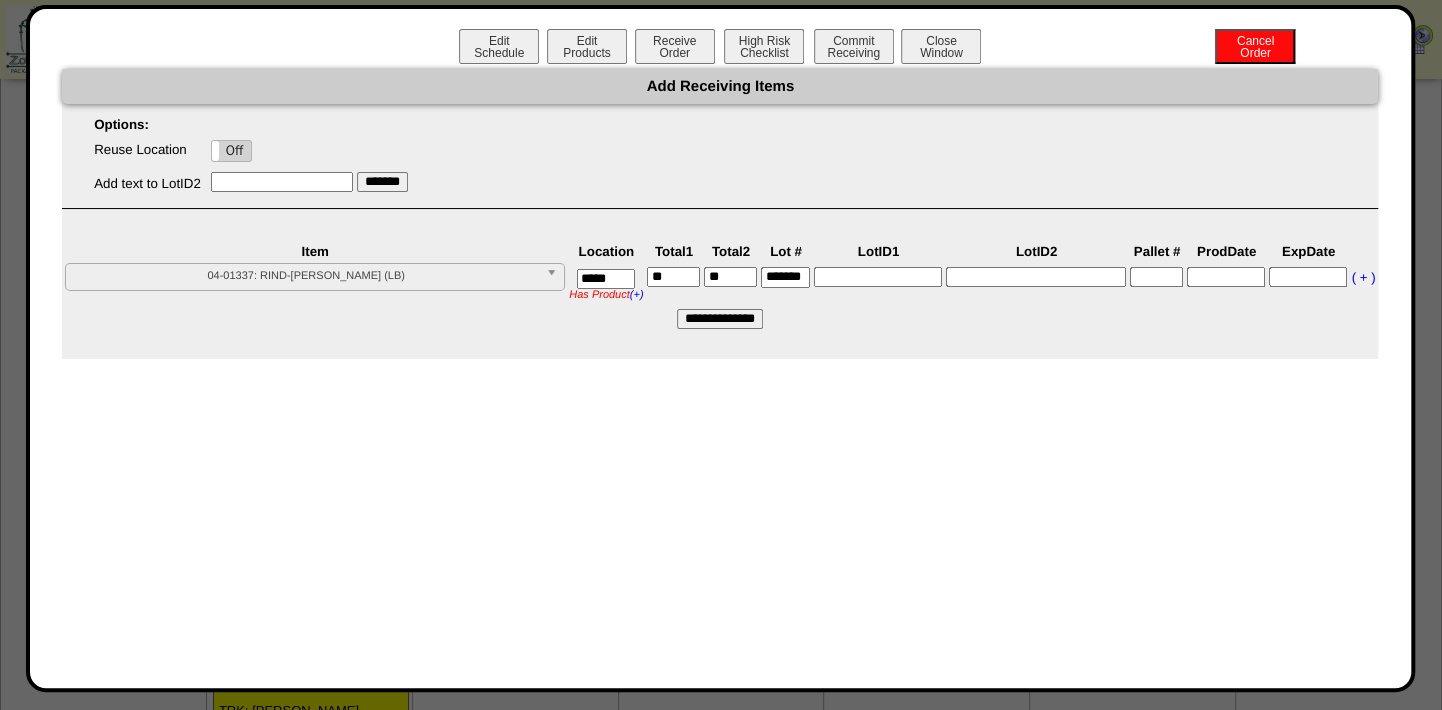 scroll, scrollTop: 0, scrollLeft: 0, axis: both 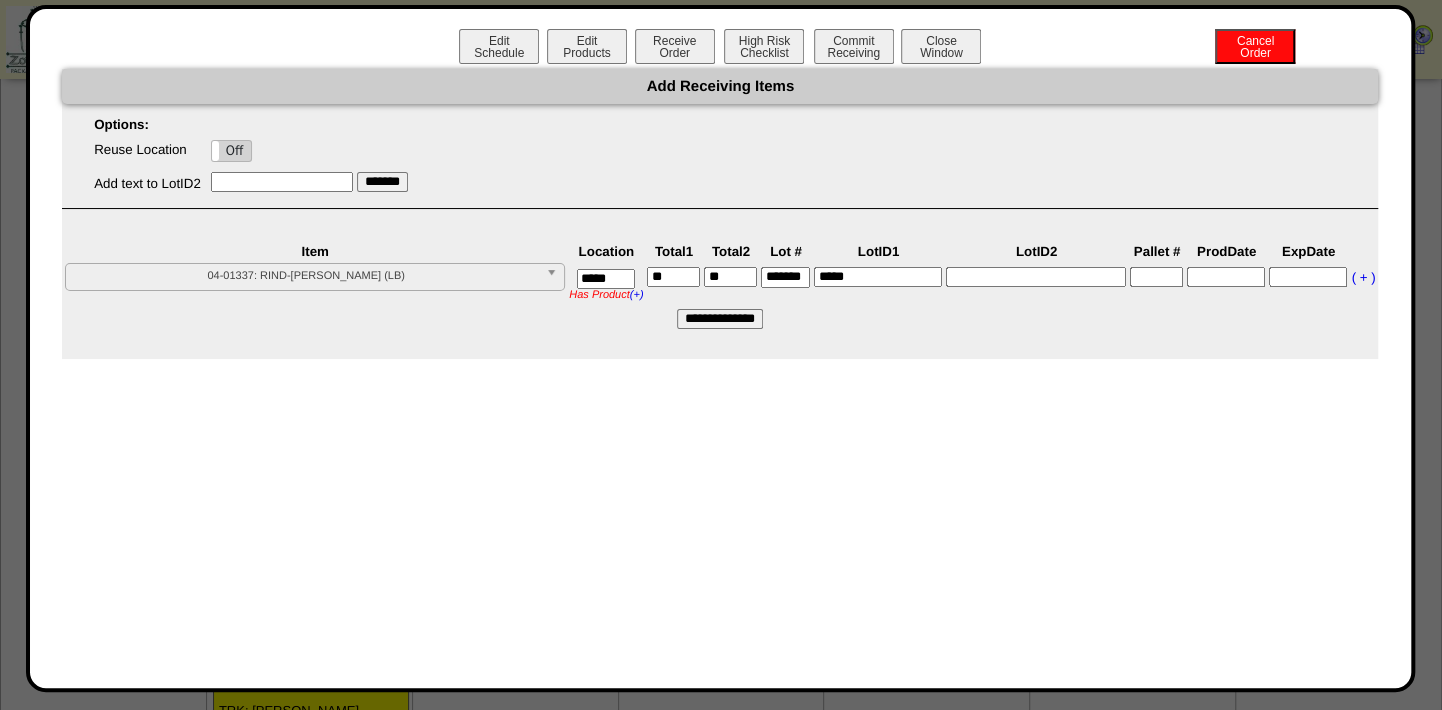 type on "*****" 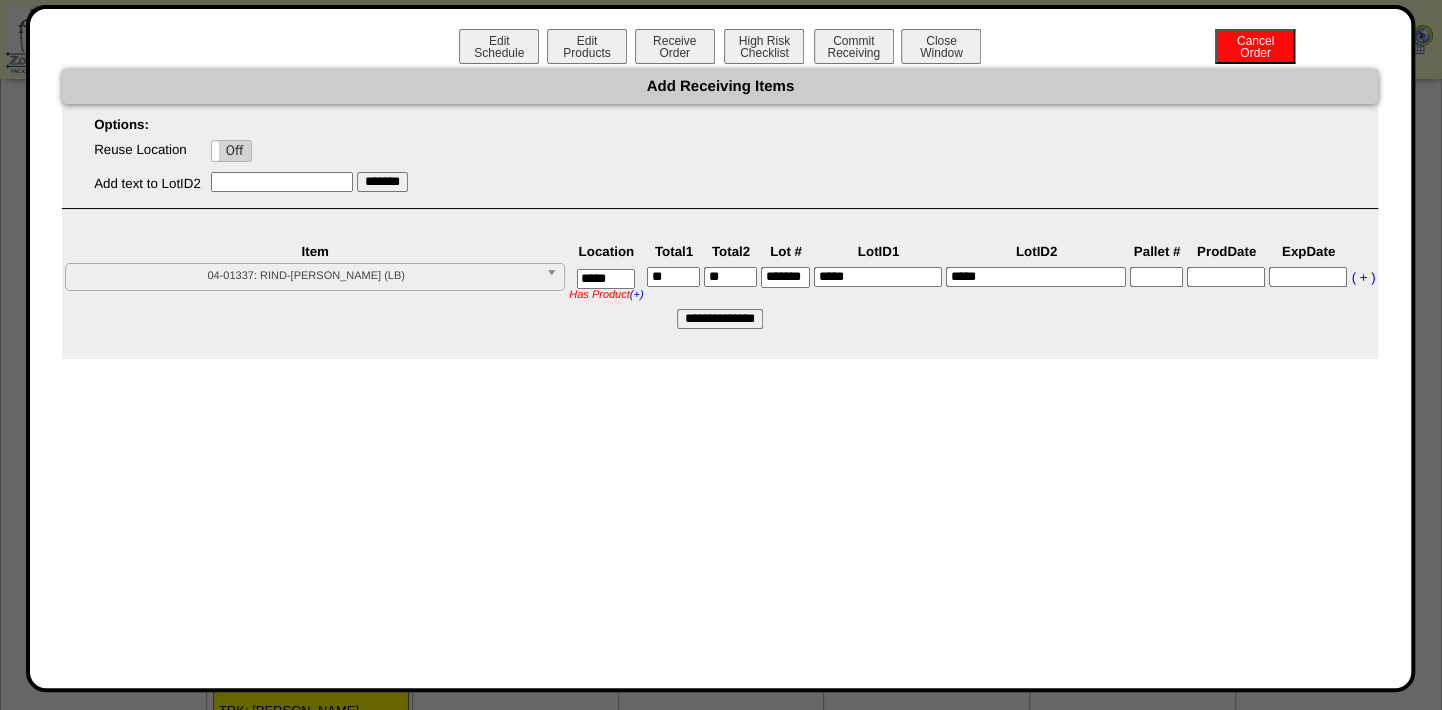 type on "*****" 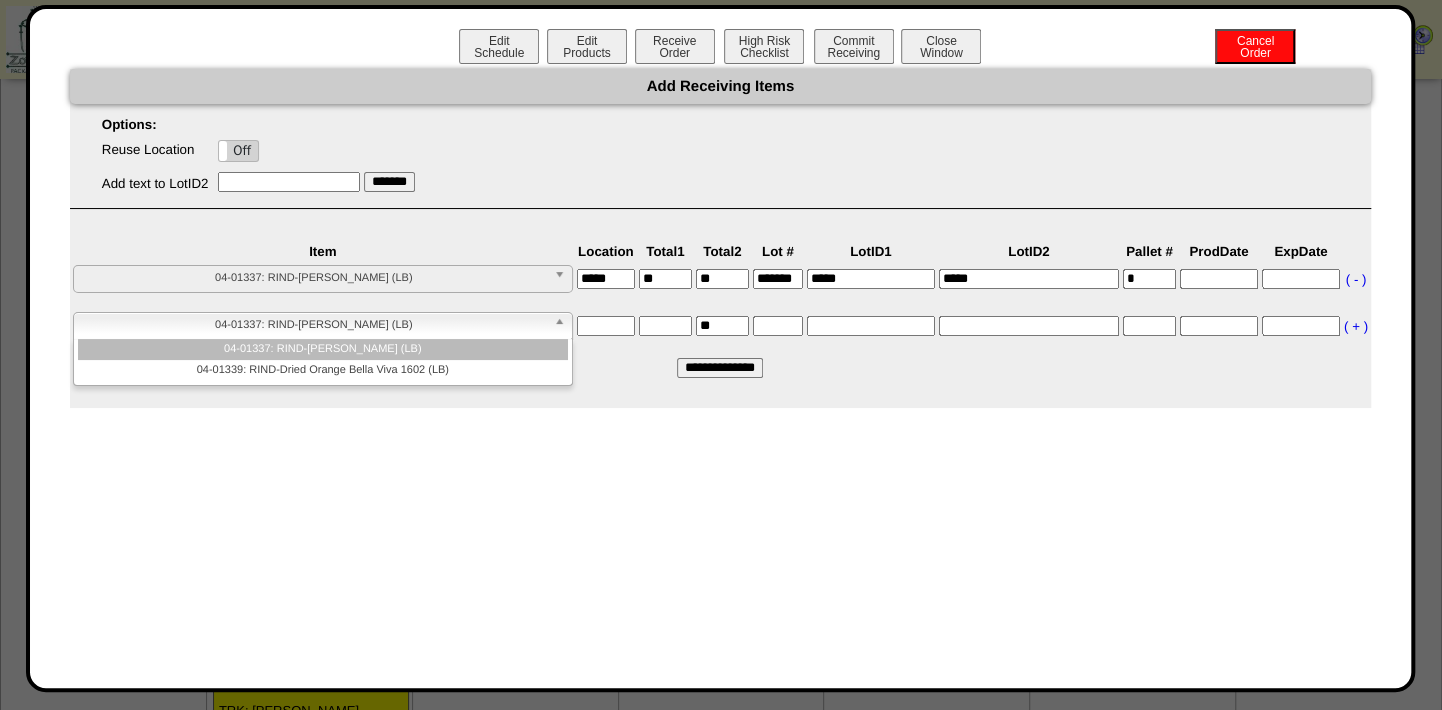 click at bounding box center [563, 326] 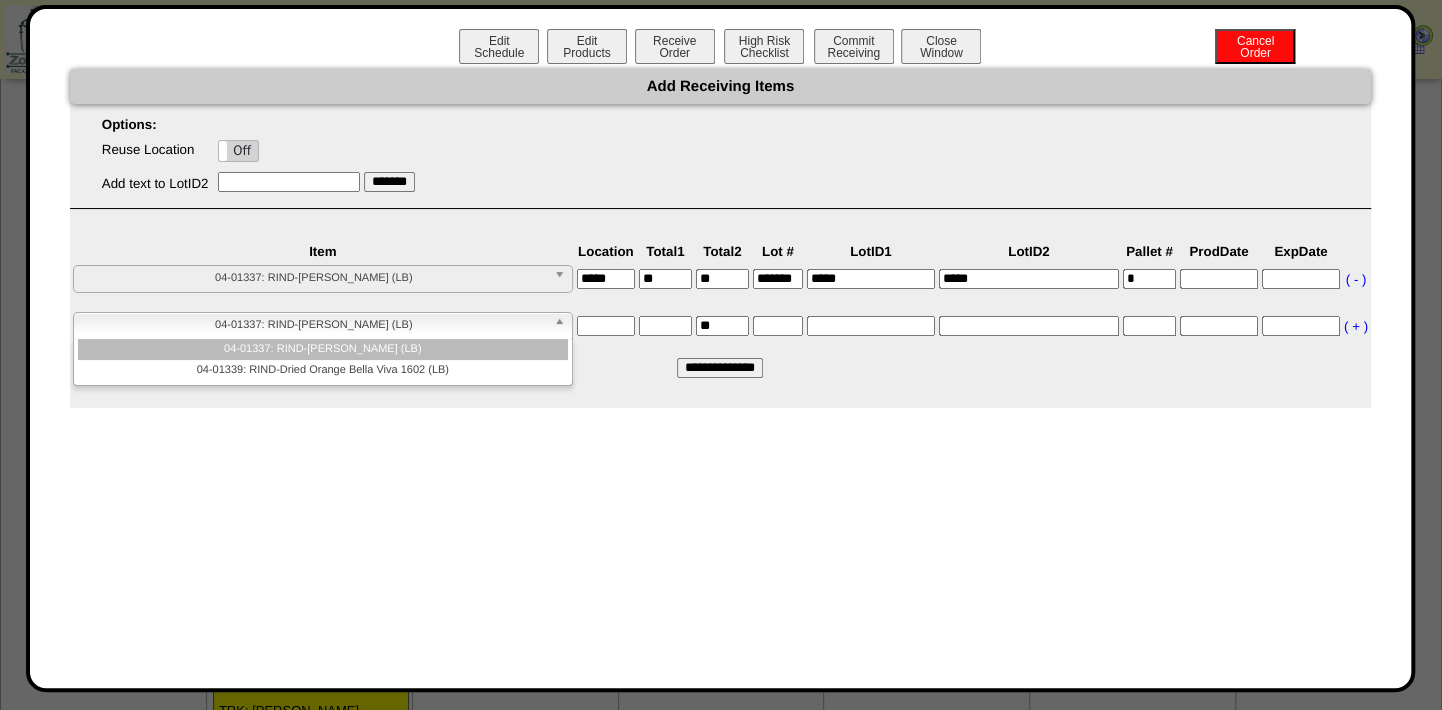 click on "04-01337: RIND-Dried Kiwi Smirks (LB)" at bounding box center [323, 349] 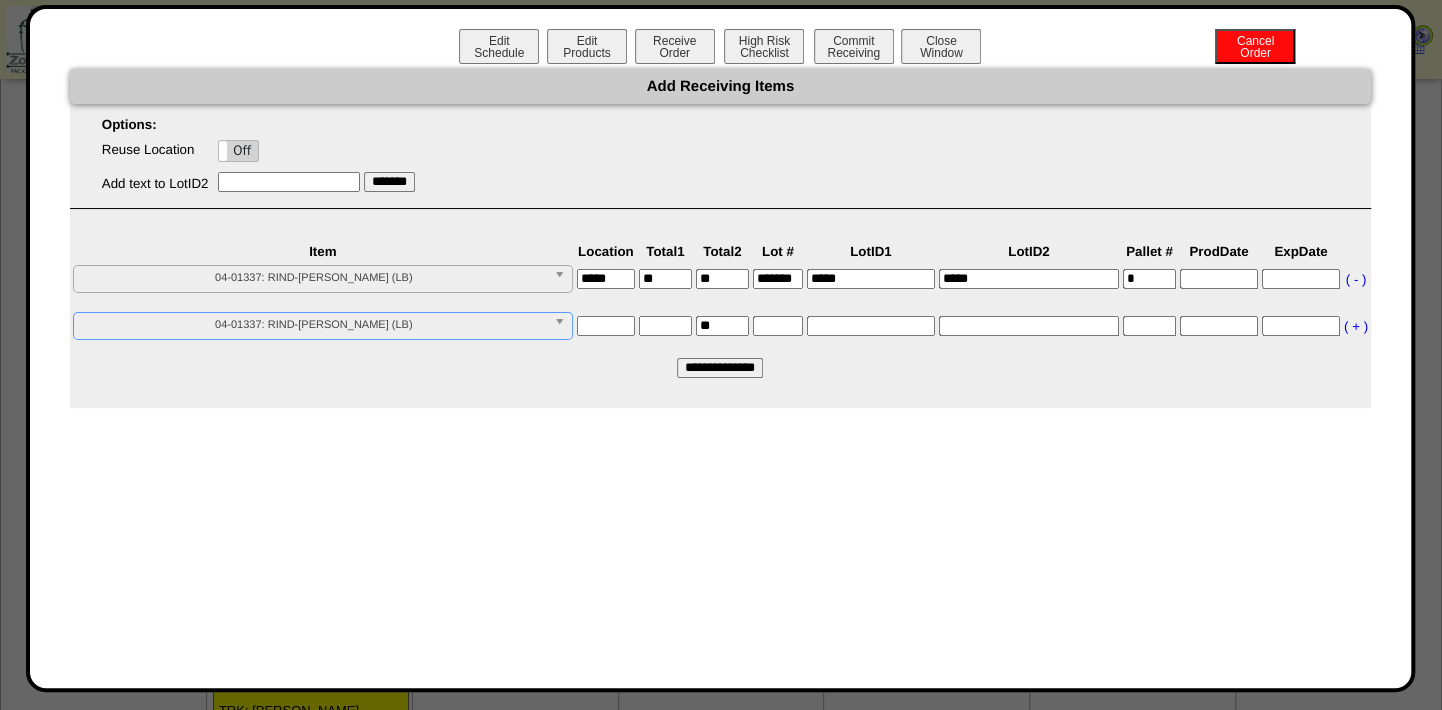 click at bounding box center (606, 326) 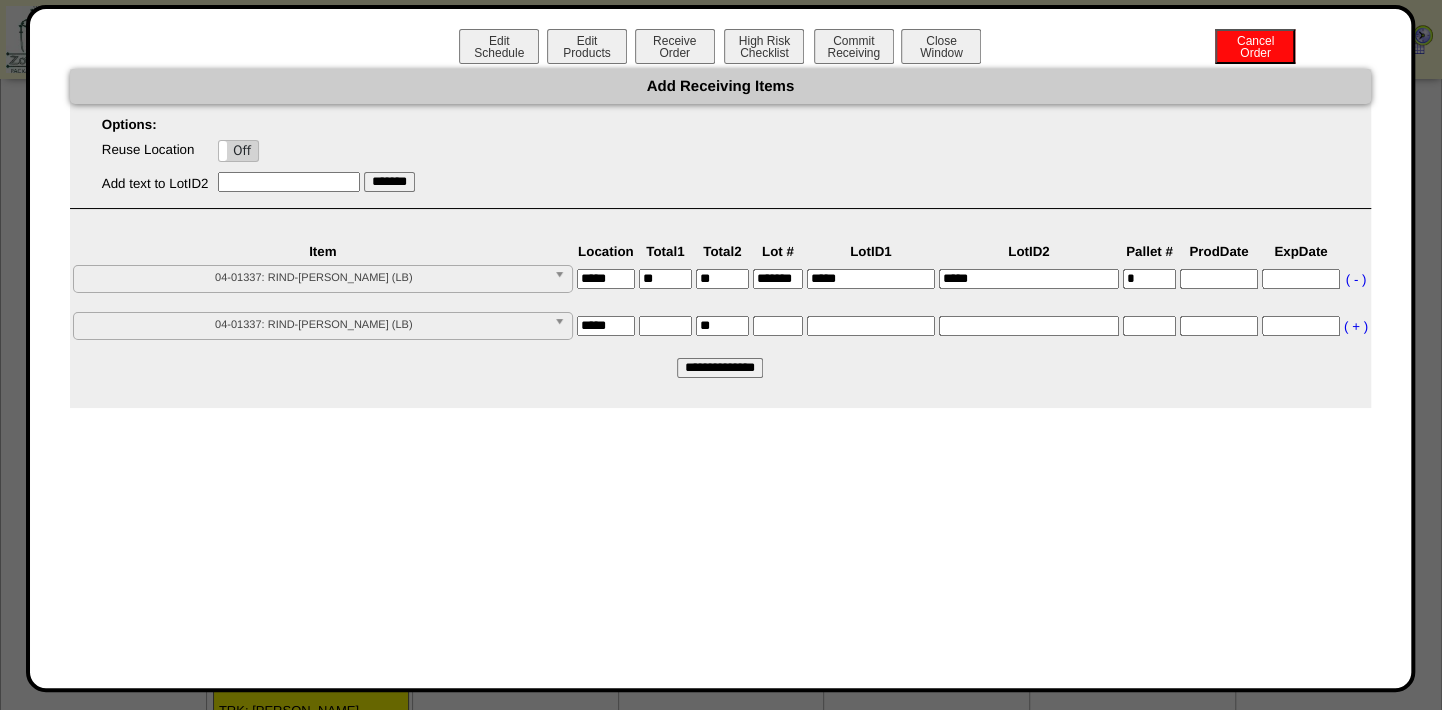type on "*****" 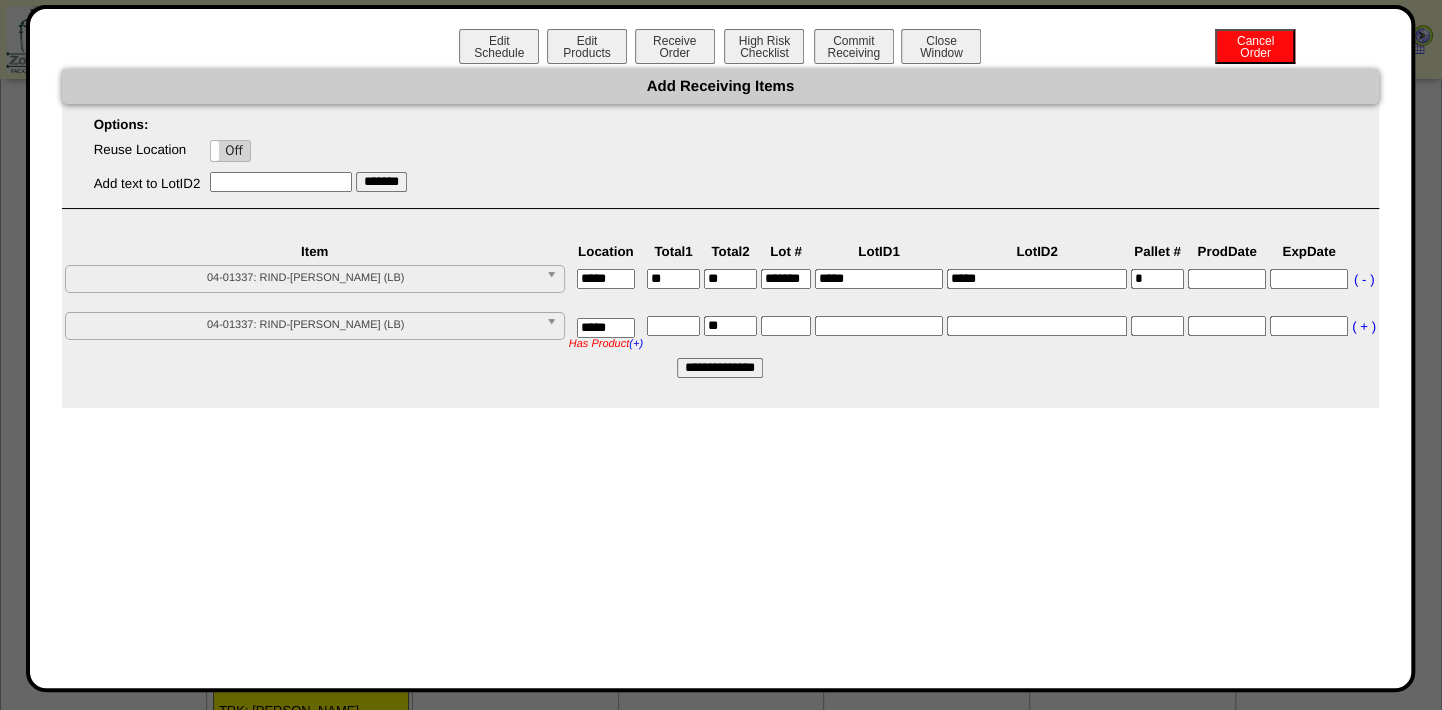 click at bounding box center (673, 326) 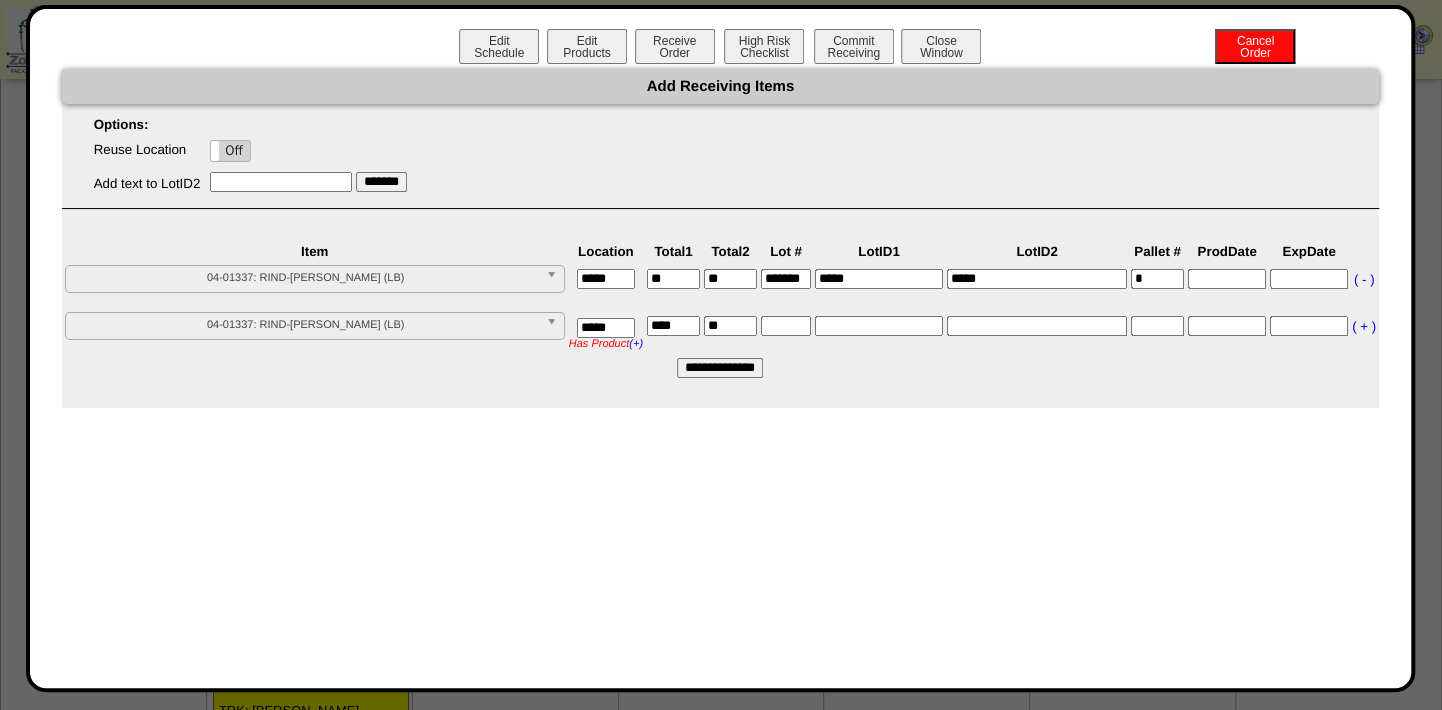 type on "****" 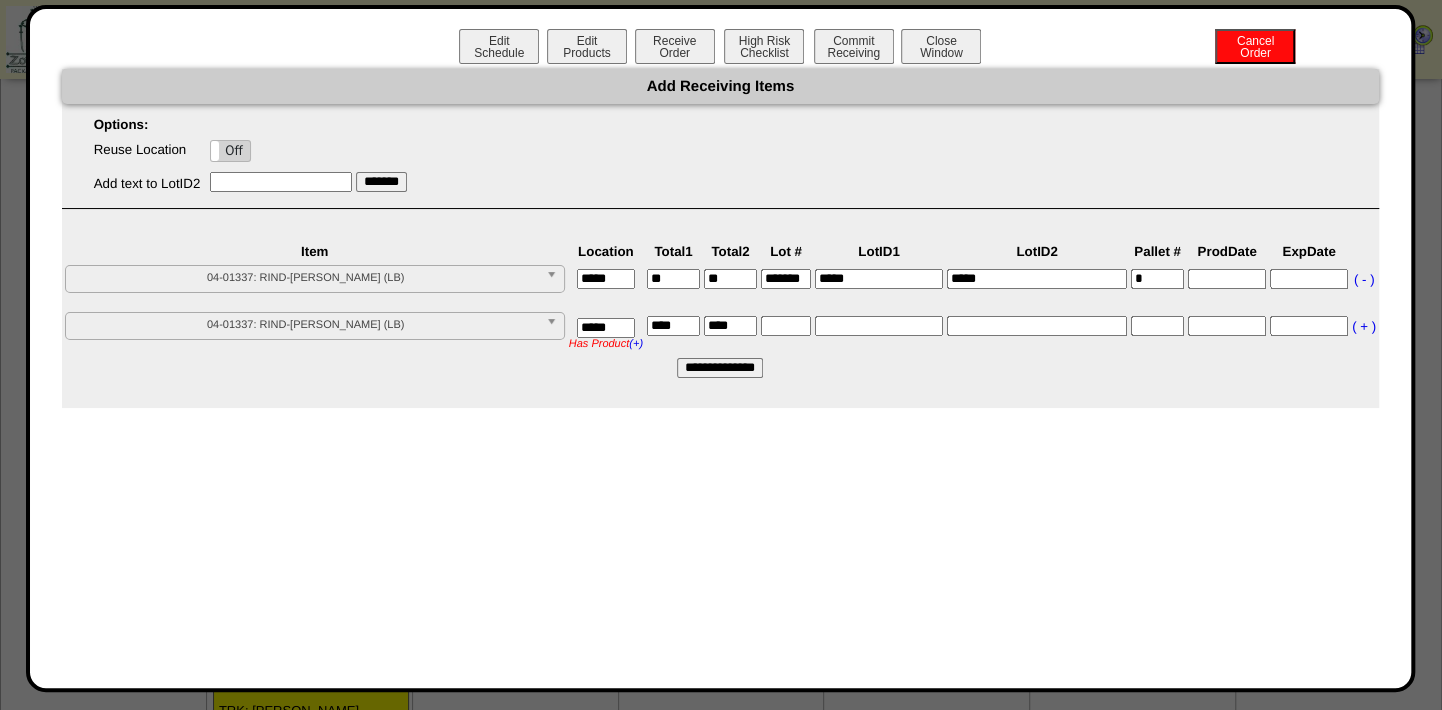 type on "****" 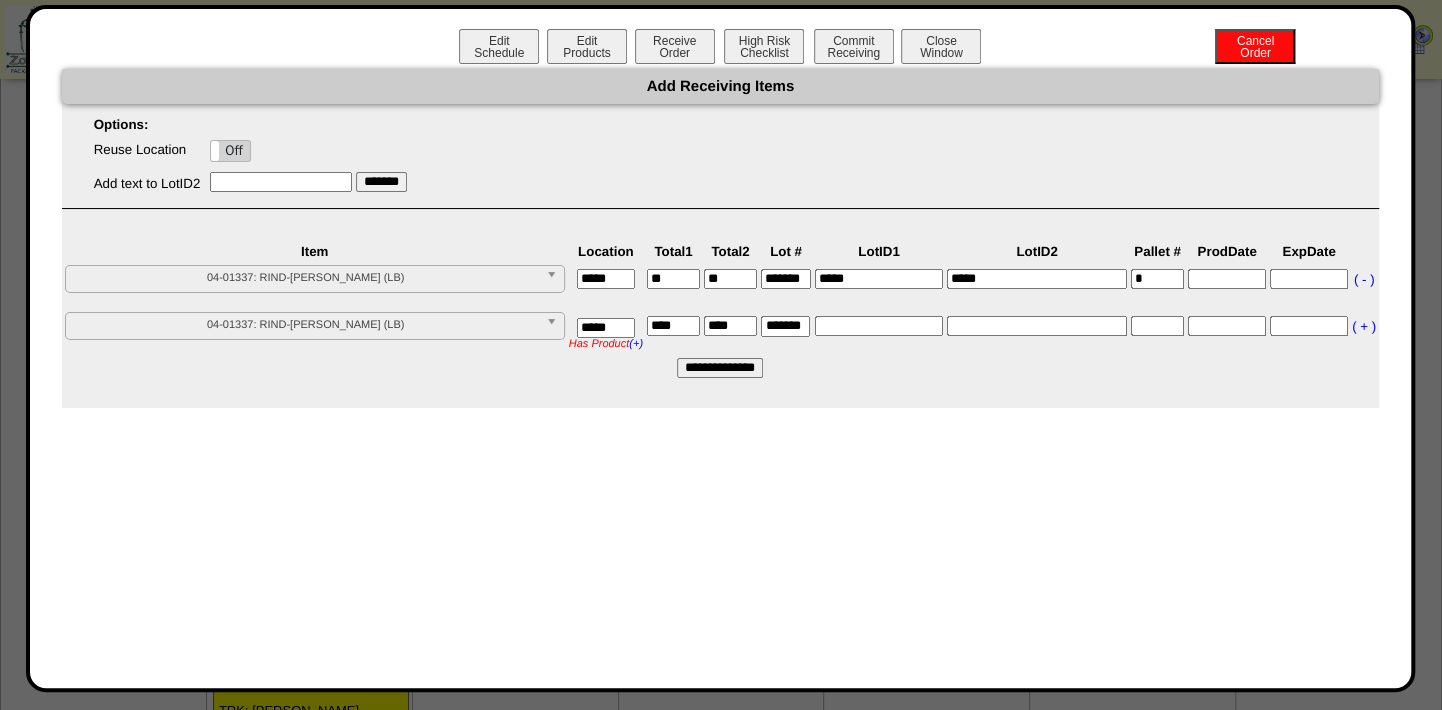 scroll, scrollTop: 0, scrollLeft: 10, axis: horizontal 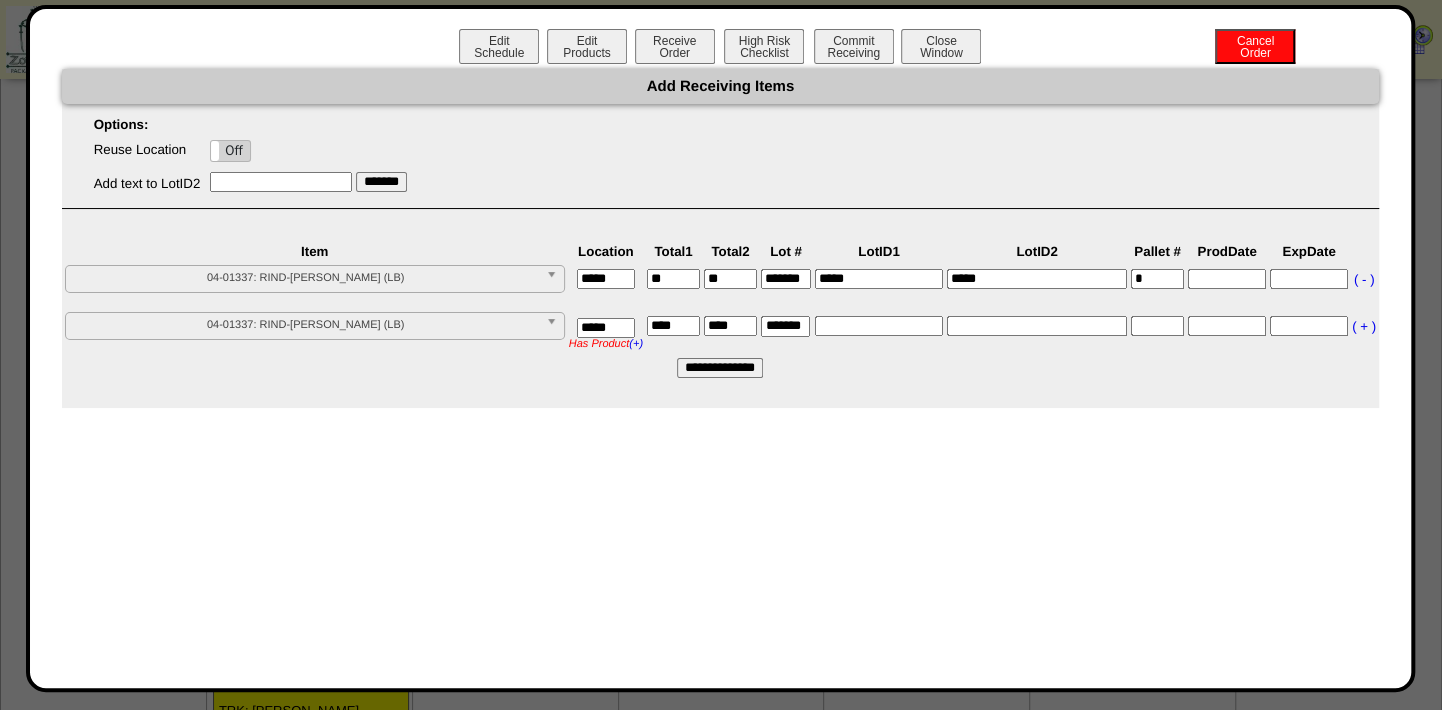 type on "*******" 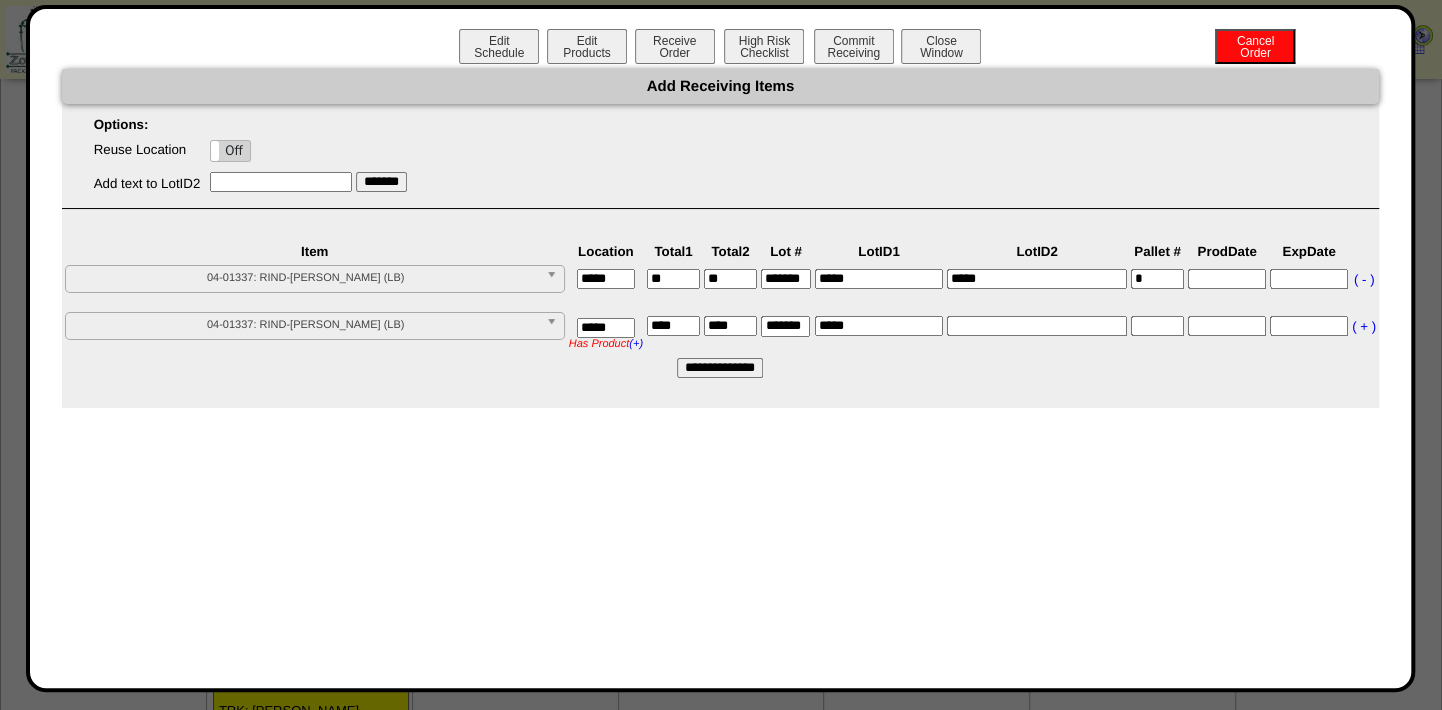type on "*****" 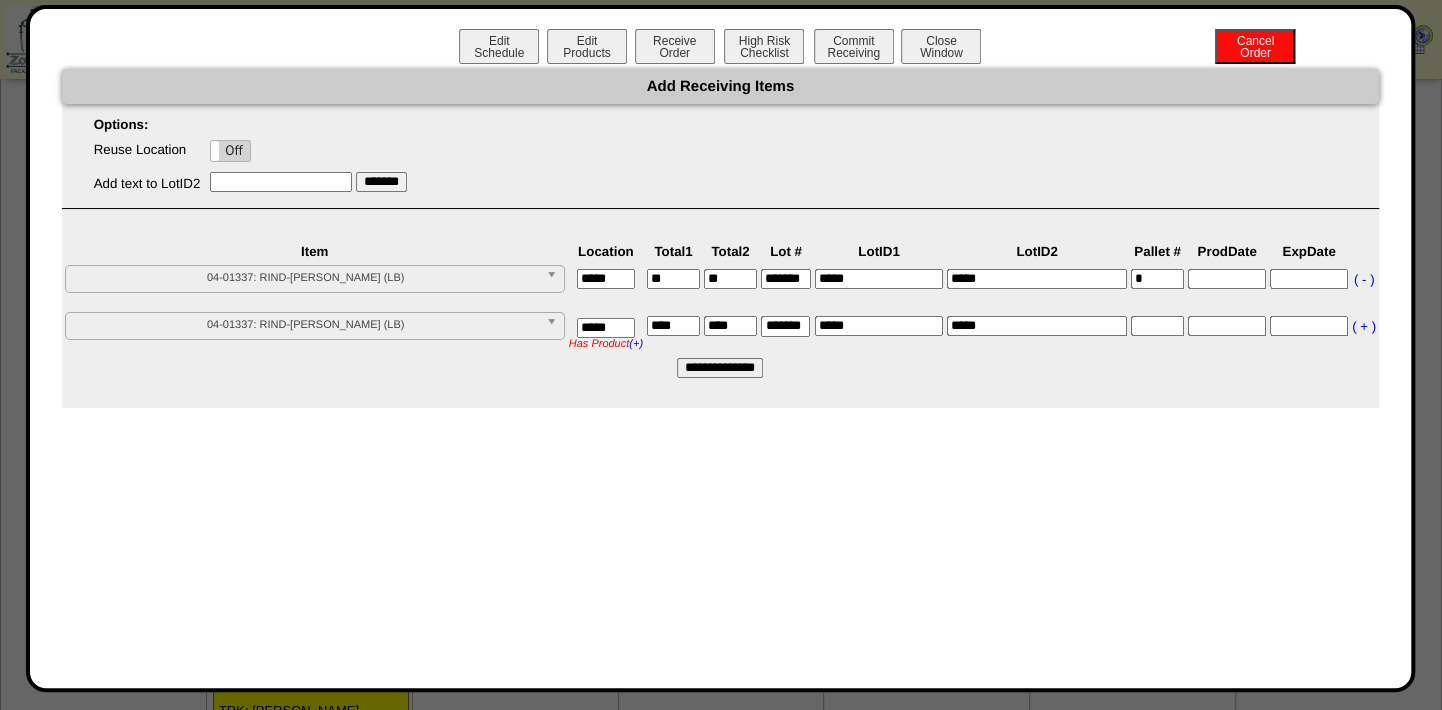type on "*****" 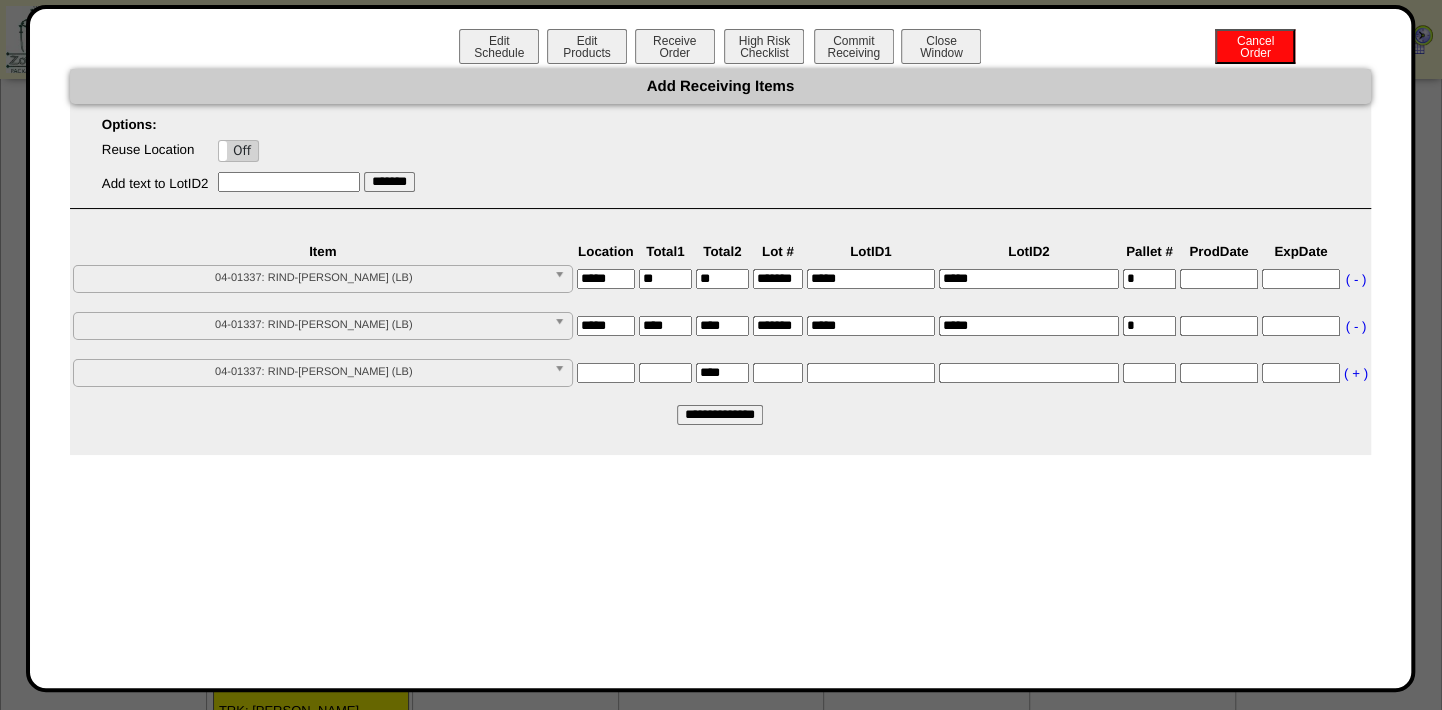 click at bounding box center [563, 279] 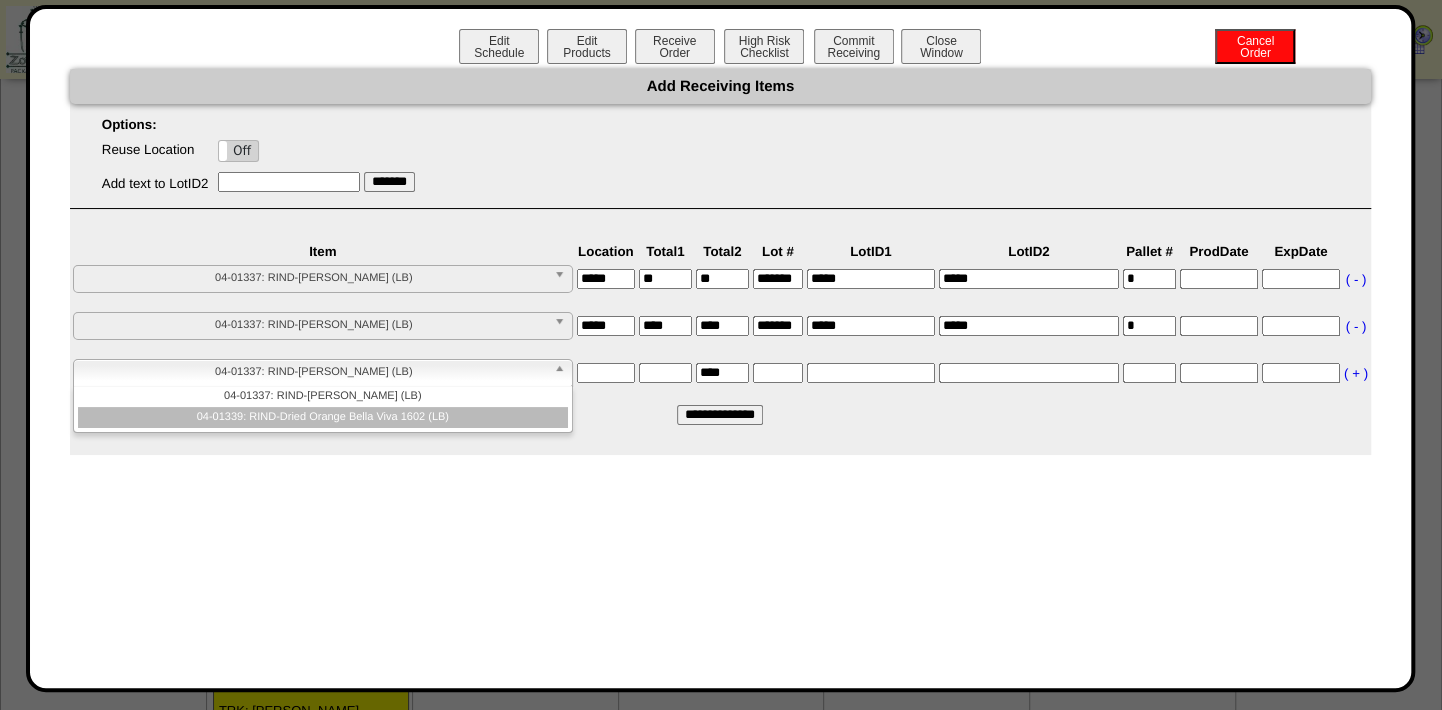 click on "04-01339: RIND-Dried Orange Bella Viva 1602 (LB)" at bounding box center (323, 417) 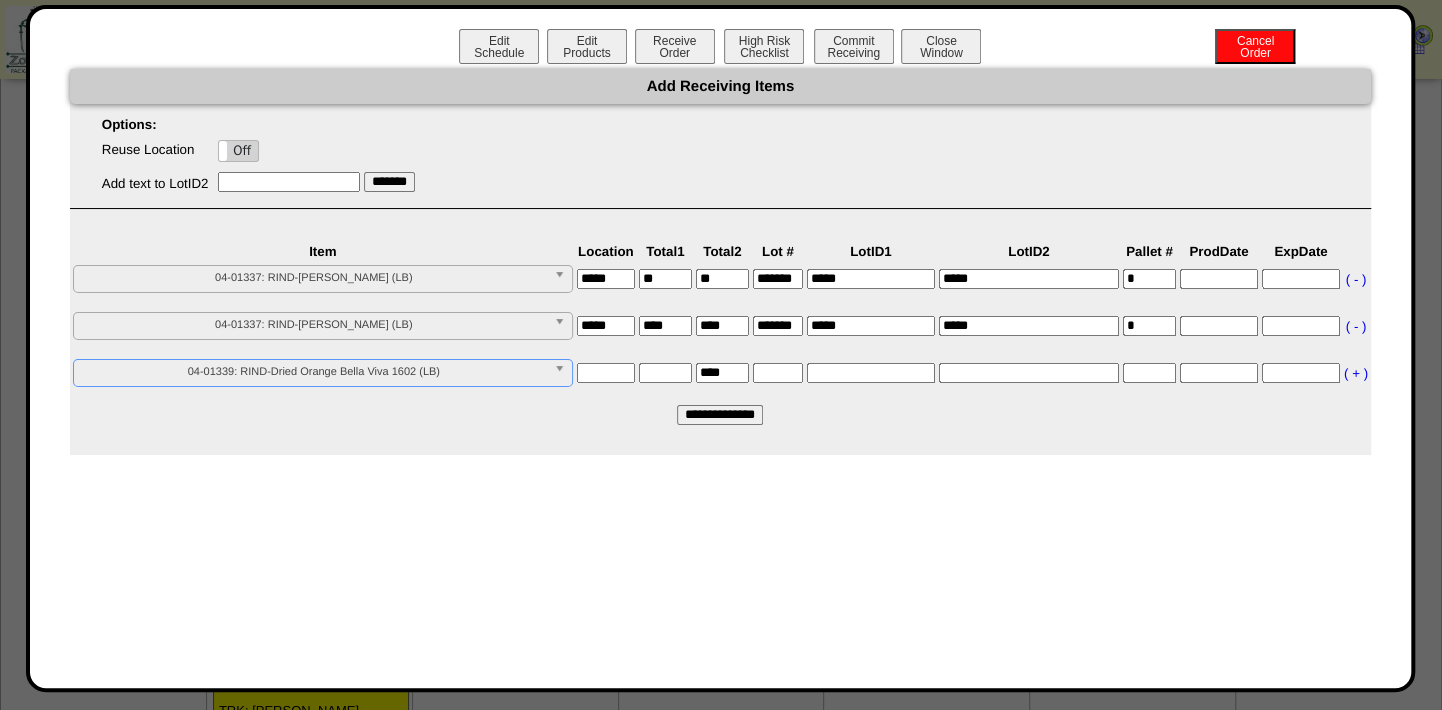 click at bounding box center [606, 373] 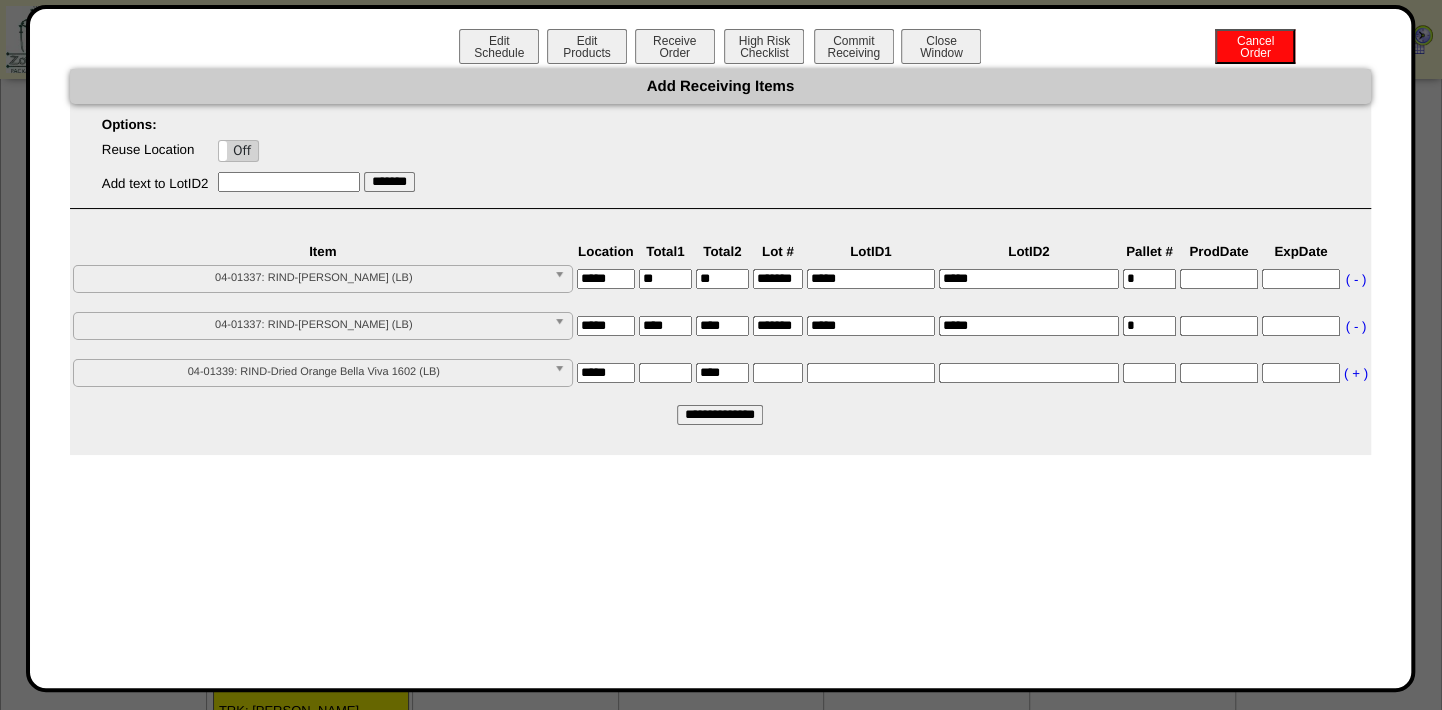 type on "*****" 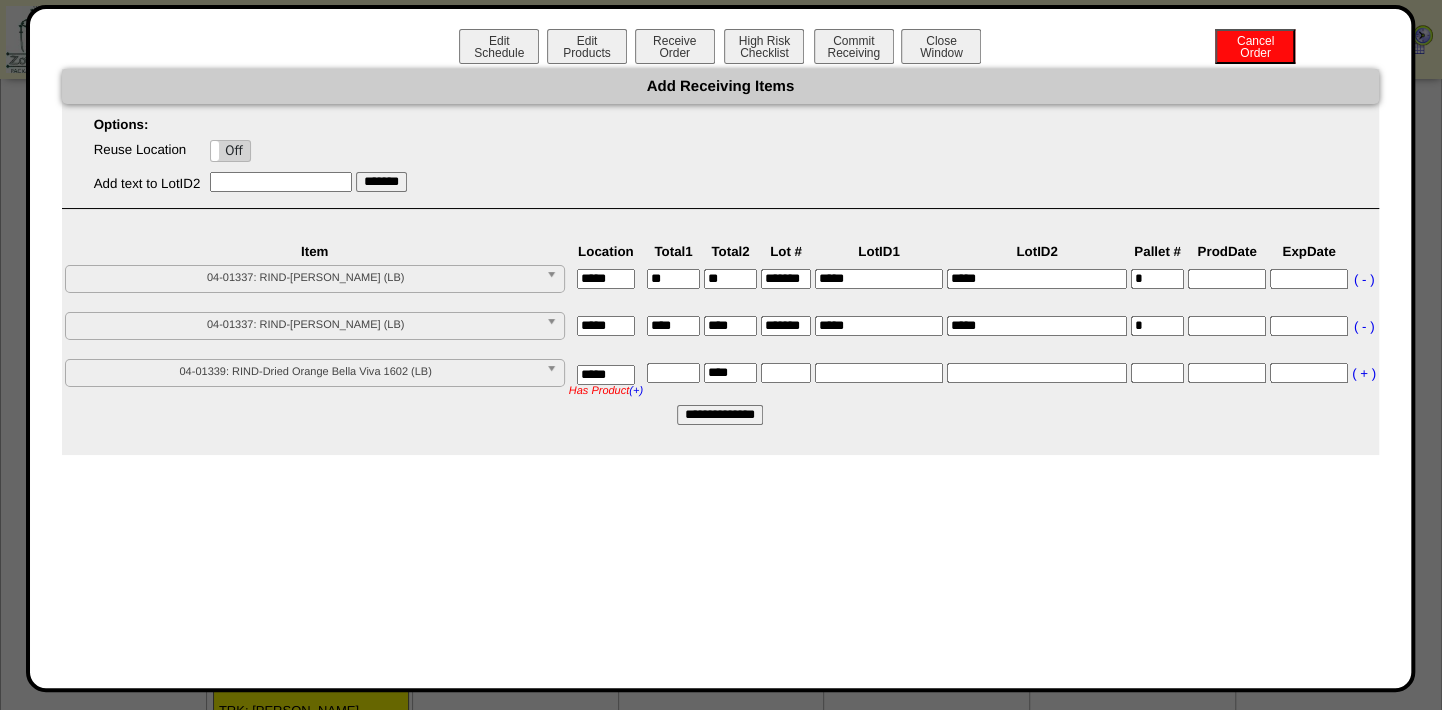 click at bounding box center (673, 373) 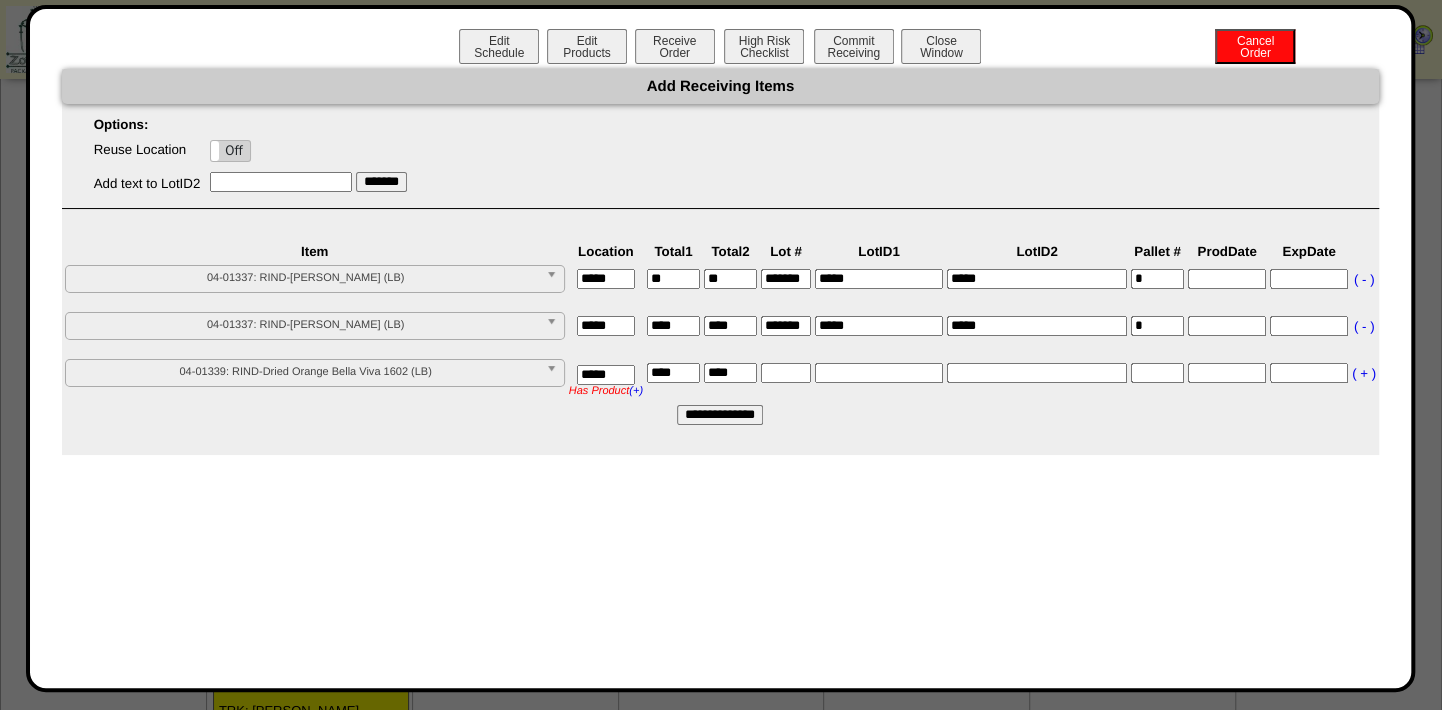 type on "****" 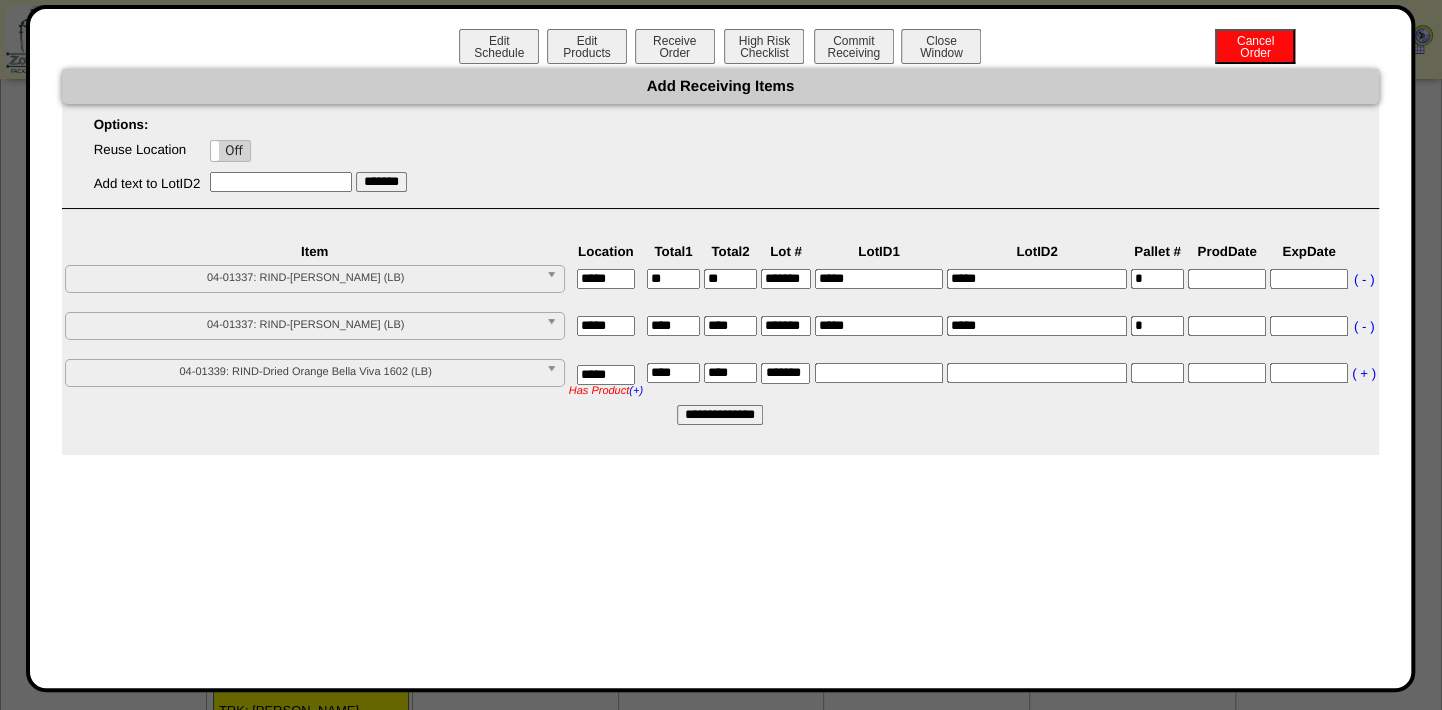 scroll, scrollTop: 0, scrollLeft: 10, axis: horizontal 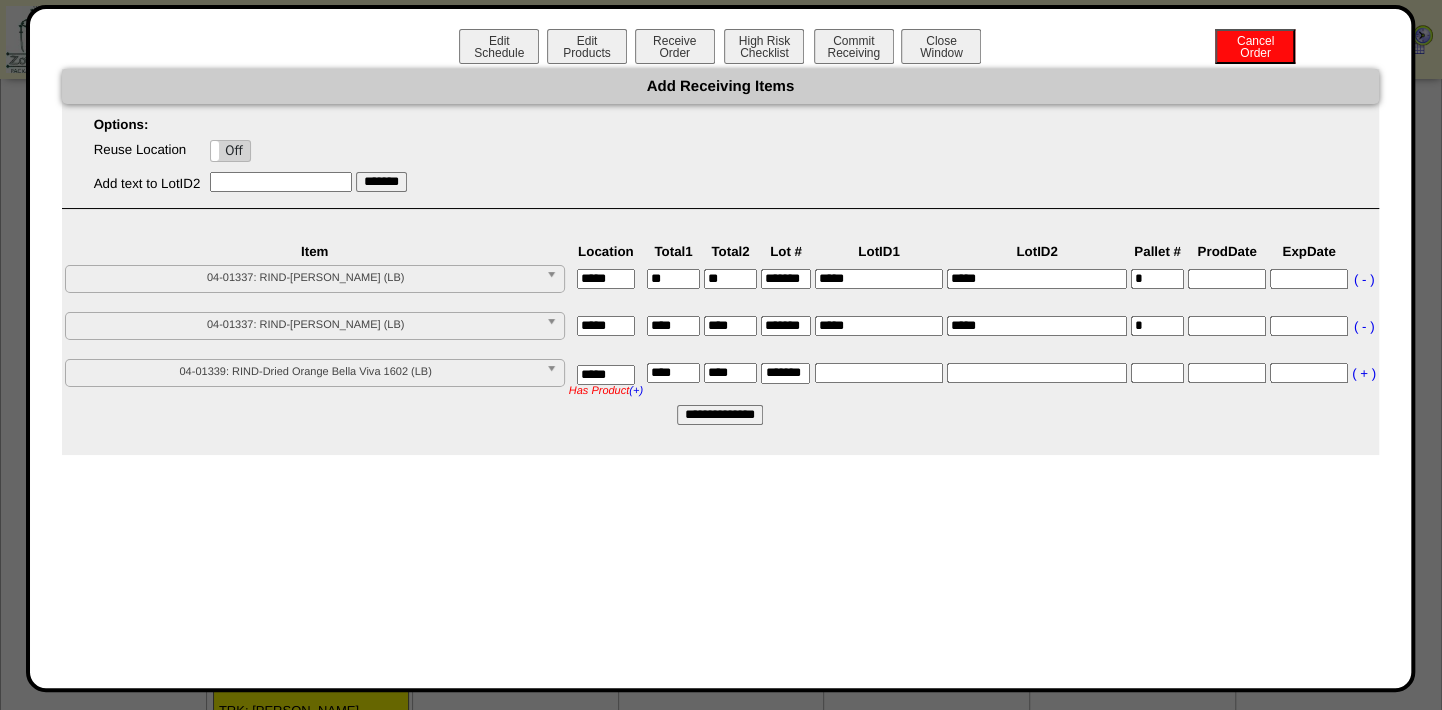 type on "*******" 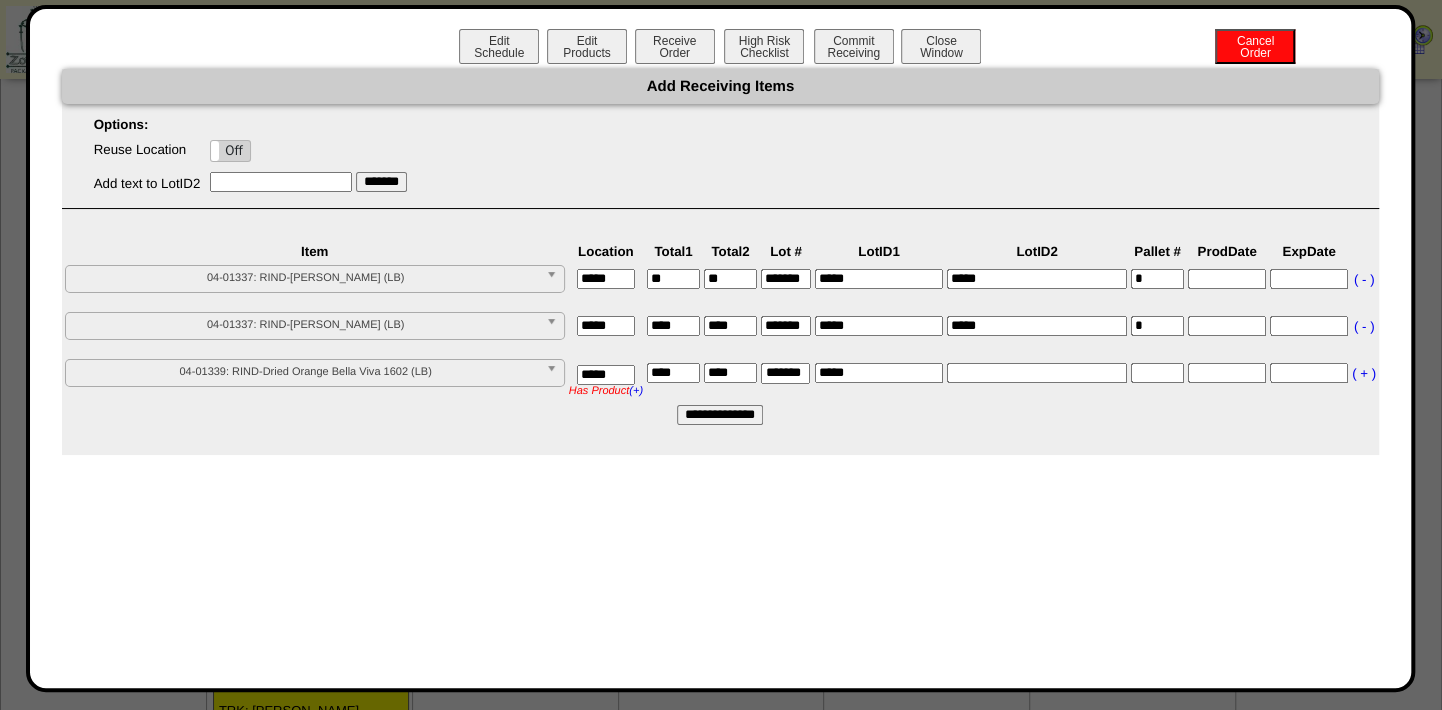 type on "*****" 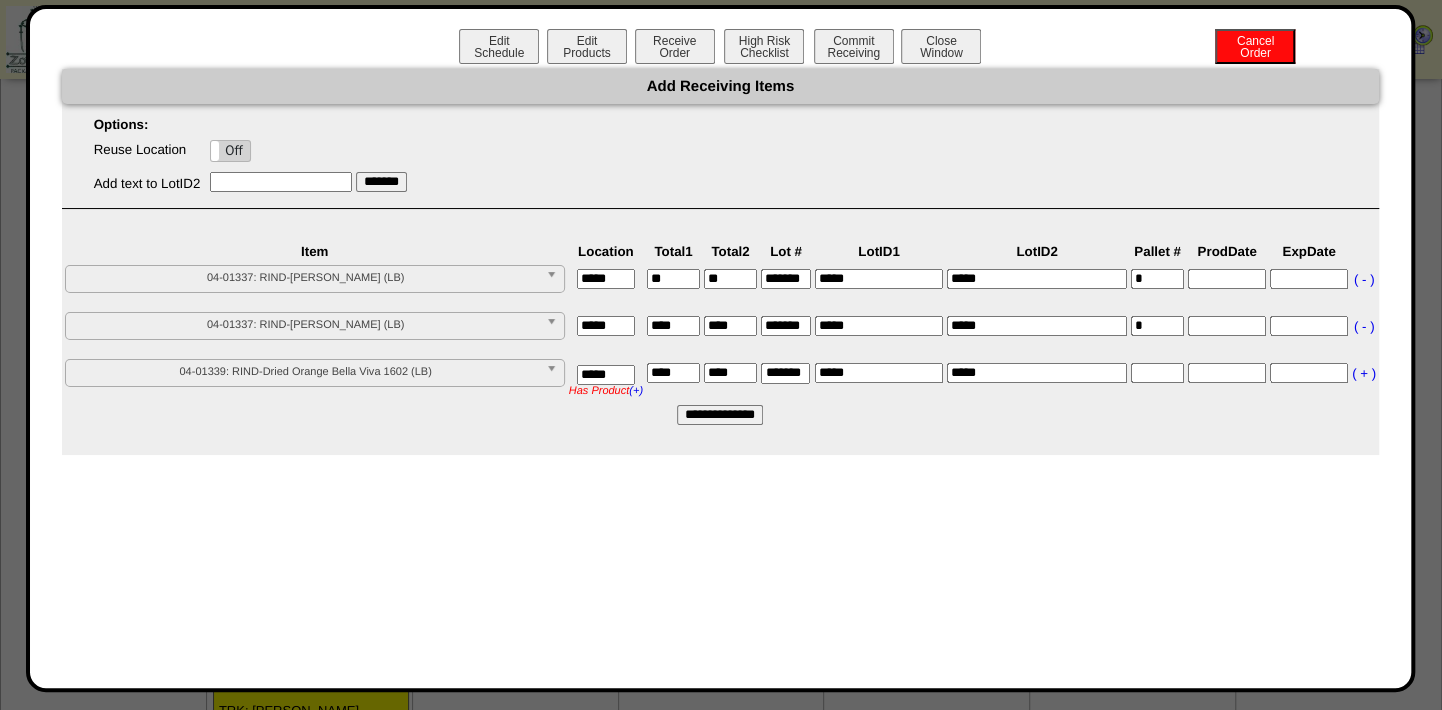 type on "*****" 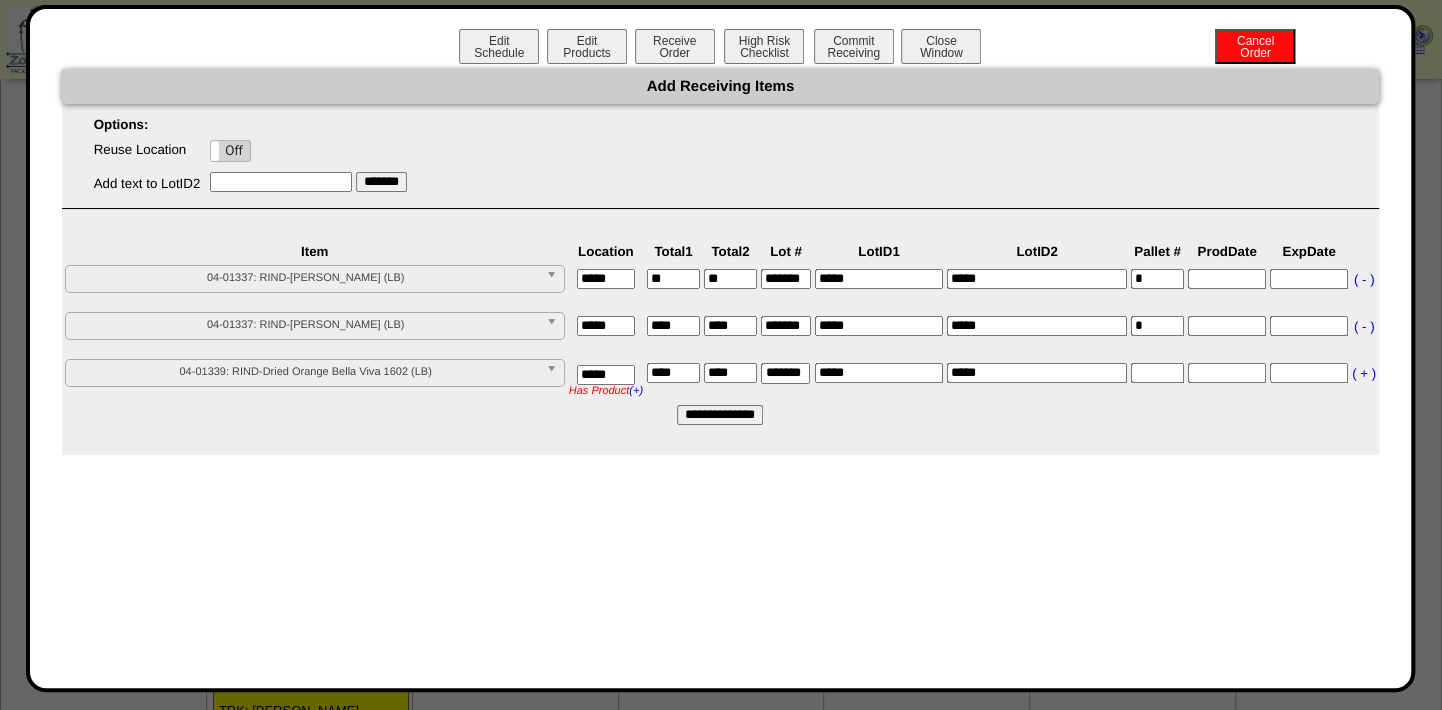 click on "**********" at bounding box center (720, 415) 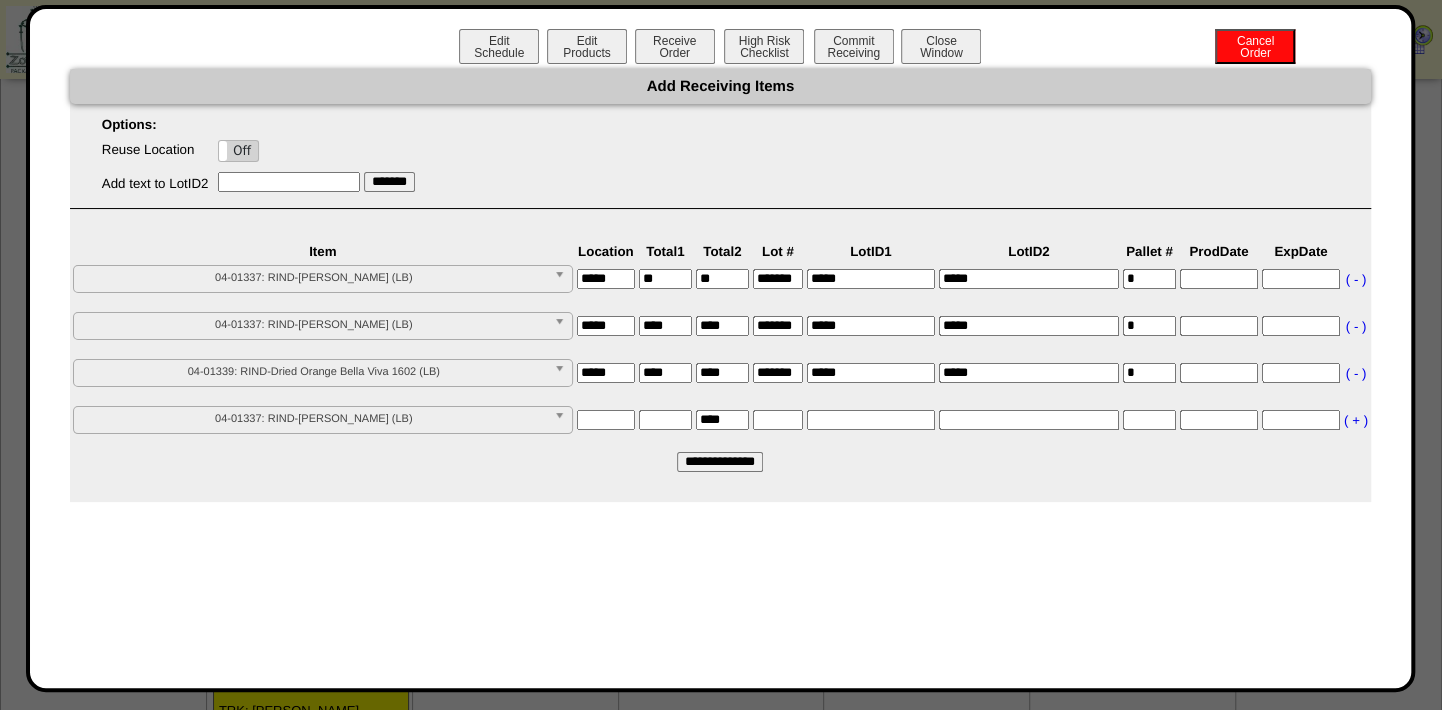 click at bounding box center [563, 279] 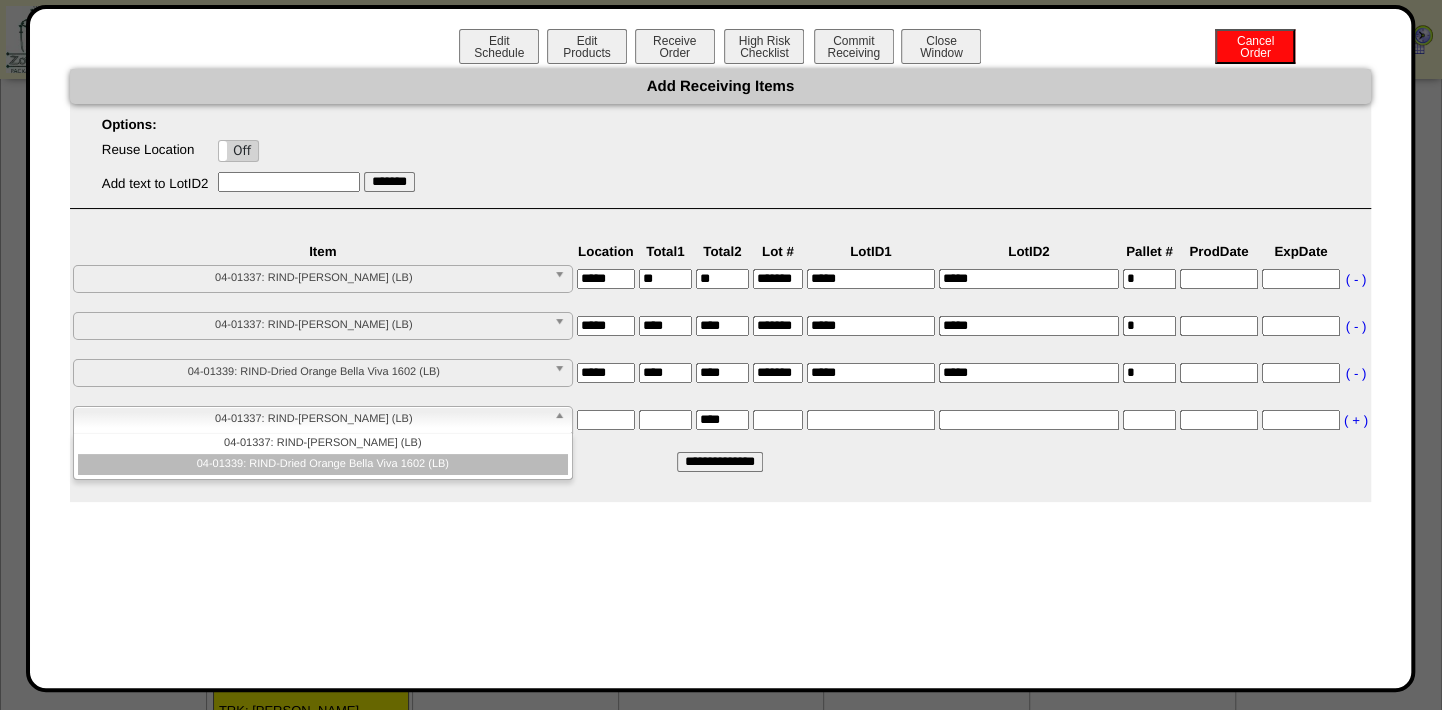 click on "04-01339: RIND-Dried Orange Bella Viva 1602 (LB)" at bounding box center (323, 464) 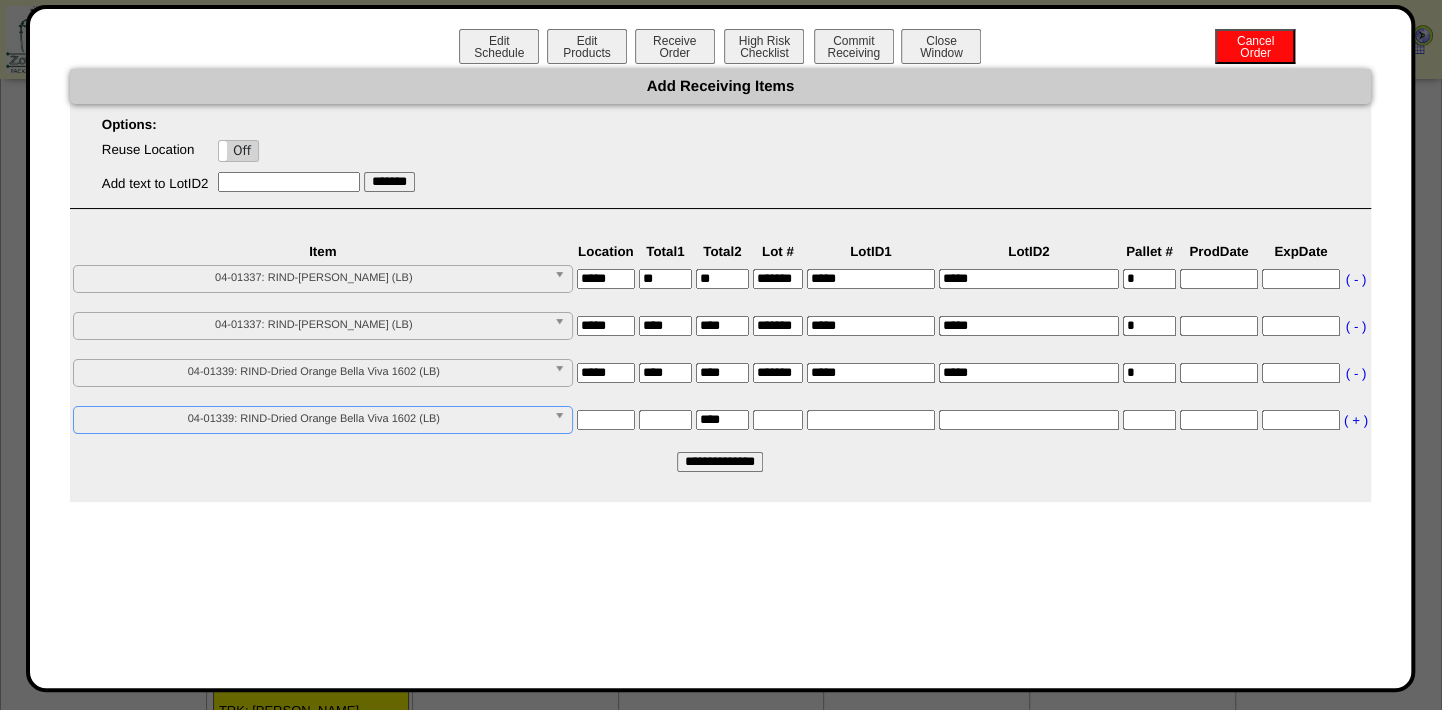 click at bounding box center [606, 420] 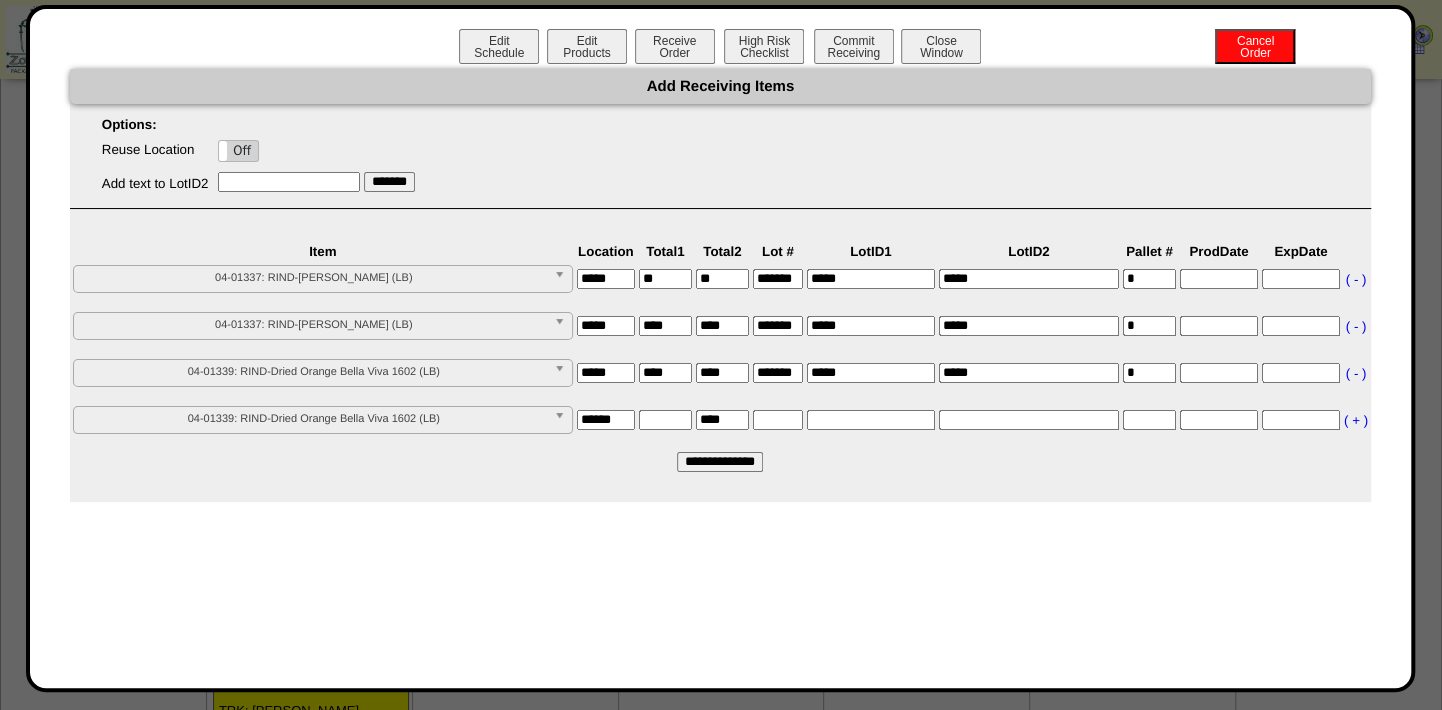 scroll, scrollTop: 0, scrollLeft: 3, axis: horizontal 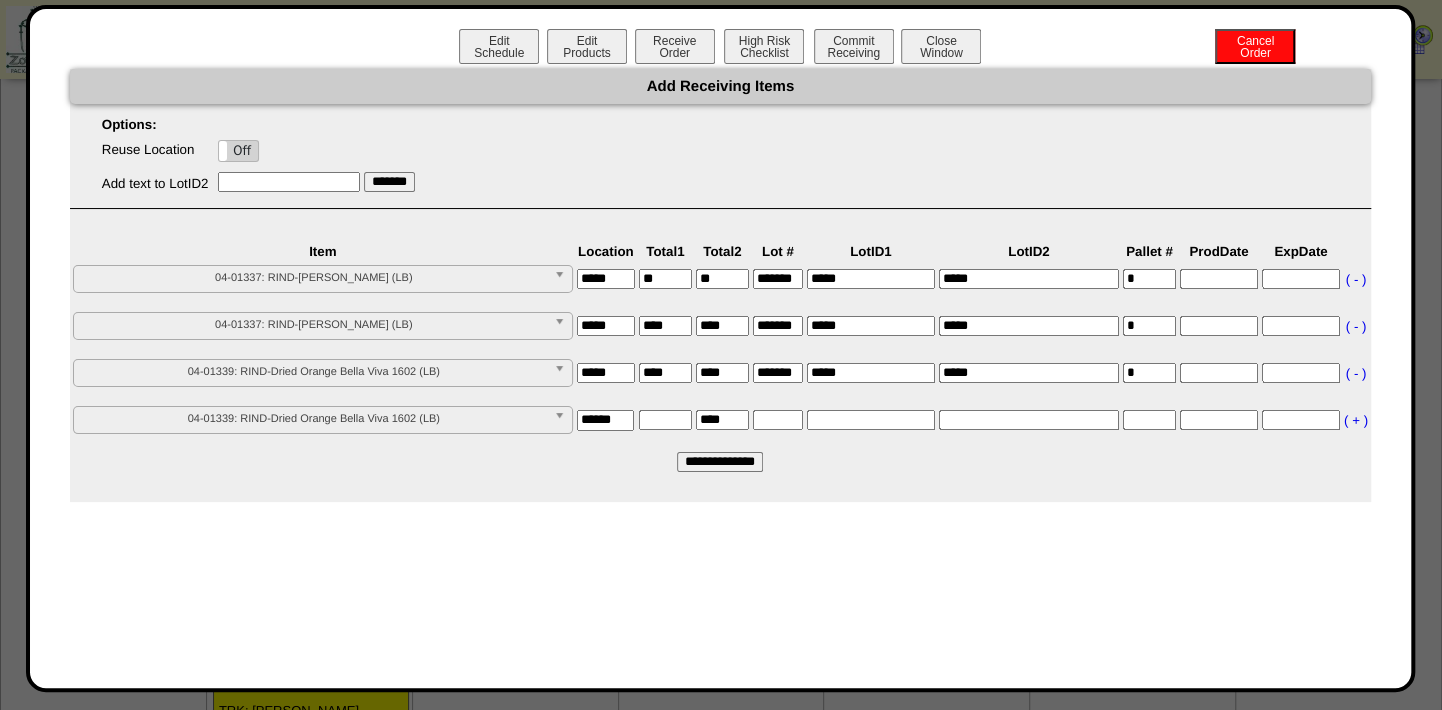 type on "******" 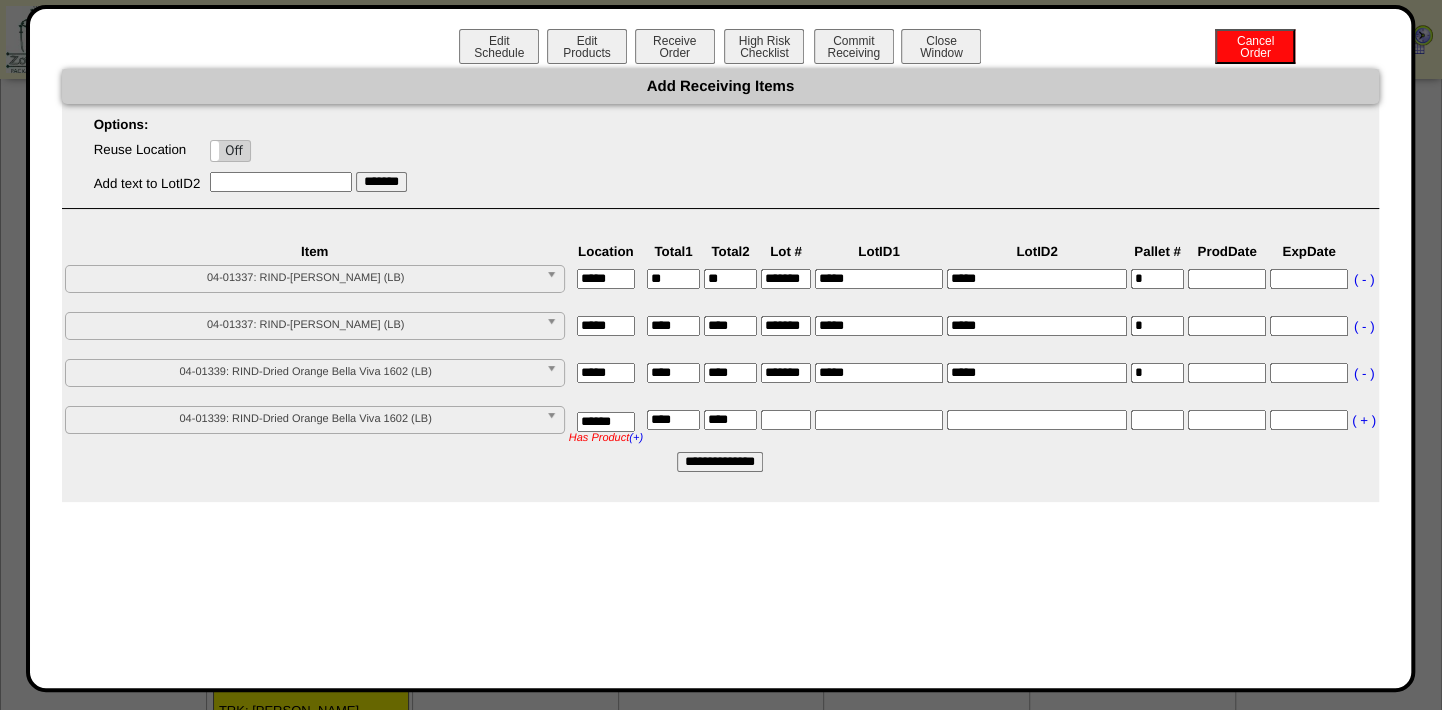 type on "****" 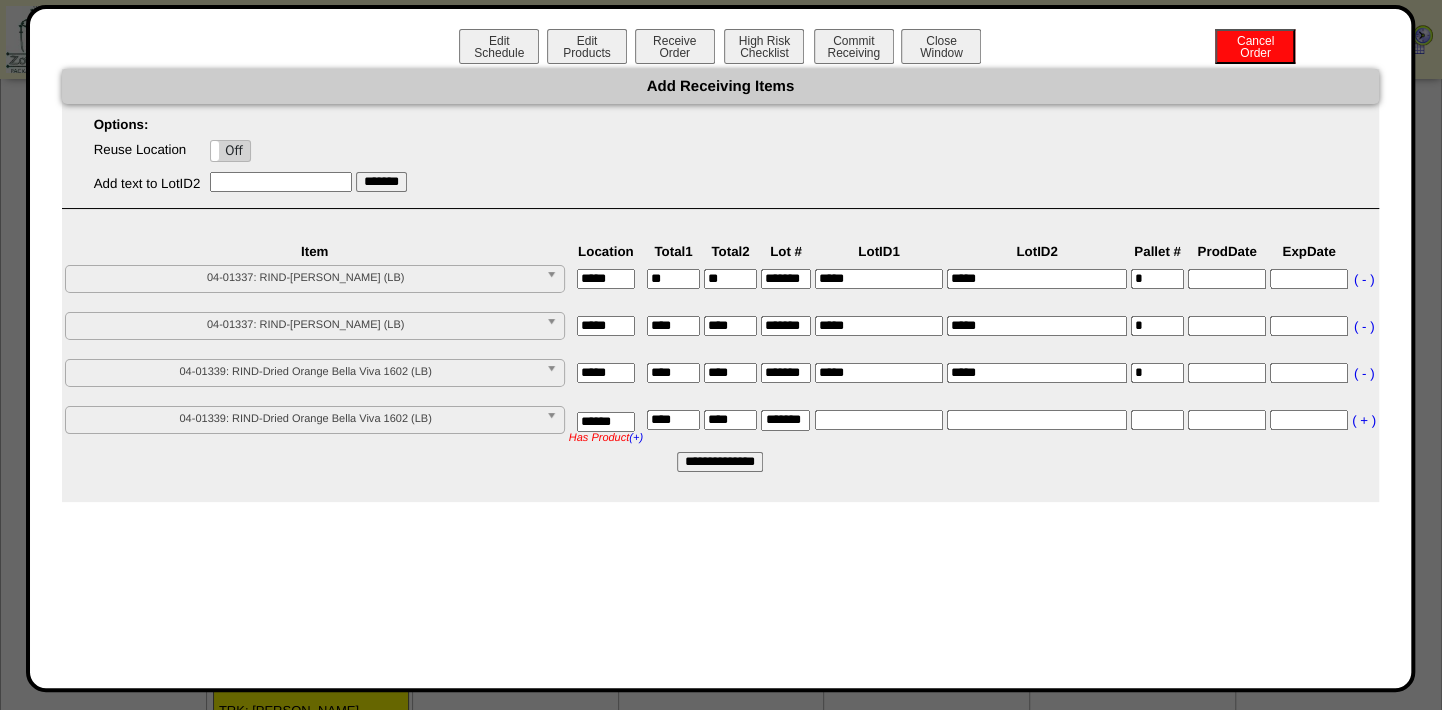 scroll, scrollTop: 0, scrollLeft: 10, axis: horizontal 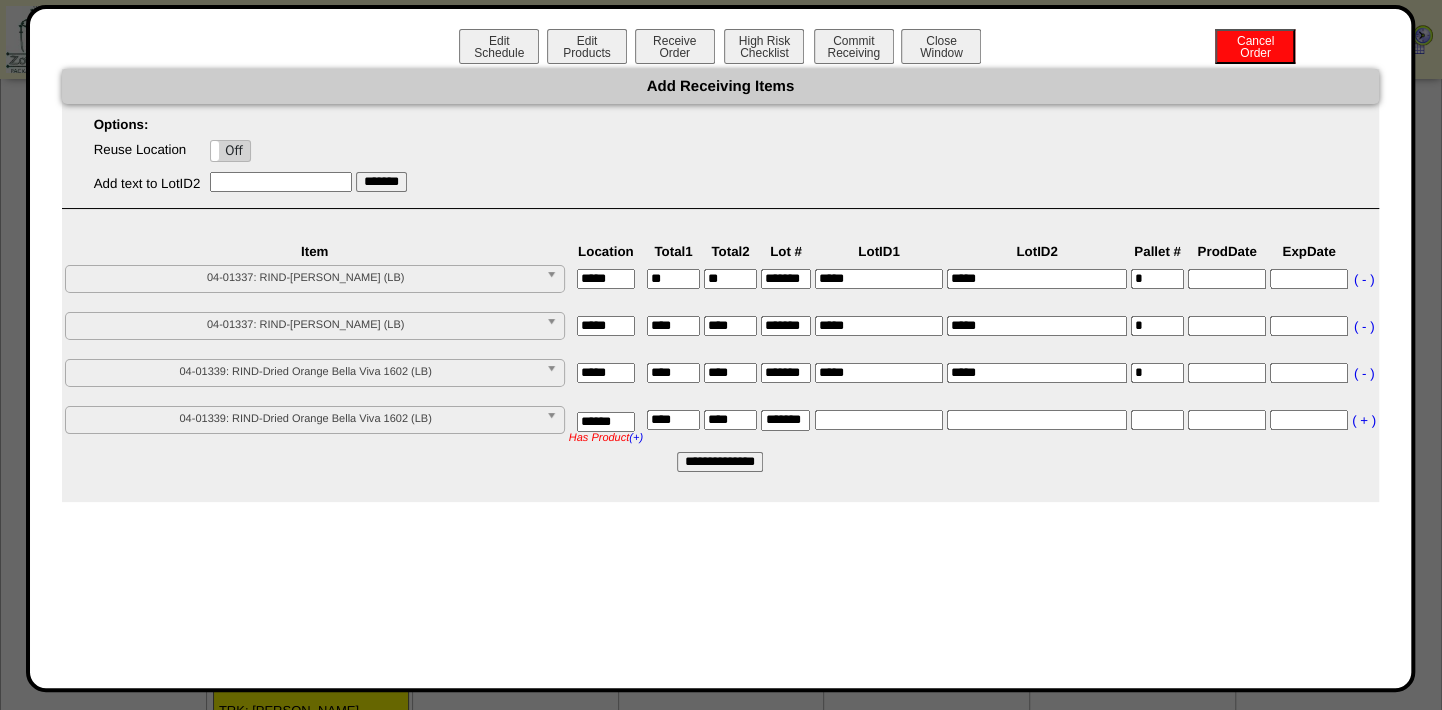 type on "*******" 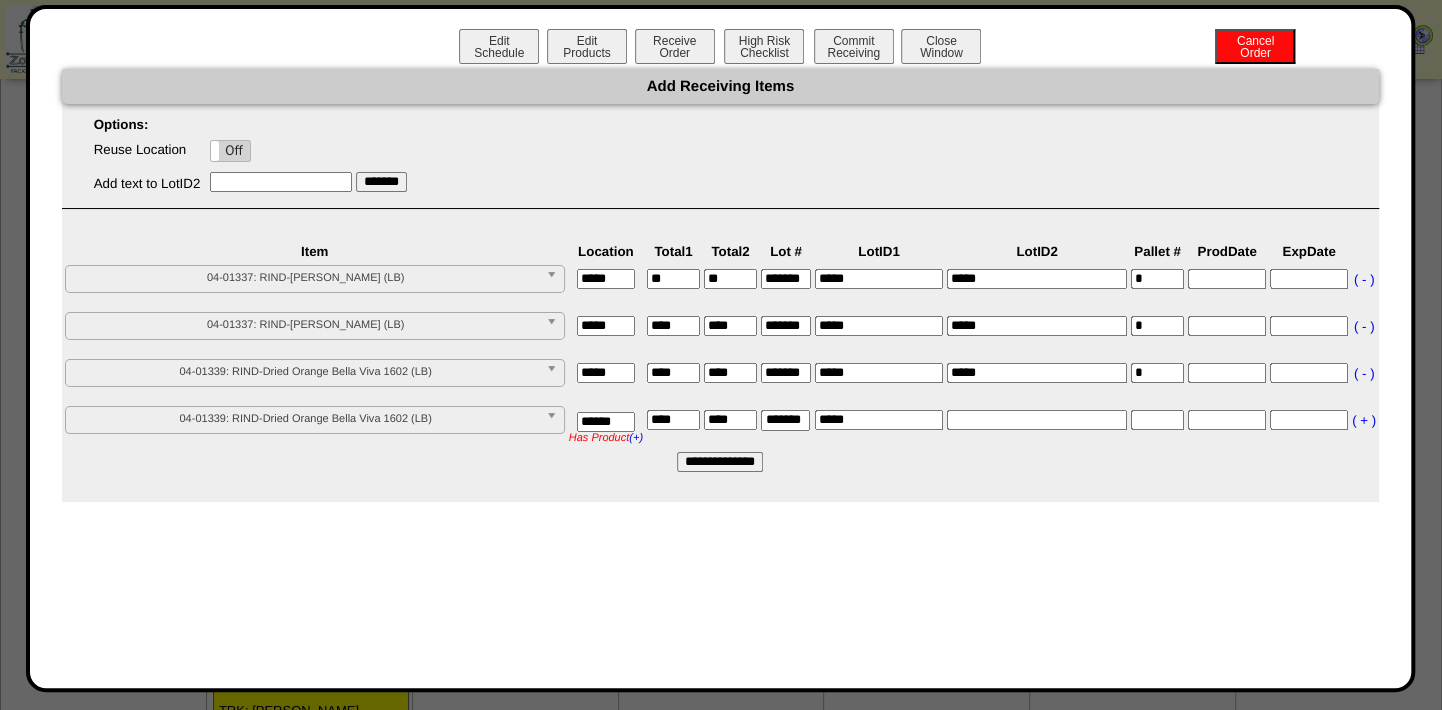 type on "*****" 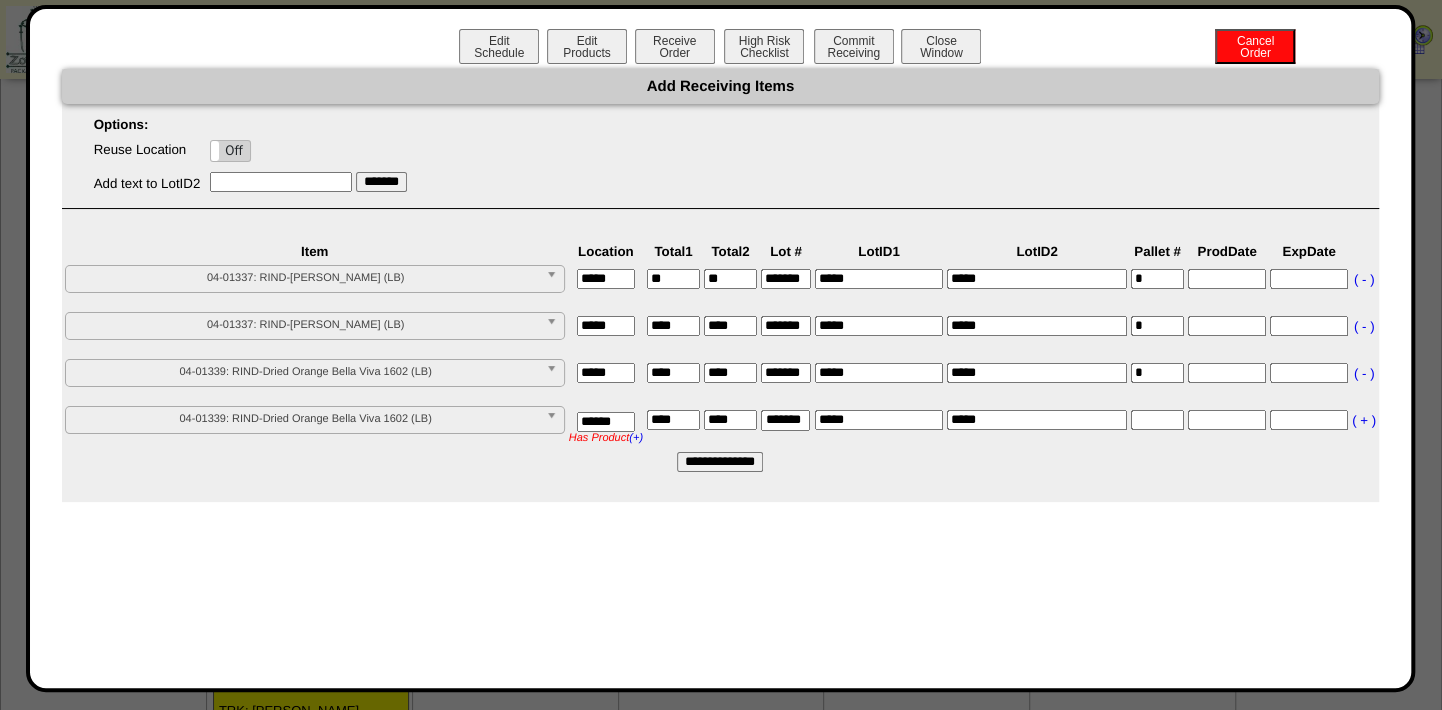 type on "*****" 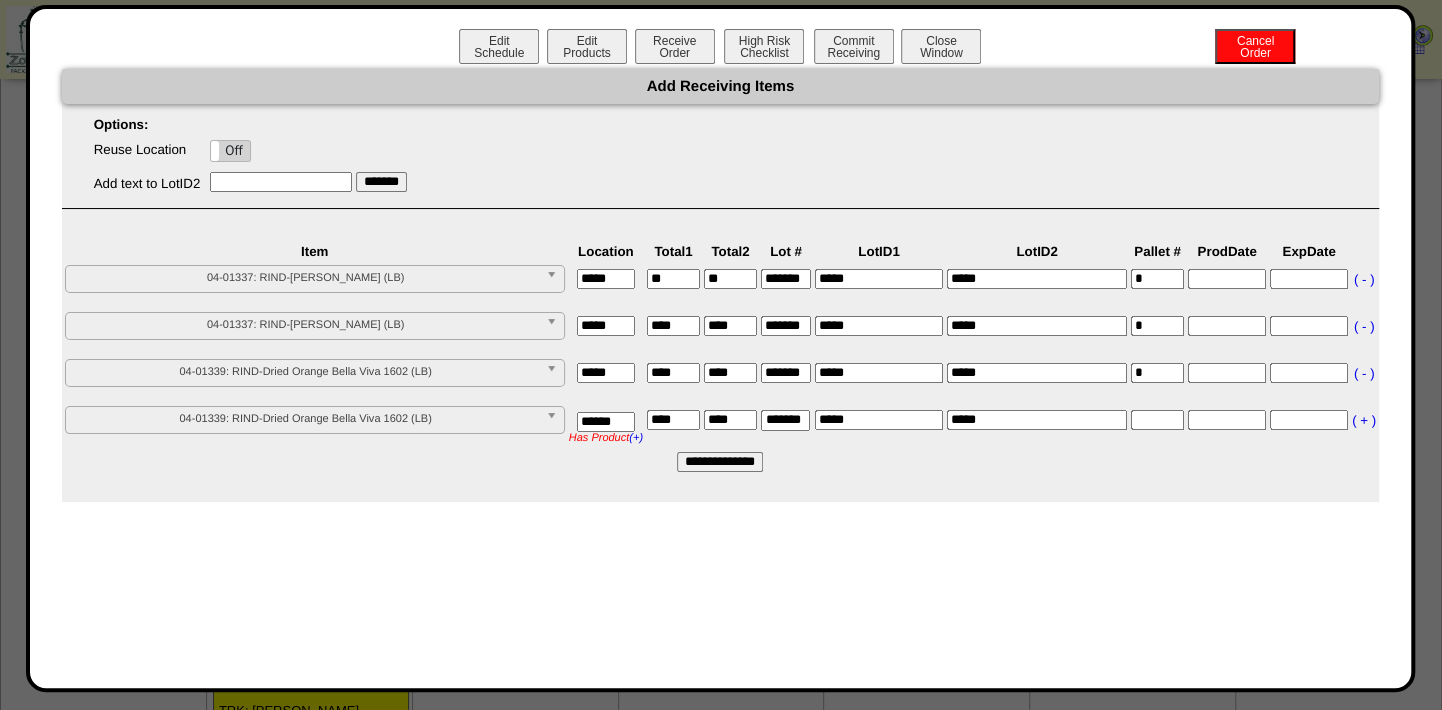 click on "**********" at bounding box center [720, 462] 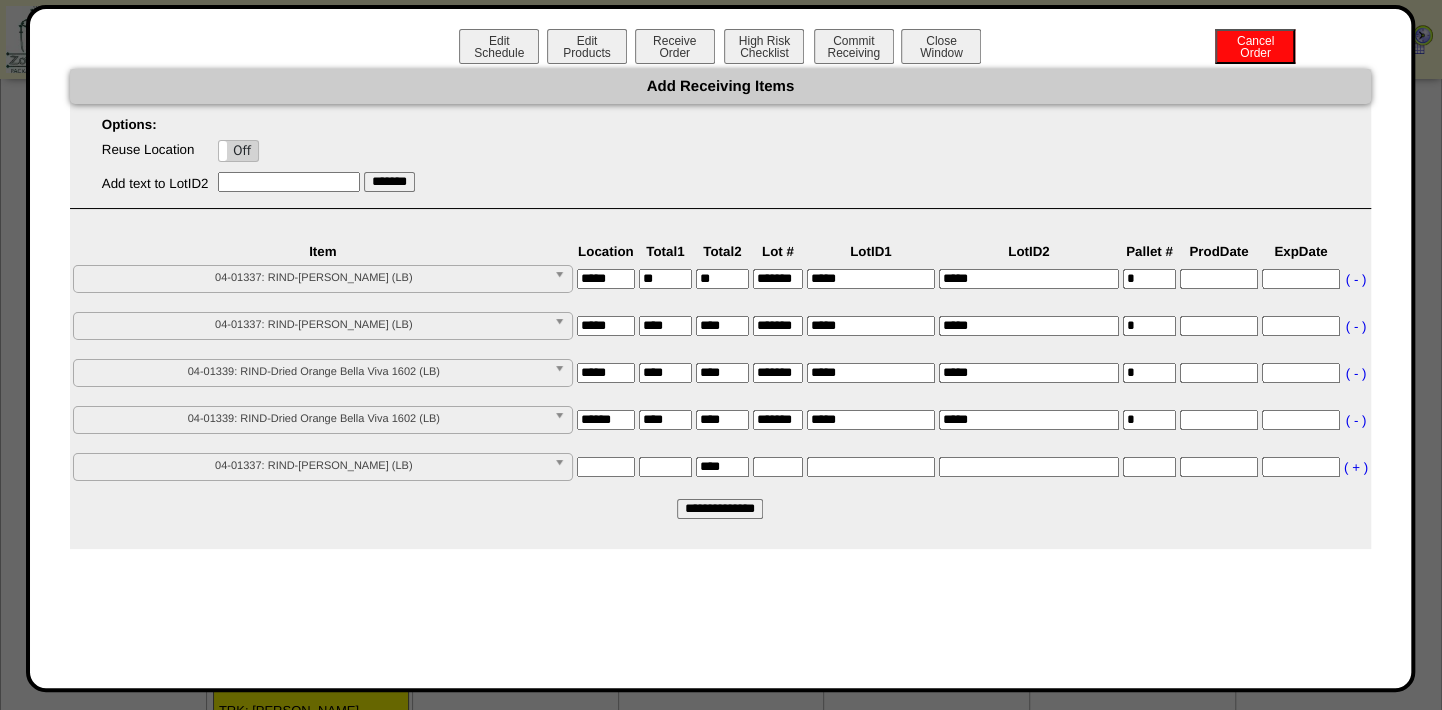 click at bounding box center (563, 279) 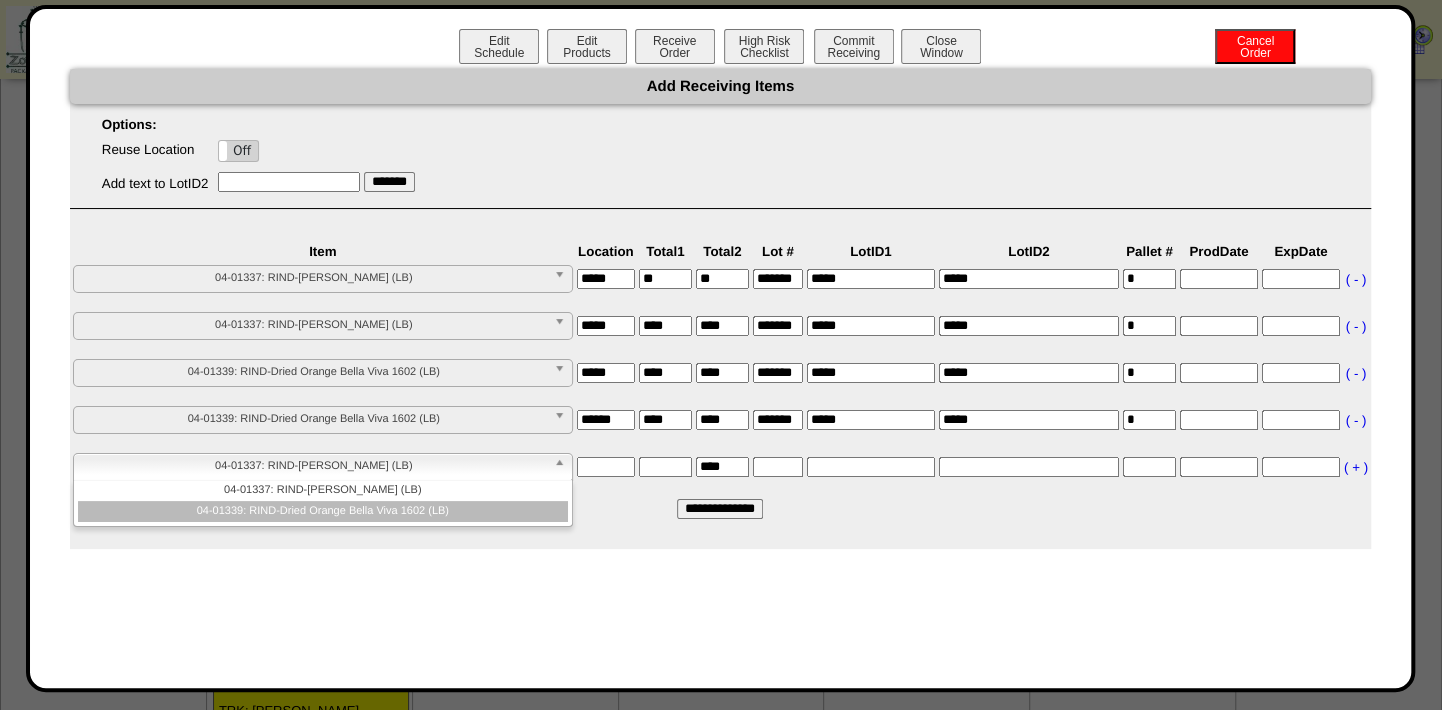 click on "04-01339: RIND-Dried Orange Bella Viva 1602 (LB)" at bounding box center (323, 511) 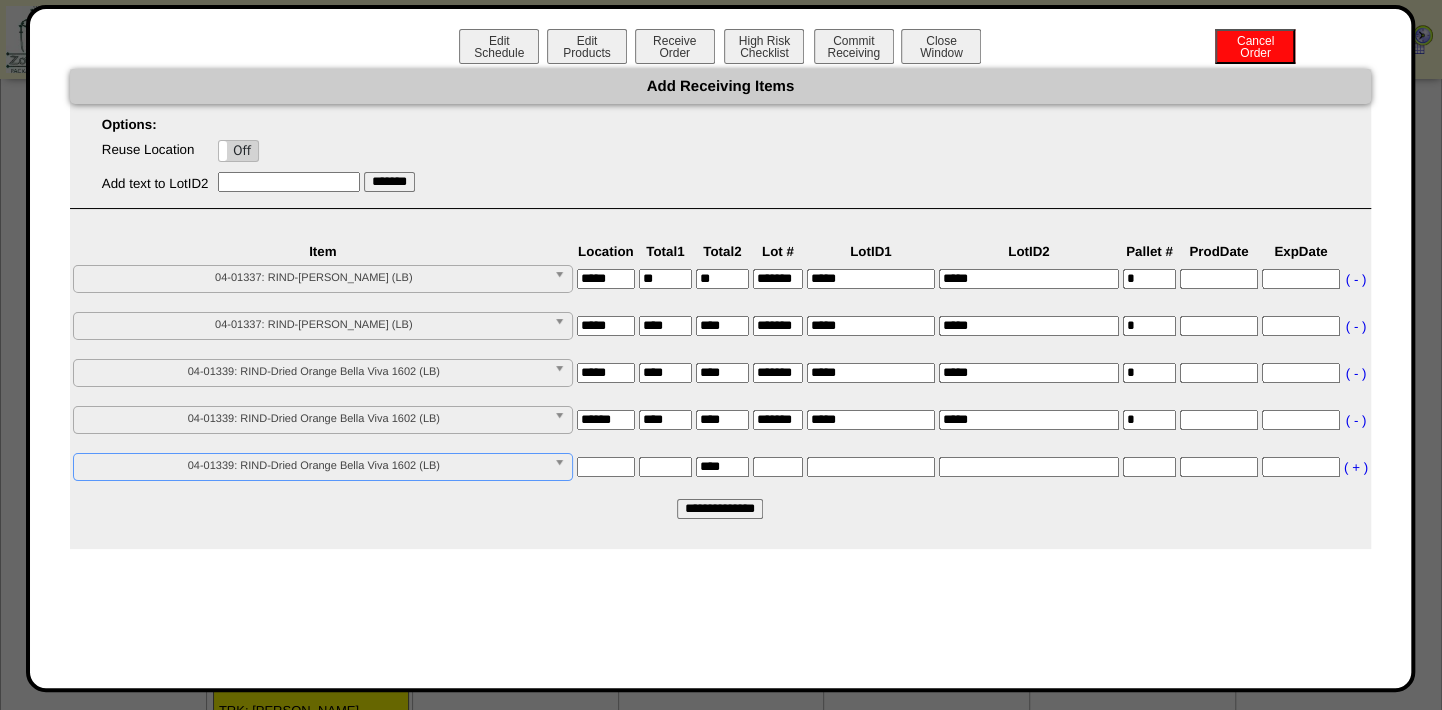 click at bounding box center [606, 467] 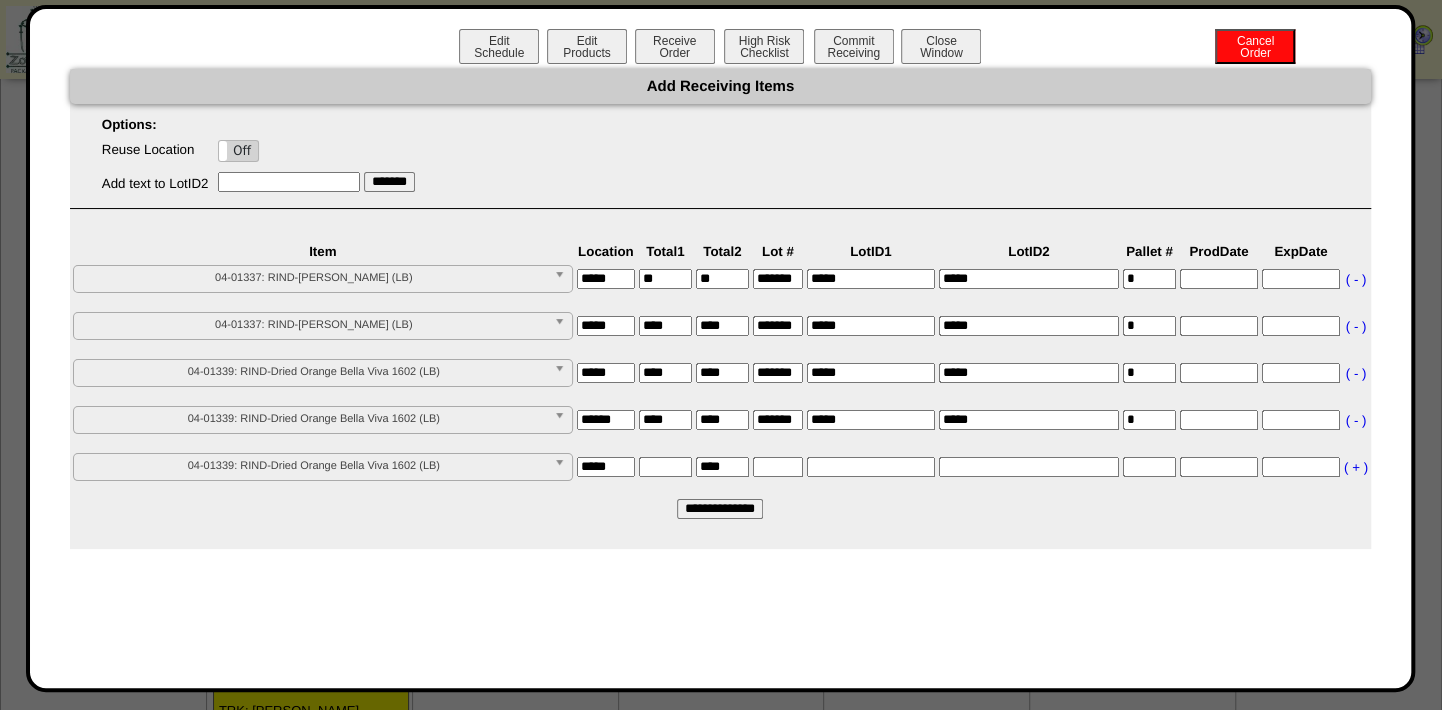 type on "*****" 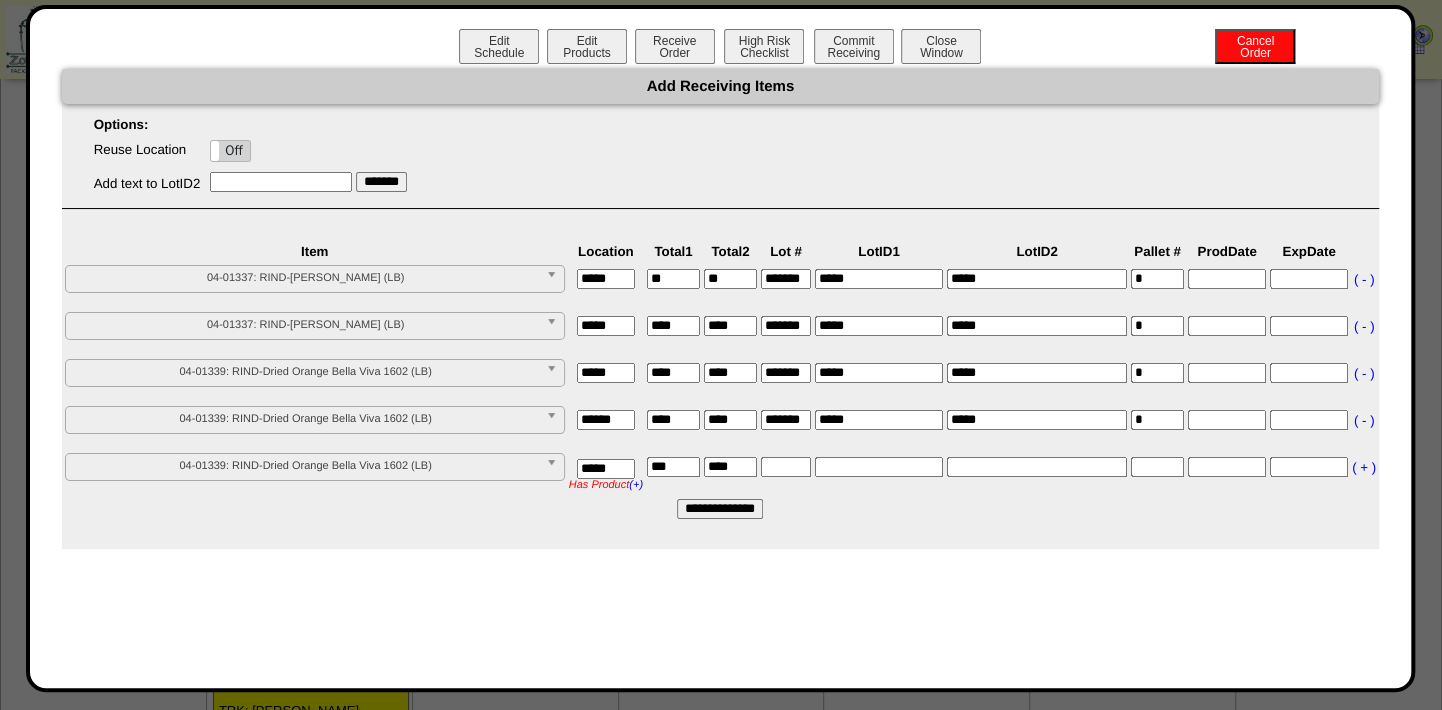 type on "***" 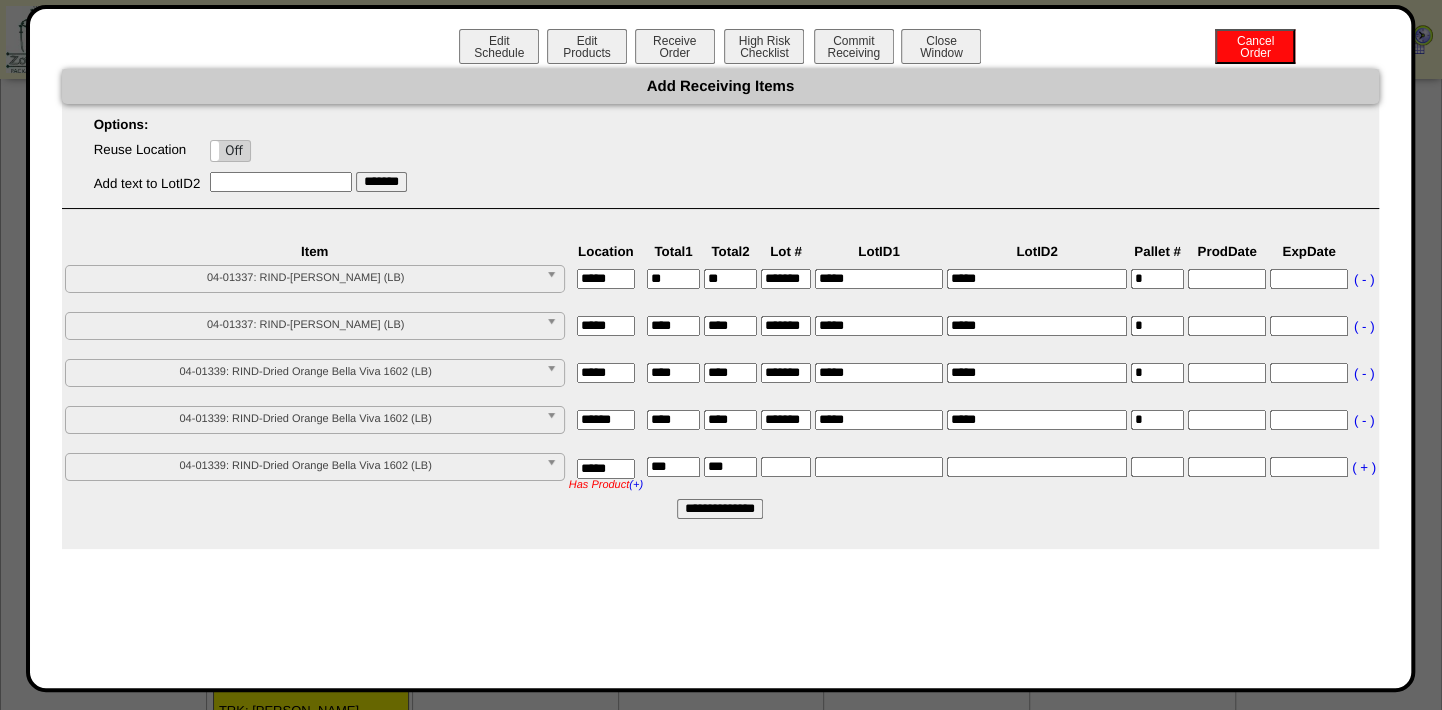 type on "***" 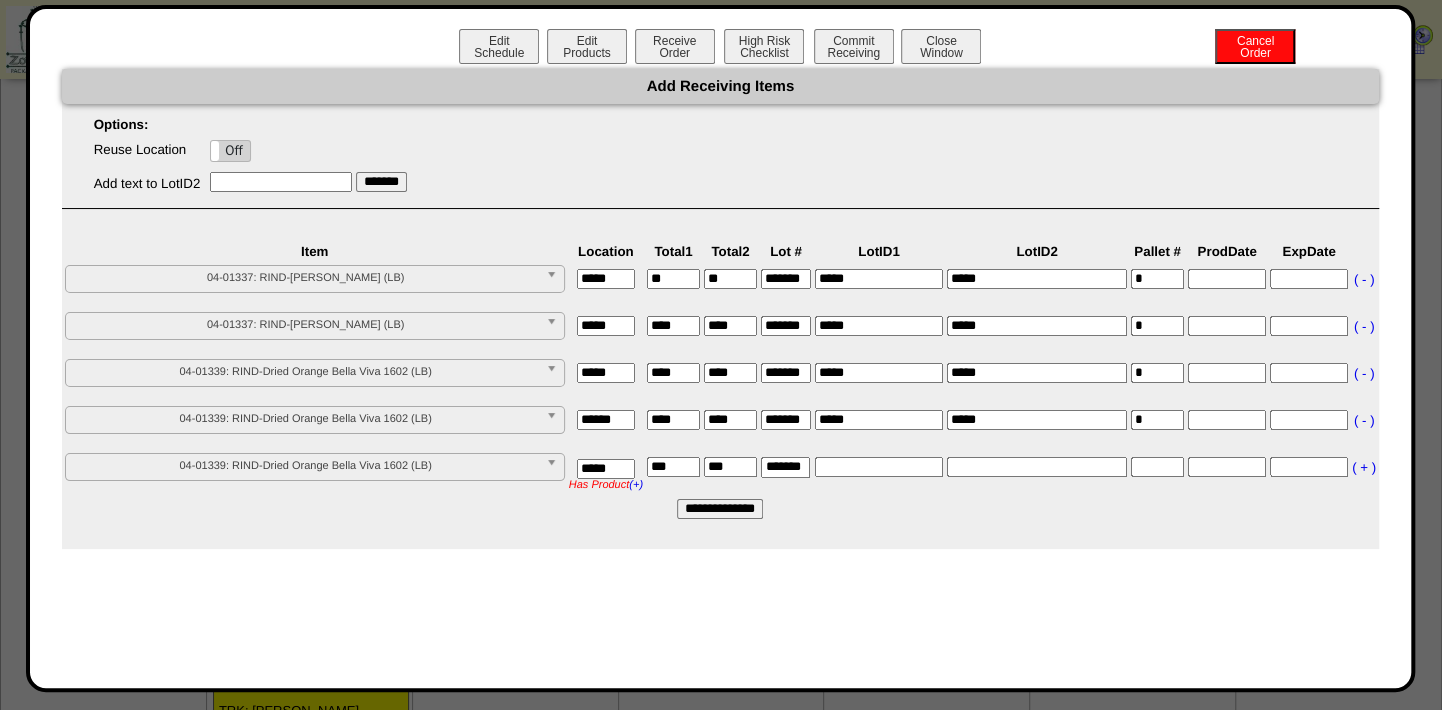 scroll, scrollTop: 0, scrollLeft: 10, axis: horizontal 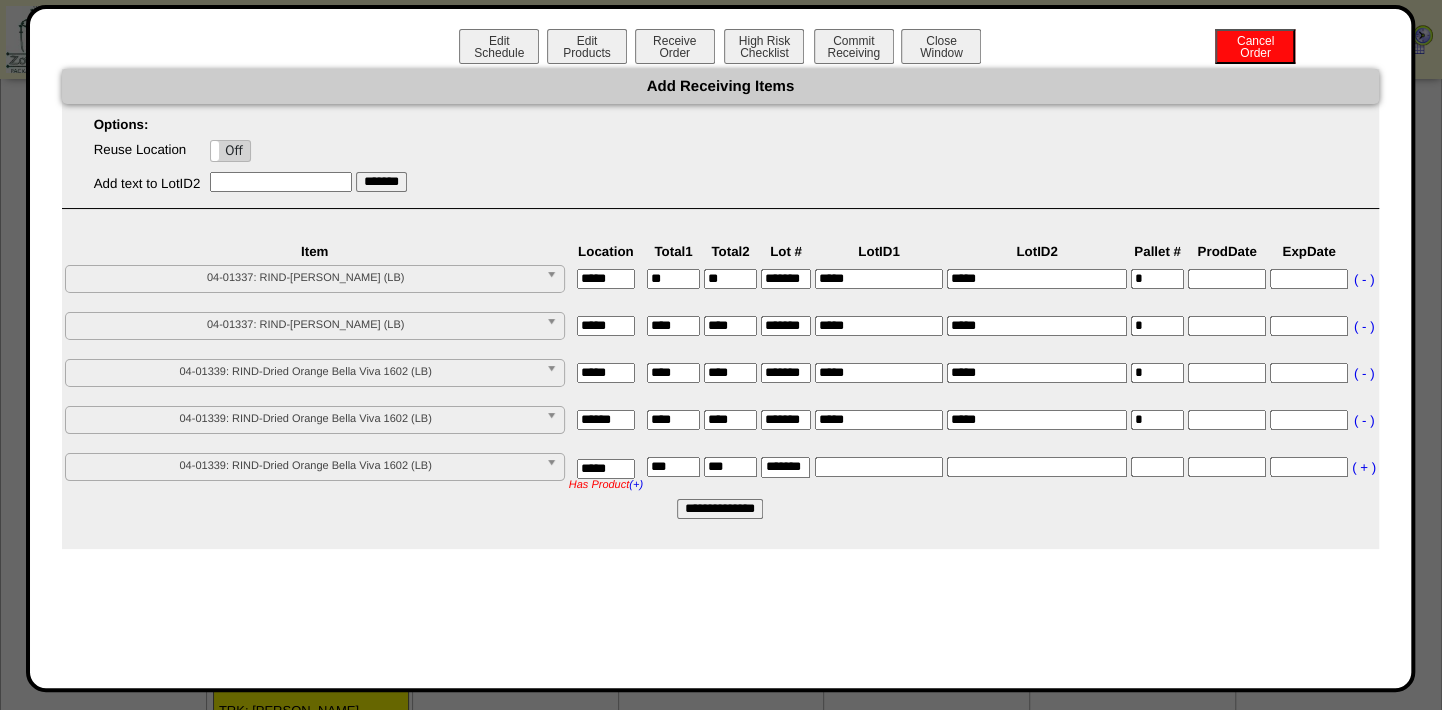 type on "*******" 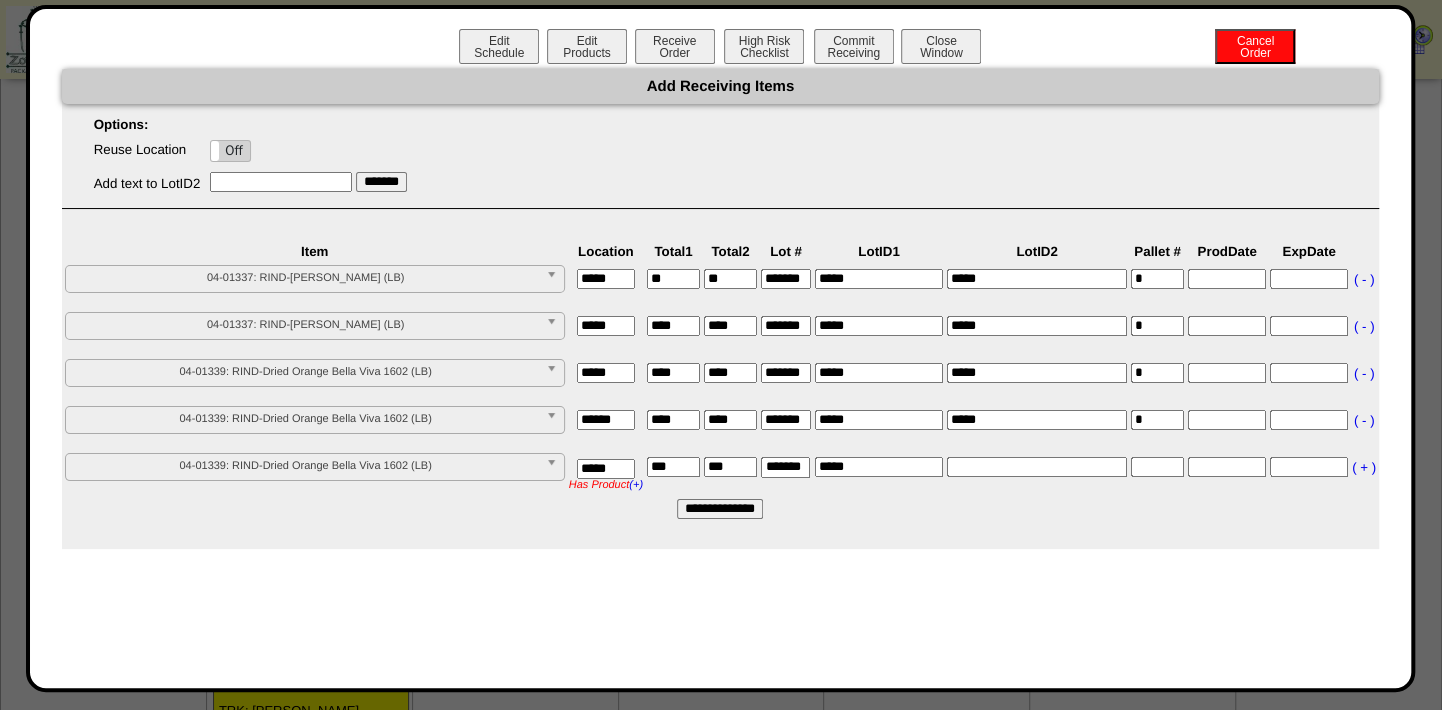 type on "*****" 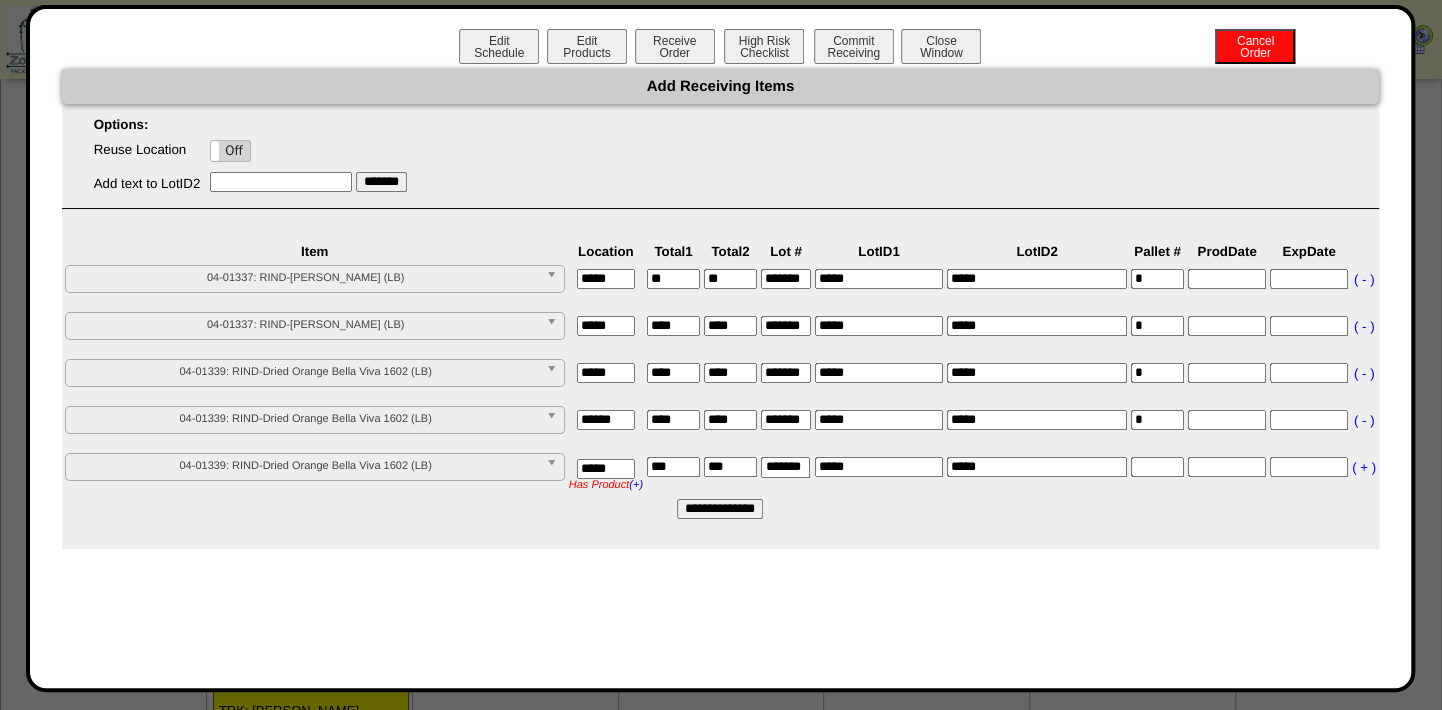 type on "*****" 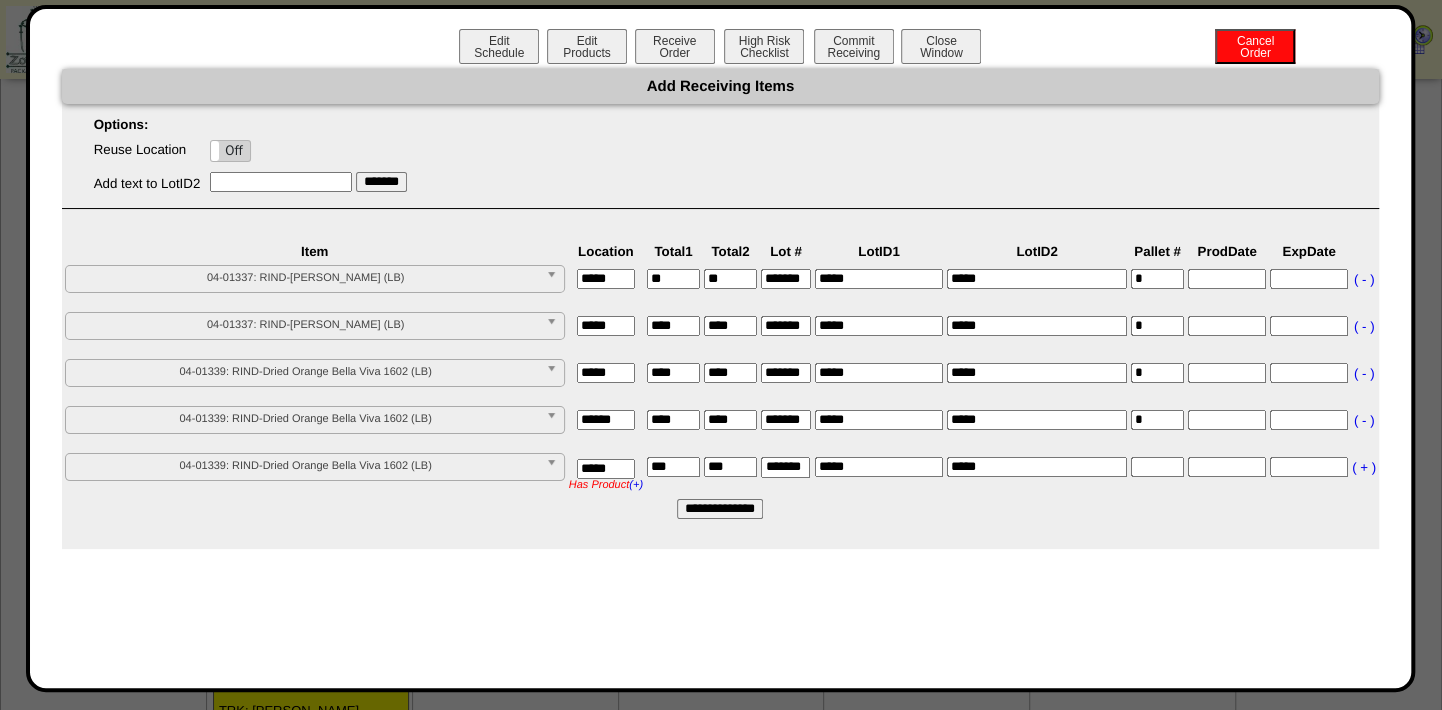 click at bounding box center (1309, 279) 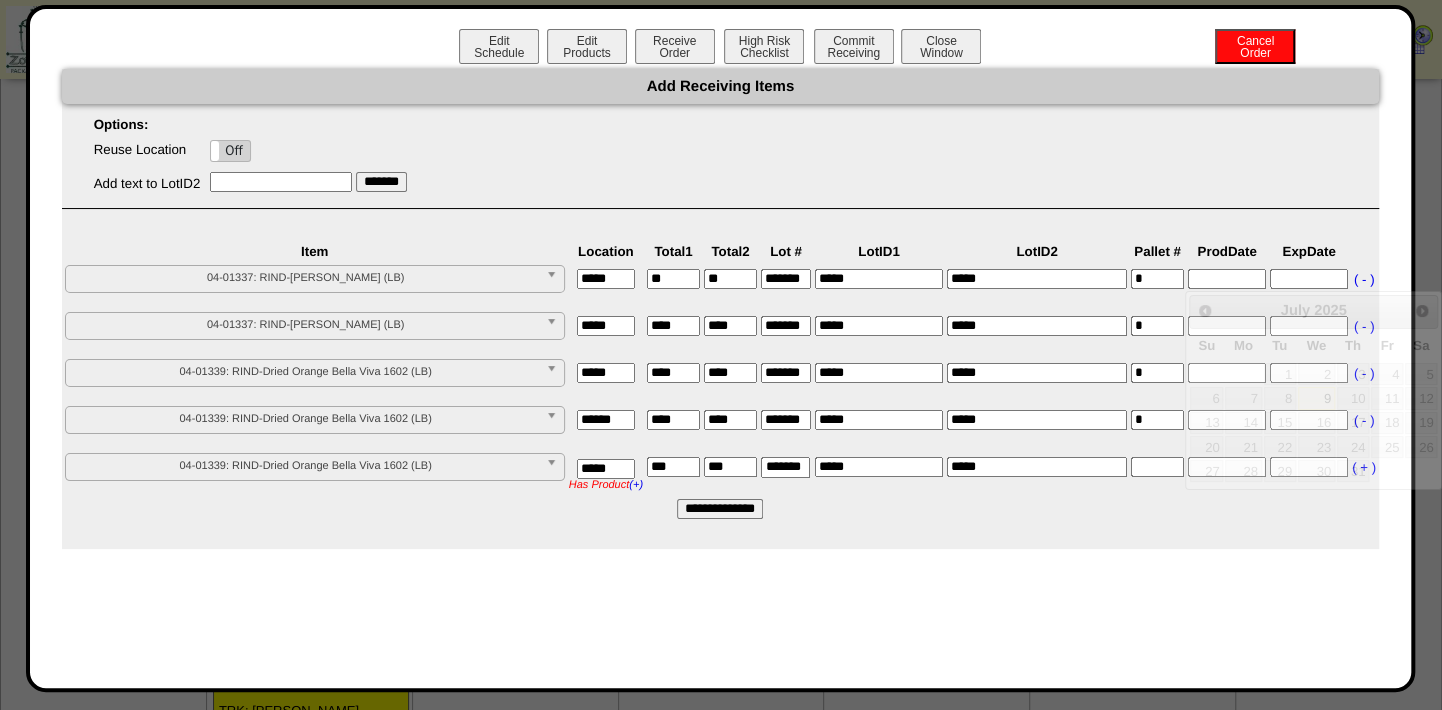 click at bounding box center [1227, 279] 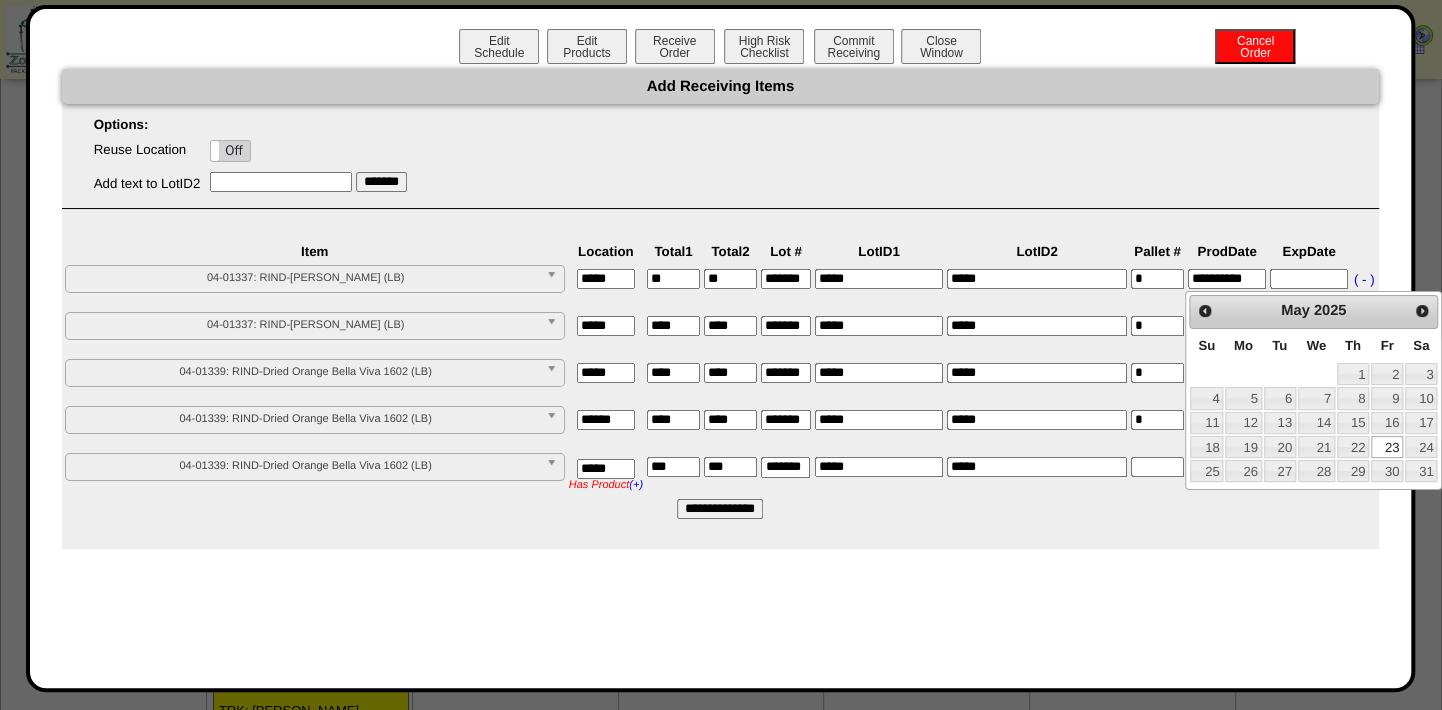 type on "**********" 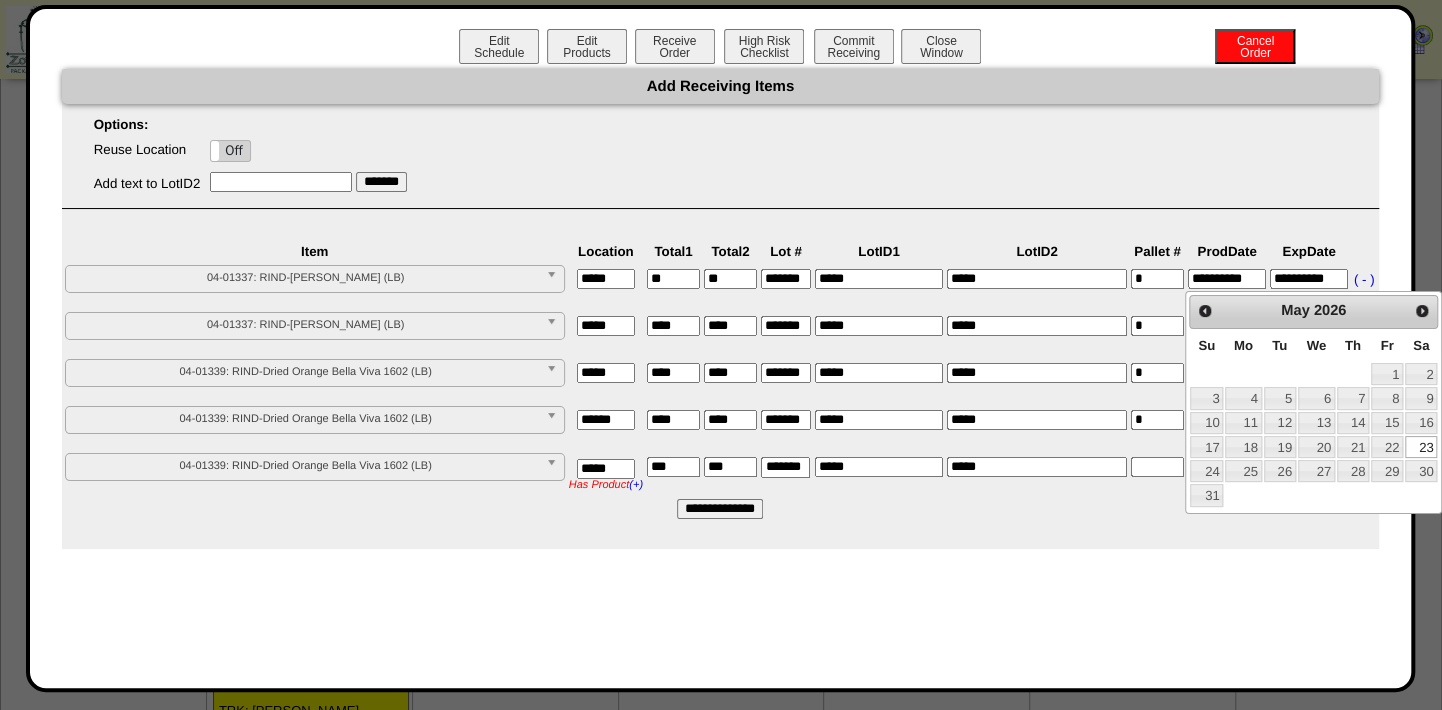 type on "**********" 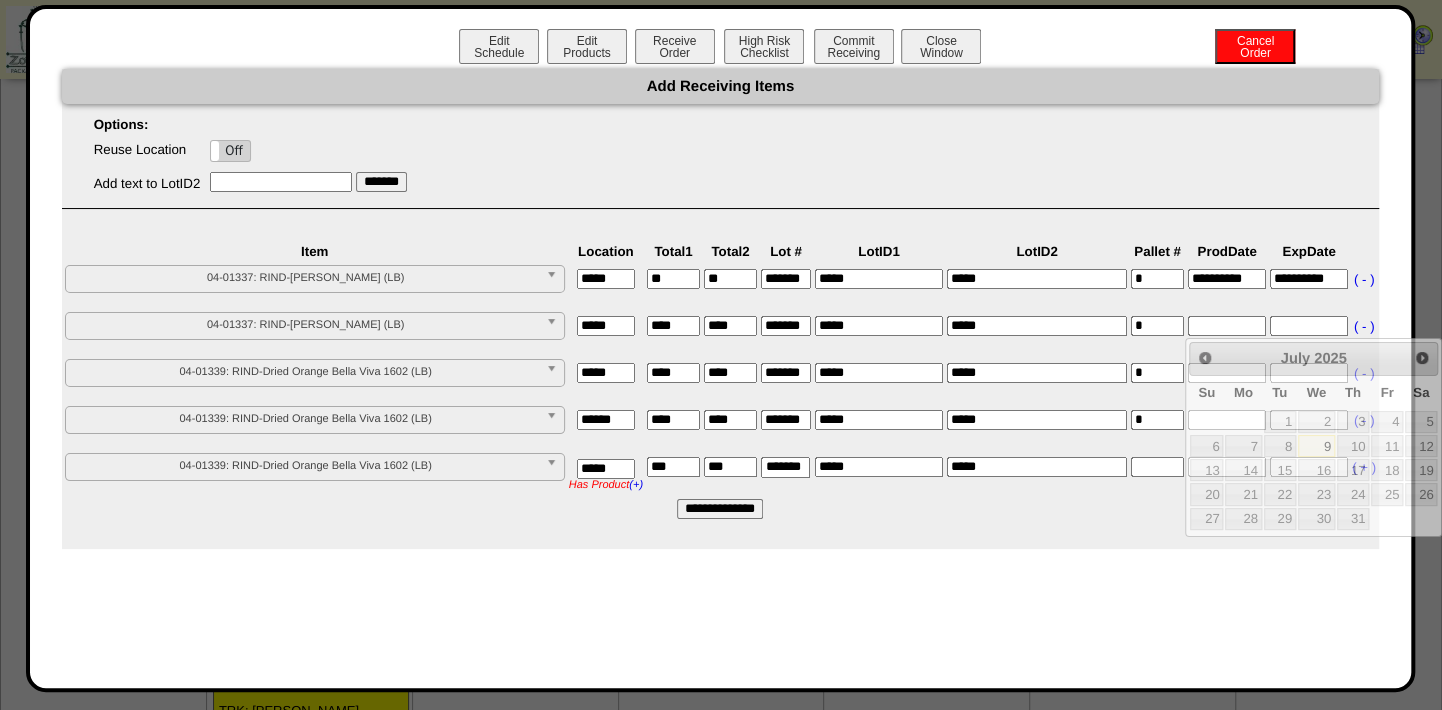 click at bounding box center [1227, 326] 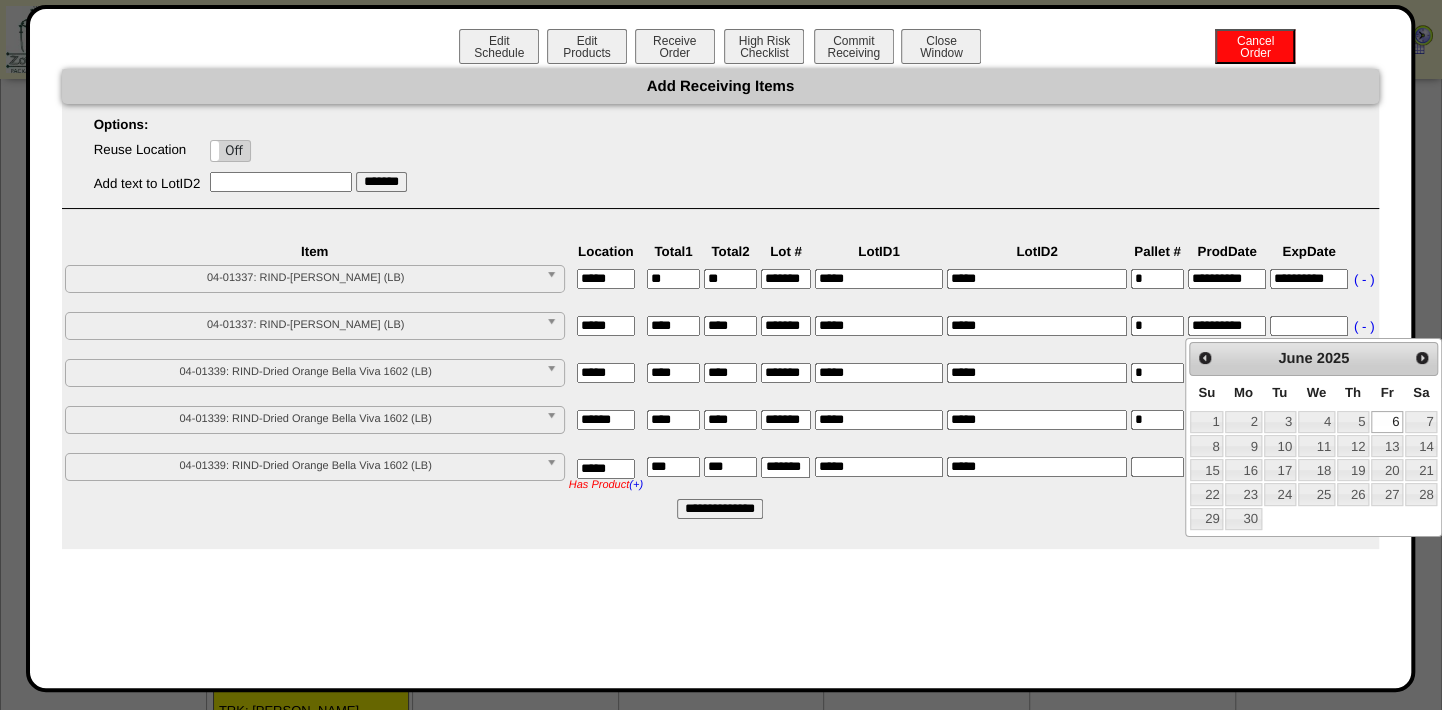 type on "**********" 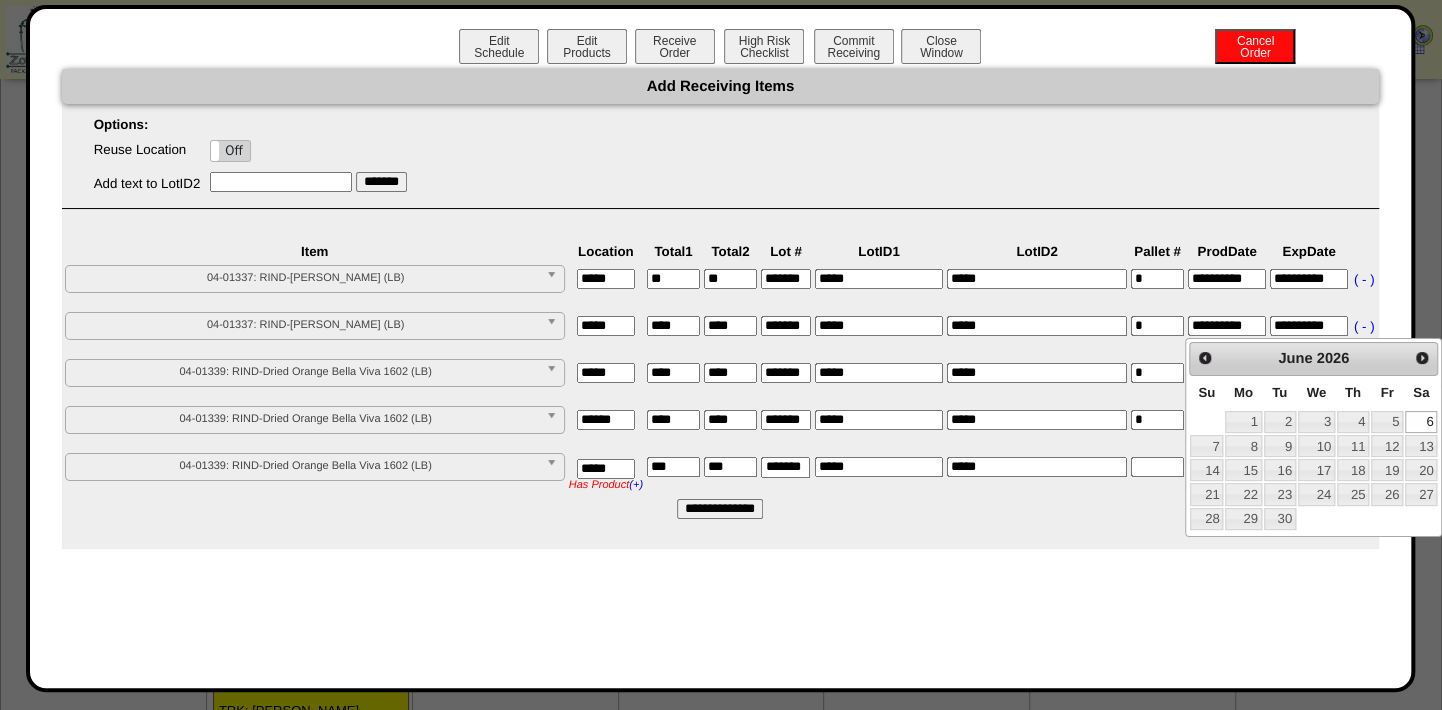 type on "**********" 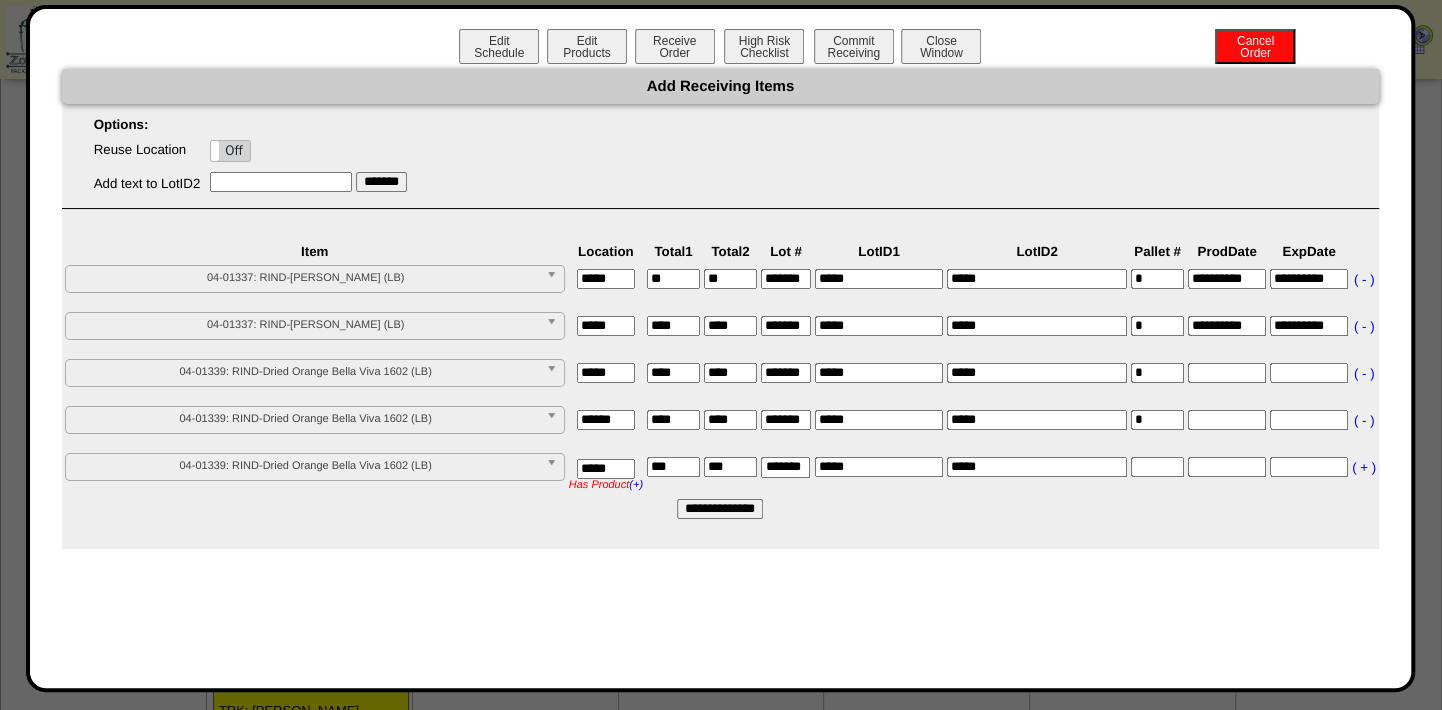 click at bounding box center (1227, 373) 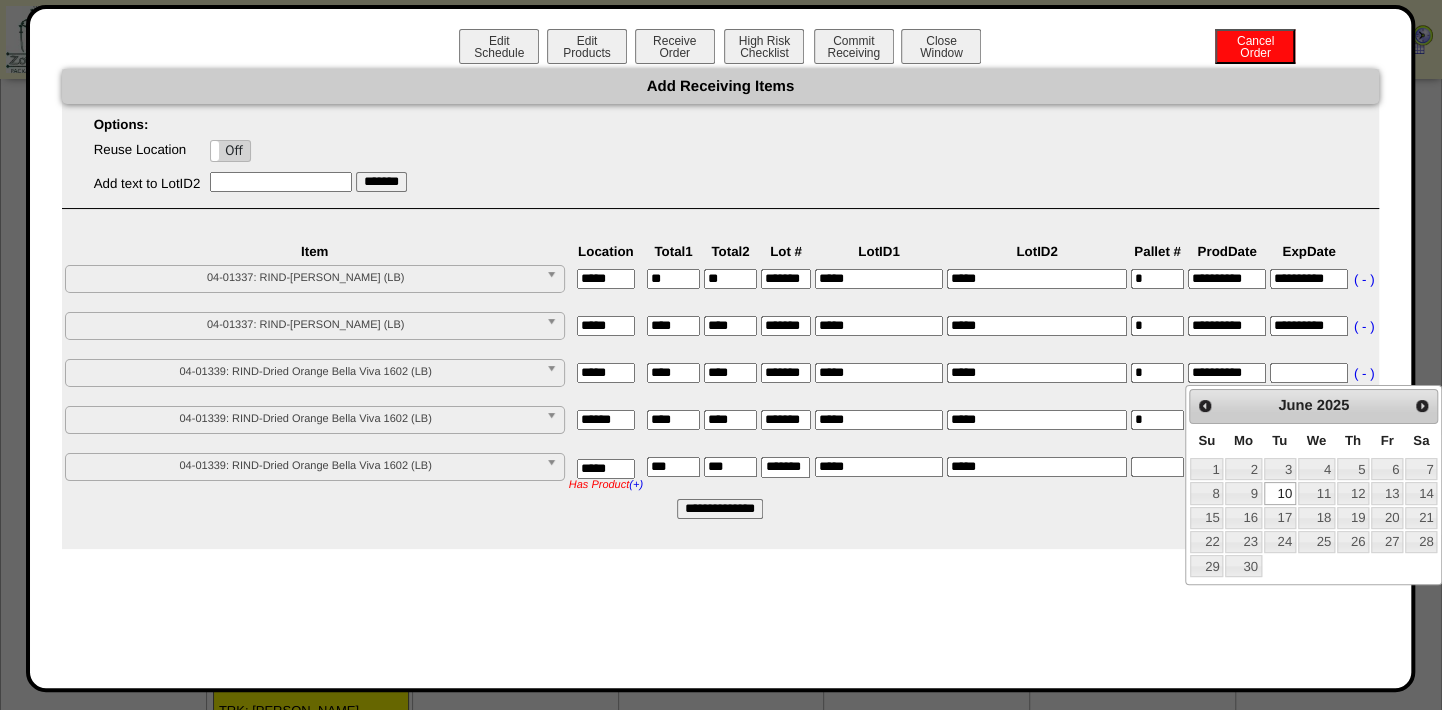 type on "**********" 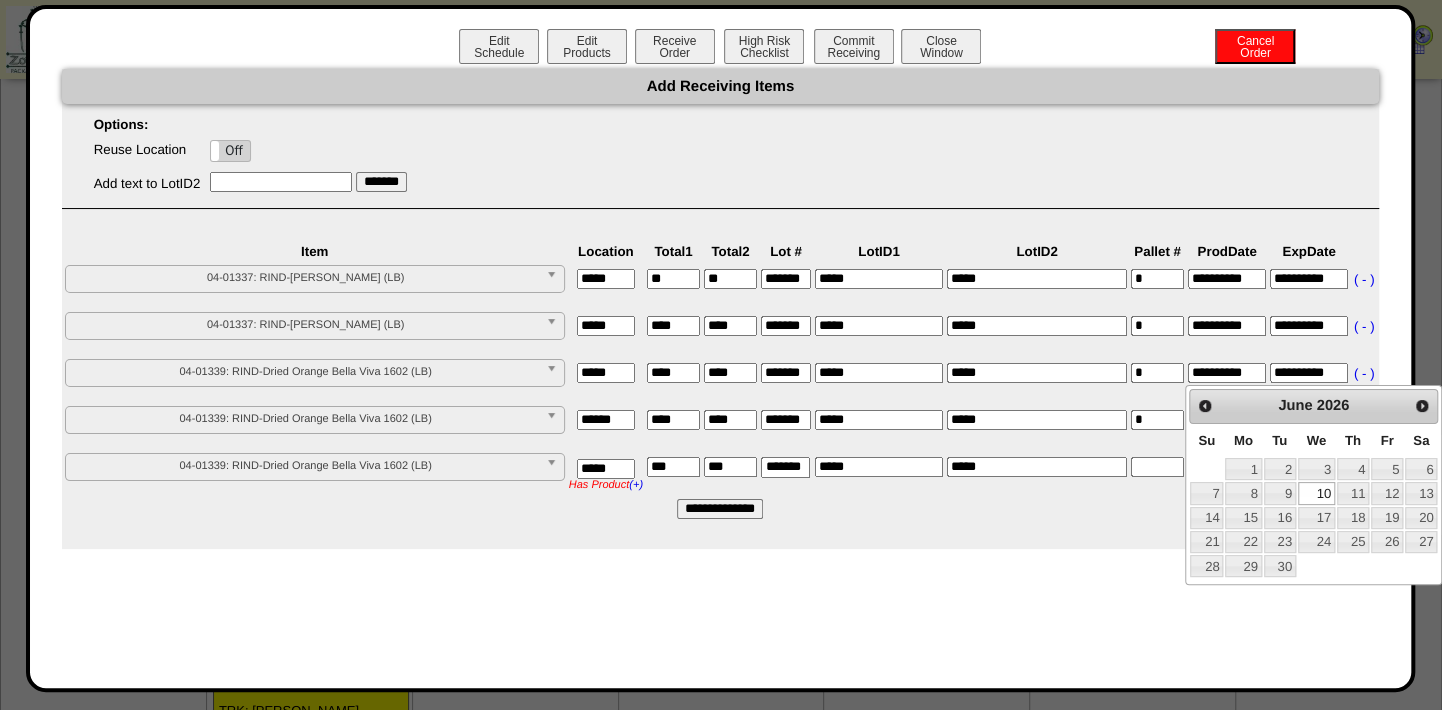 type on "**********" 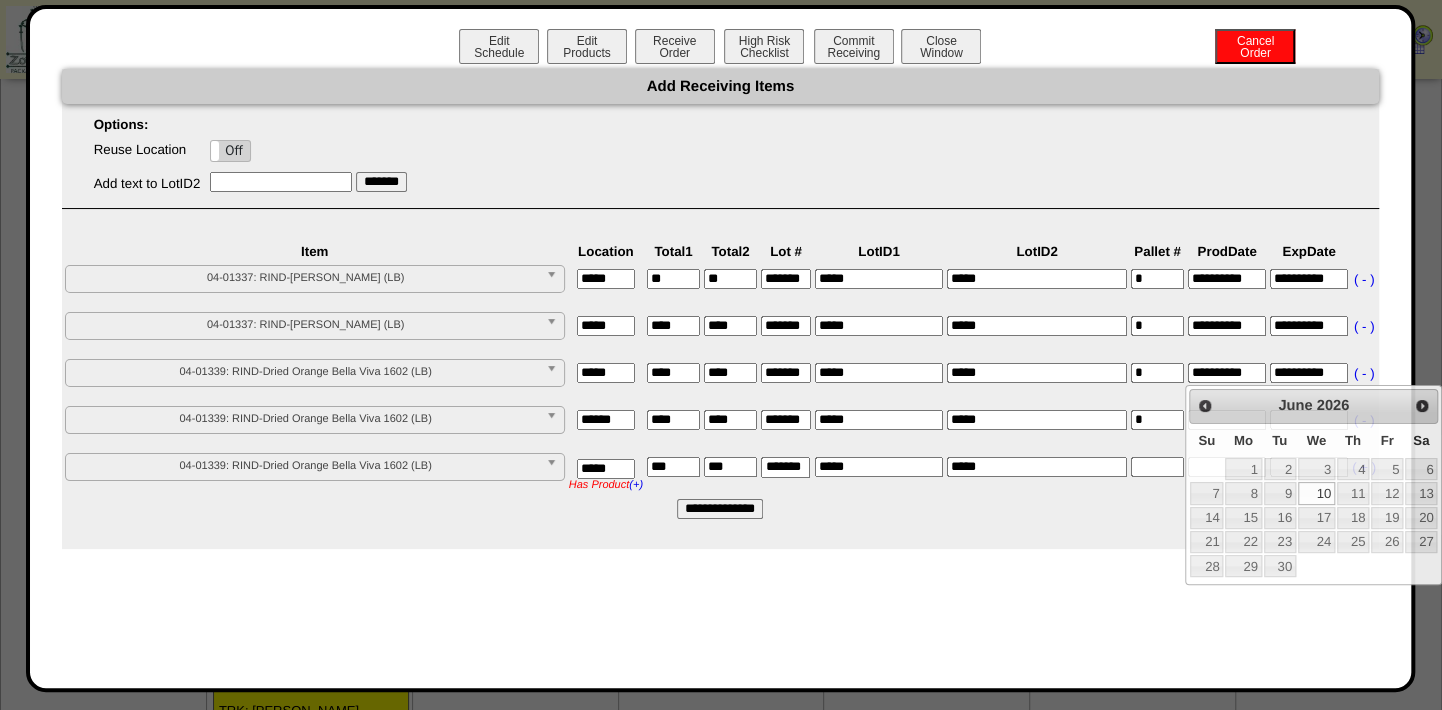 click on "*****" at bounding box center (1037, 380) 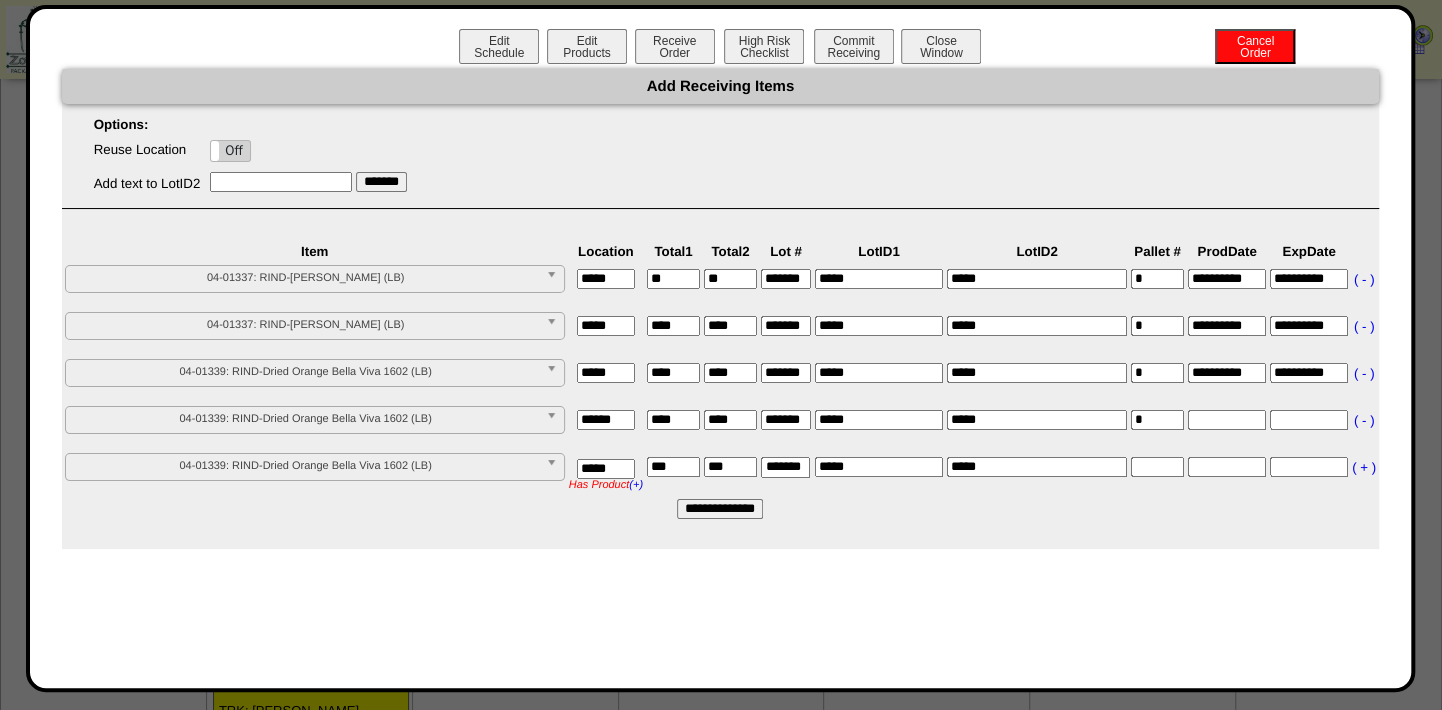 click at bounding box center [1227, 420] 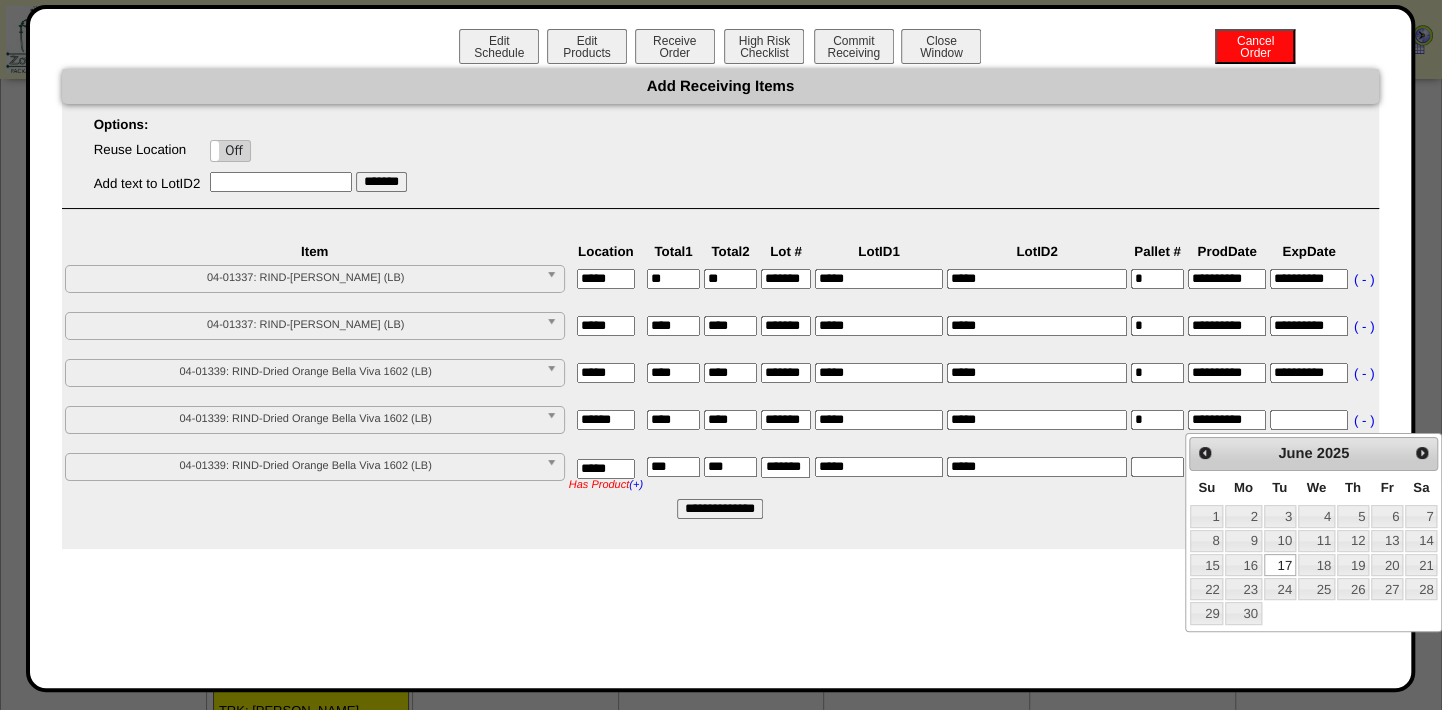 type on "**********" 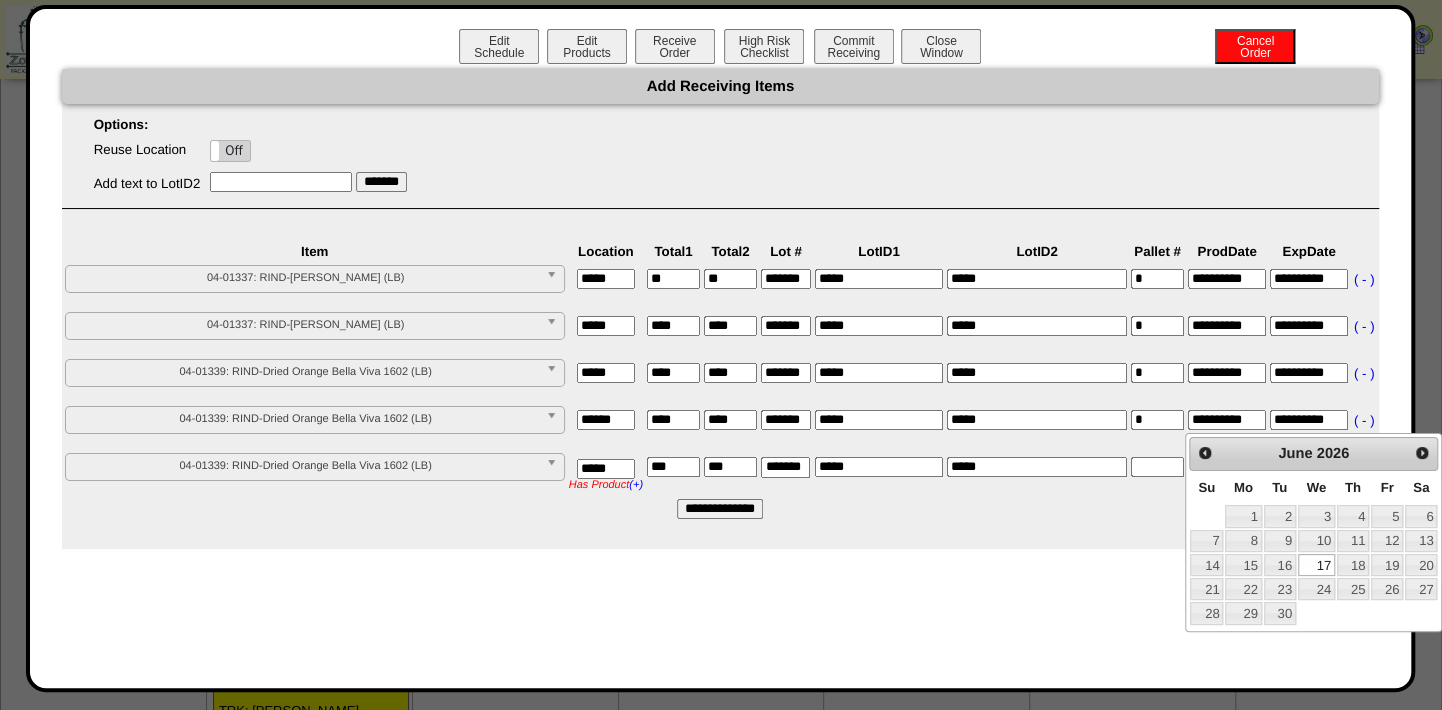 type on "**********" 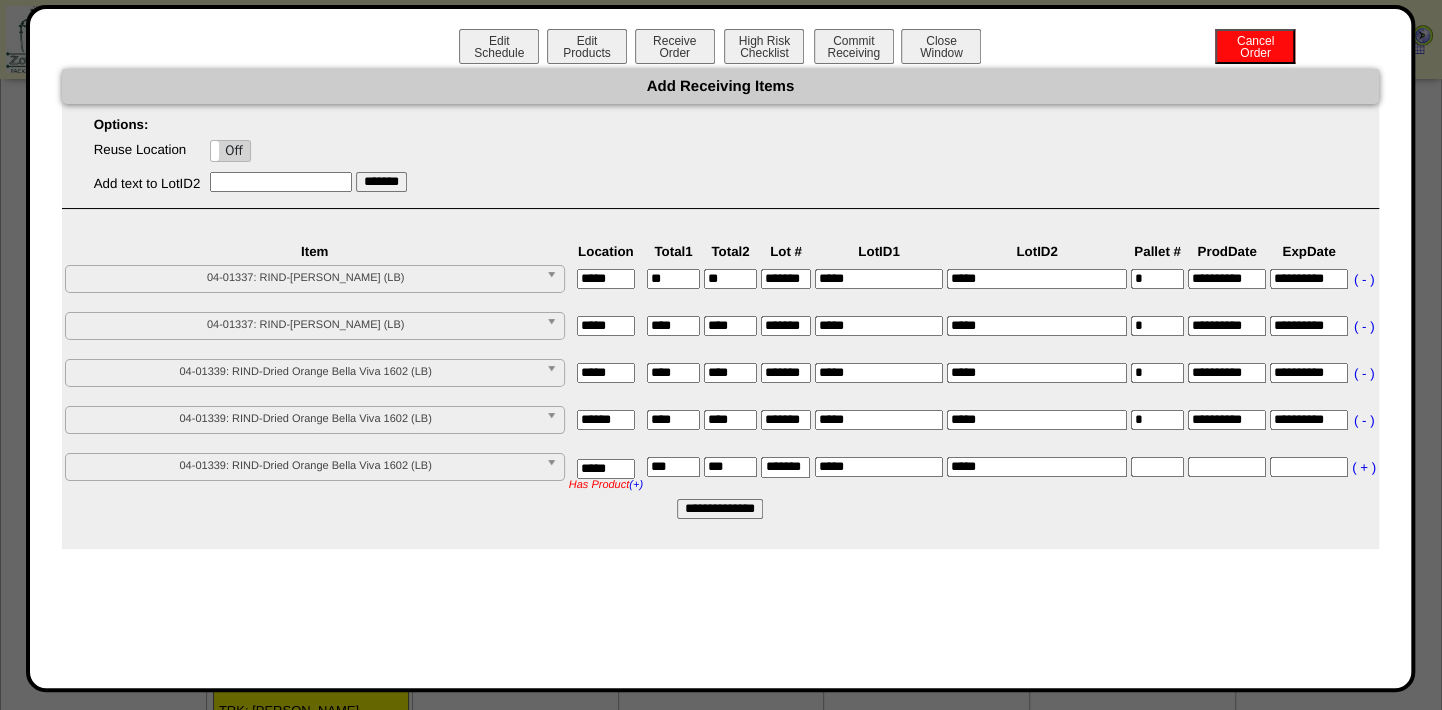 click at bounding box center [1227, 467] 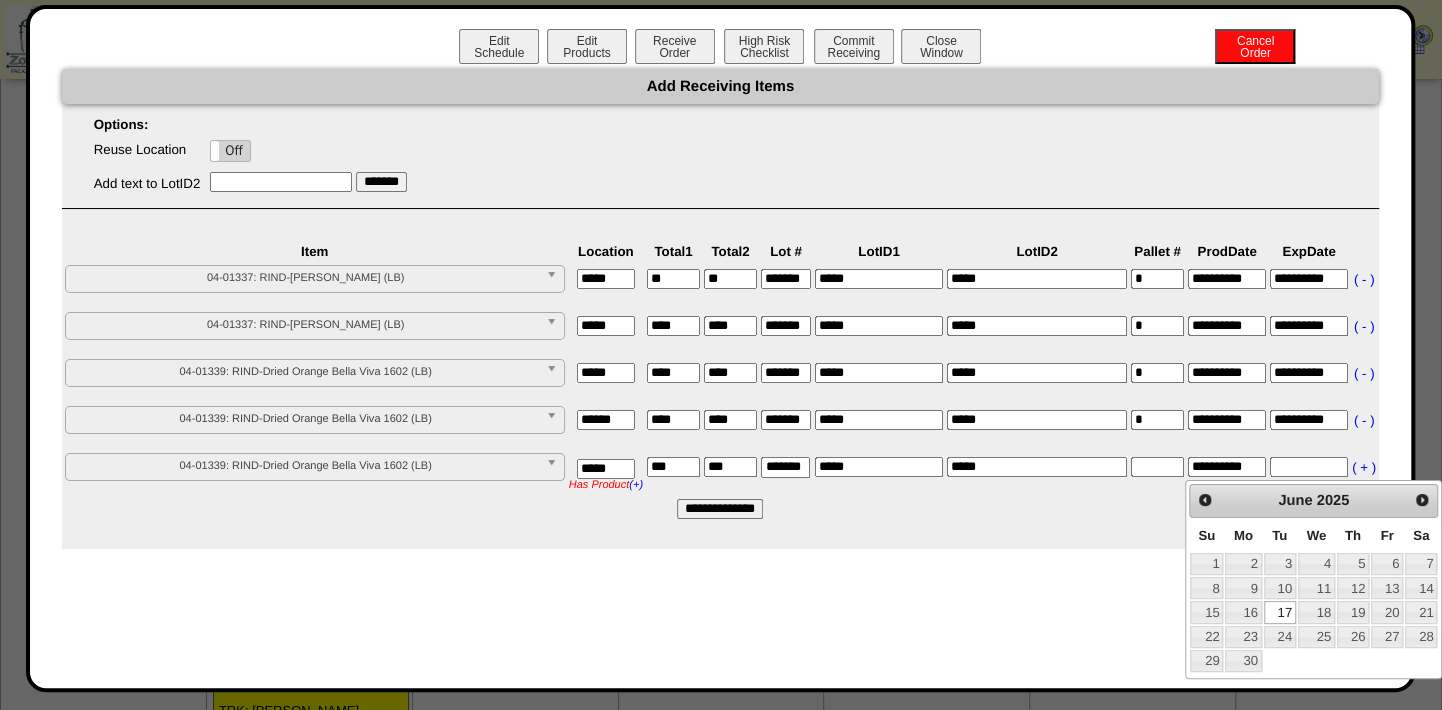 type on "**********" 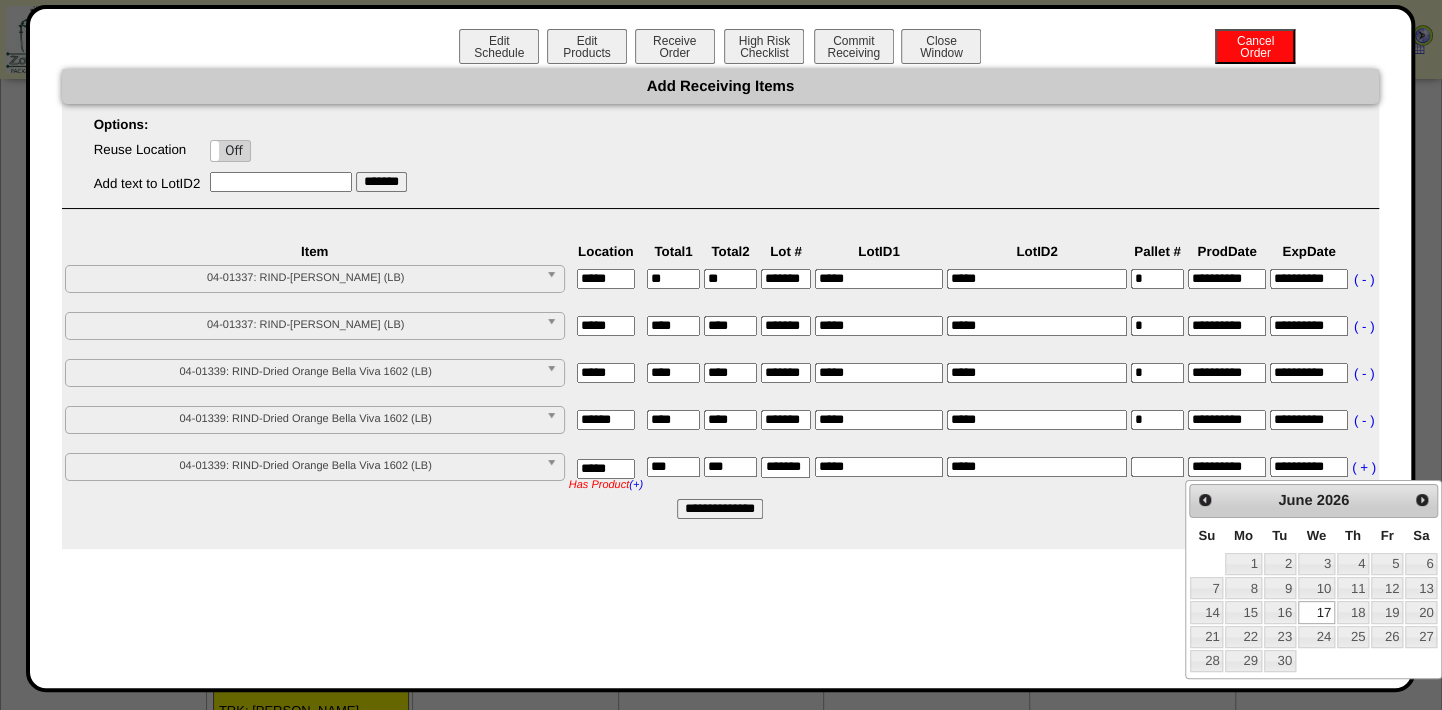 type on "**********" 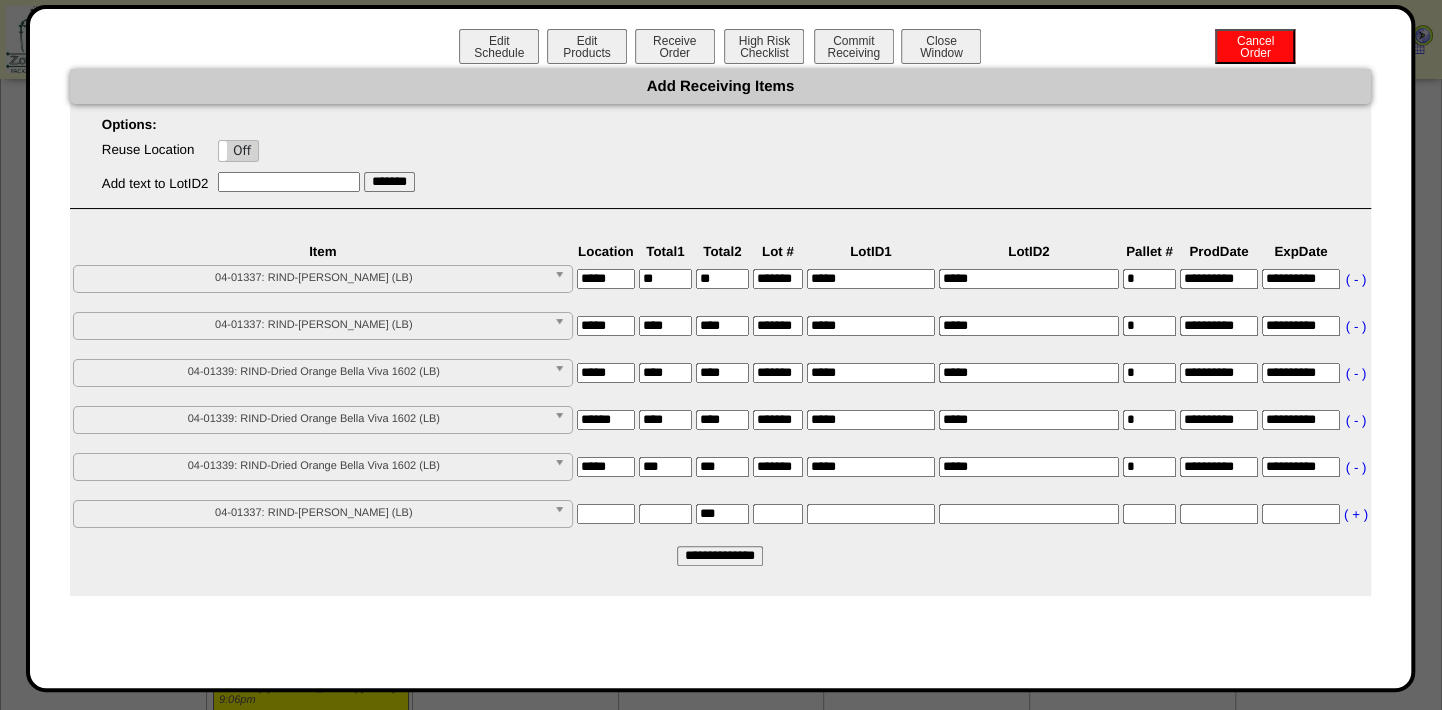 scroll, scrollTop: 163, scrollLeft: 0, axis: vertical 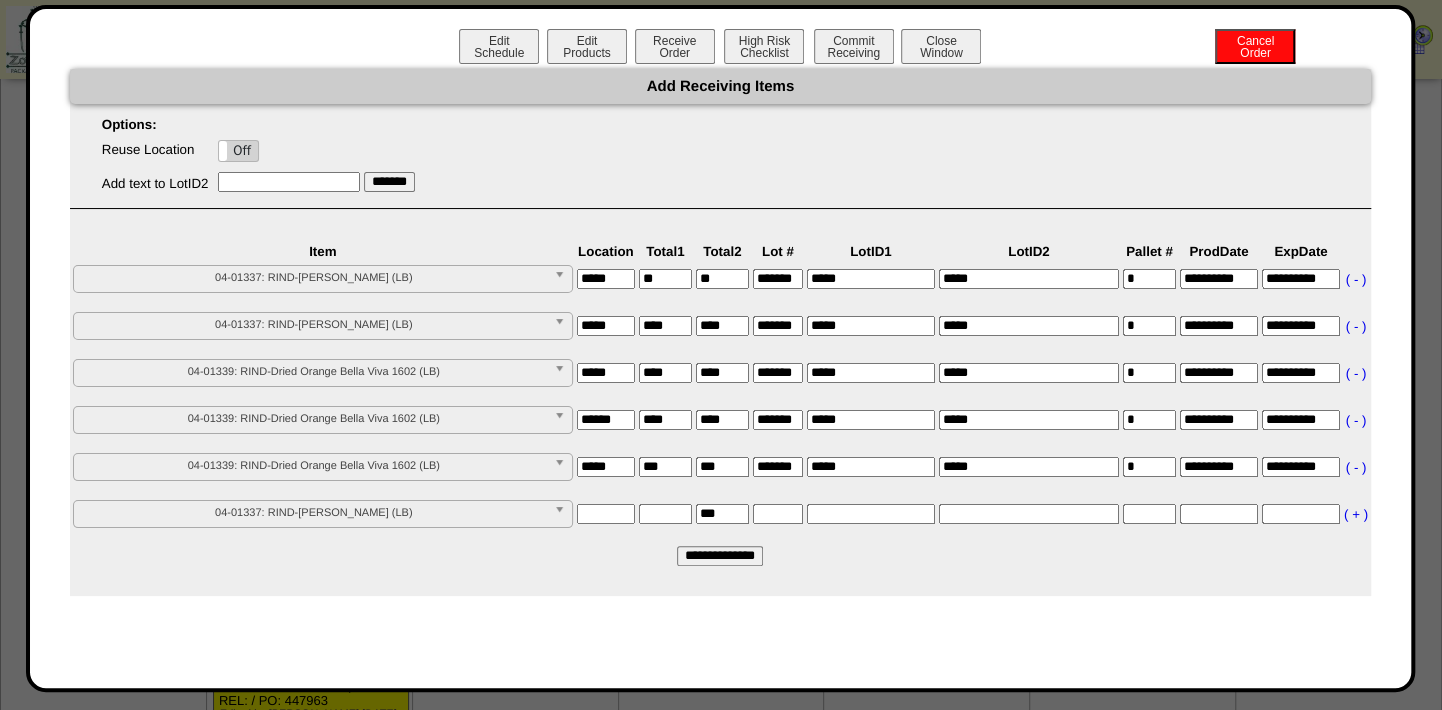 drag, startPoint x: 705, startPoint y: 565, endPoint x: 957, endPoint y: 224, distance: 424.01062 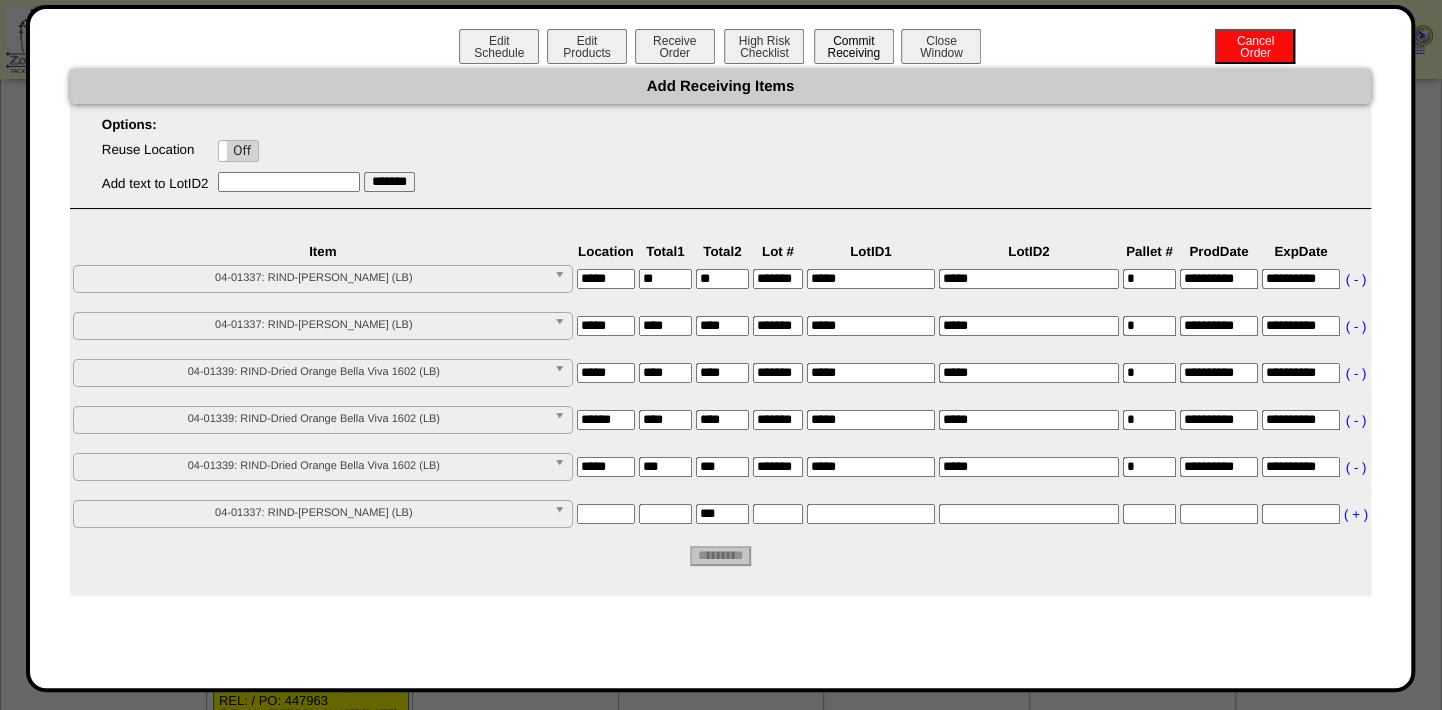 click on "Commit Receiving" at bounding box center [854, 46] 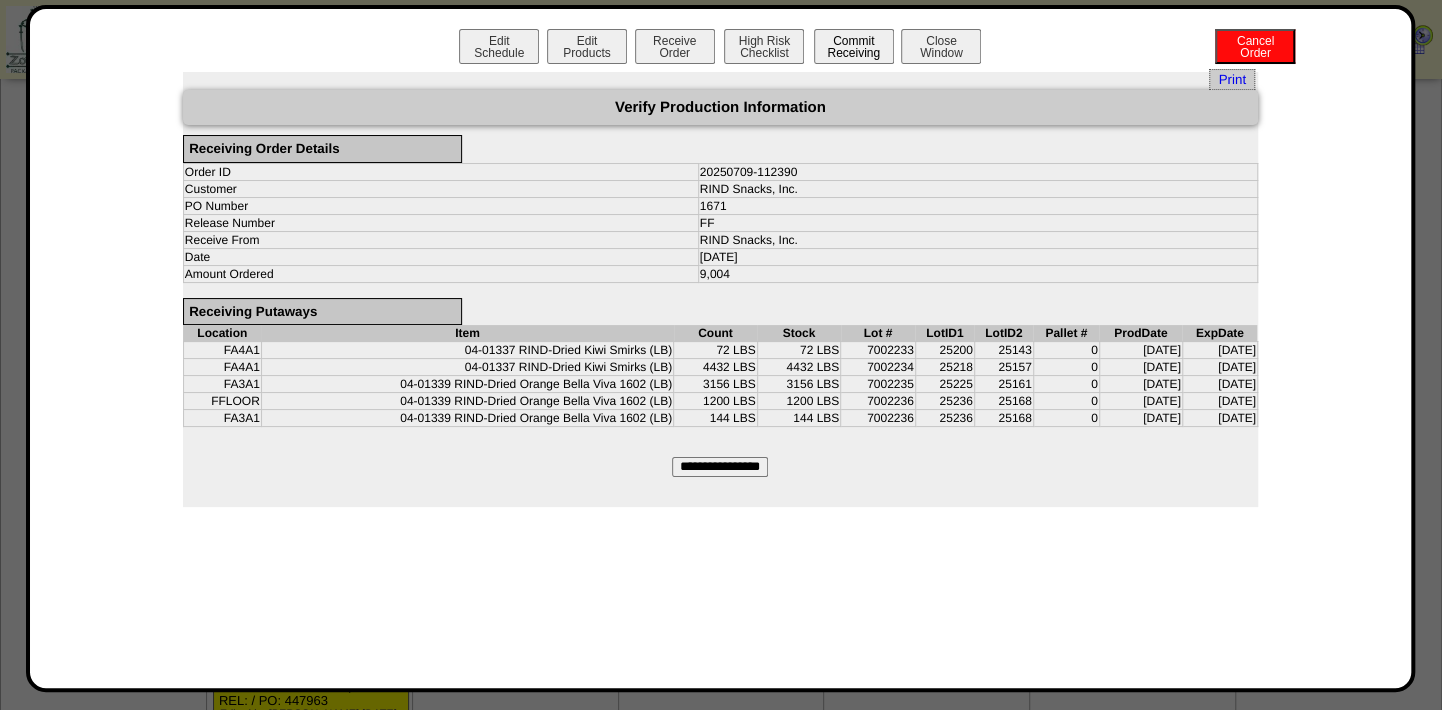 scroll, scrollTop: 0, scrollLeft: 0, axis: both 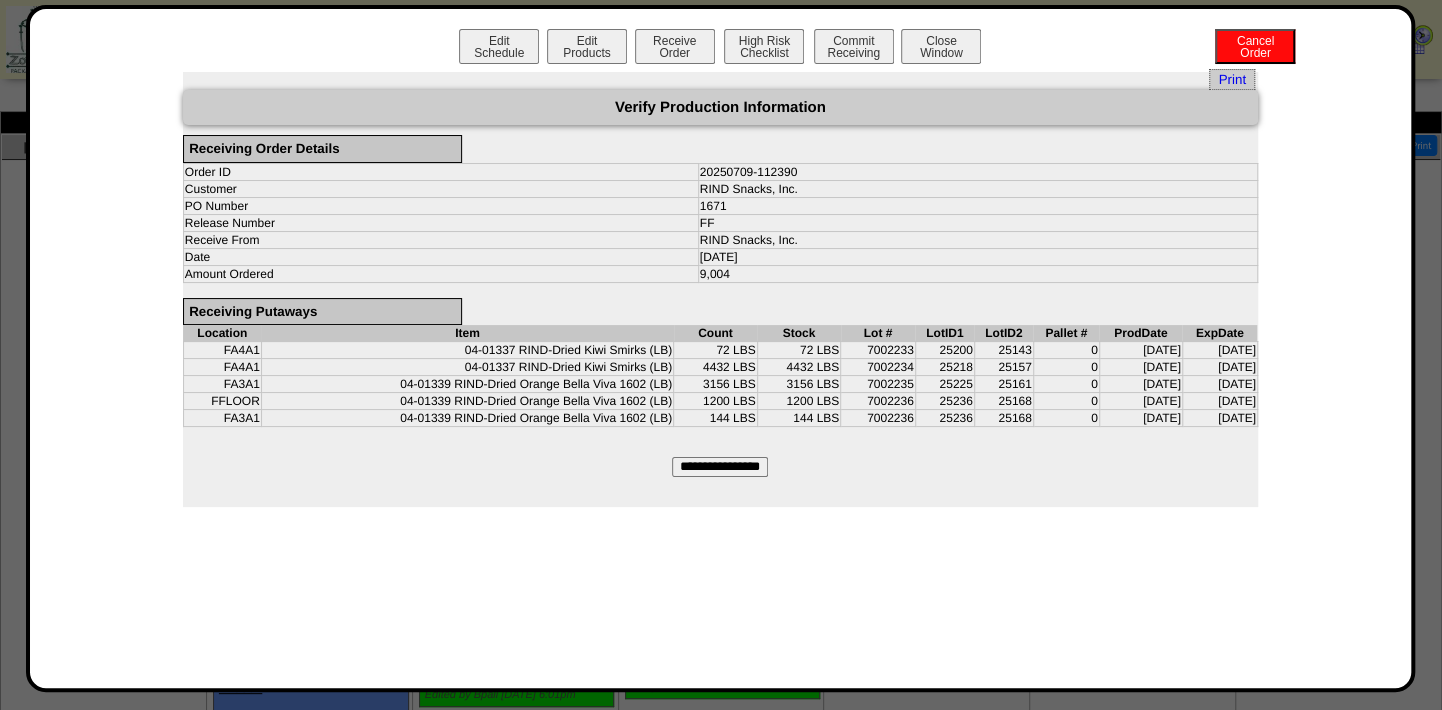 click on "**********" at bounding box center [720, 467] 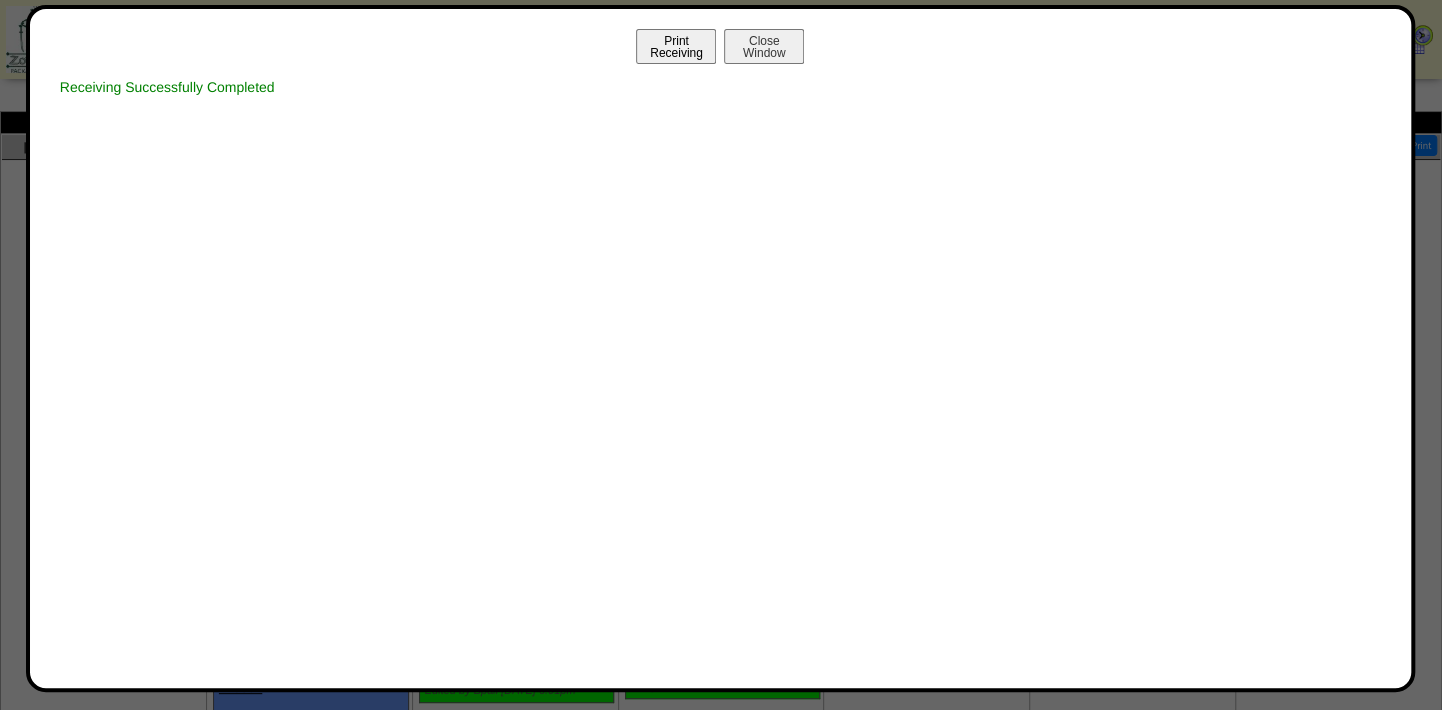 click on "Print Receiving" at bounding box center (676, 46) 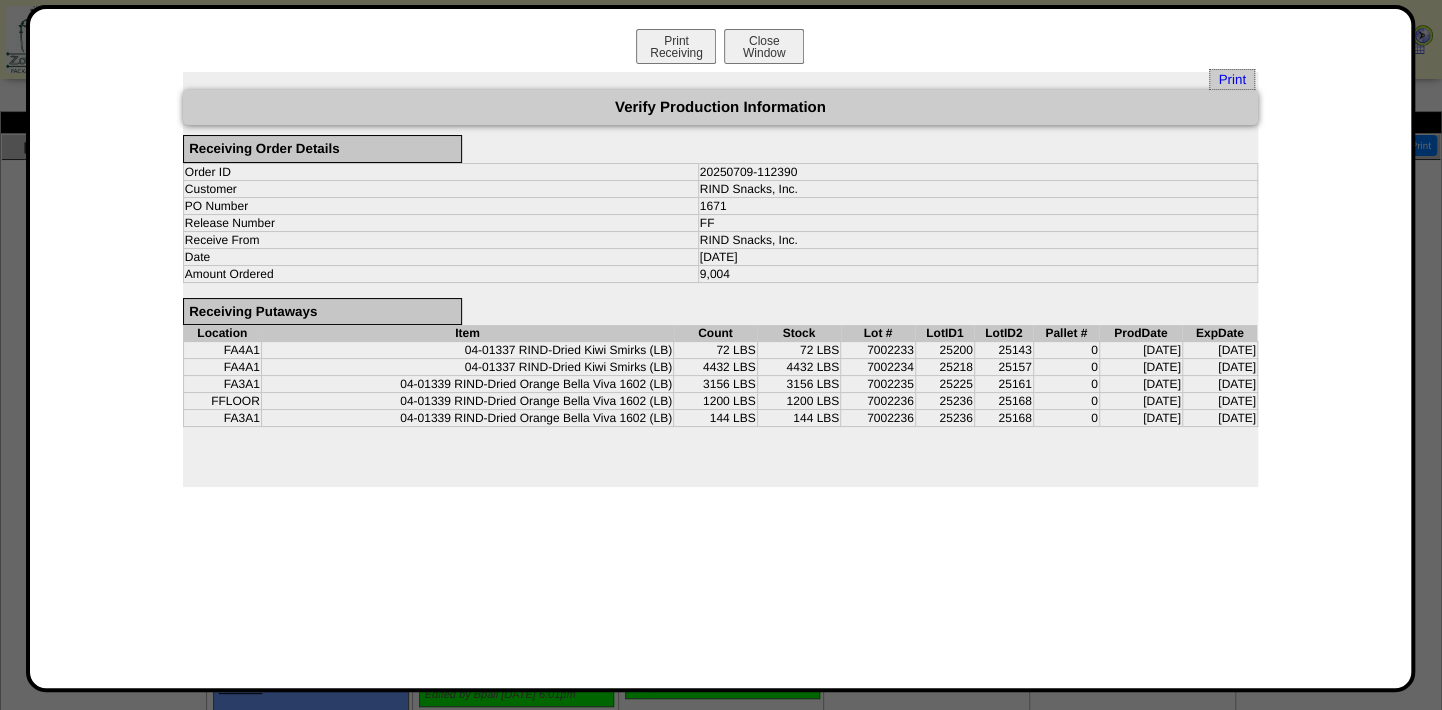 click on "RIND Snacks, Inc." at bounding box center (977, 188) 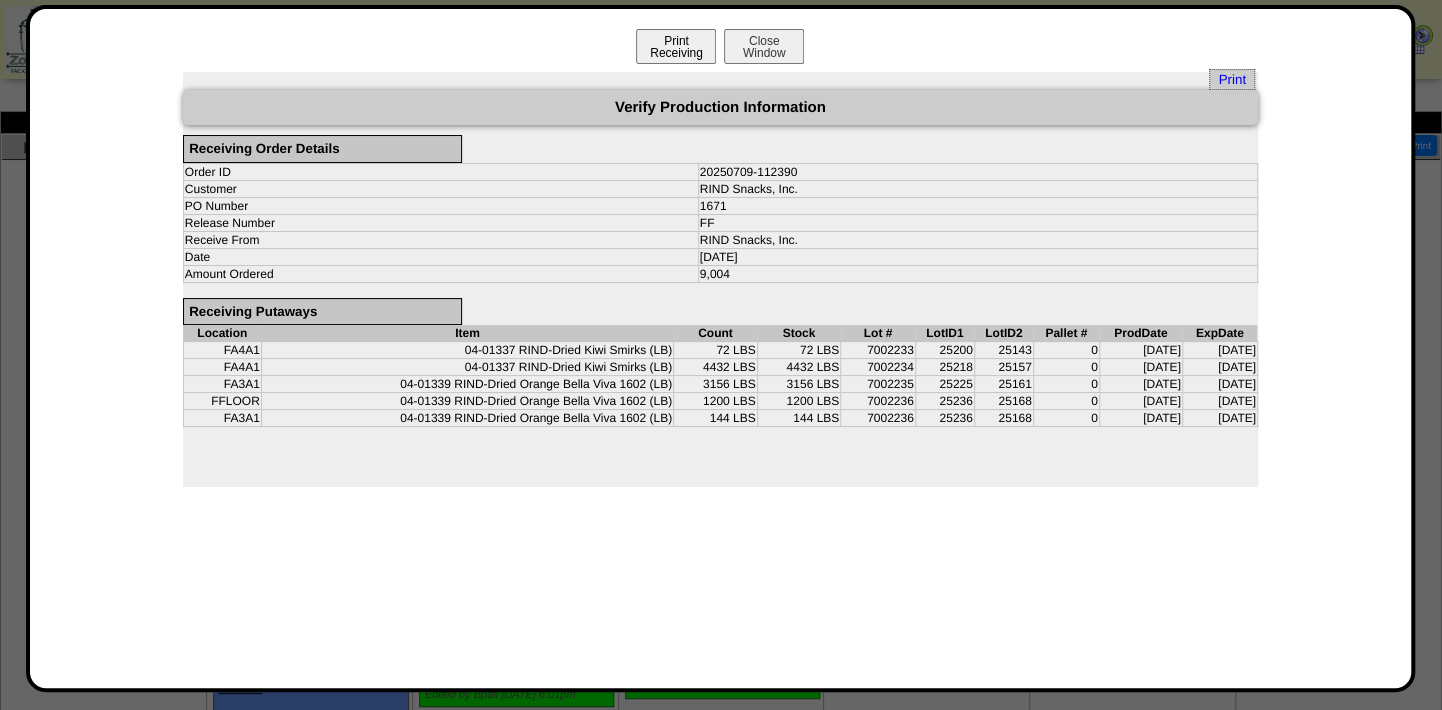 click on "Print Receiving" at bounding box center (676, 46) 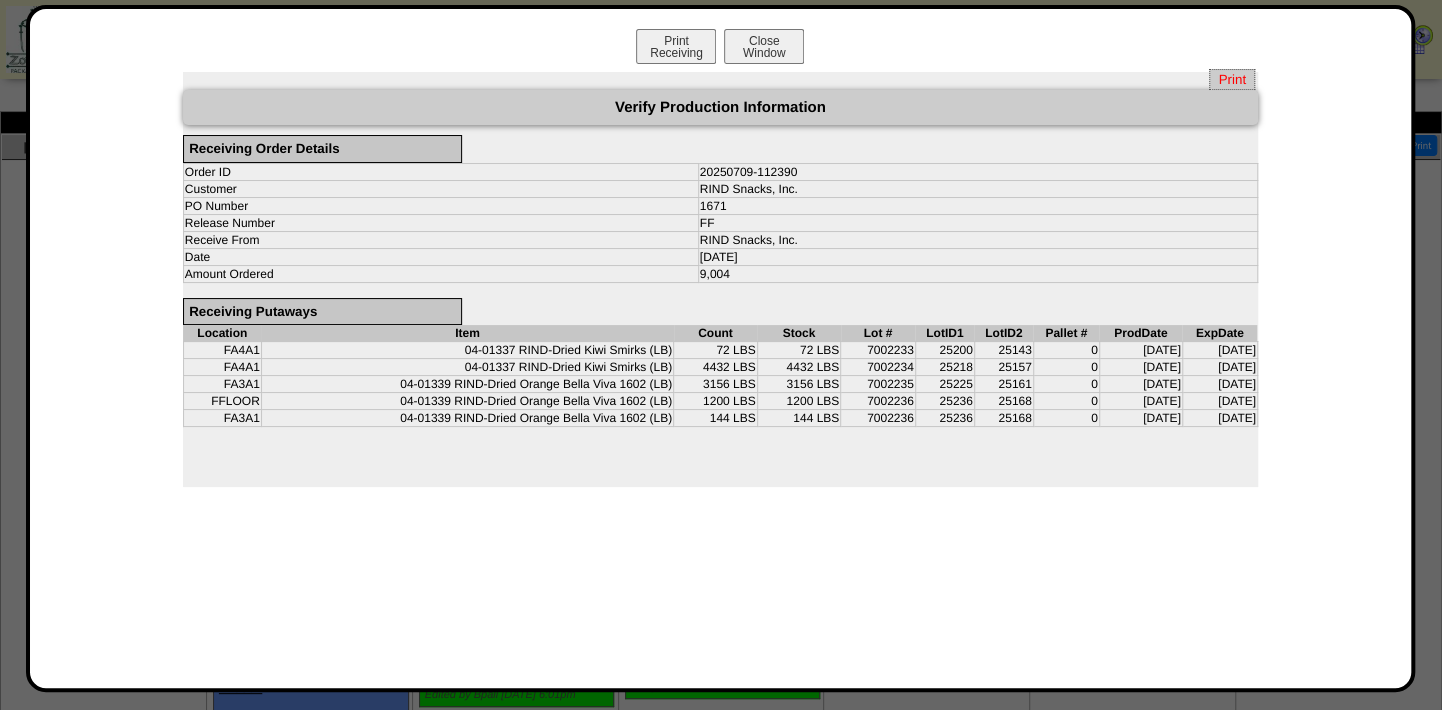 click on "Print" at bounding box center (1231, 79) 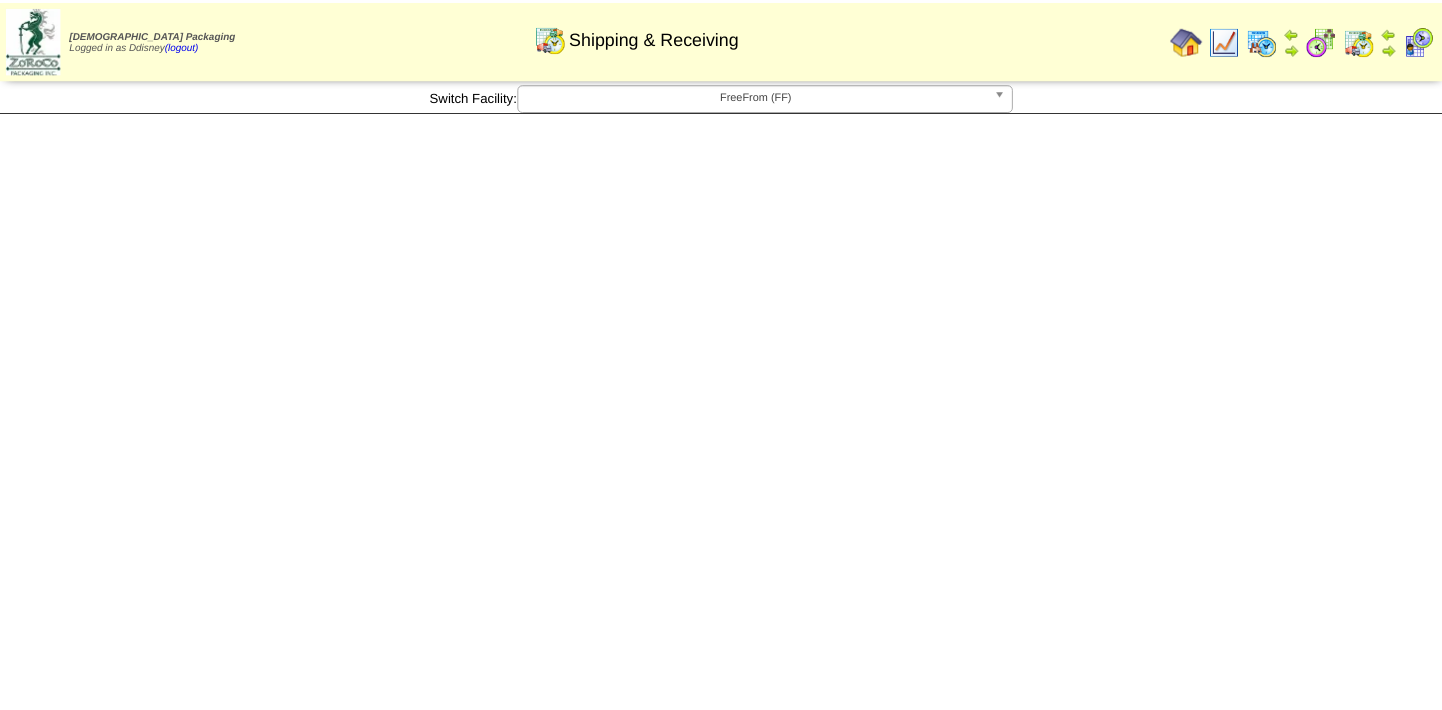 scroll, scrollTop: 0, scrollLeft: 0, axis: both 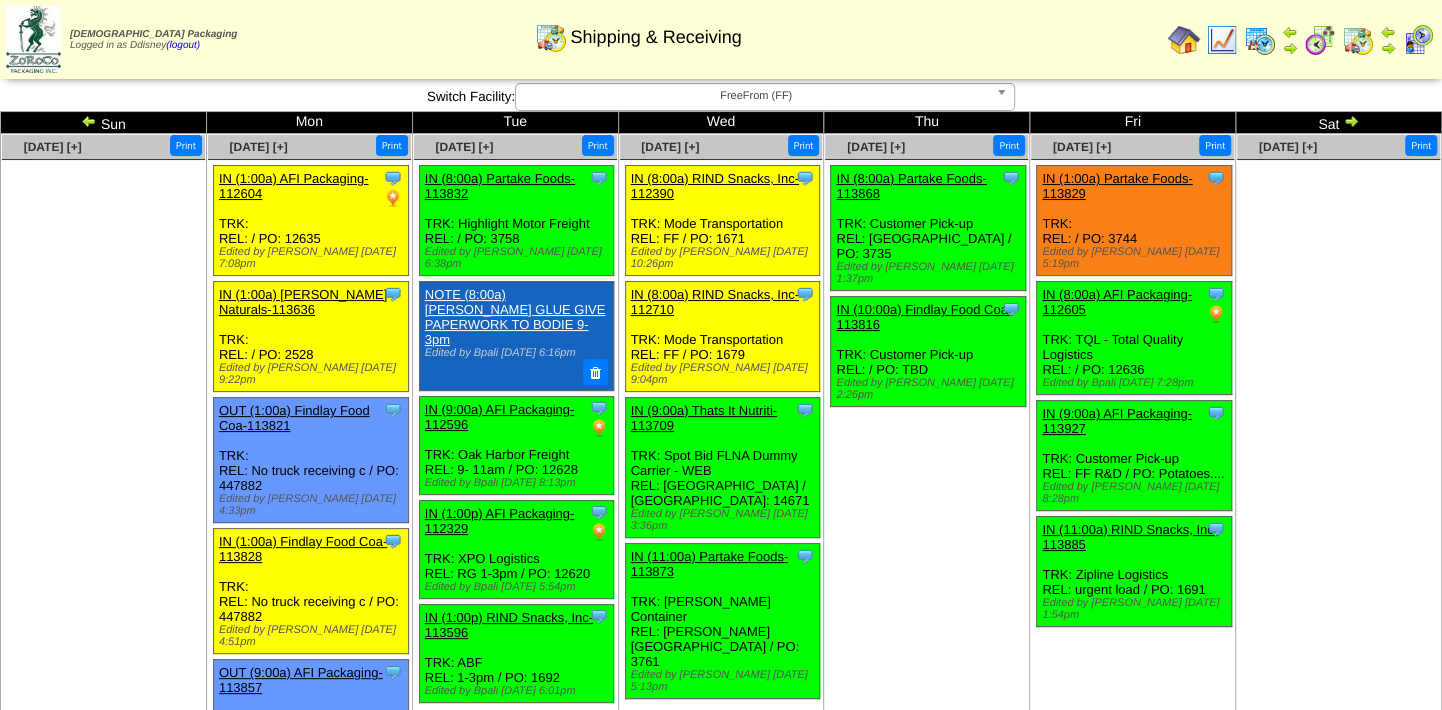 click on "Jul 10                        [+]
Print
Clone Item
IN
(8:00a)
Partake Foods-113868
Partake Foods
ScheduleID: 113868
Total" at bounding box center [927, 646] 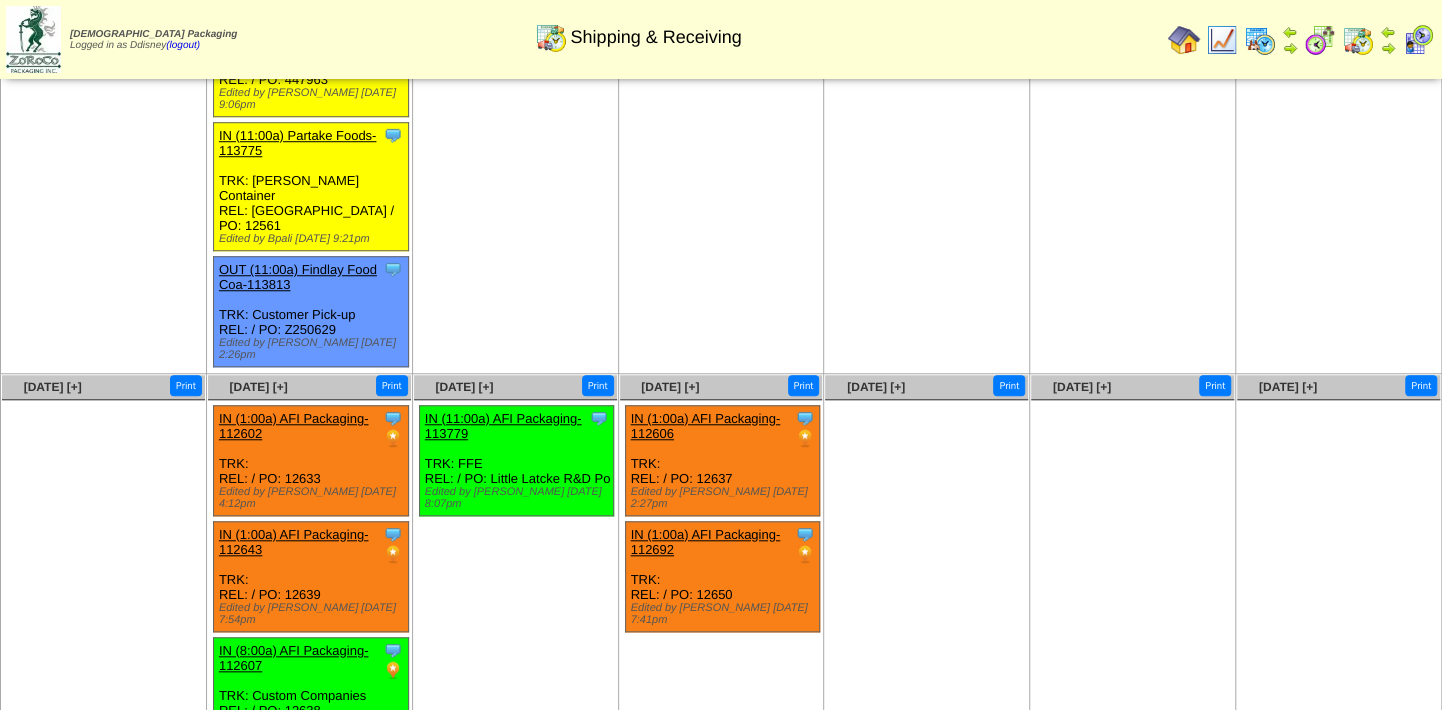 scroll, scrollTop: 55, scrollLeft: 0, axis: vertical 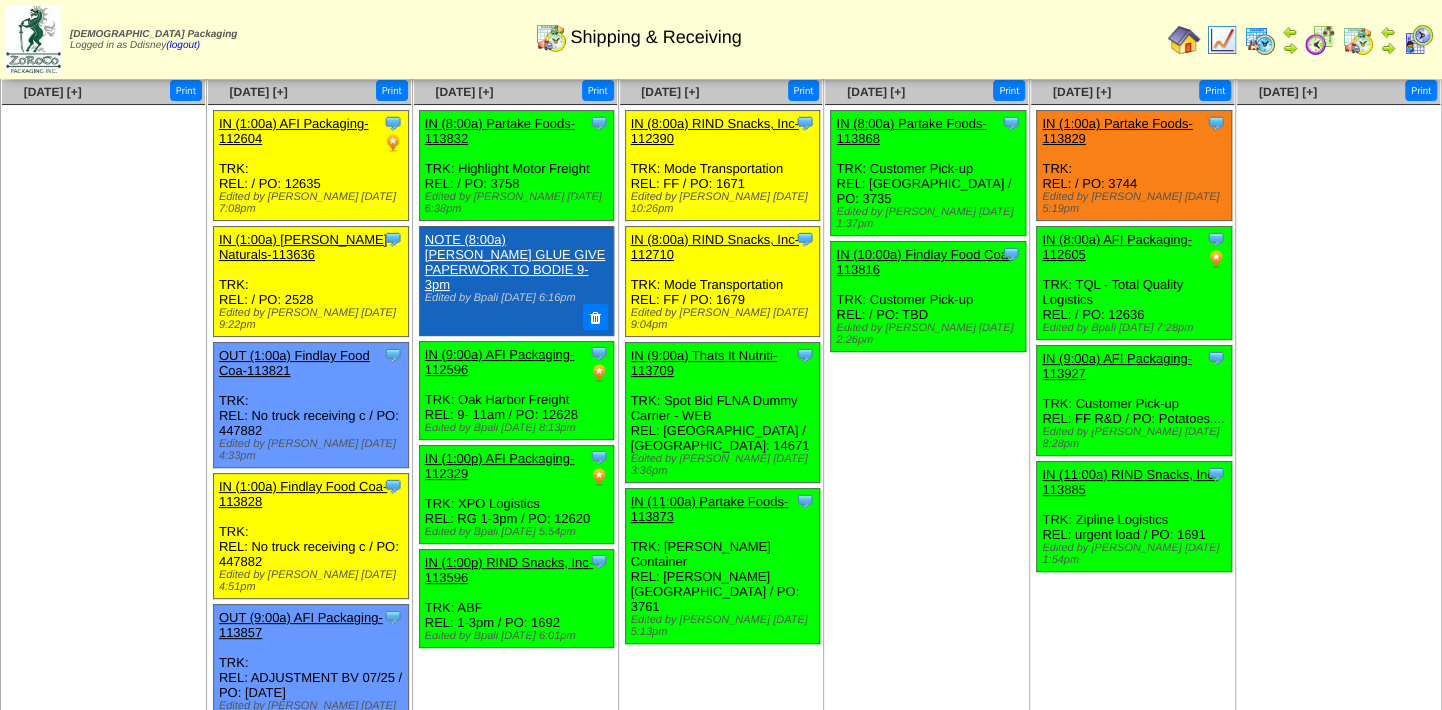 click on "IN
(9:00a)
Thats It Nutriti-113709" at bounding box center (704, 363) 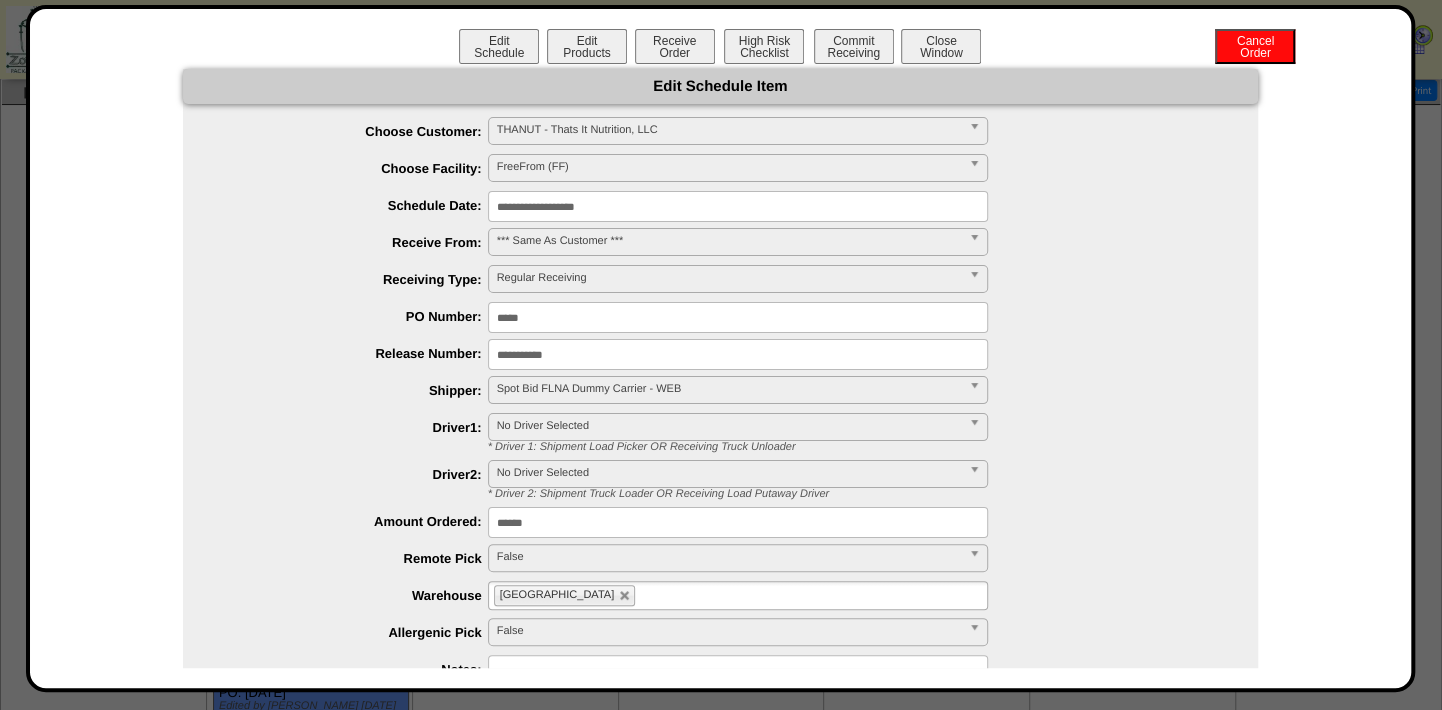 click on "*****" at bounding box center (740, 317) 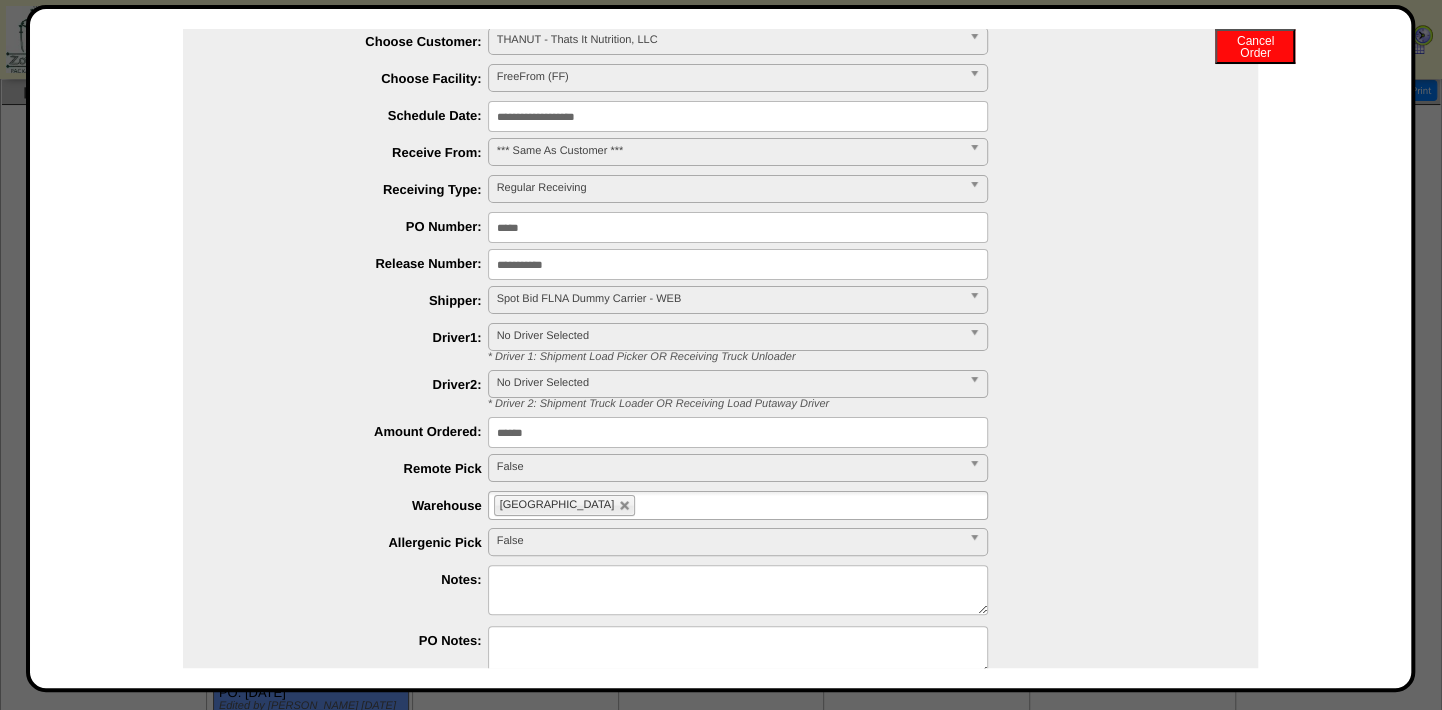 scroll, scrollTop: 0, scrollLeft: 0, axis: both 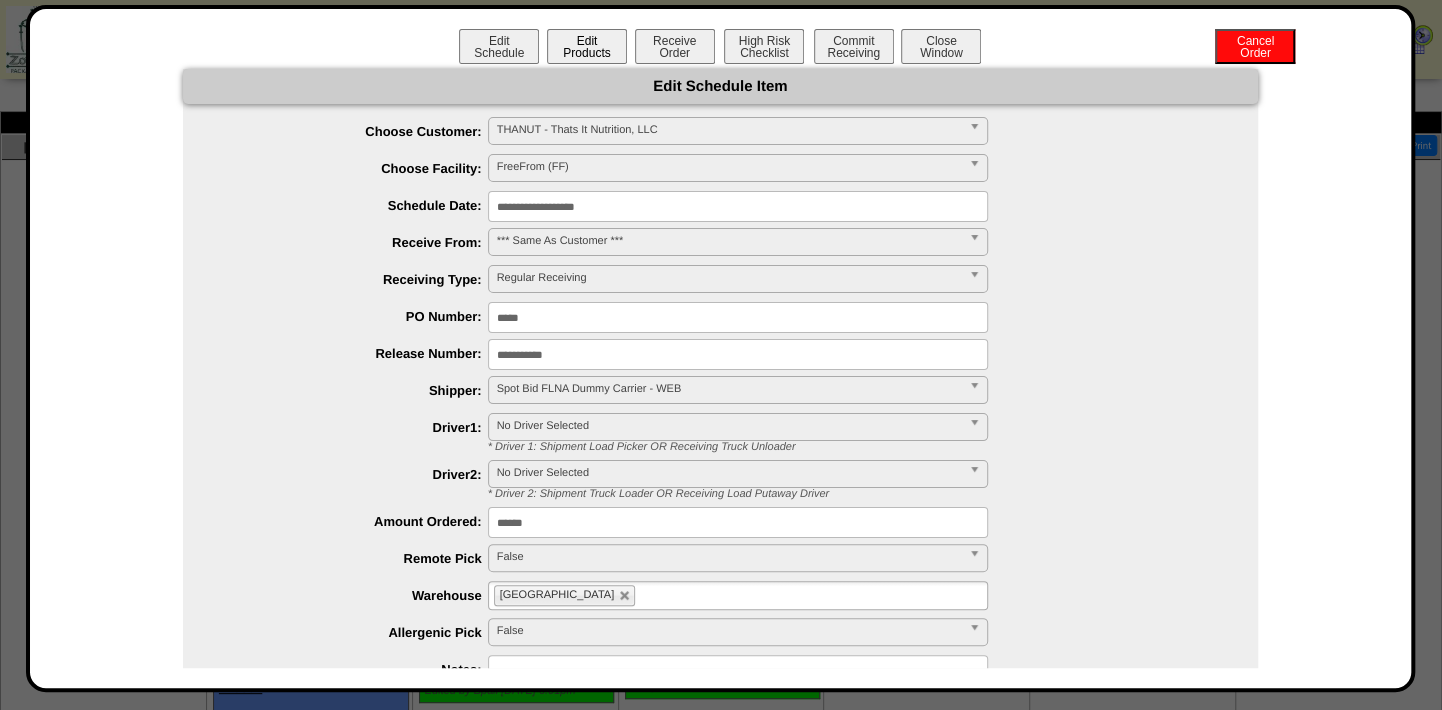 click on "Edit Products" at bounding box center (587, 46) 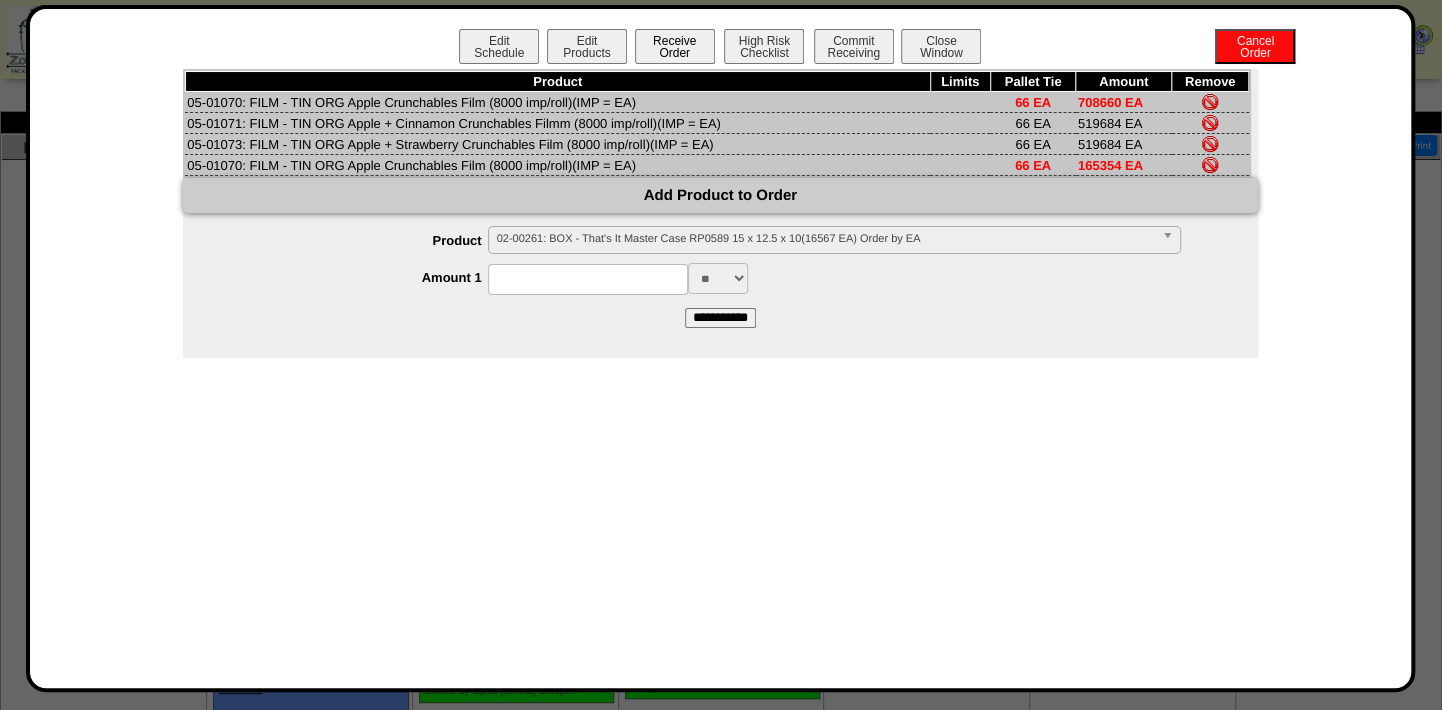click on "Receive Order" at bounding box center (675, 46) 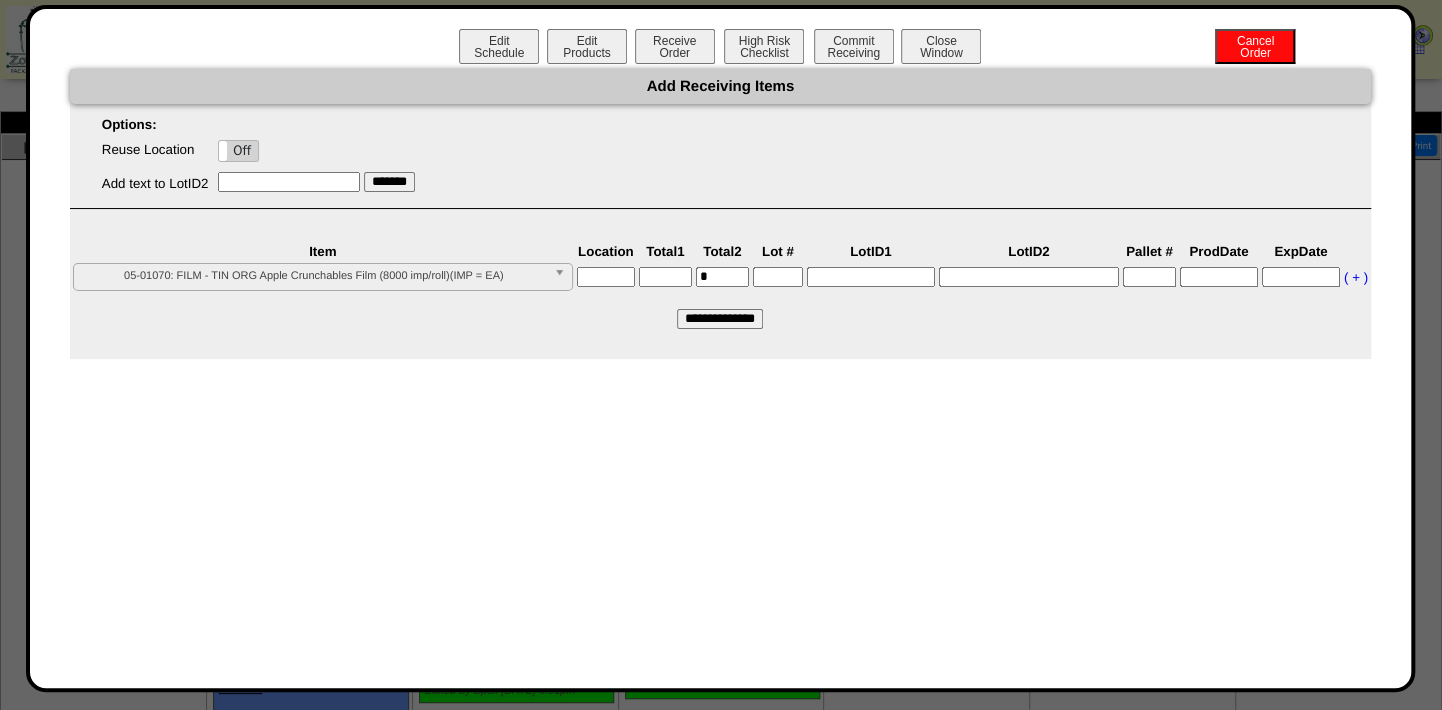 click at bounding box center (606, 277) 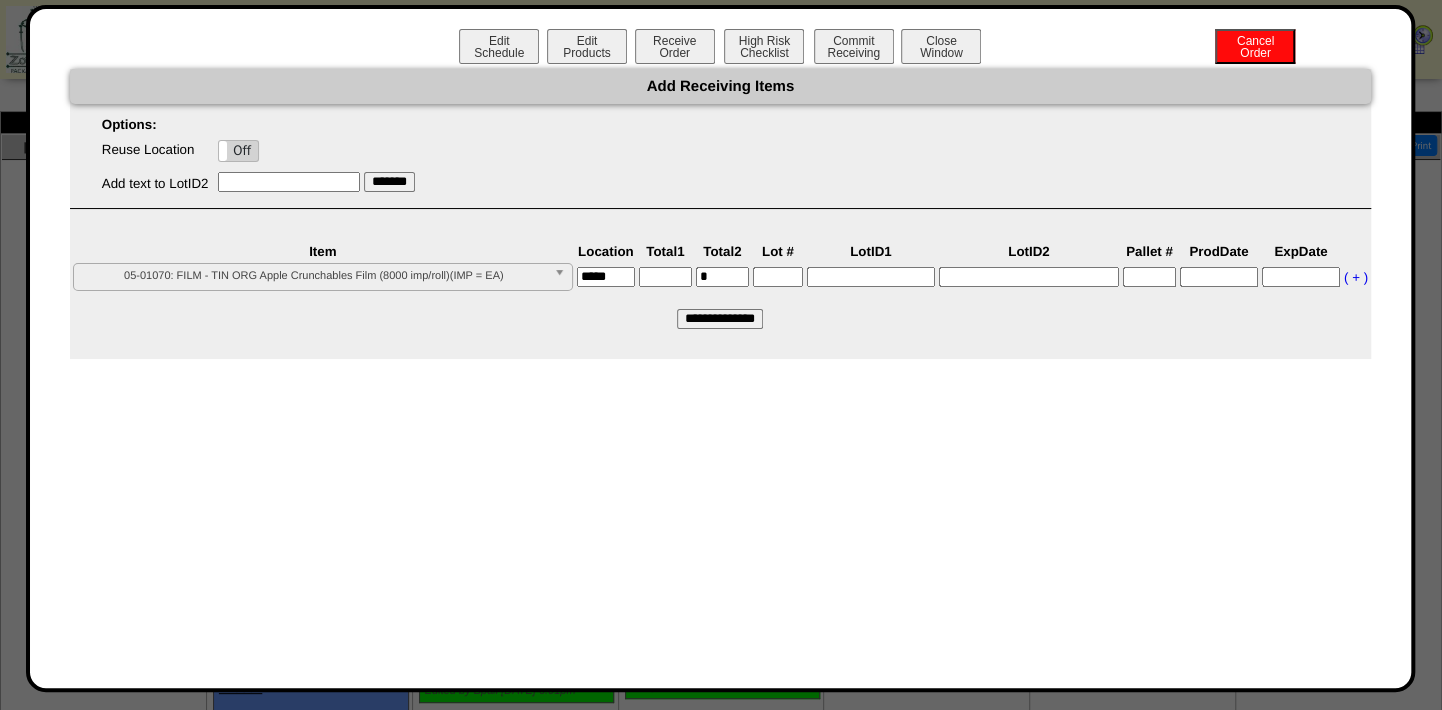 type on "*****" 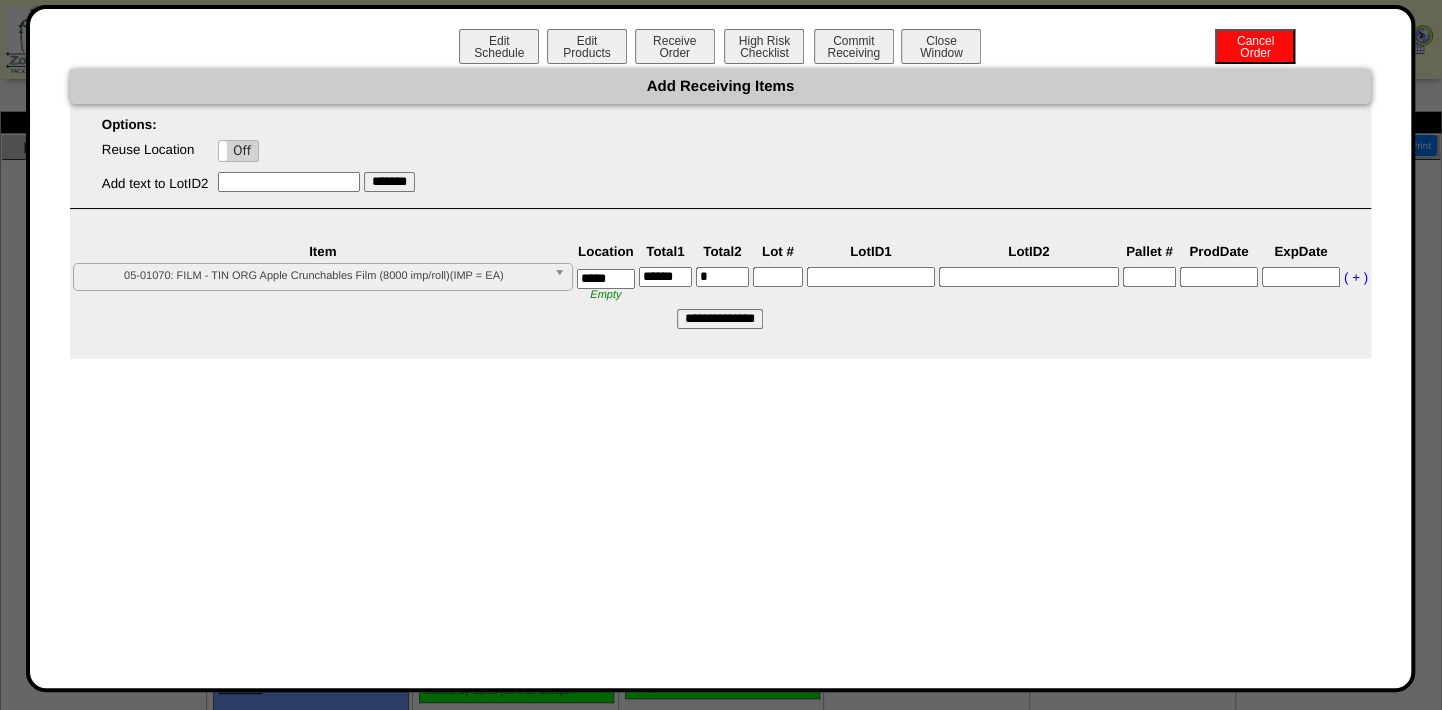 type on "******" 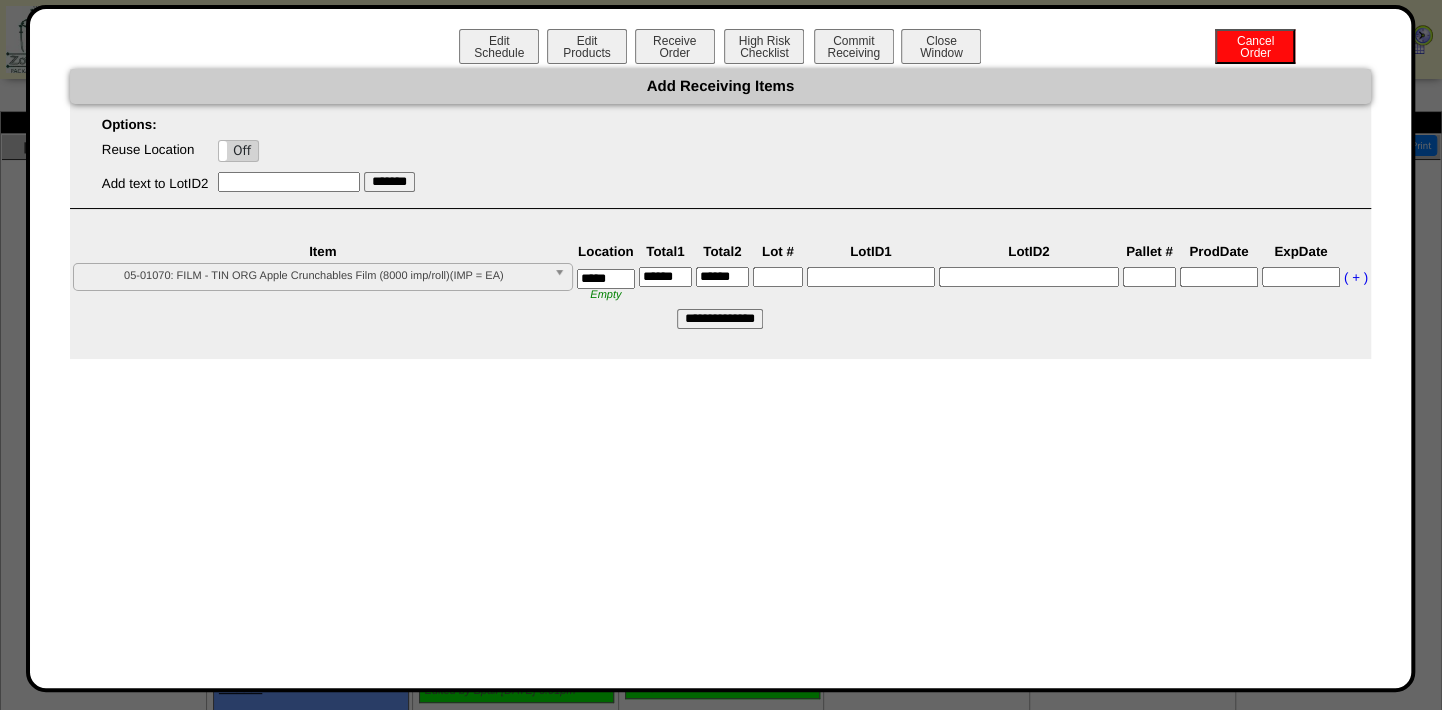 type on "******" 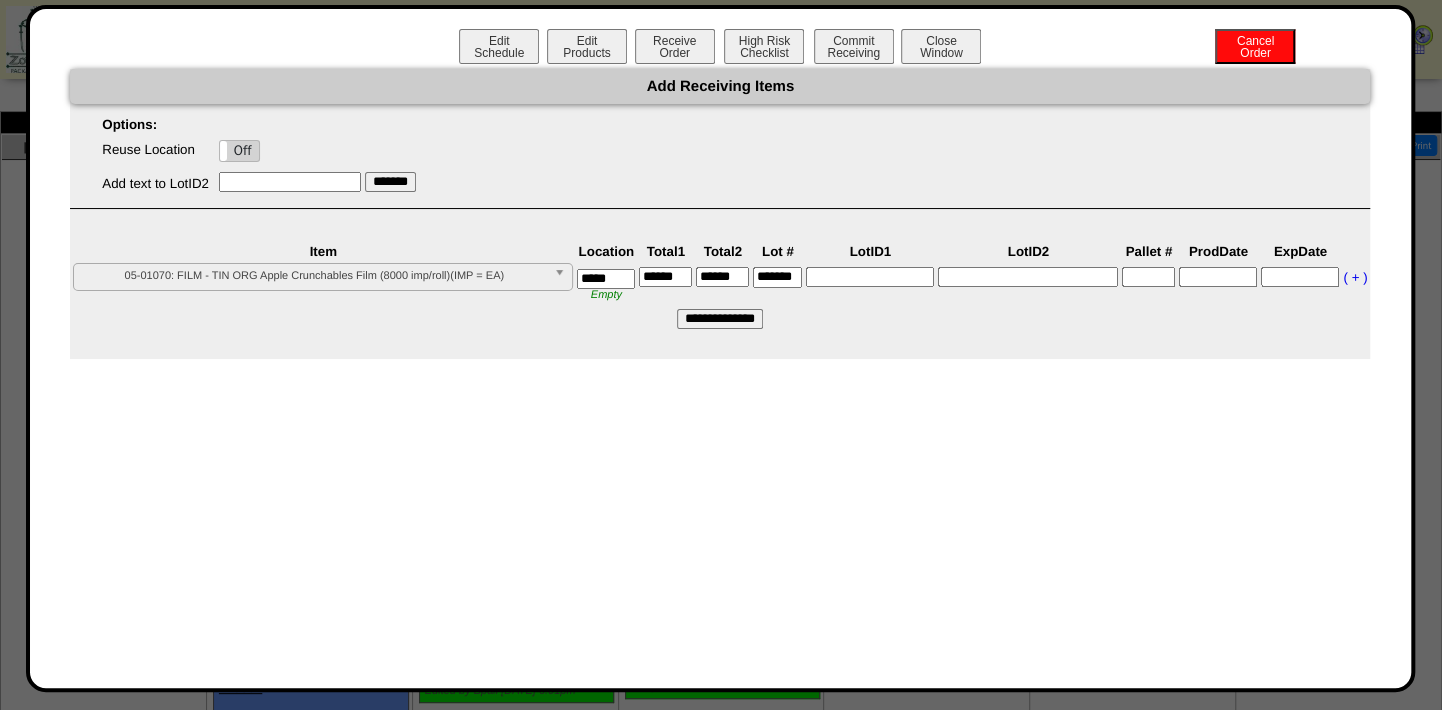 scroll, scrollTop: 0, scrollLeft: 9, axis: horizontal 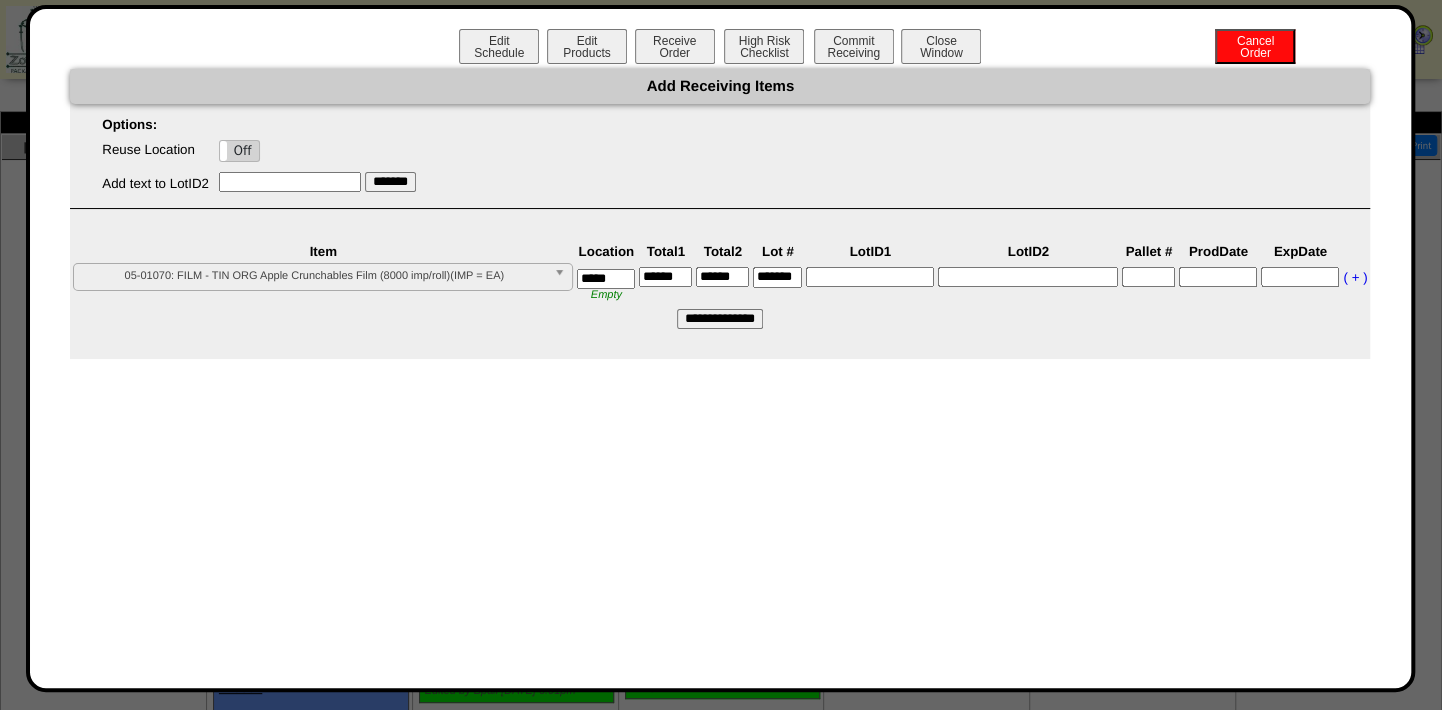 type on "*******" 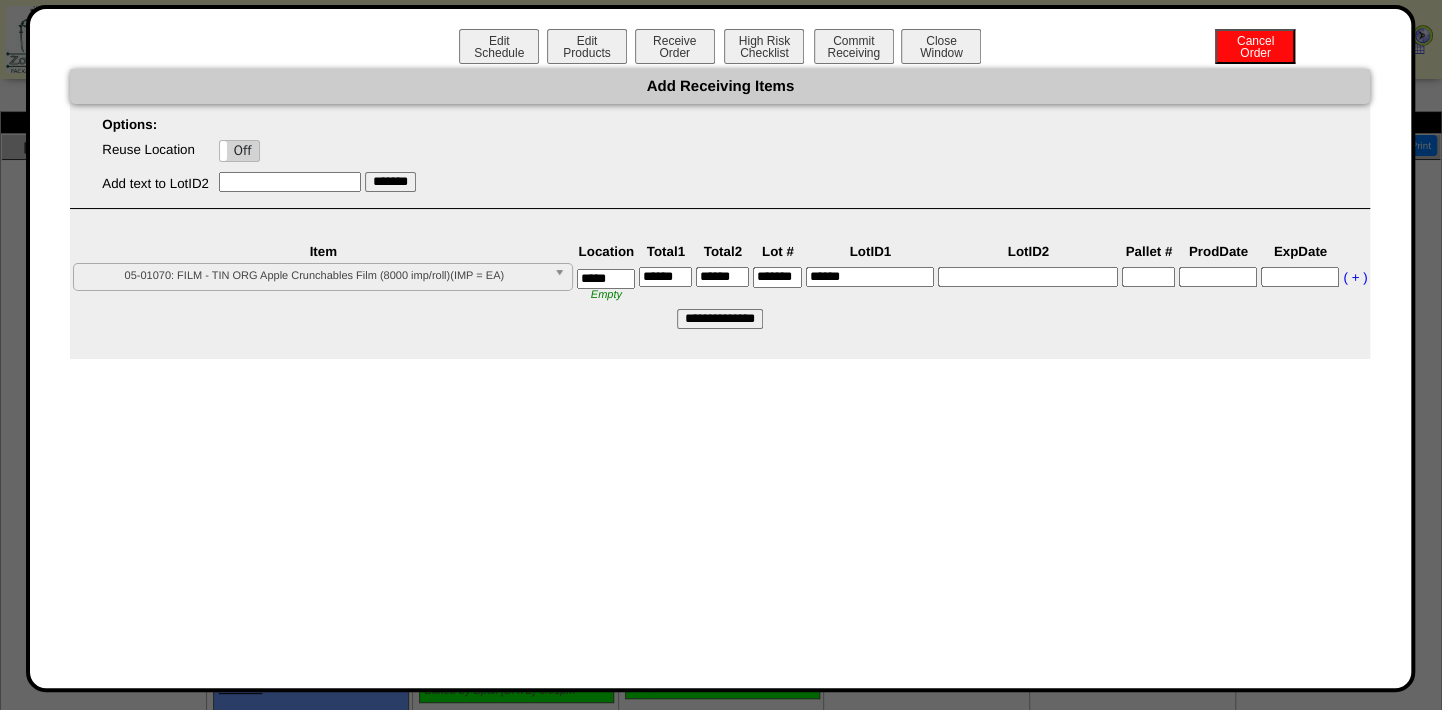 type on "******" 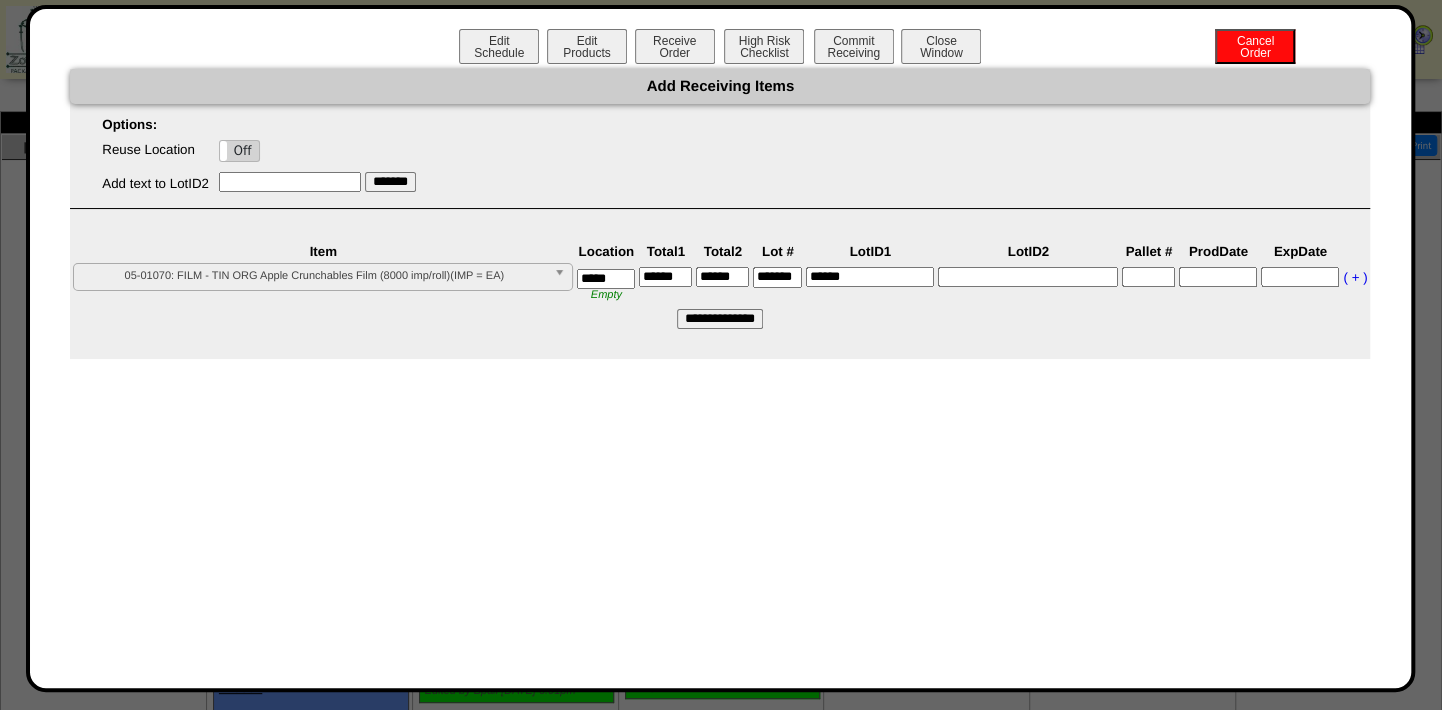 click on "**********" at bounding box center (720, 319) 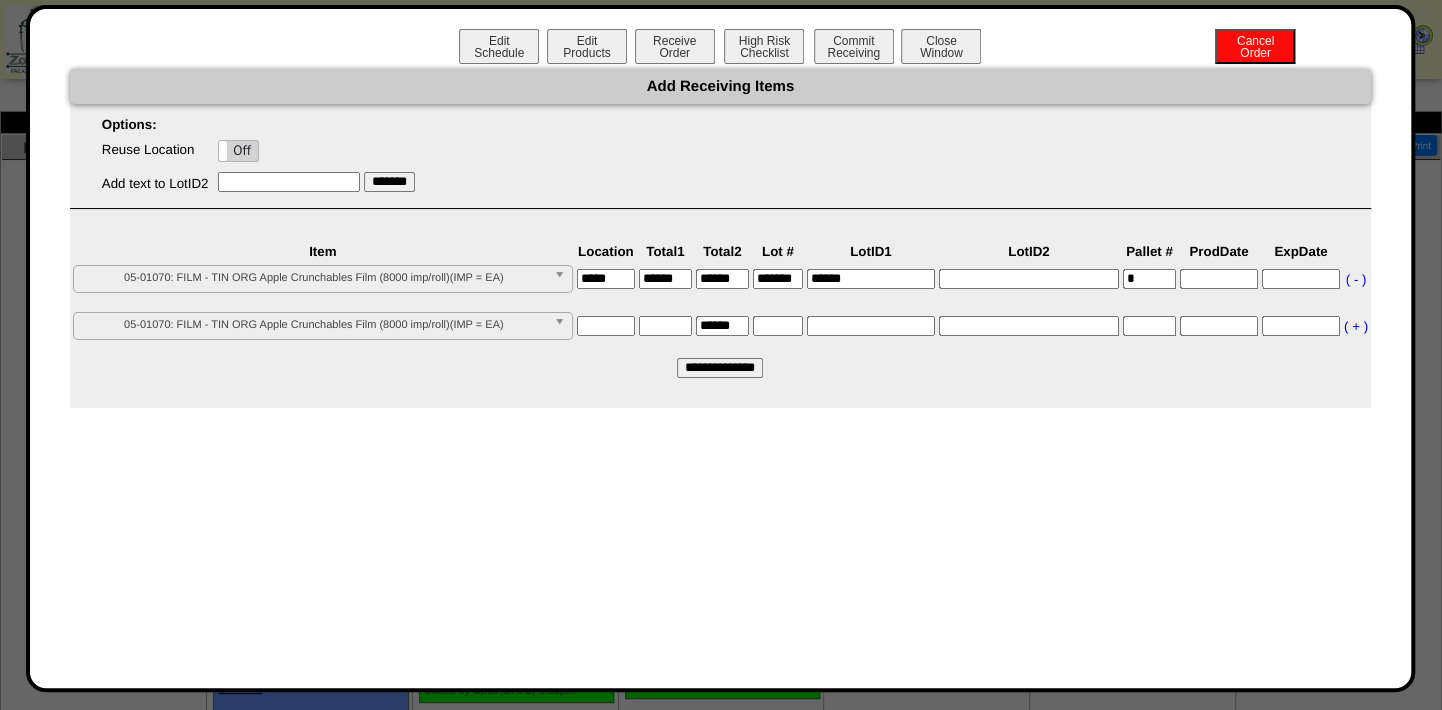 click at bounding box center [606, 326] 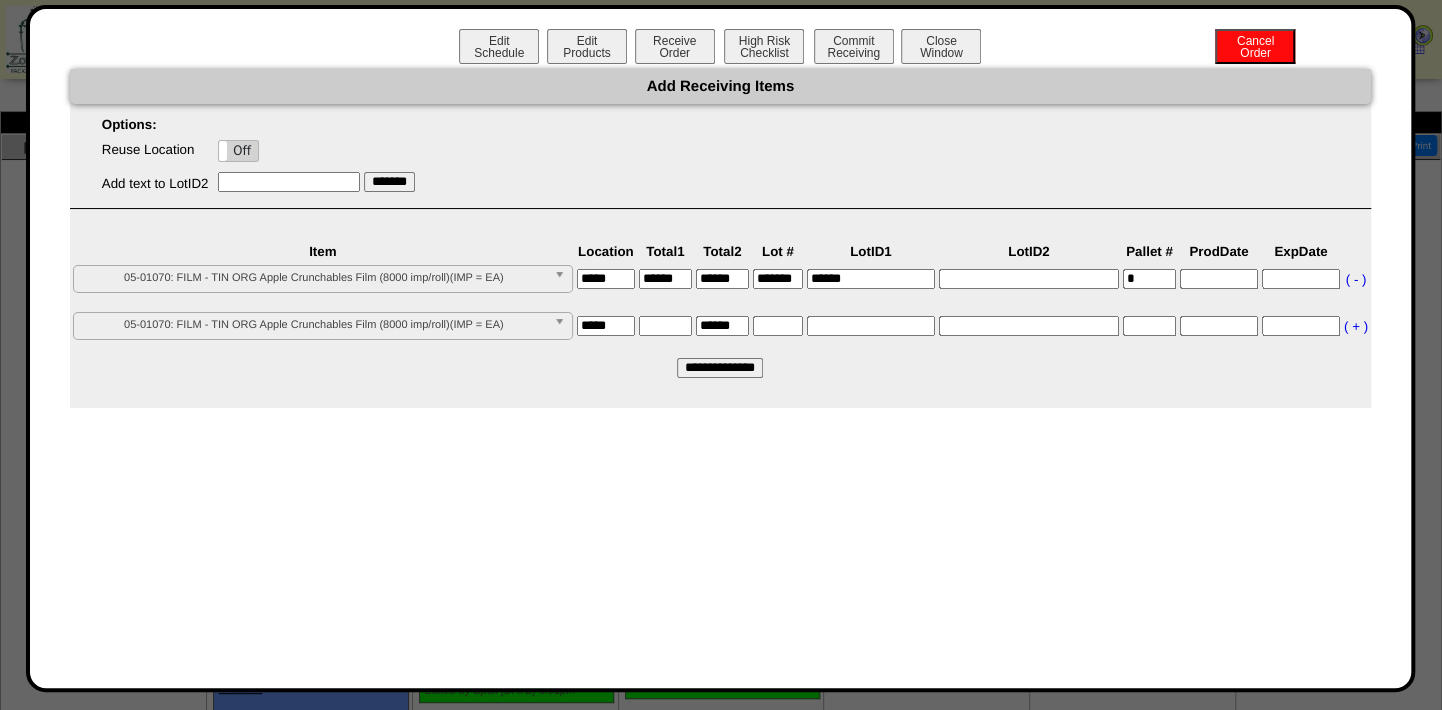 type on "*****" 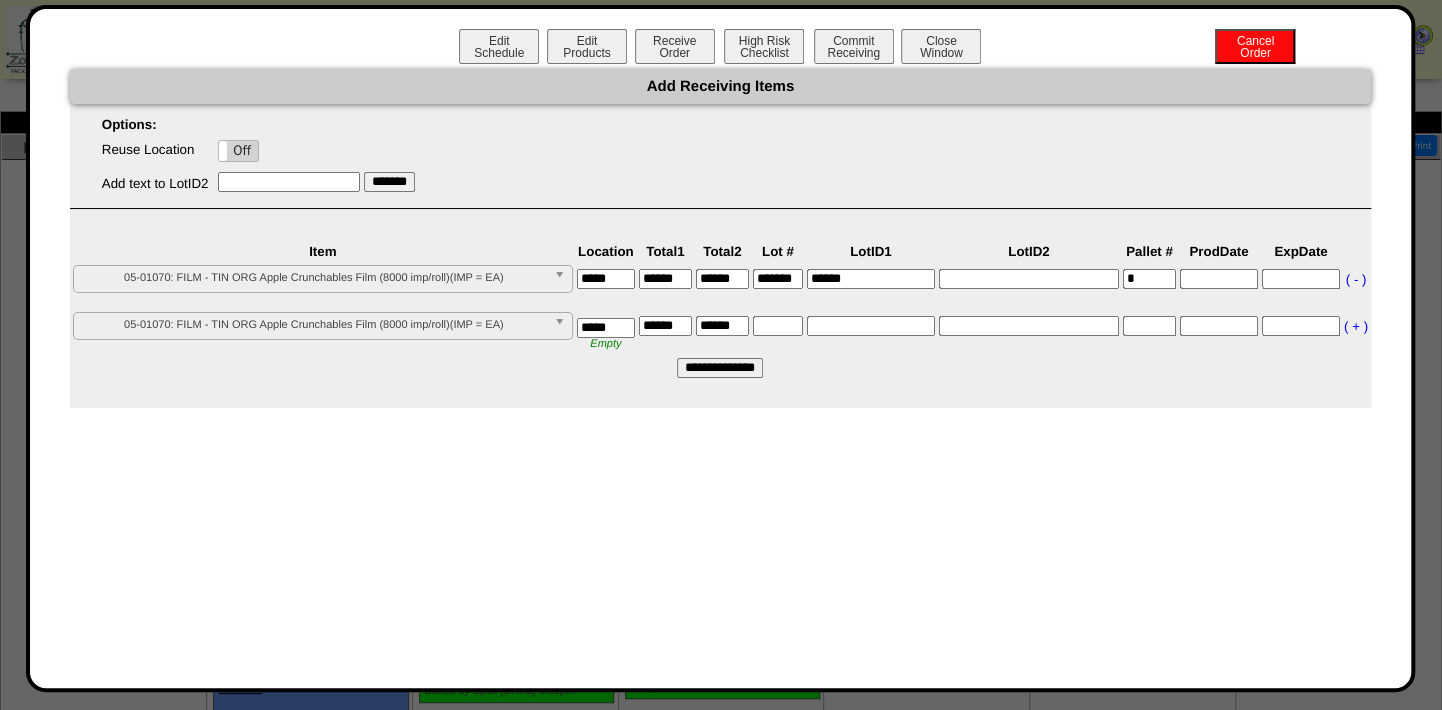 type on "******" 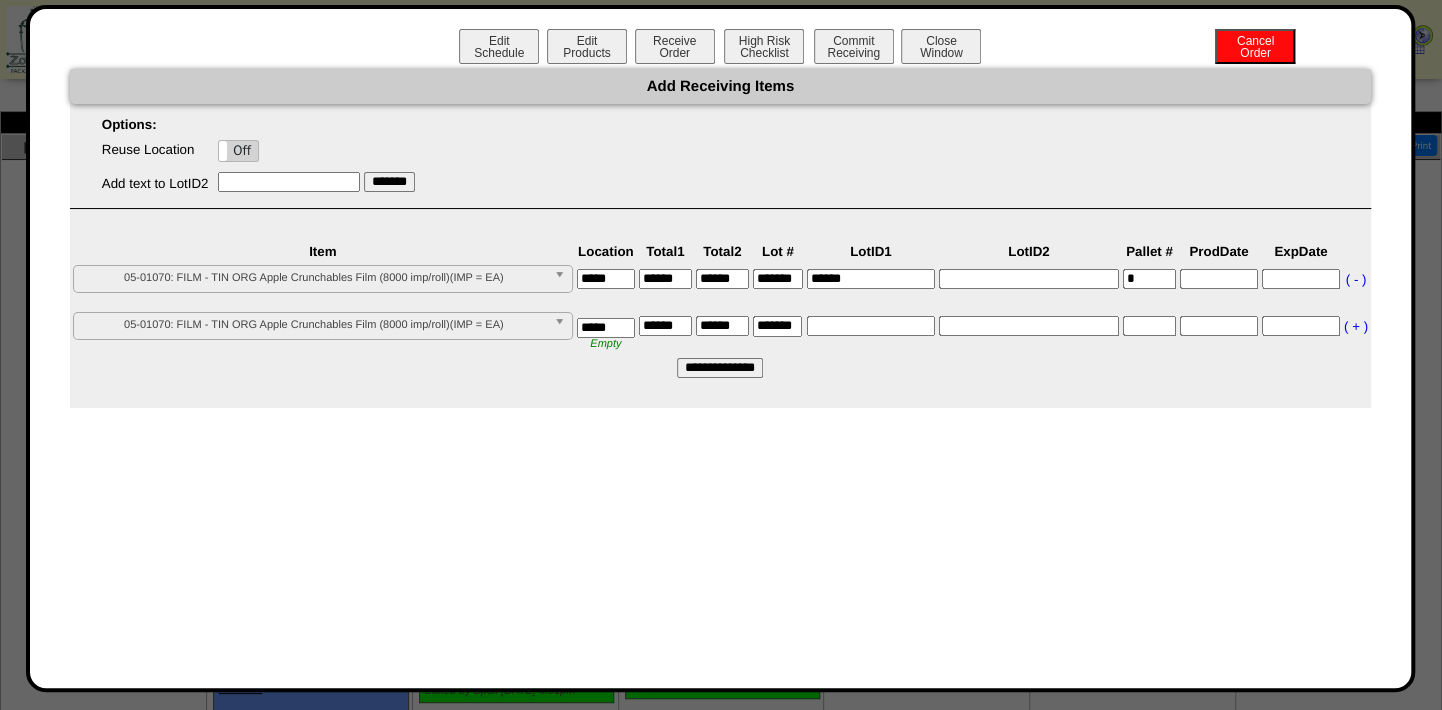 scroll, scrollTop: 0, scrollLeft: 9, axis: horizontal 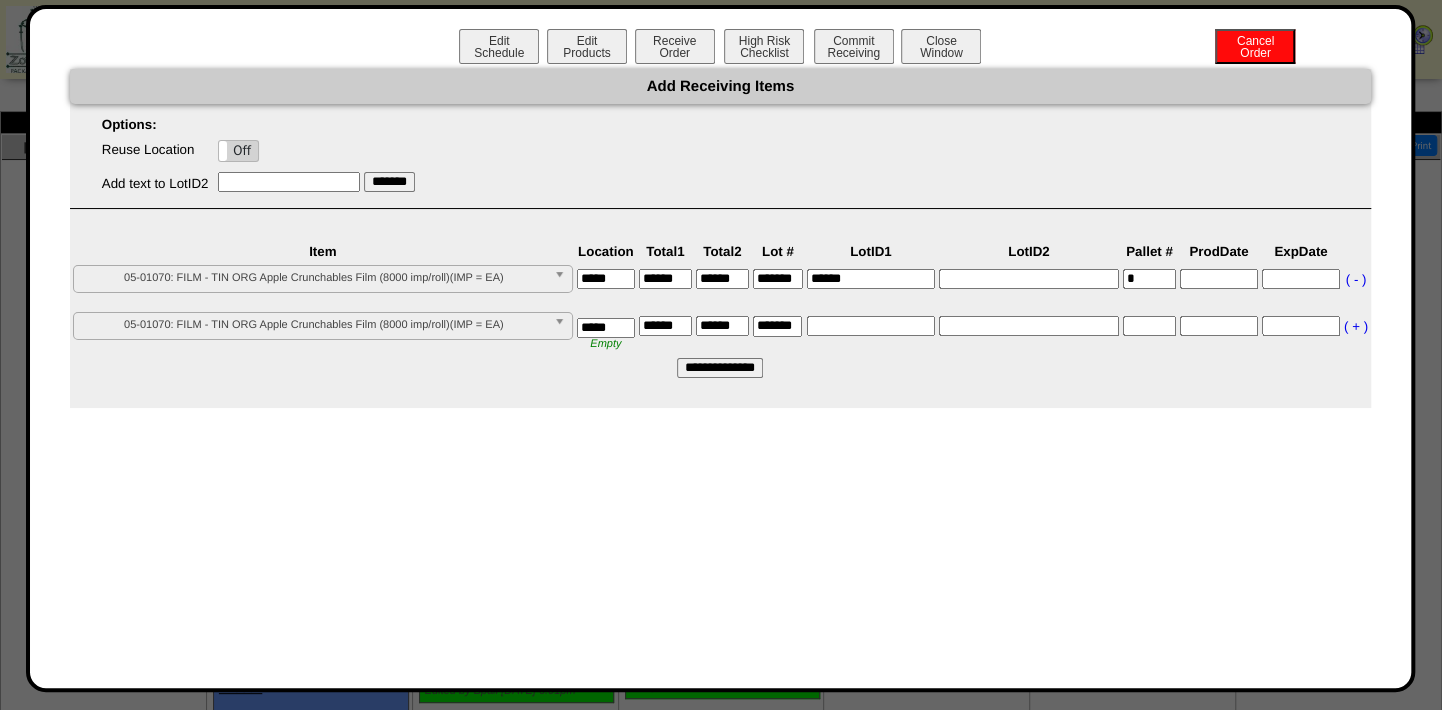 type on "*******" 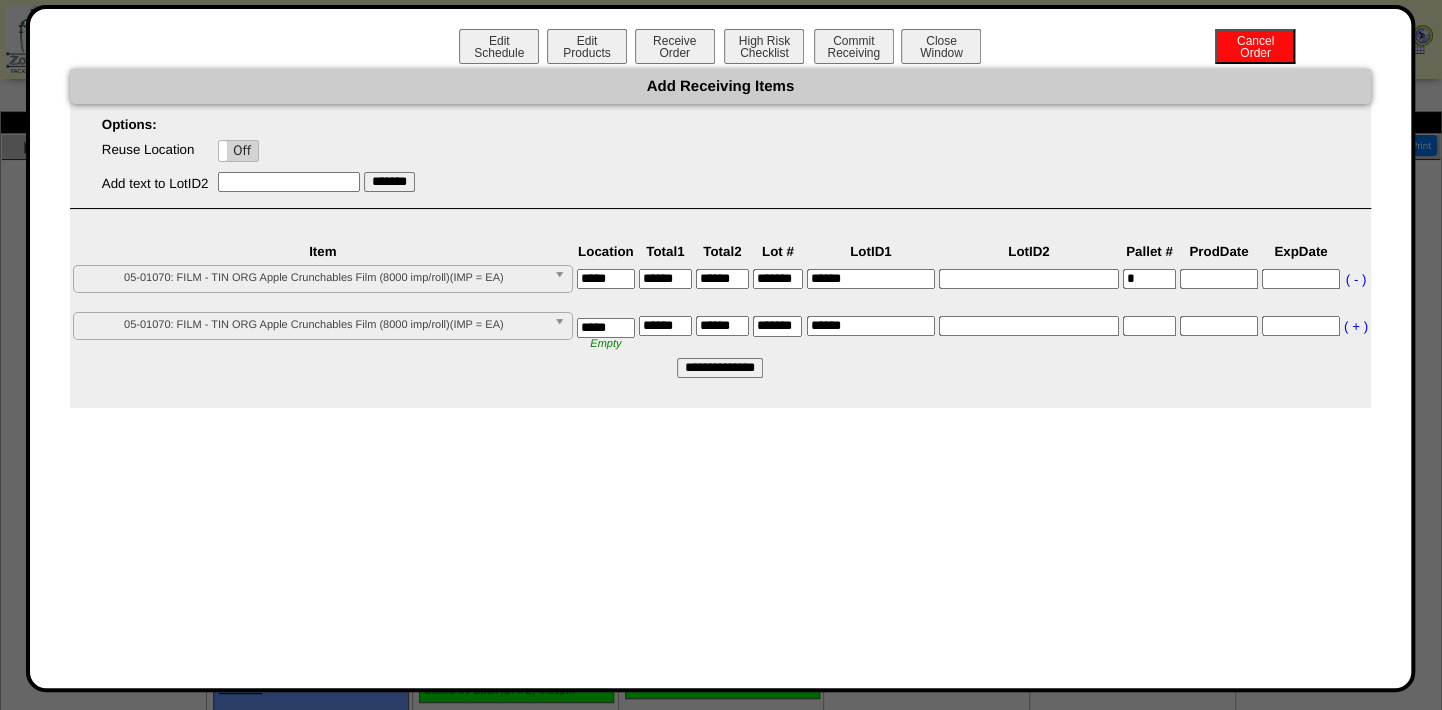 type on "******" 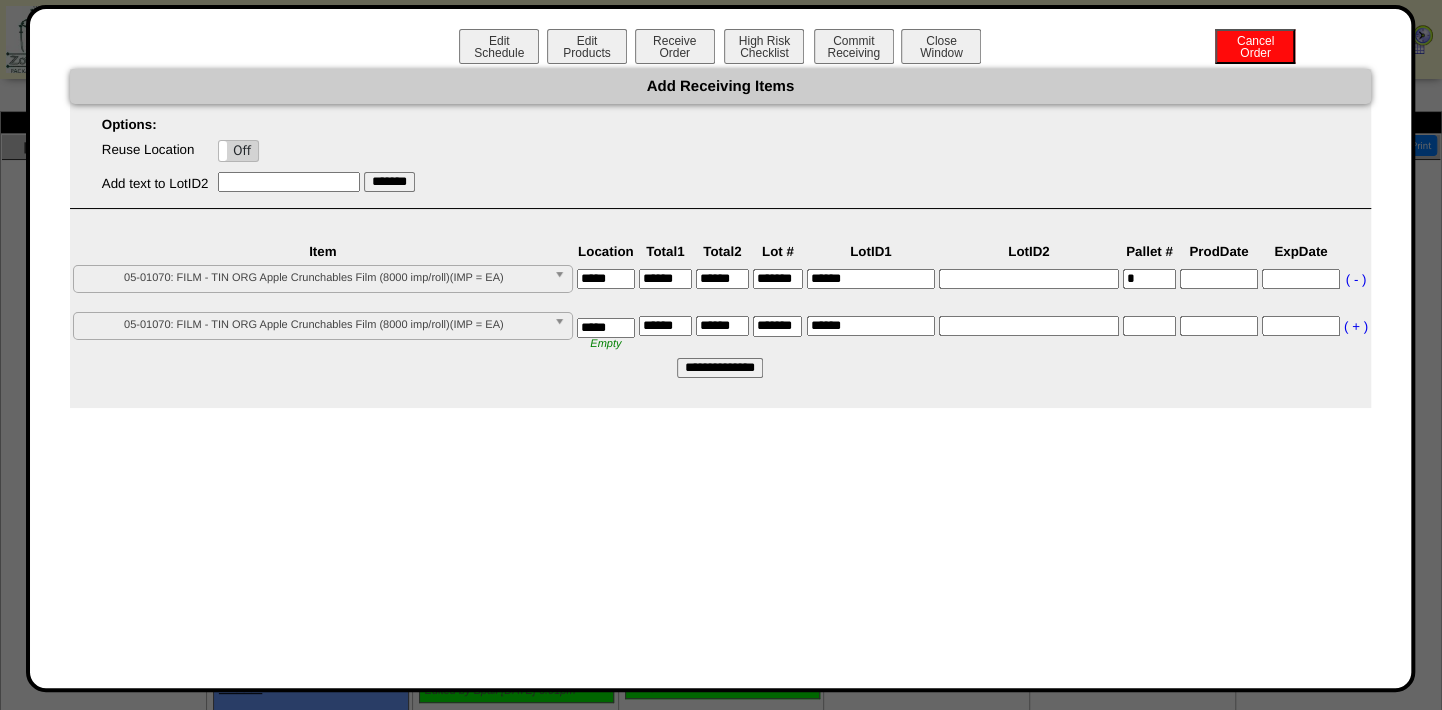 click on "**********" at bounding box center [720, 368] 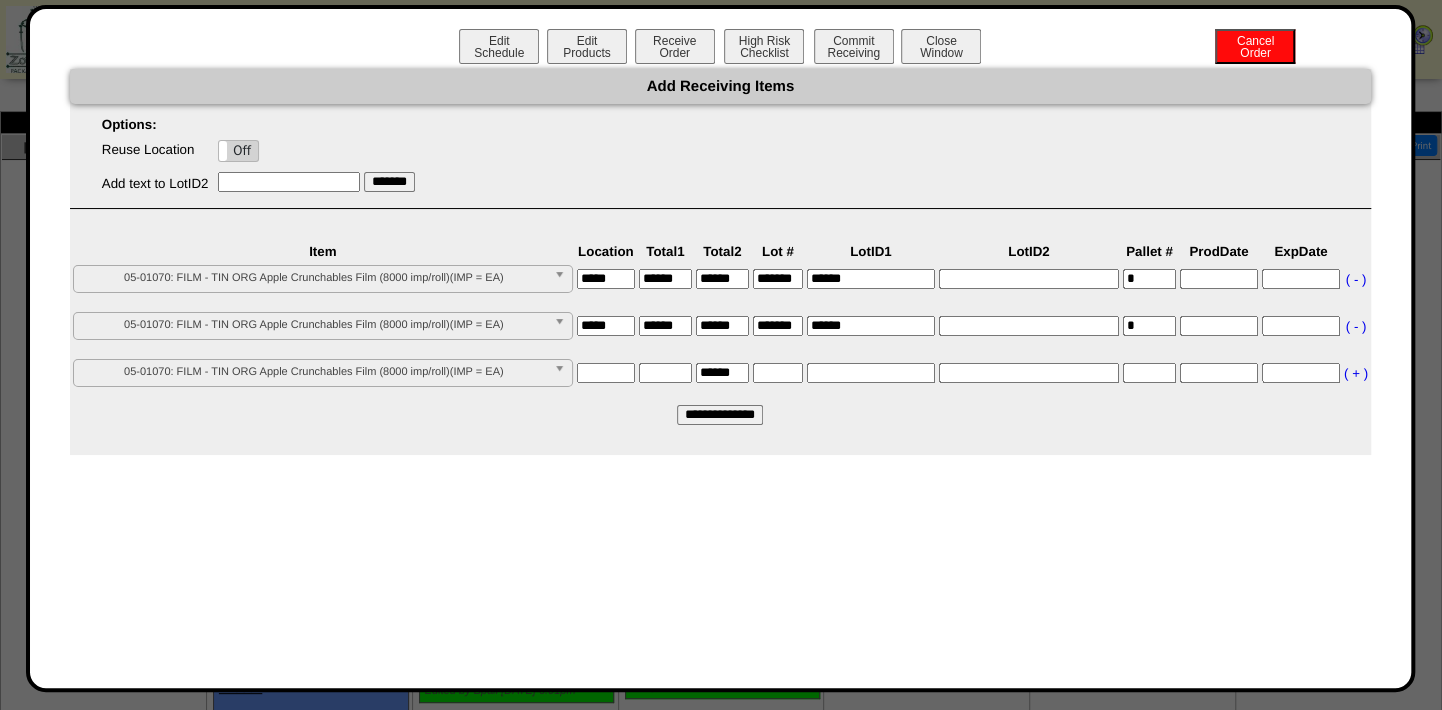 click at bounding box center (563, 279) 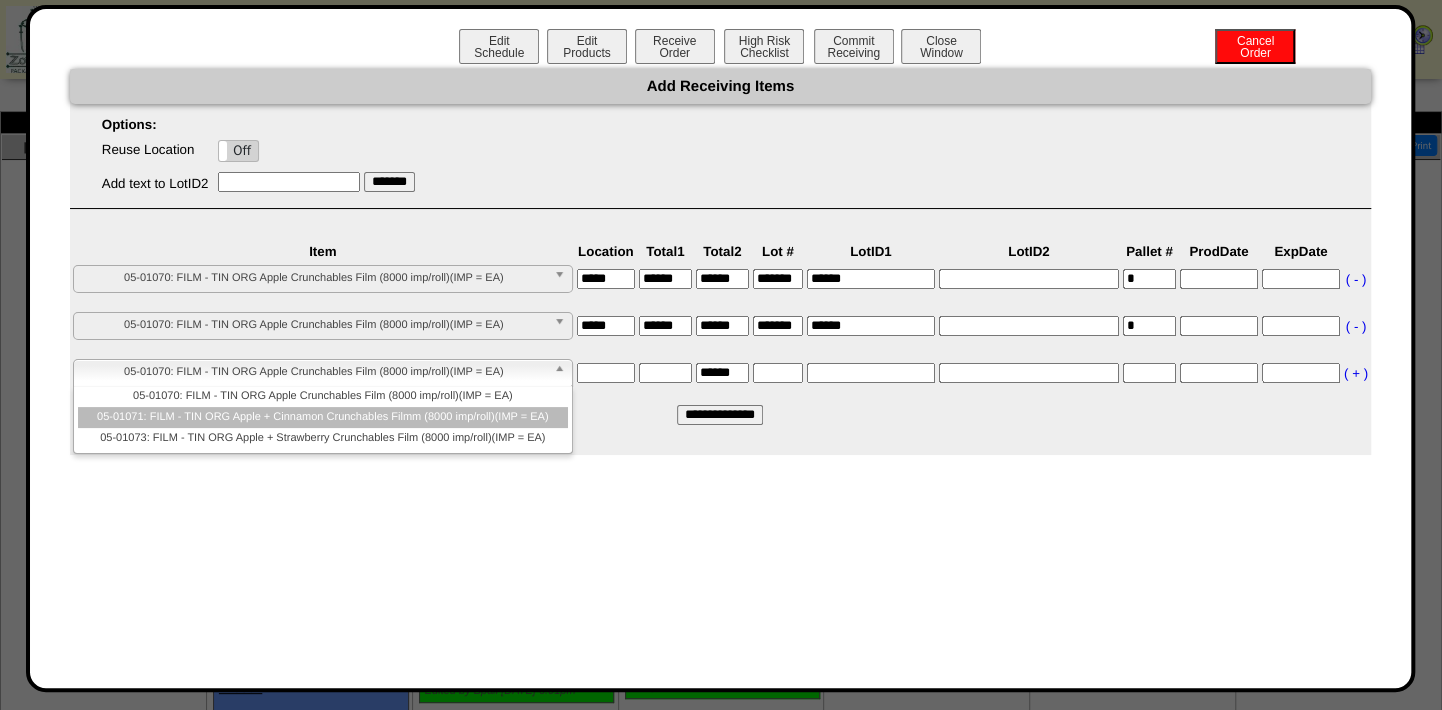 click on "05-01071: FILM - TIN ORG Apple + Cinnamon Crunchables Filmm (8000 imp/roll)(IMP = EA)" at bounding box center [323, 417] 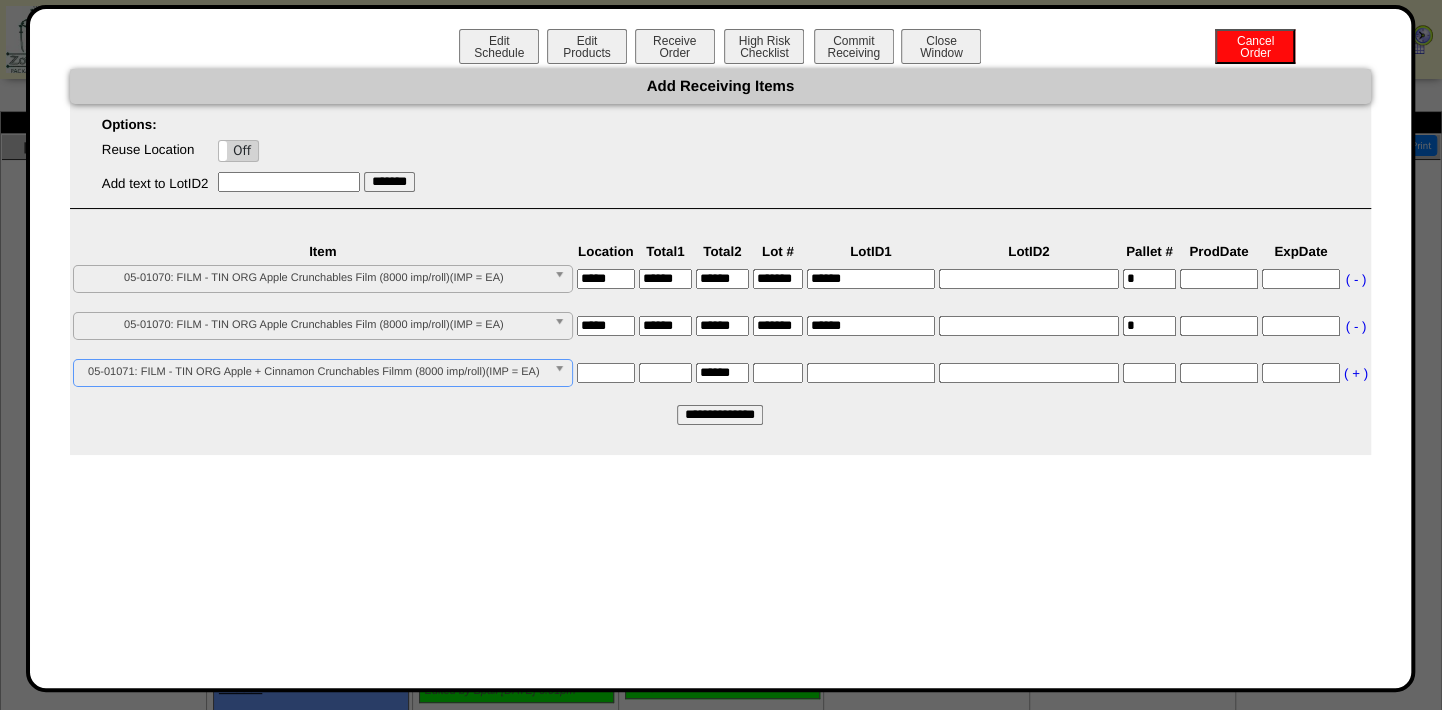 click at bounding box center (606, 373) 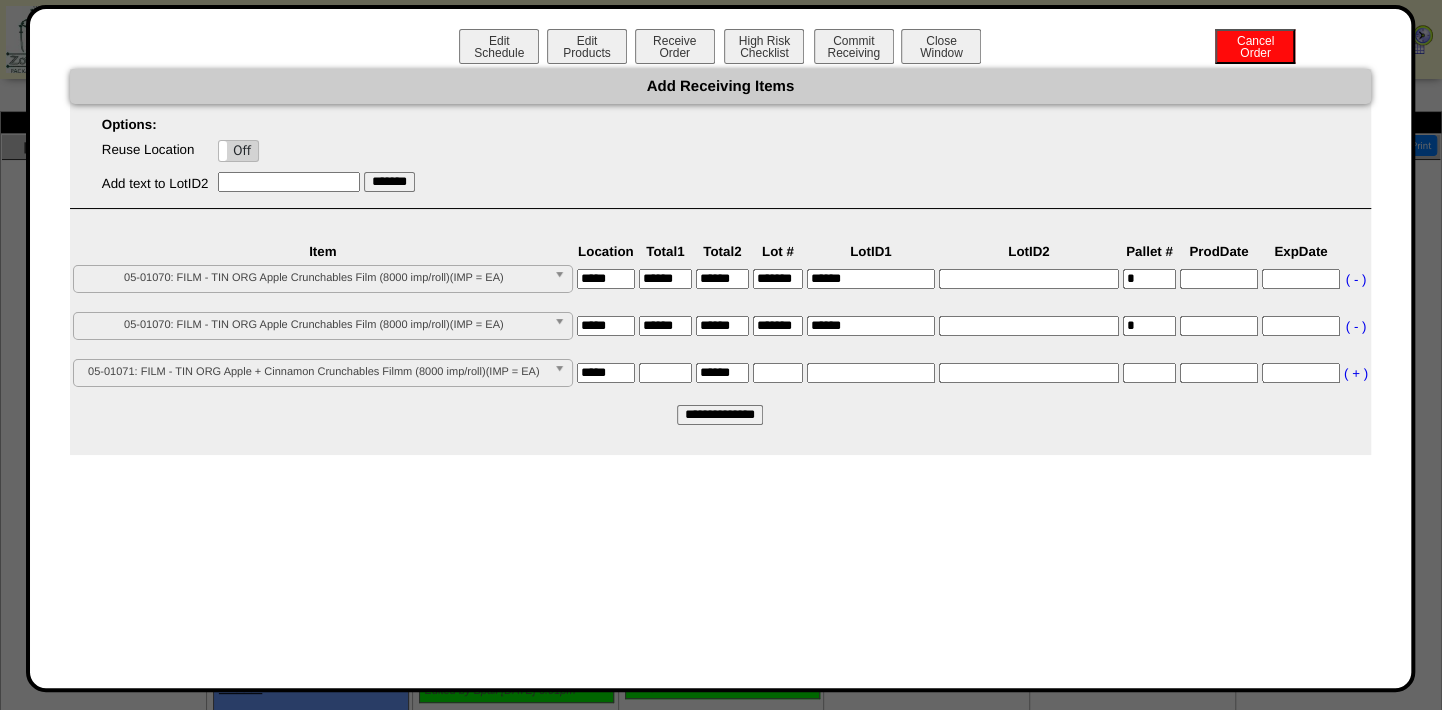 type on "*****" 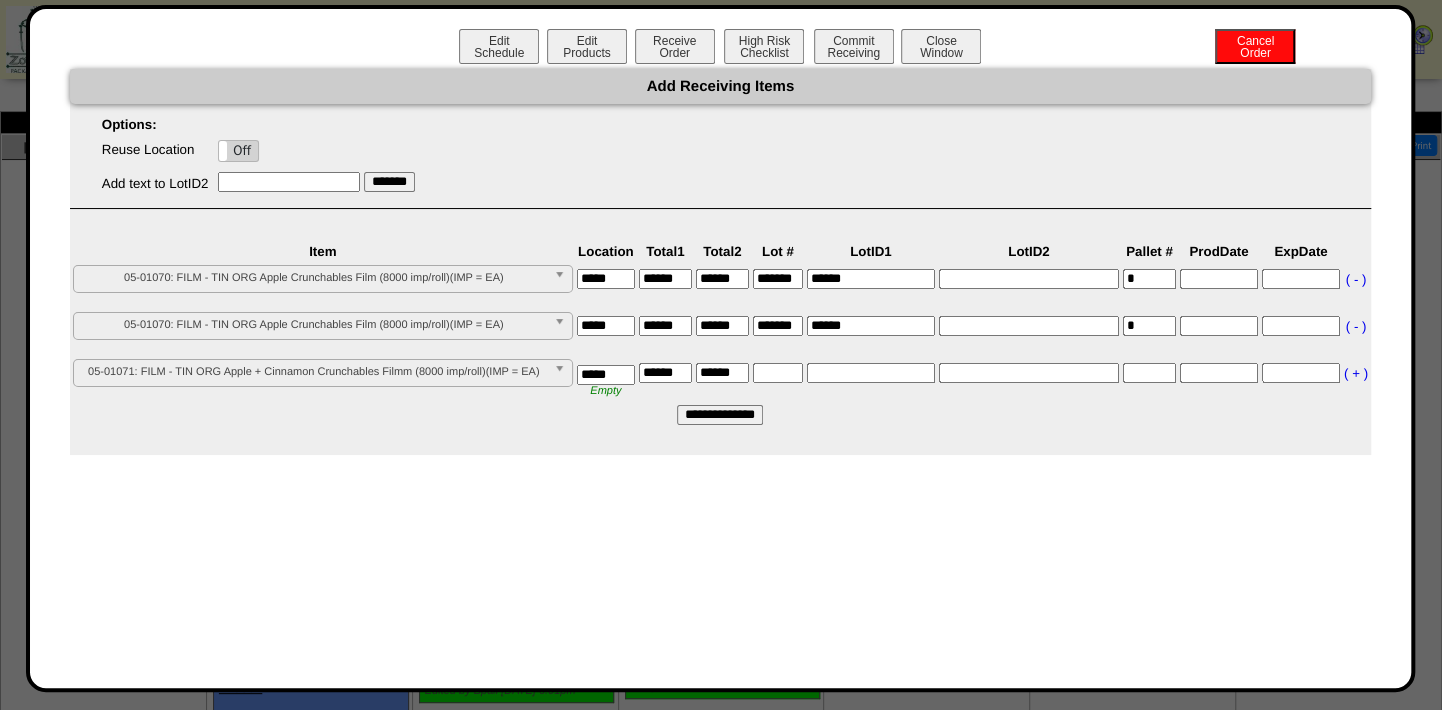 type on "******" 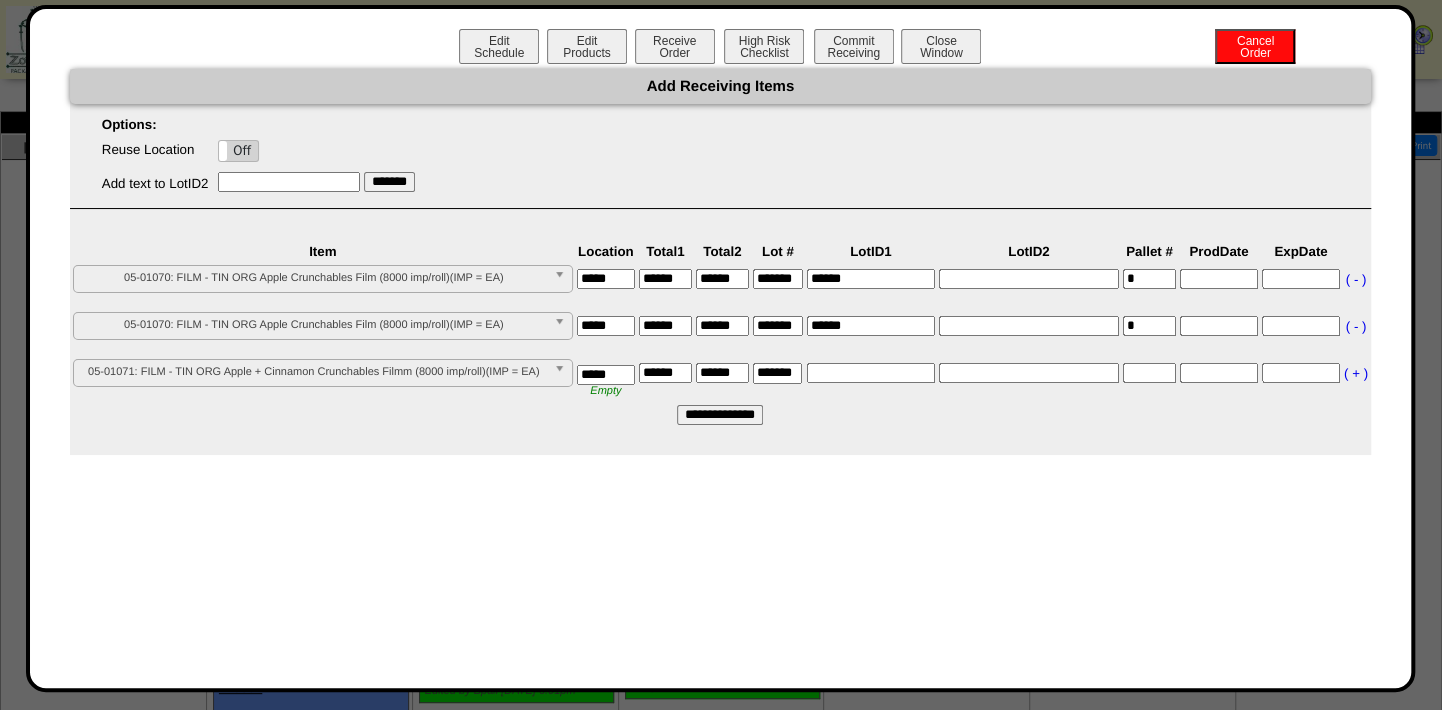 scroll, scrollTop: 0, scrollLeft: 9, axis: horizontal 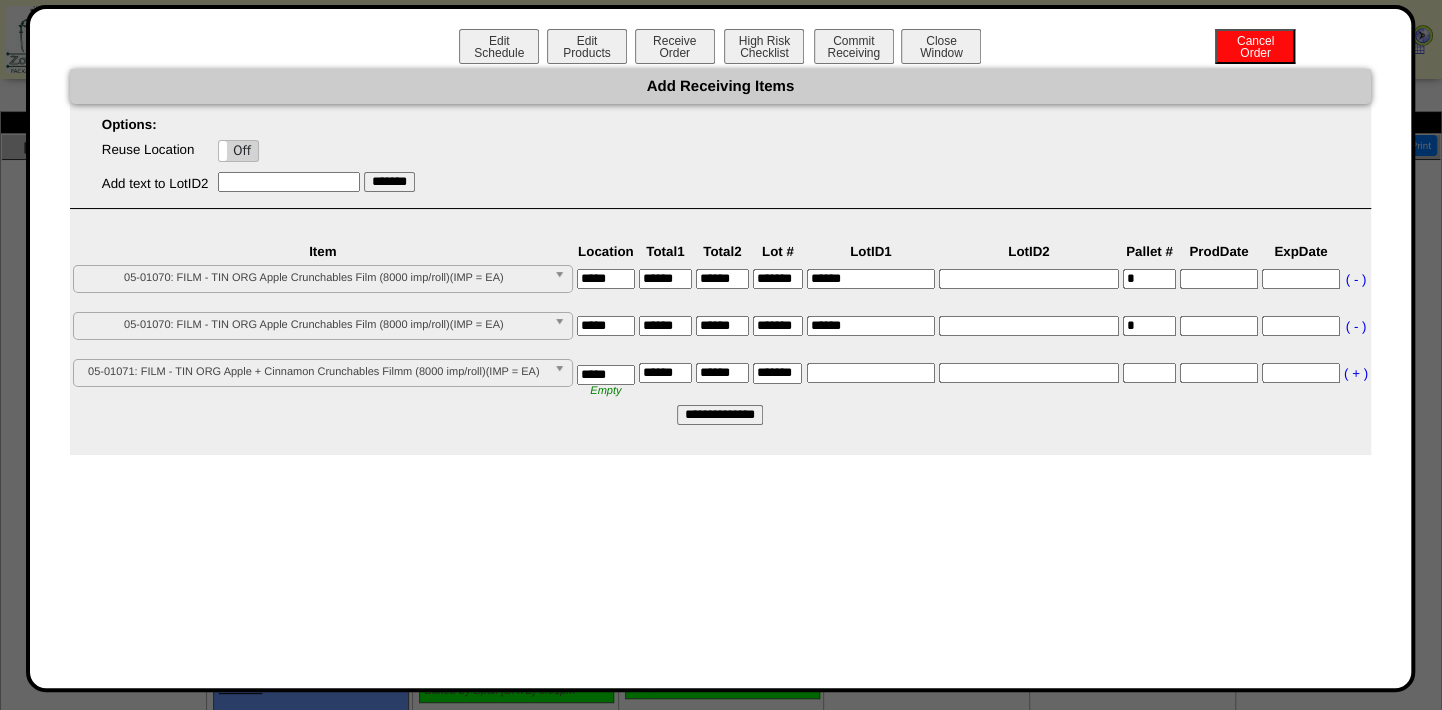 type on "*******" 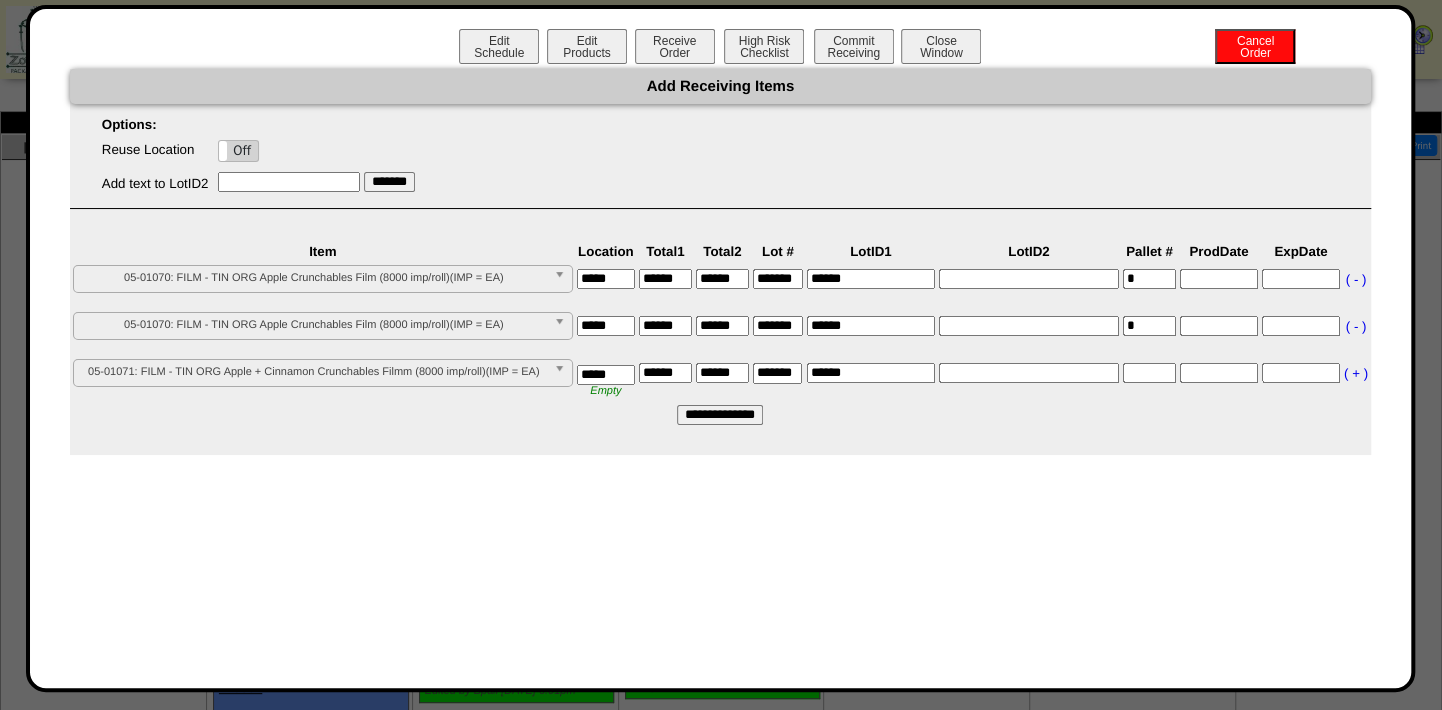 type on "******" 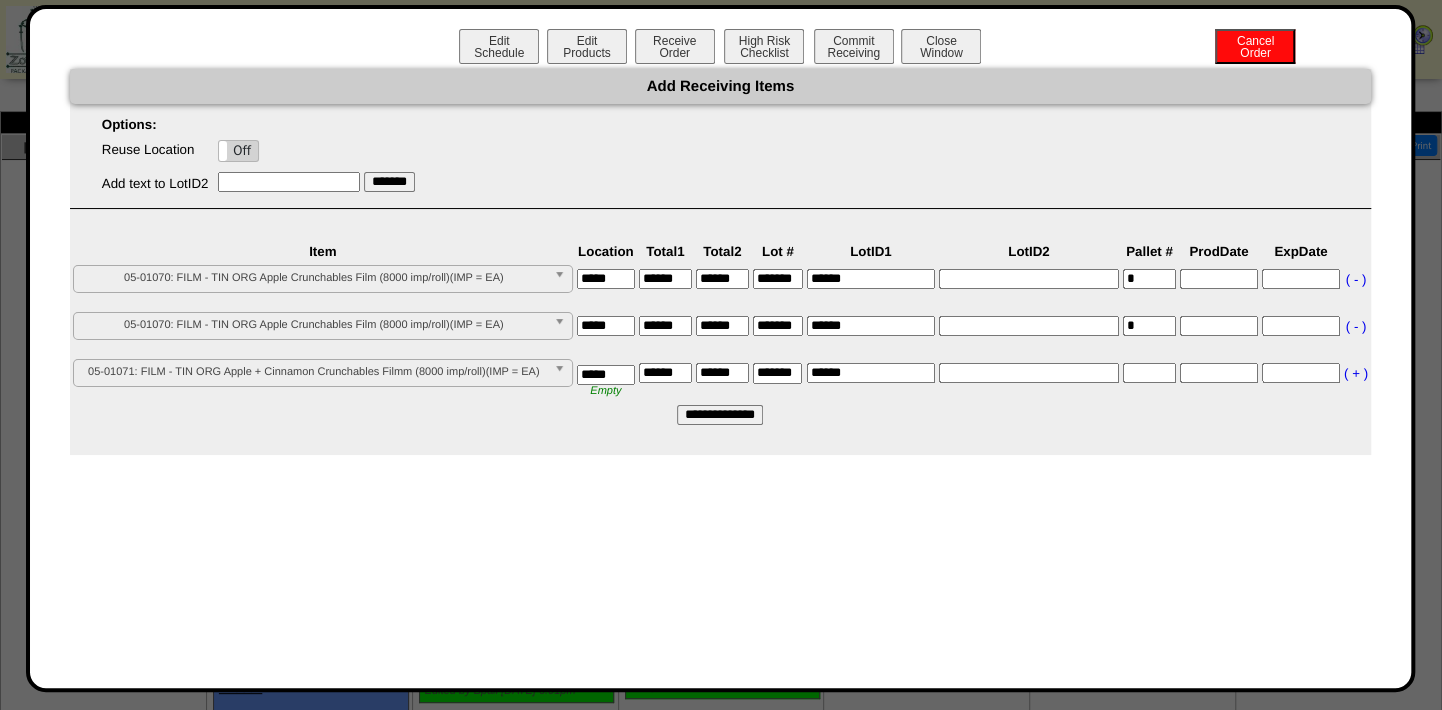 click on "**********" at bounding box center (720, 415) 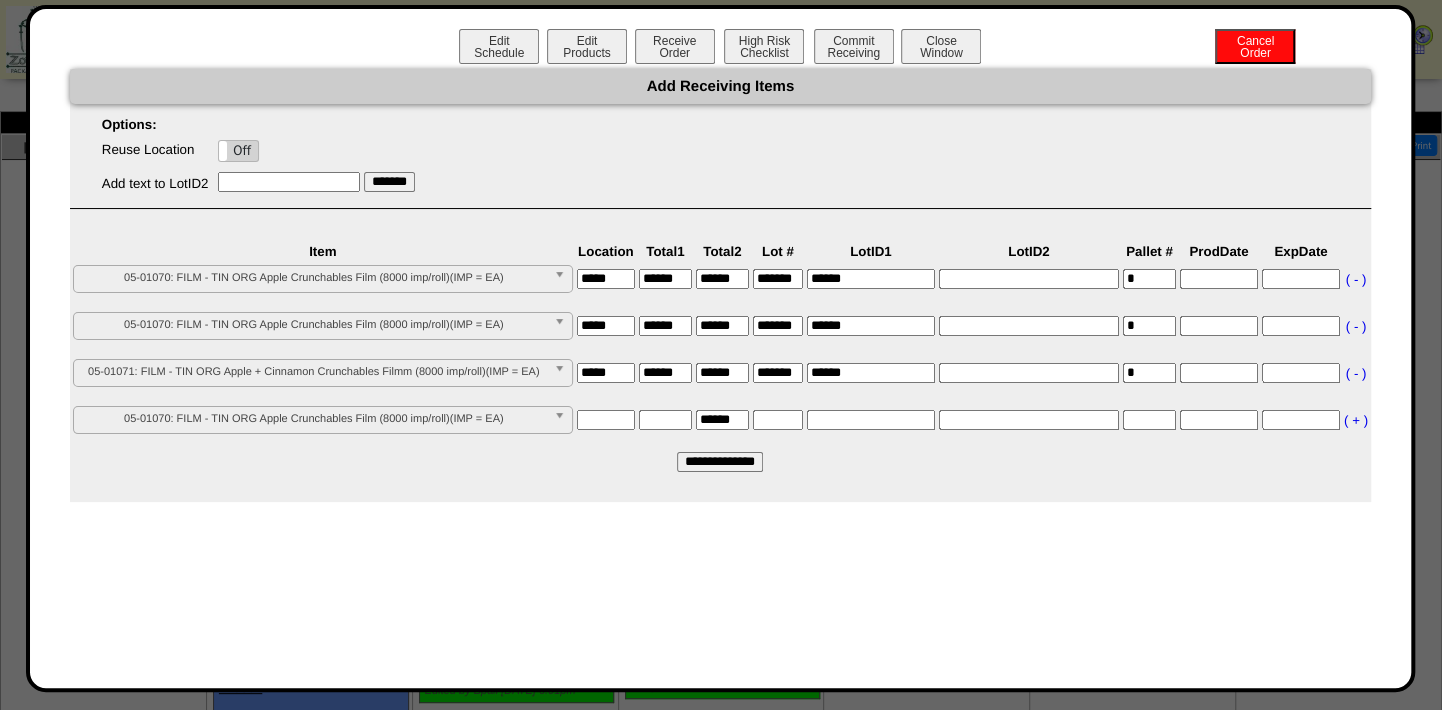 click at bounding box center (563, 279) 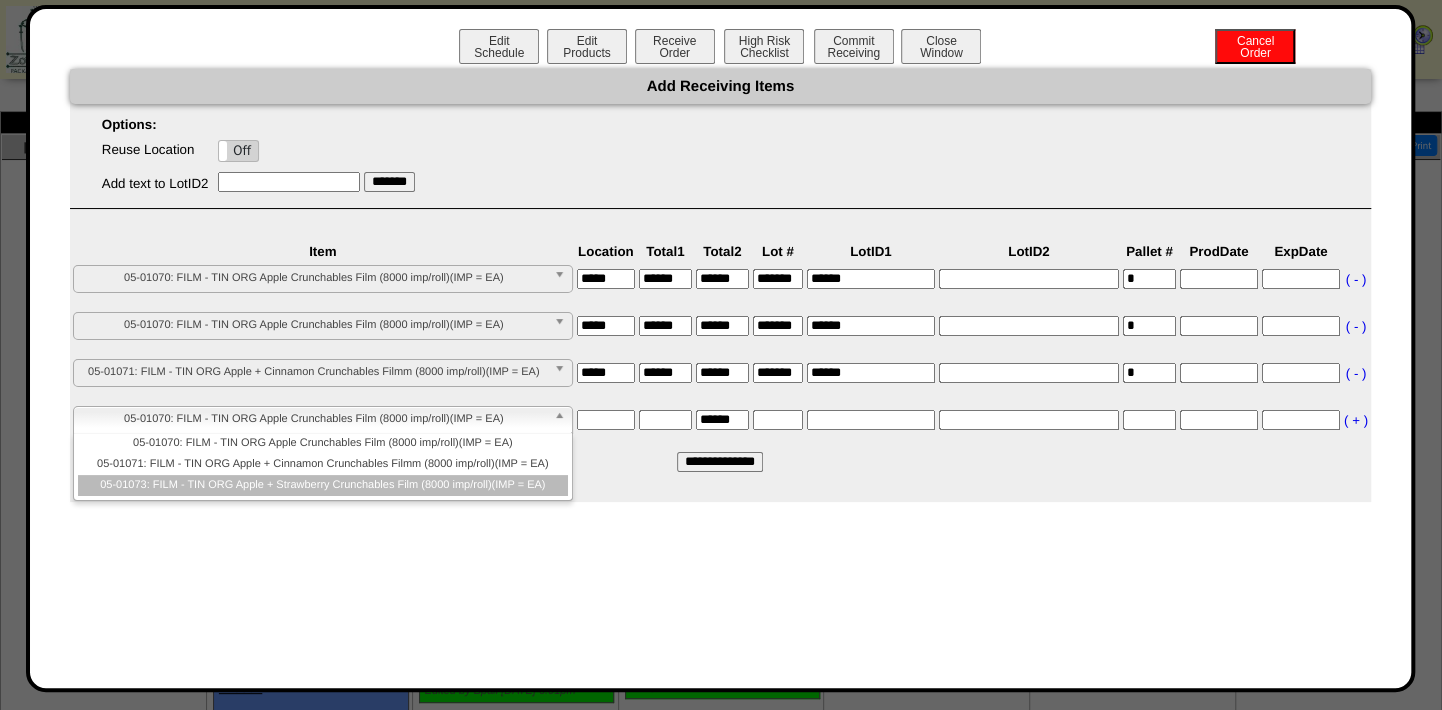 click on "05-01073: FILM - TIN ORG Apple + Strawberry Crunchables Film (8000 imp/roll)(IMP = EA)" at bounding box center [323, 485] 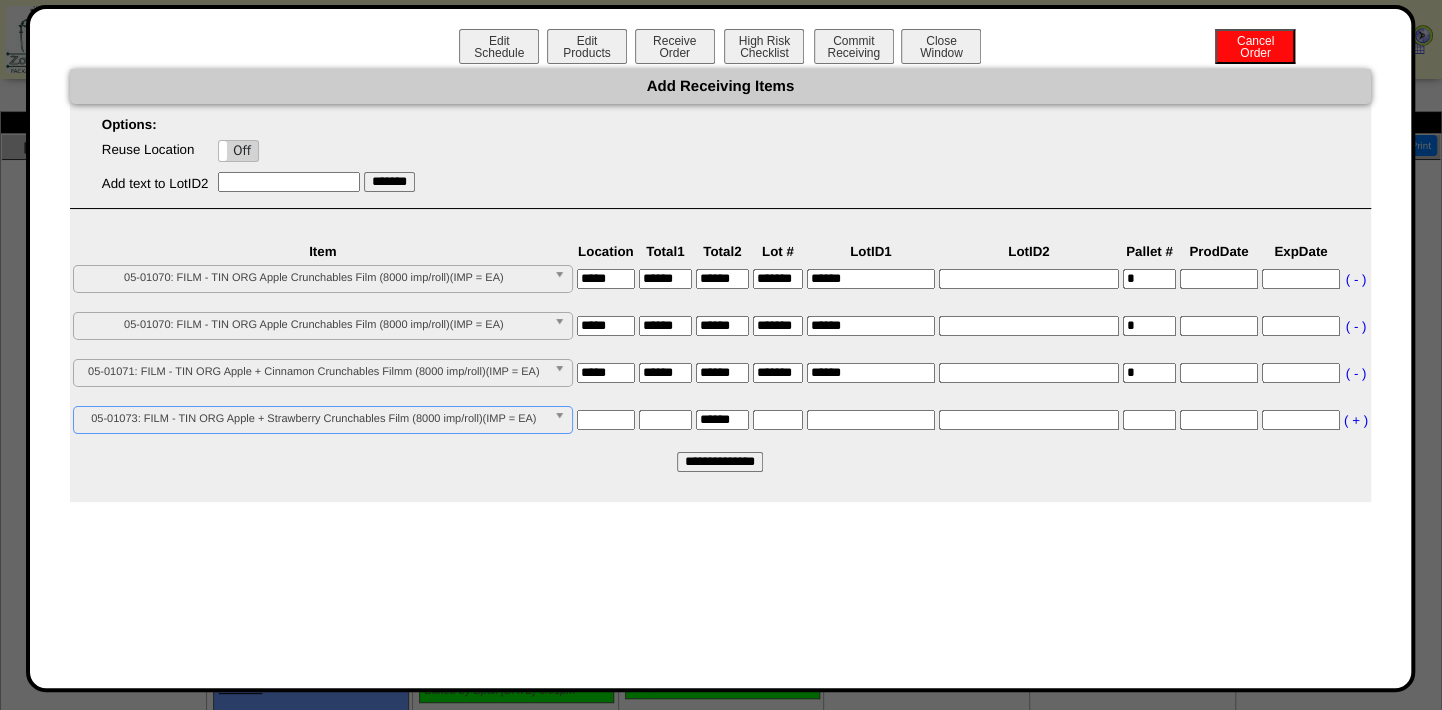 click at bounding box center (606, 420) 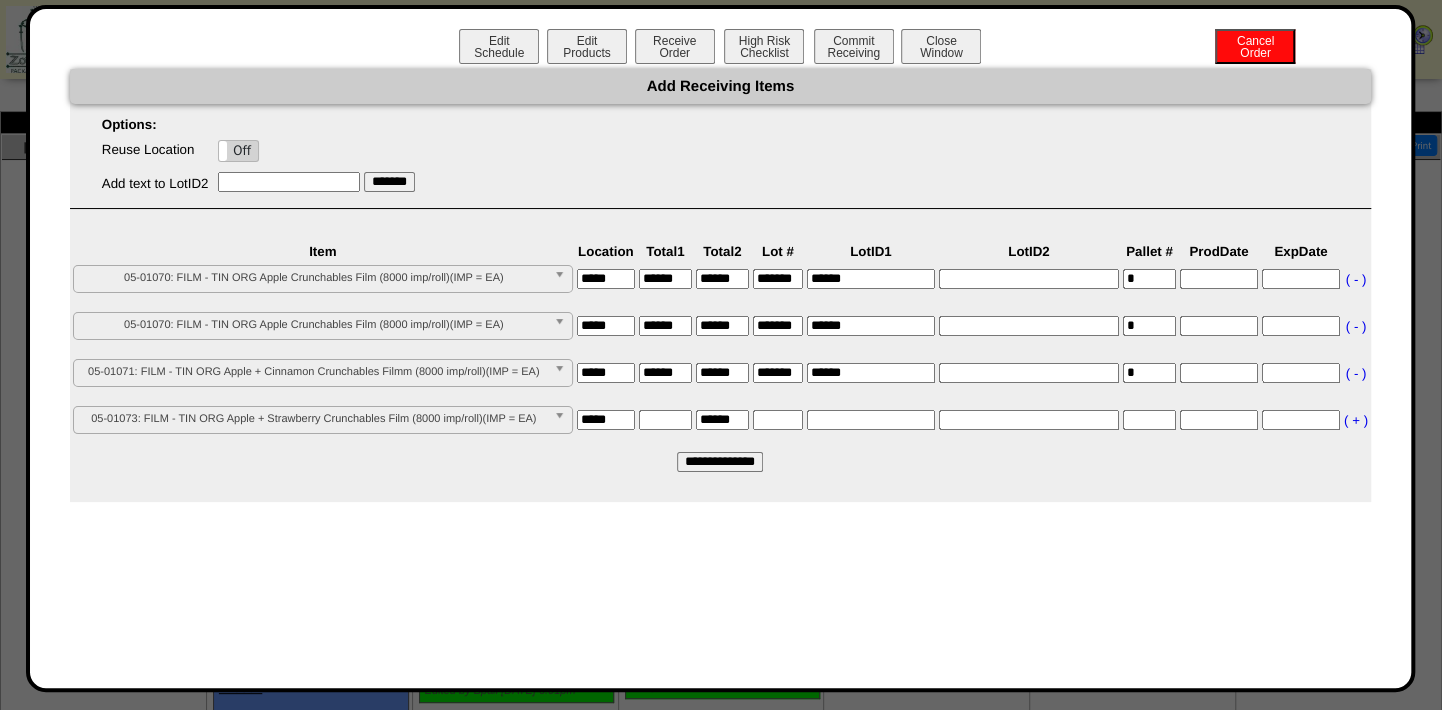 type on "*****" 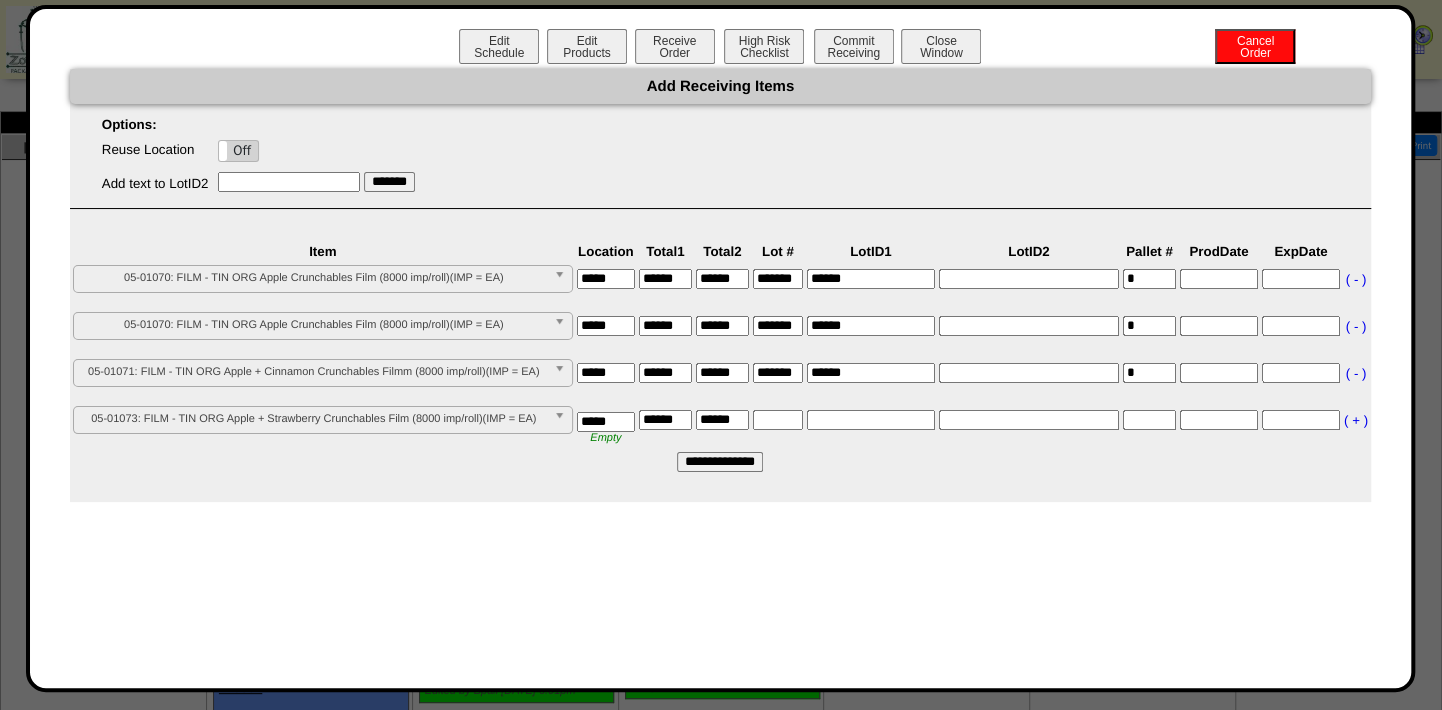 type on "******" 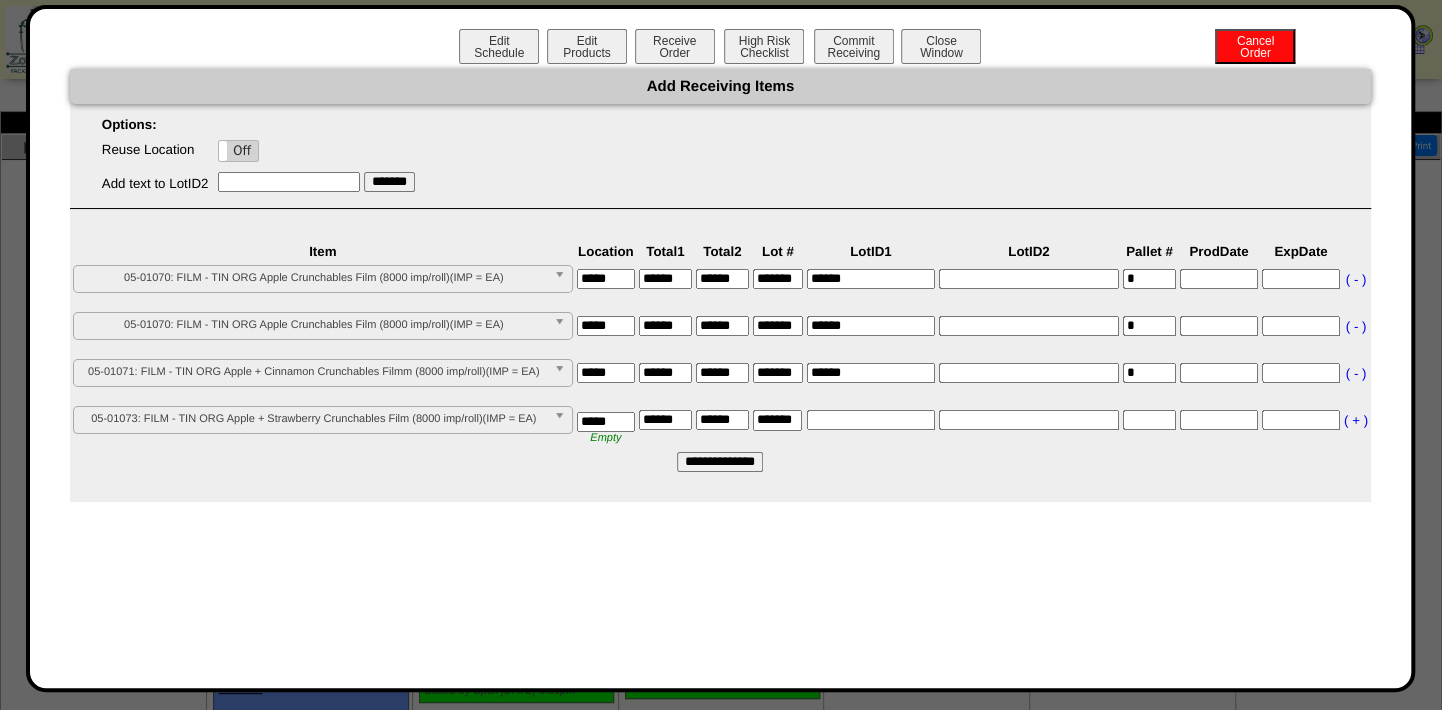 scroll, scrollTop: 0, scrollLeft: 9, axis: horizontal 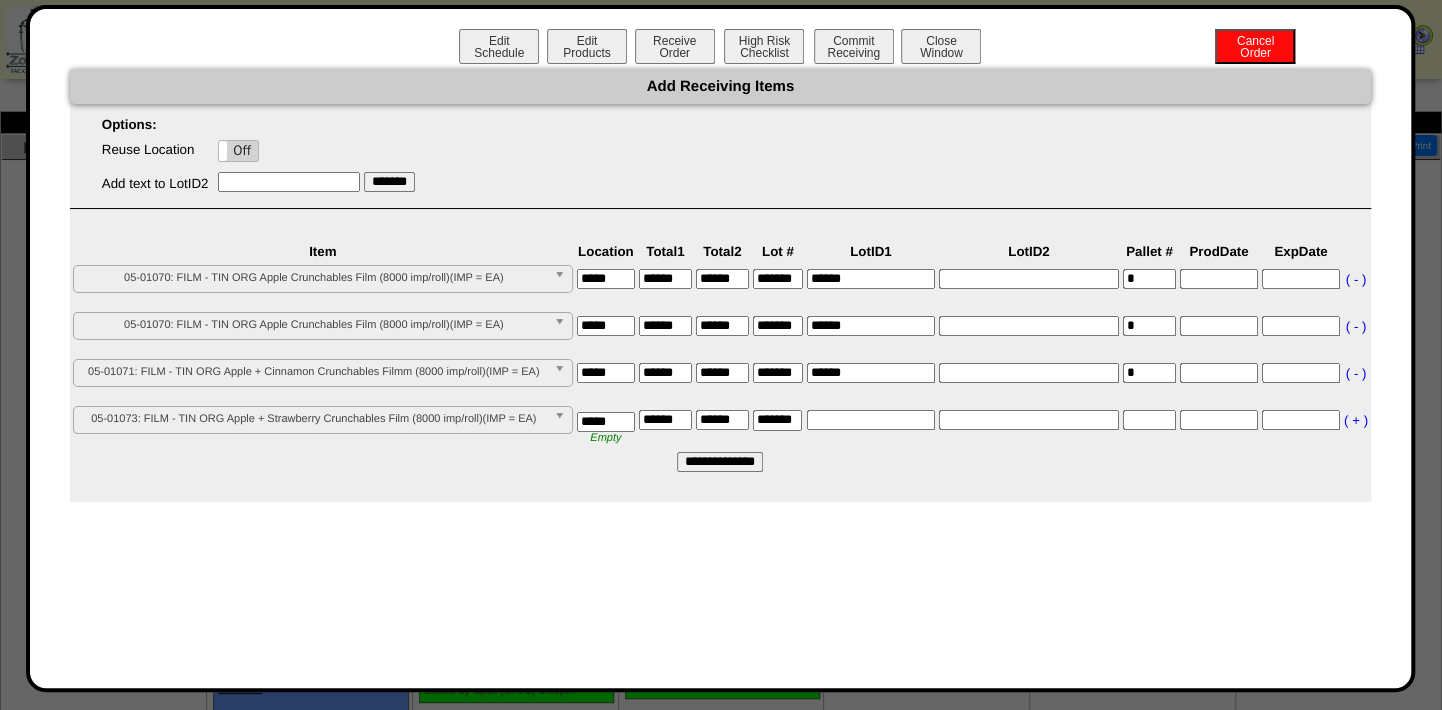 type on "*******" 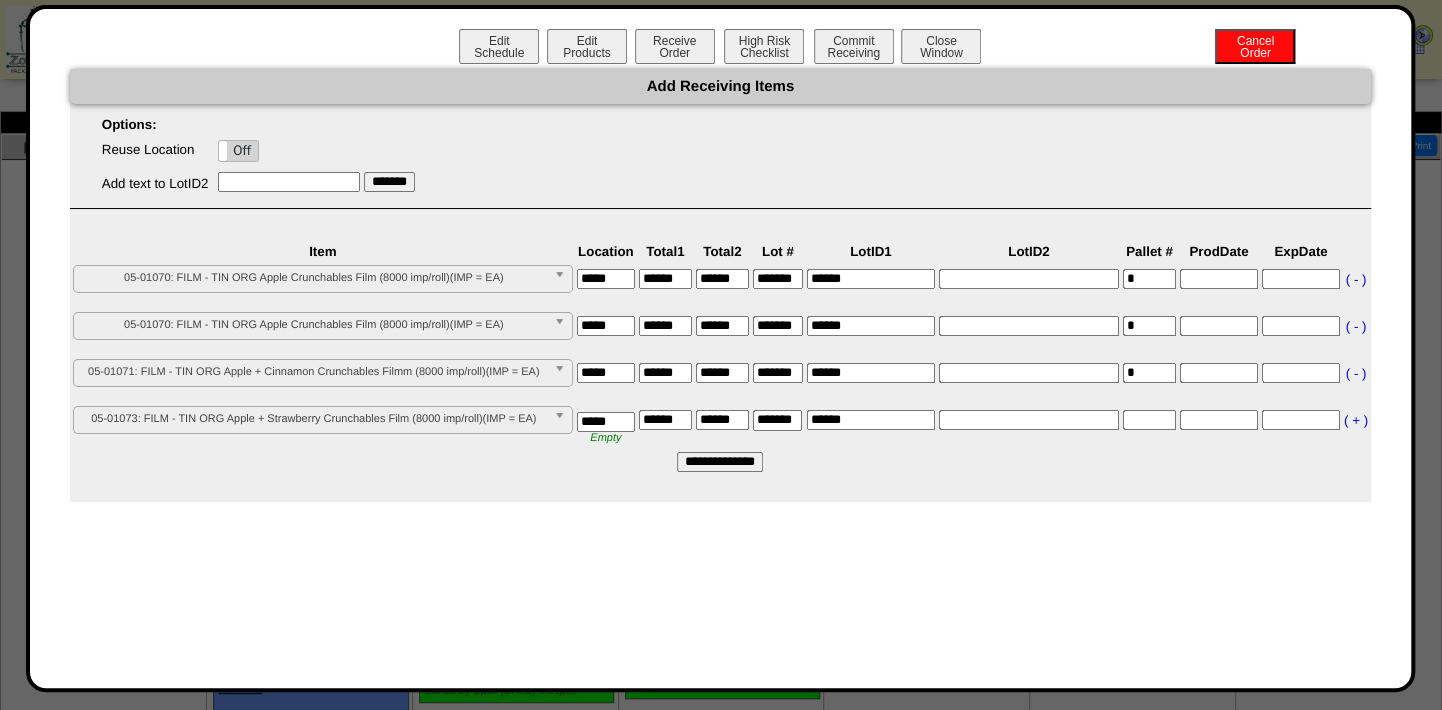 type on "******" 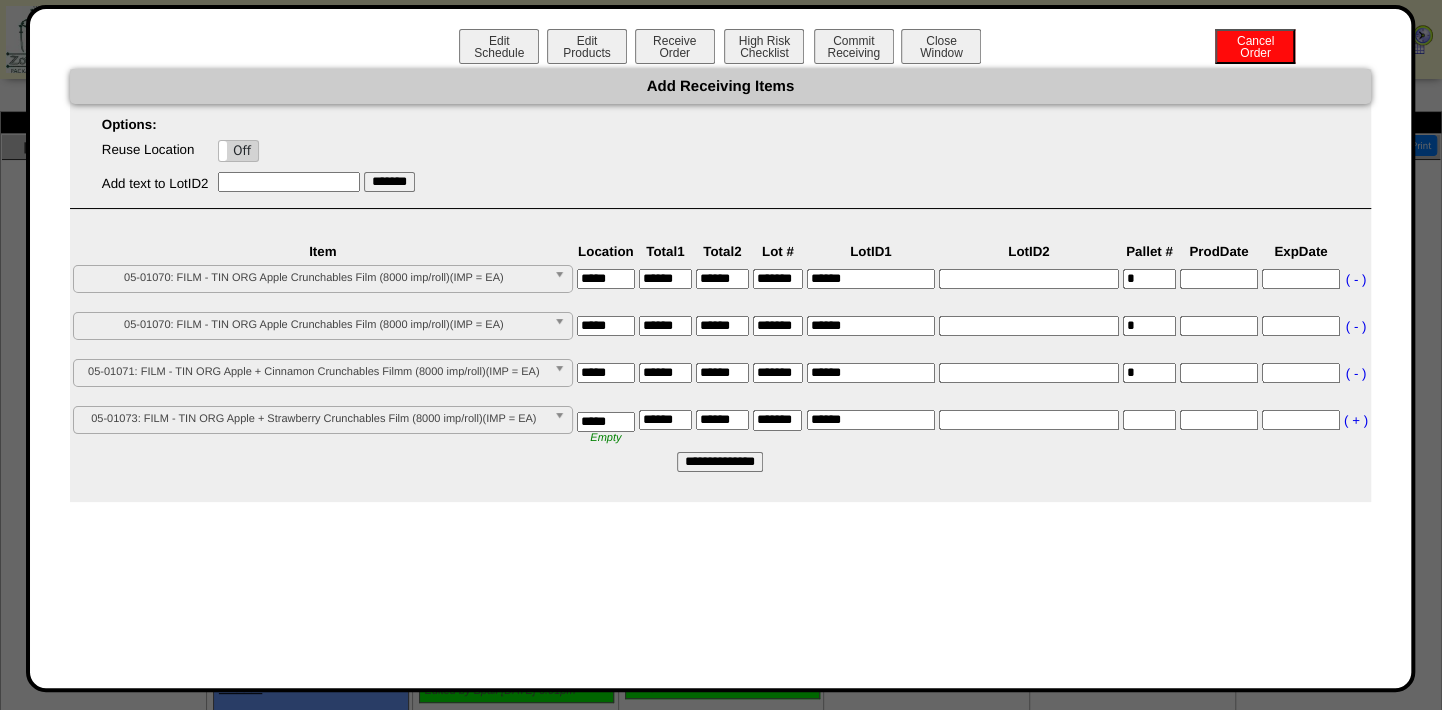 click on "**********" at bounding box center [720, 462] 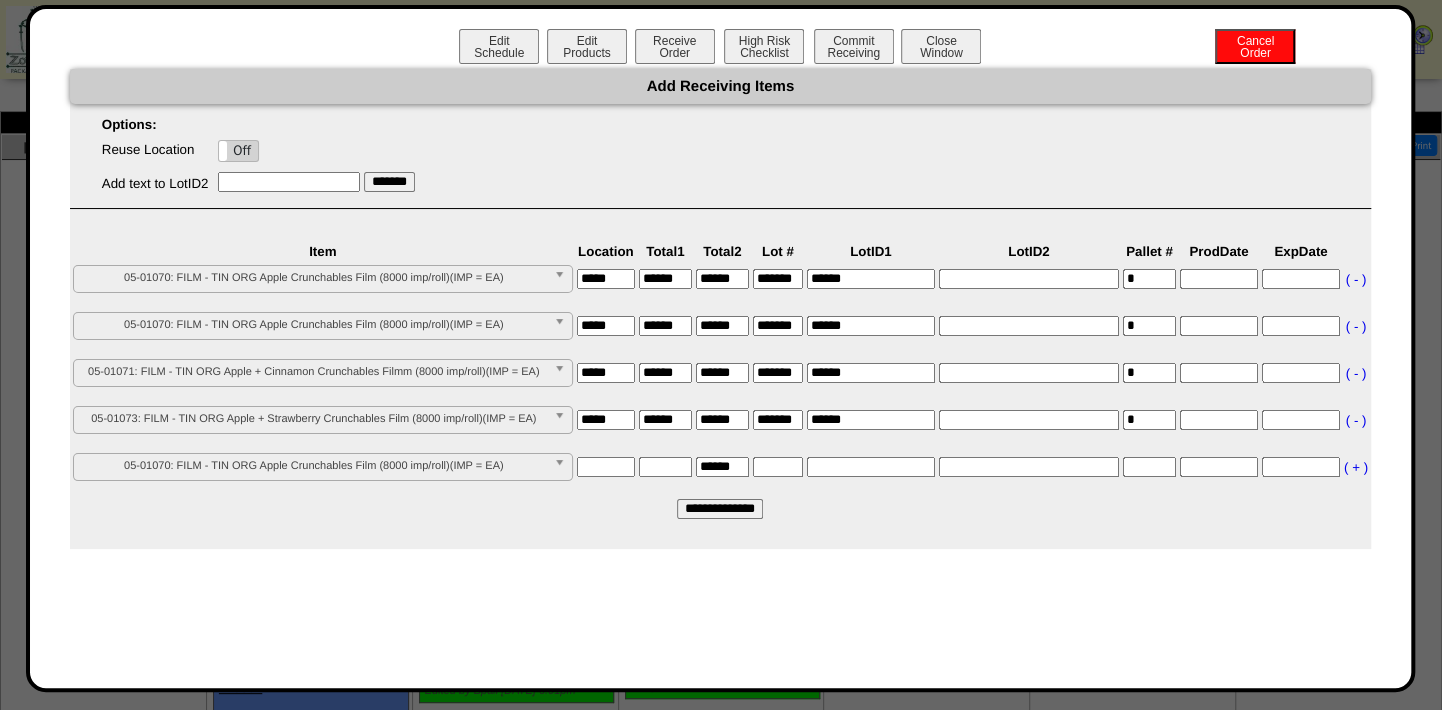click on "**********" at bounding box center (720, 509) 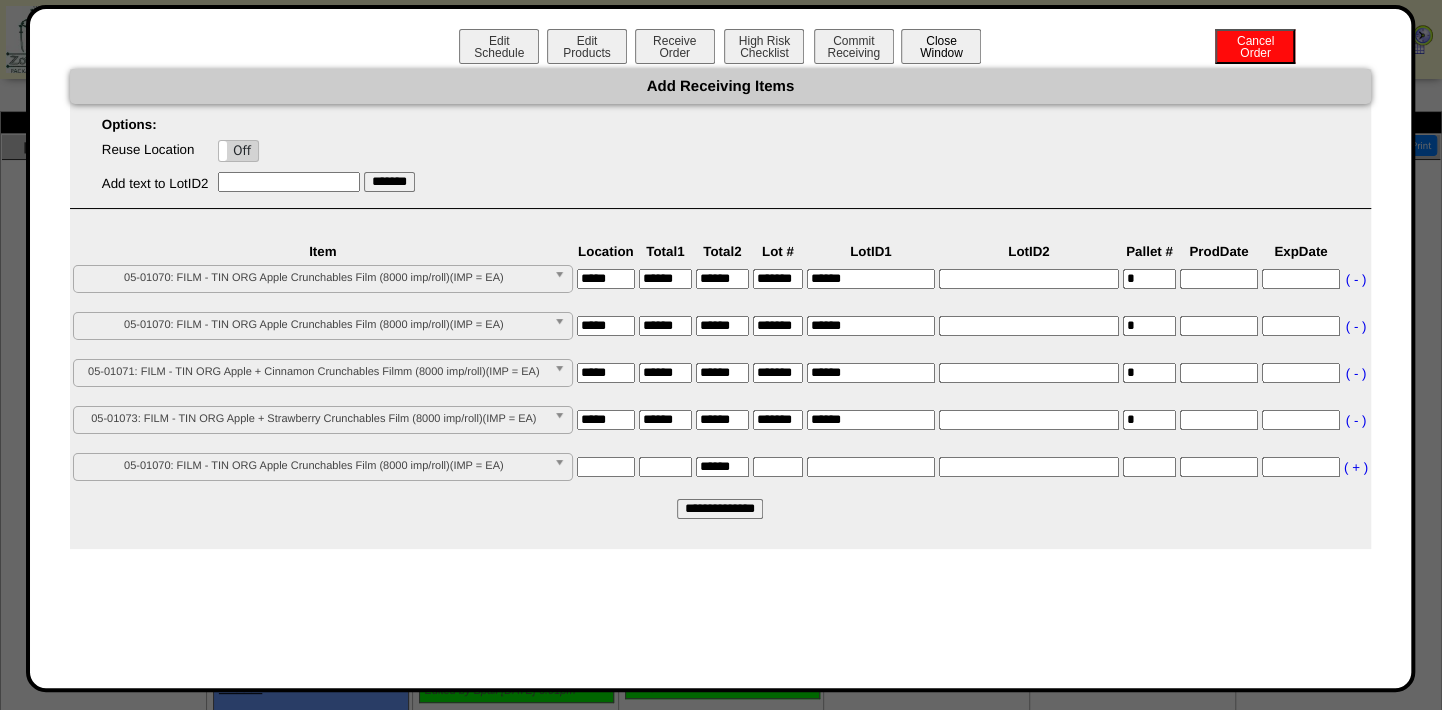 click on "Close Window" at bounding box center (941, 46) 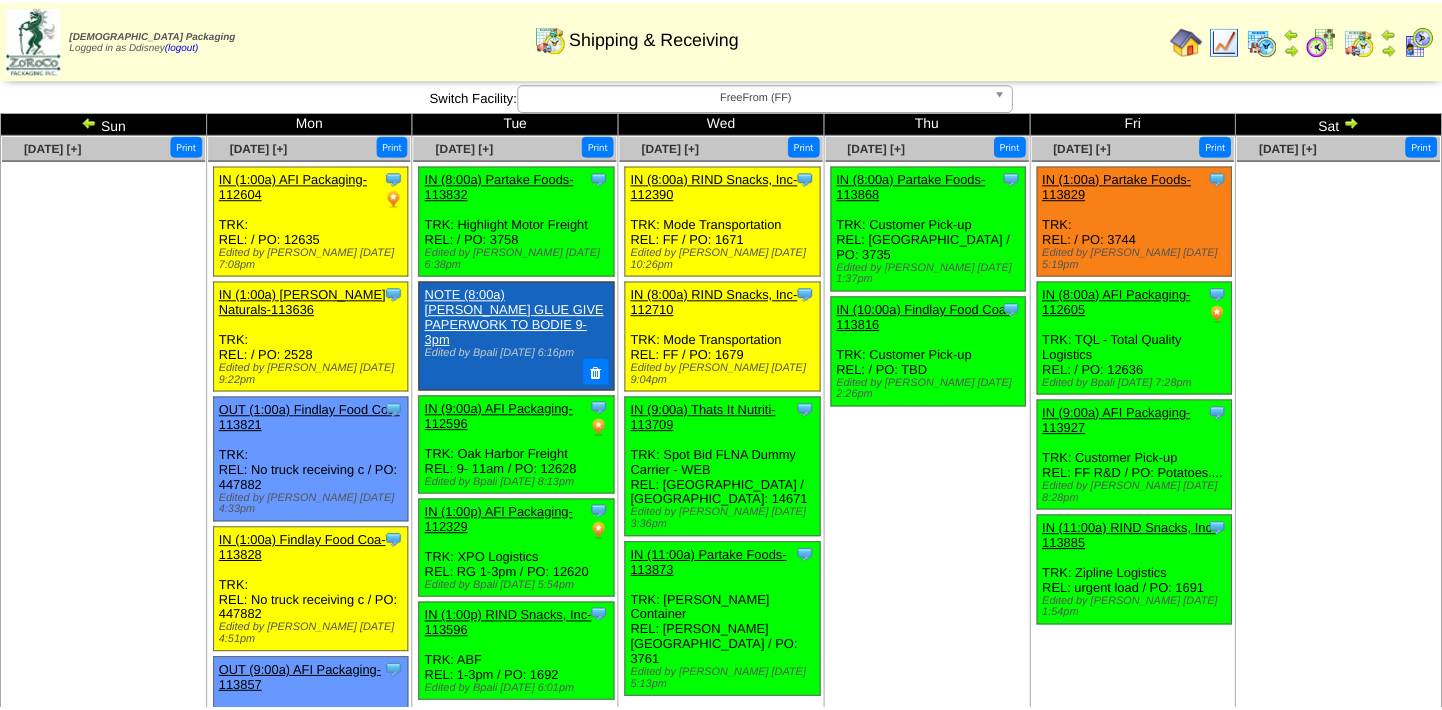 scroll, scrollTop: 0, scrollLeft: 0, axis: both 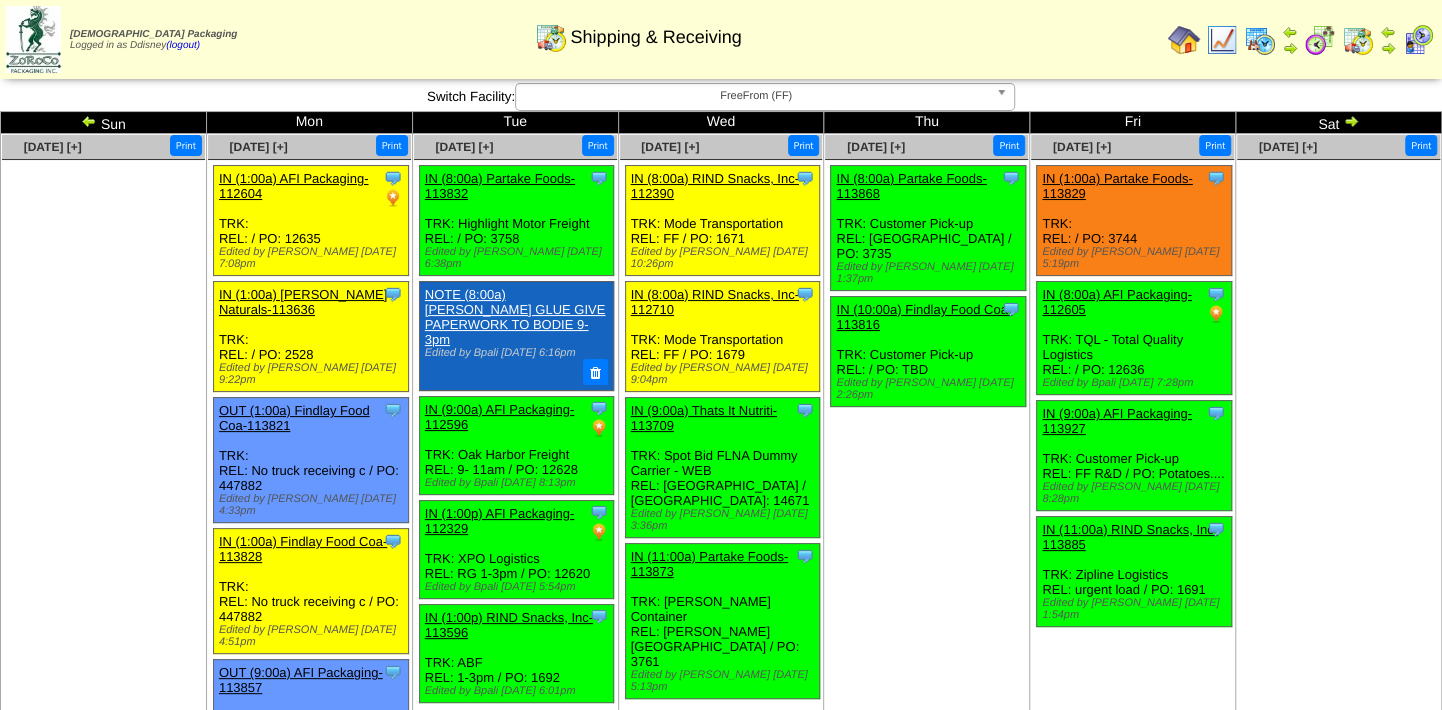 click at bounding box center (1222, 40) 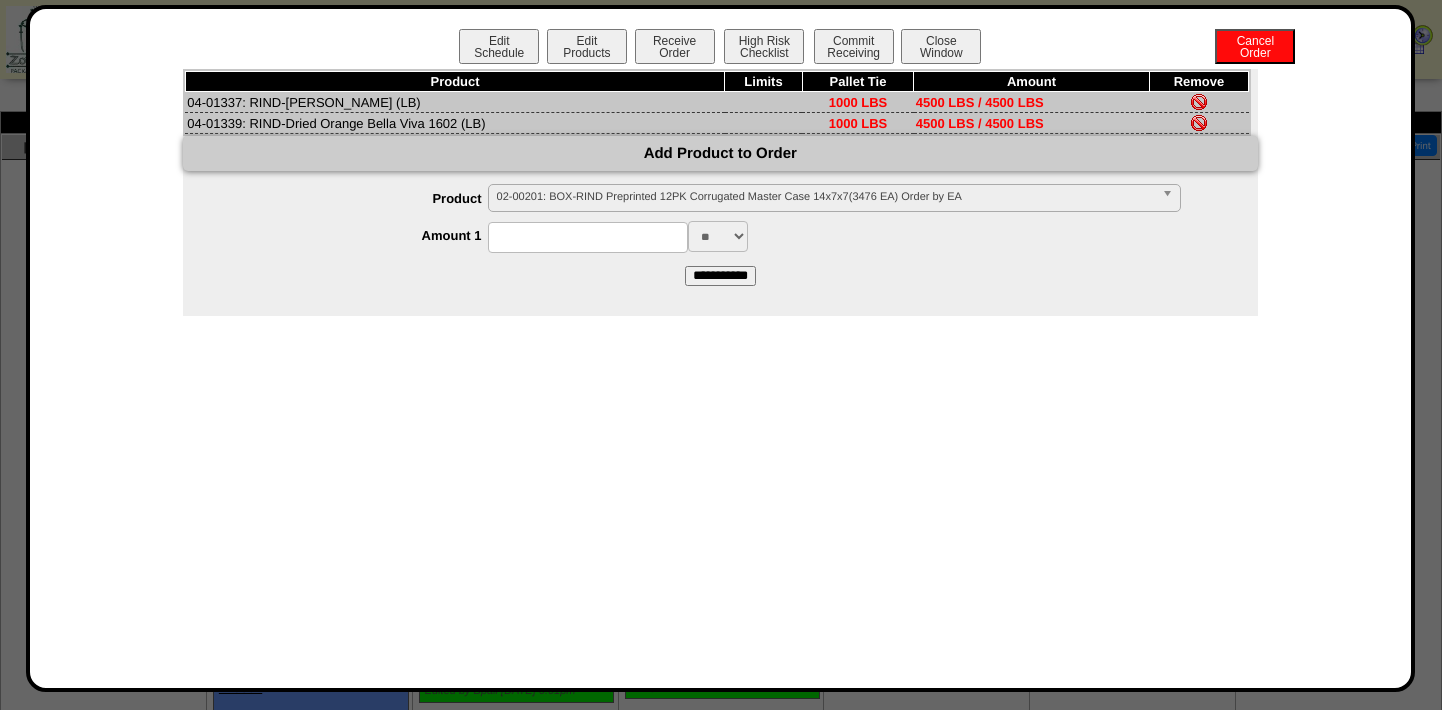 scroll, scrollTop: 0, scrollLeft: 0, axis: both 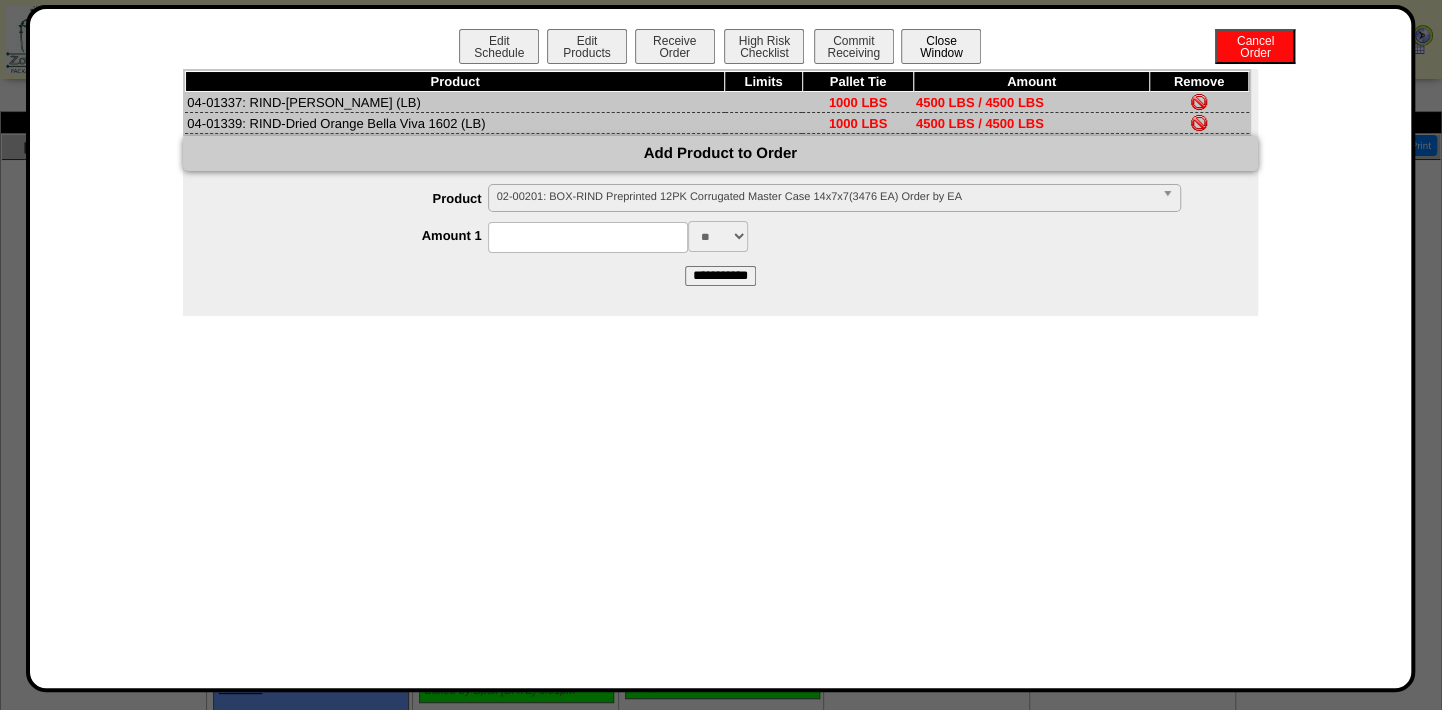 click on "Close Window" at bounding box center (941, 46) 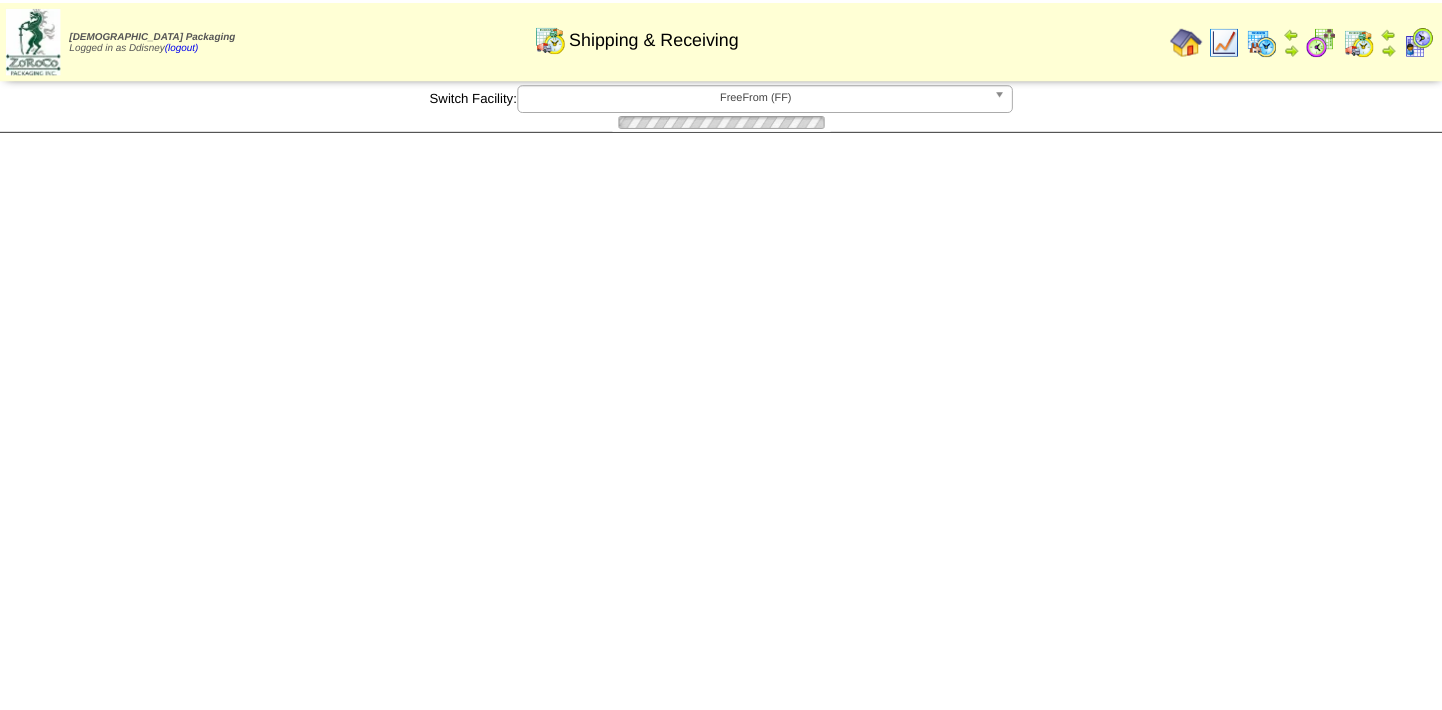 scroll, scrollTop: 0, scrollLeft: 0, axis: both 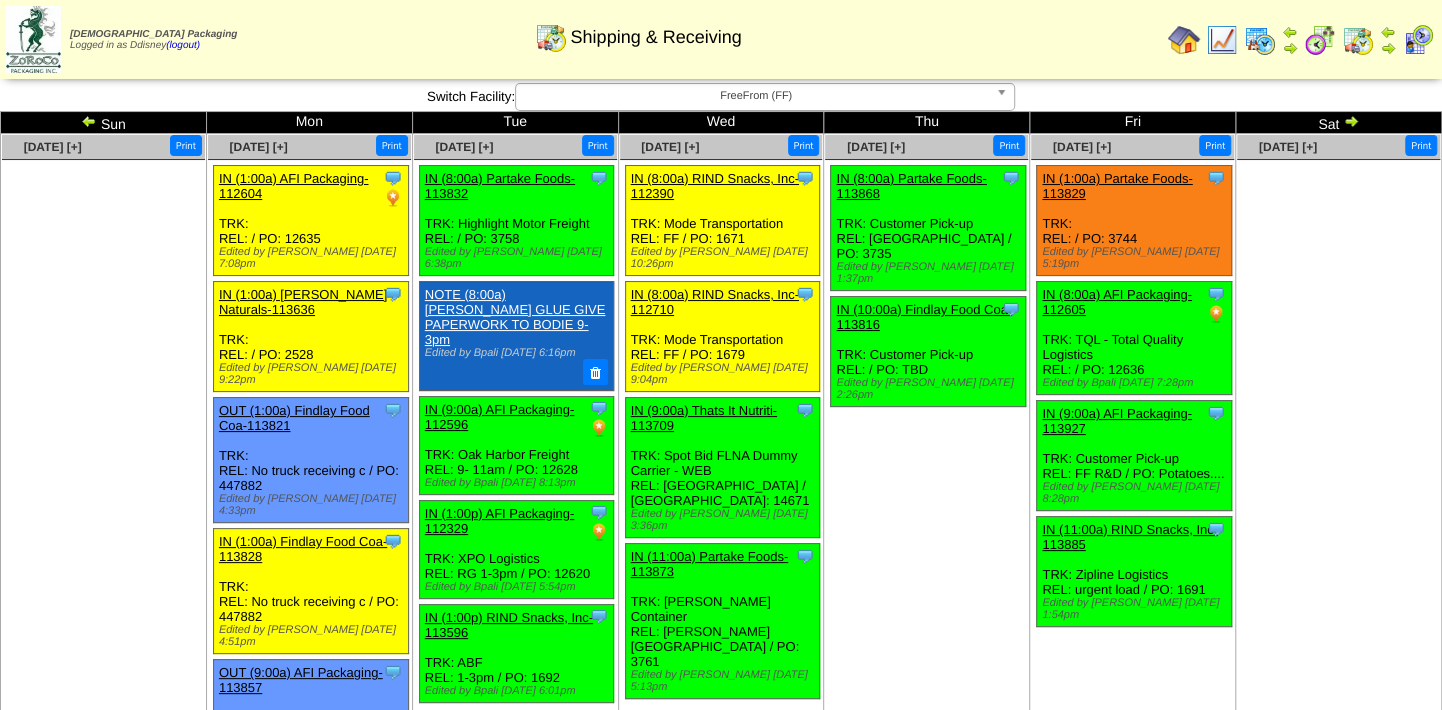 click at bounding box center (1184, 40) 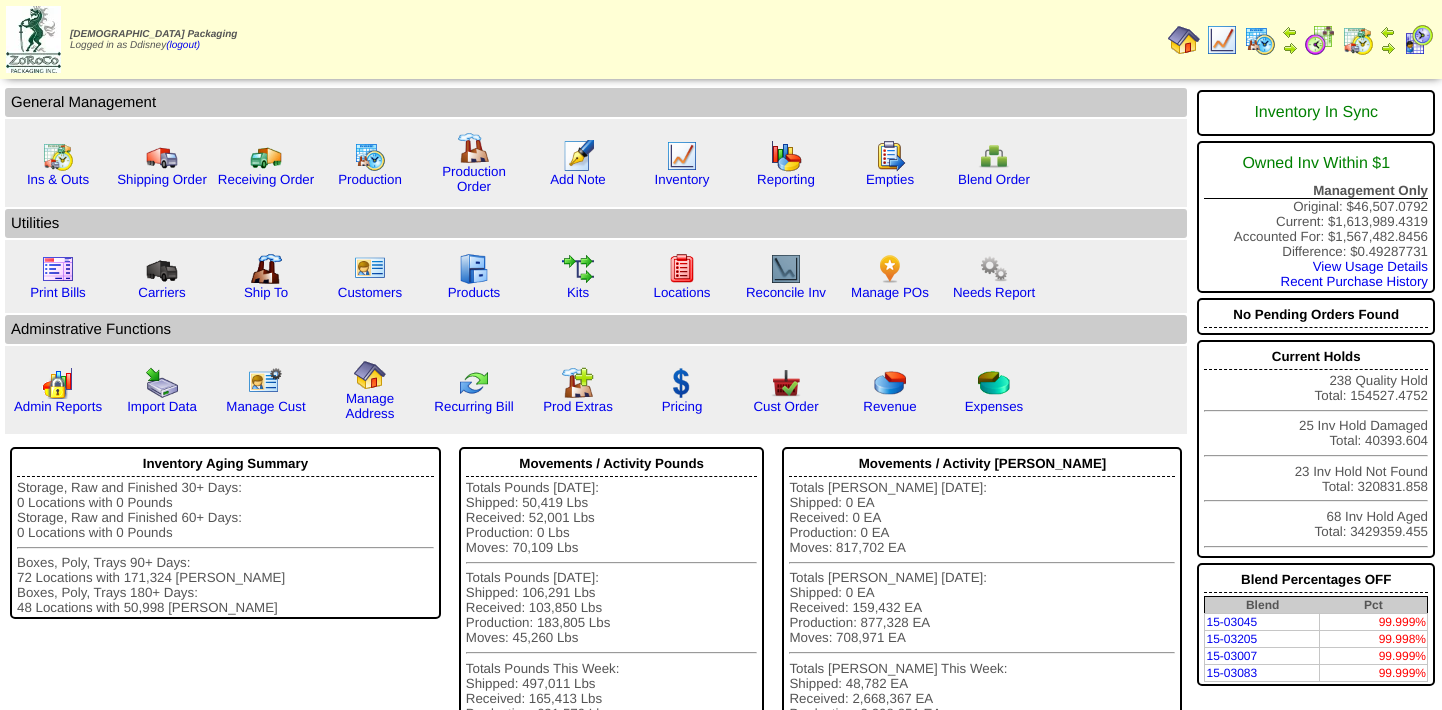 scroll, scrollTop: 0, scrollLeft: 0, axis: both 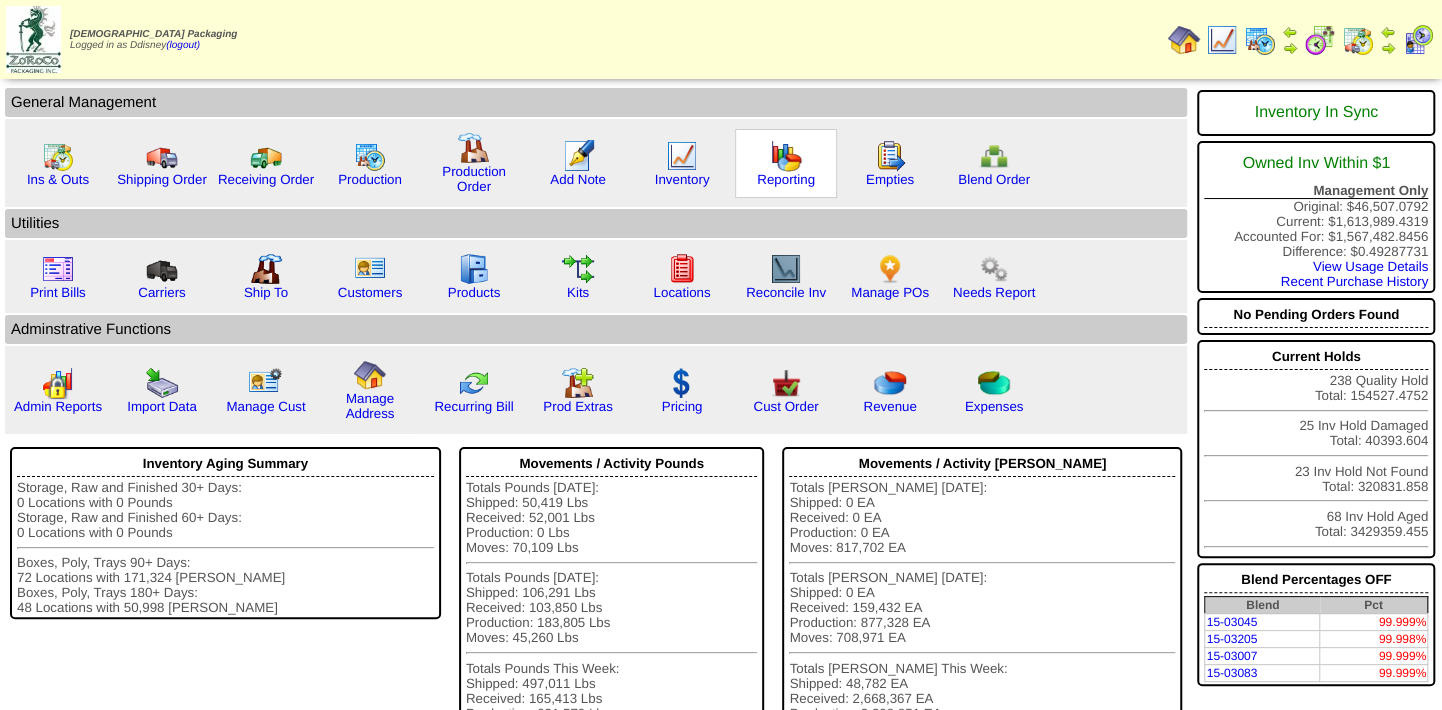 click at bounding box center [786, 156] 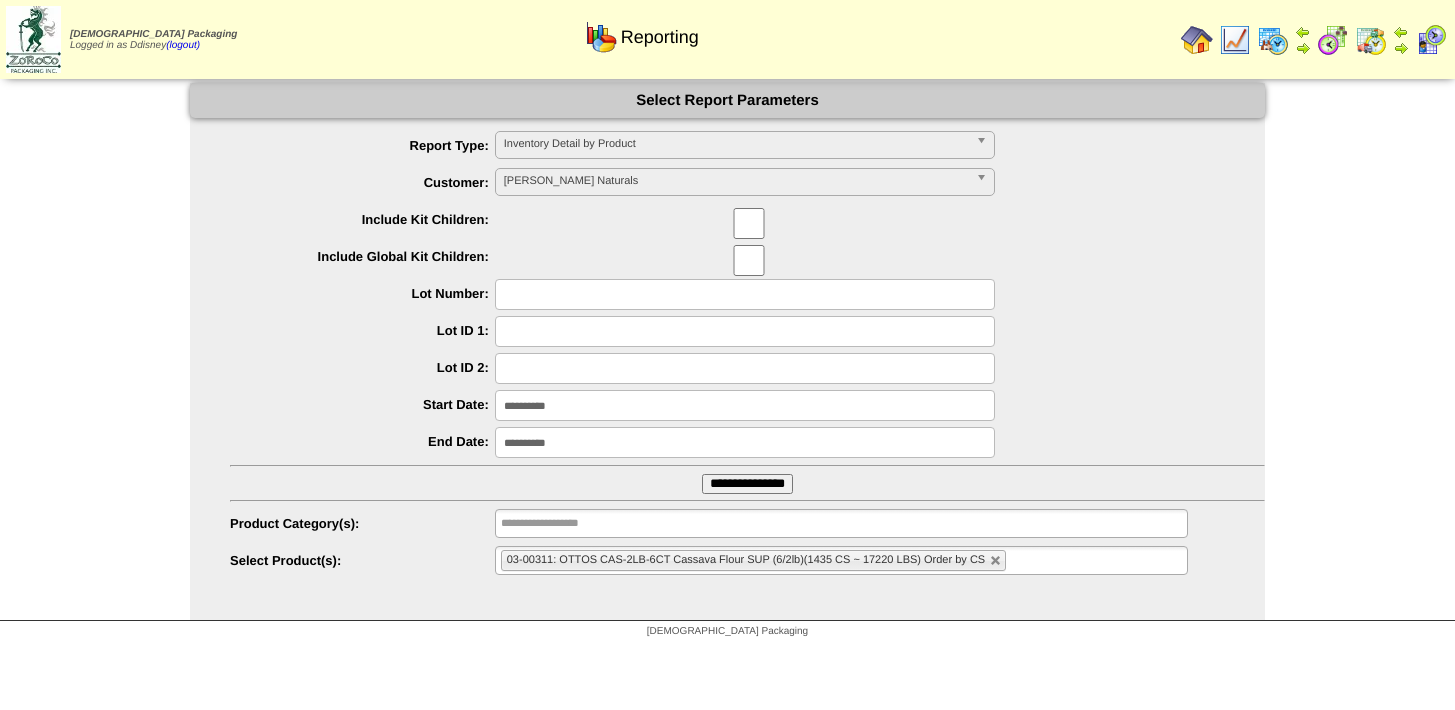 scroll, scrollTop: 0, scrollLeft: 0, axis: both 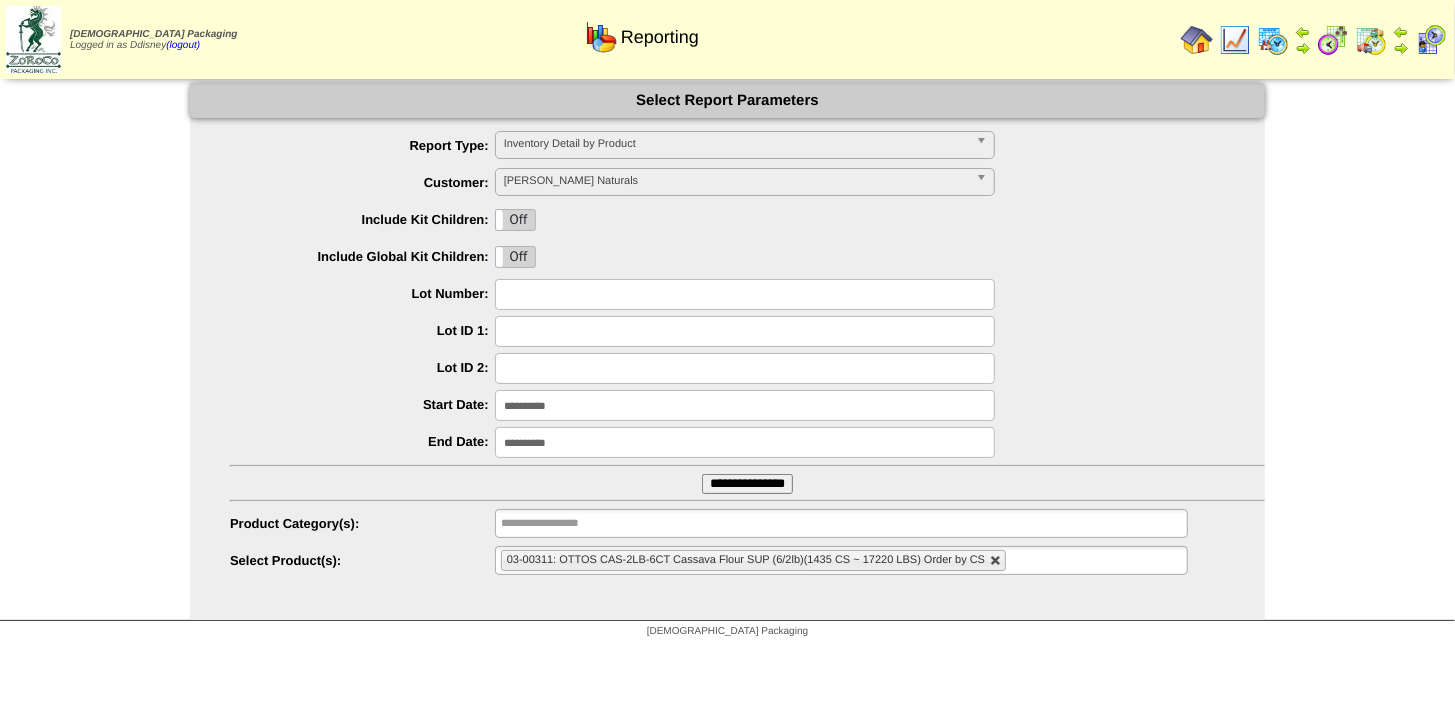 click at bounding box center [996, 561] 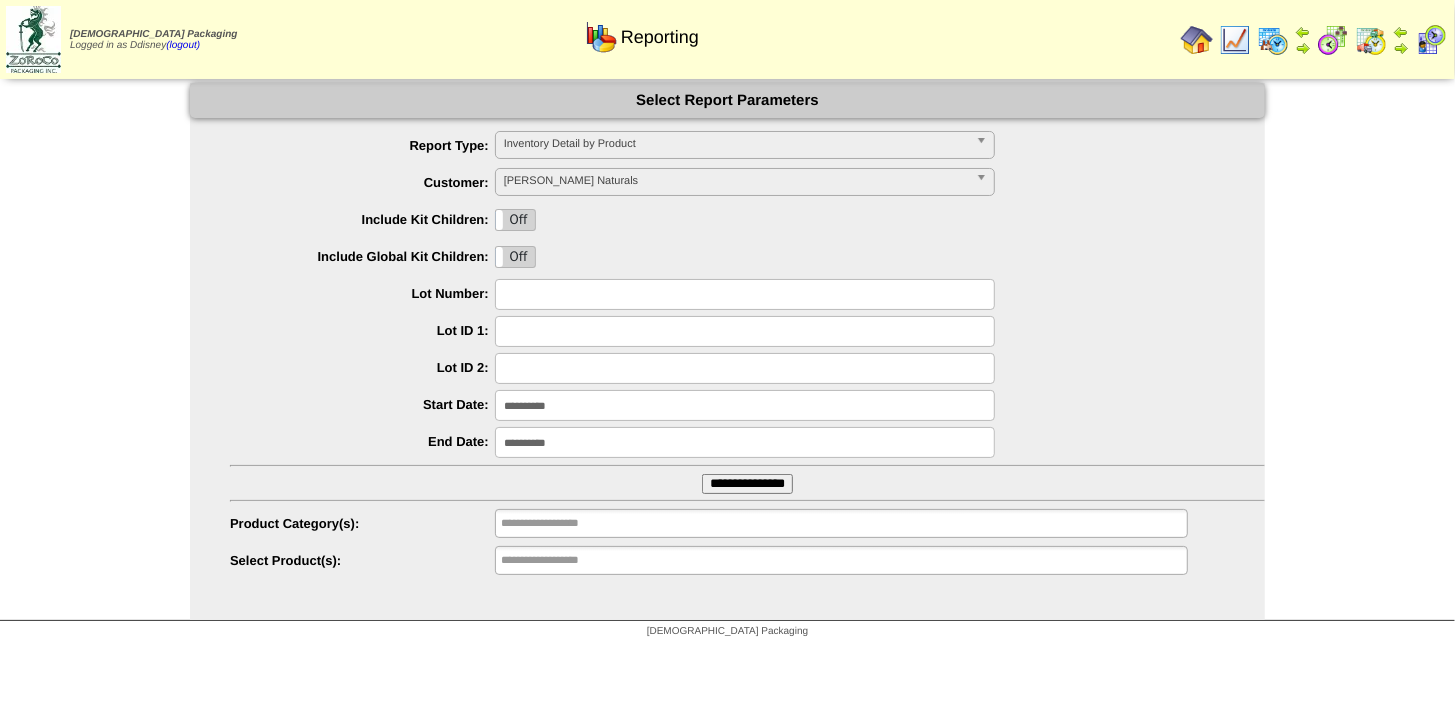 click on "OTTONA - Ottos Naturals" at bounding box center (736, 181) 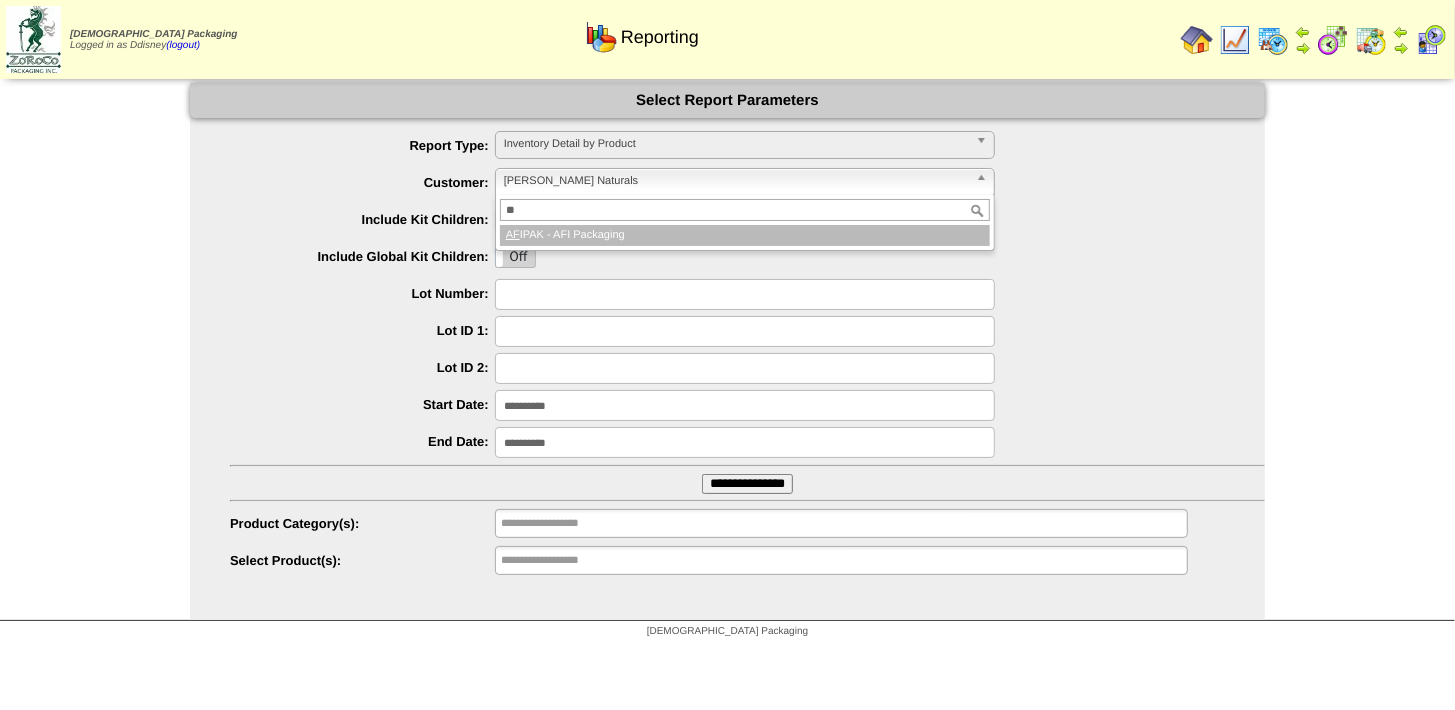 scroll, scrollTop: 0, scrollLeft: 0, axis: both 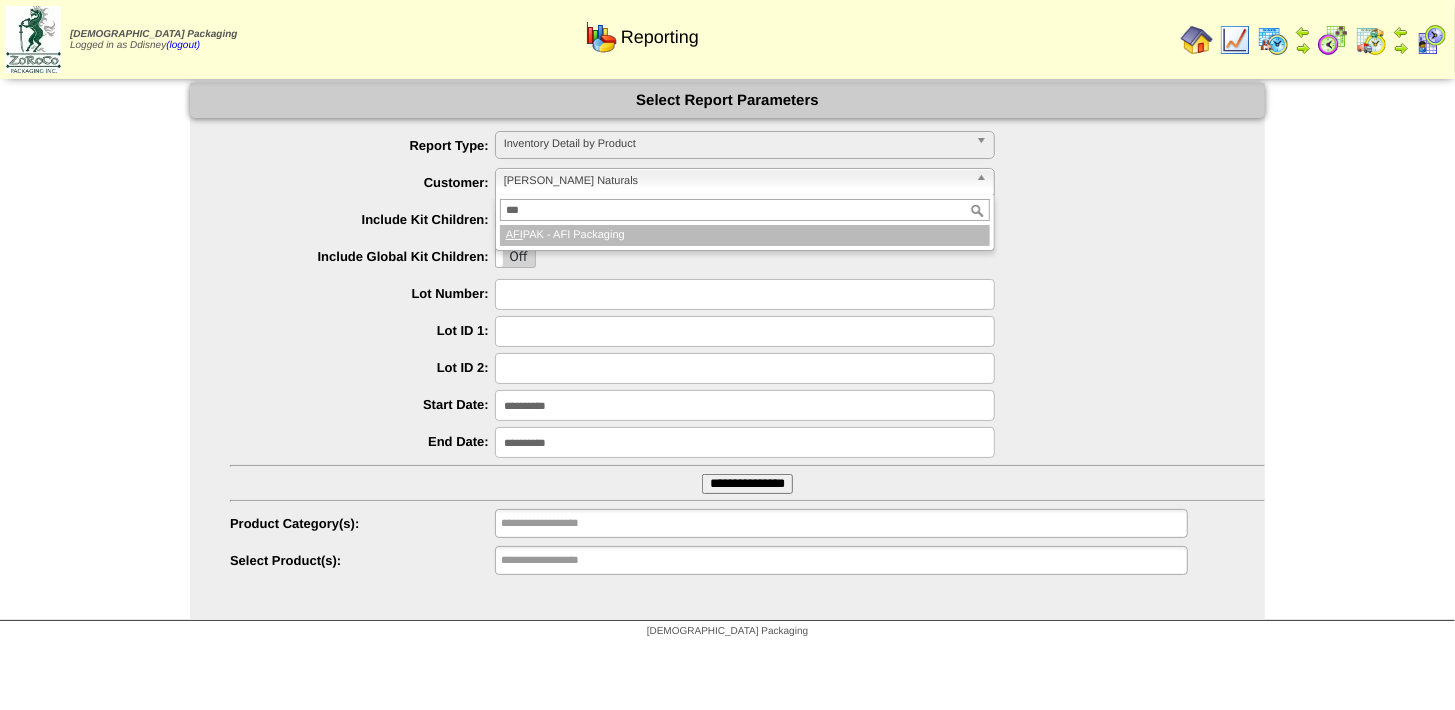type on "***" 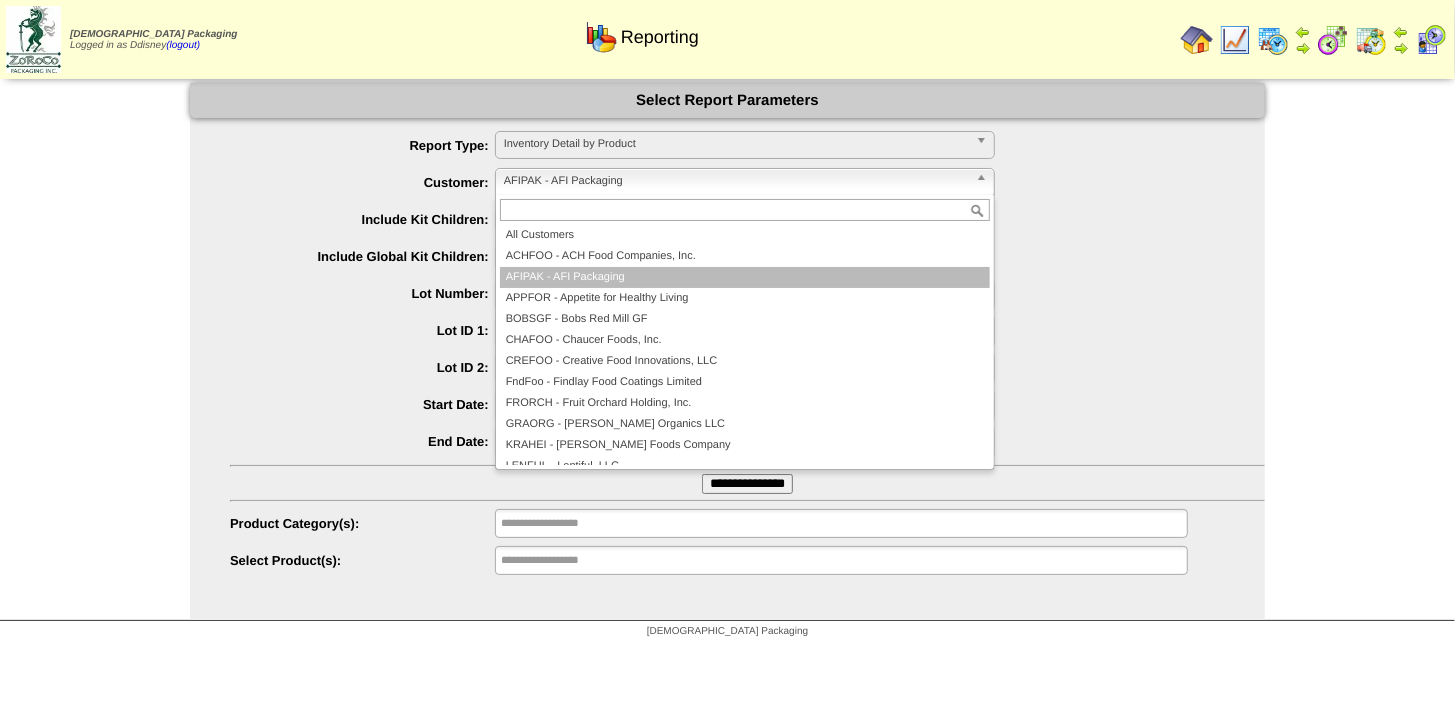 click on "AFIPAK - AFI Packaging" at bounding box center [736, 181] 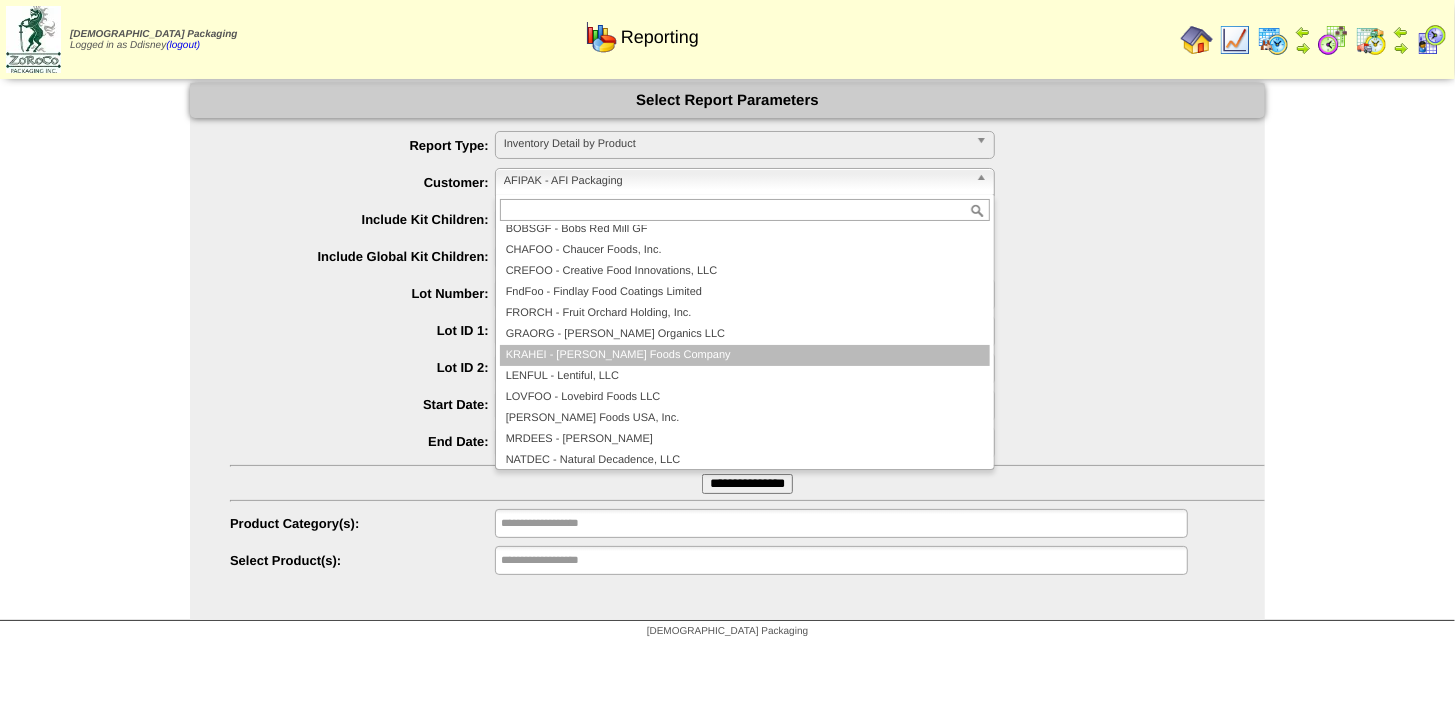 scroll, scrollTop: 181, scrollLeft: 0, axis: vertical 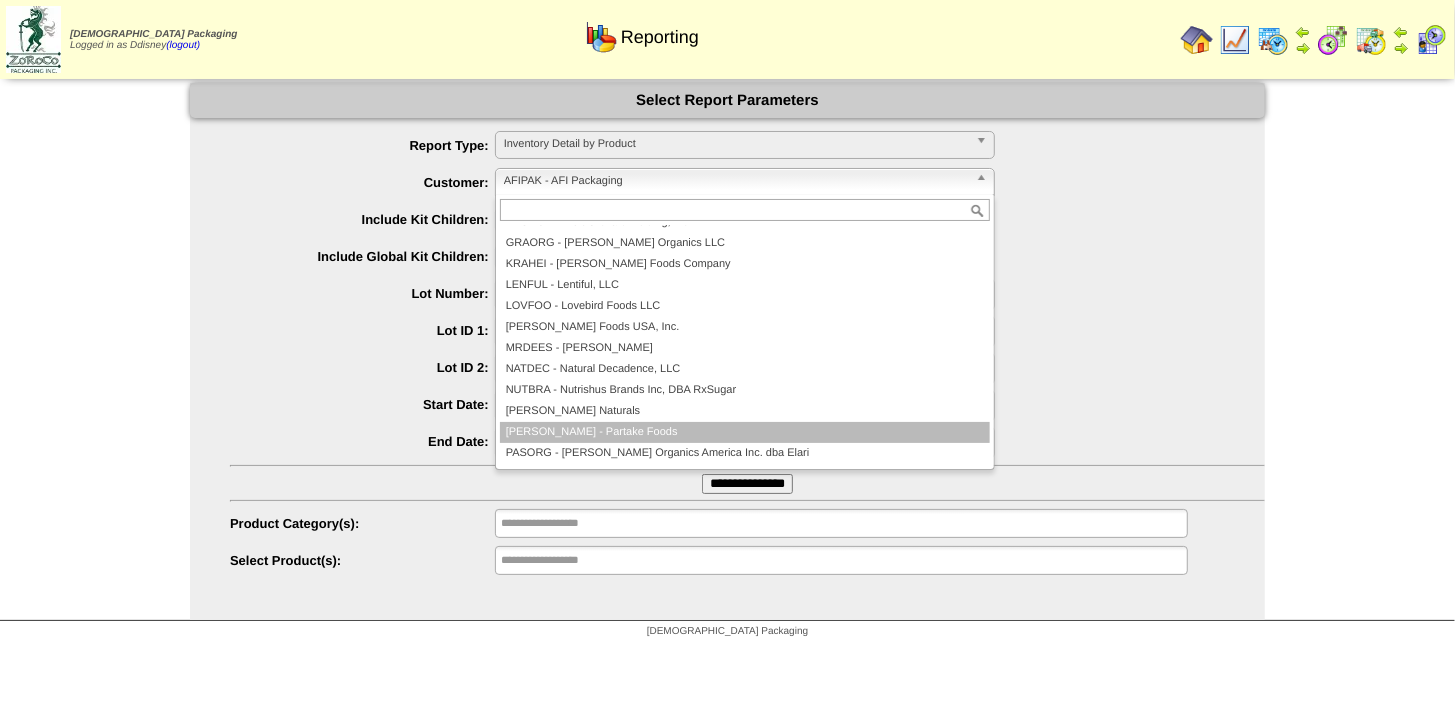 click on "PARTAK - Partake Foods" at bounding box center [745, 432] 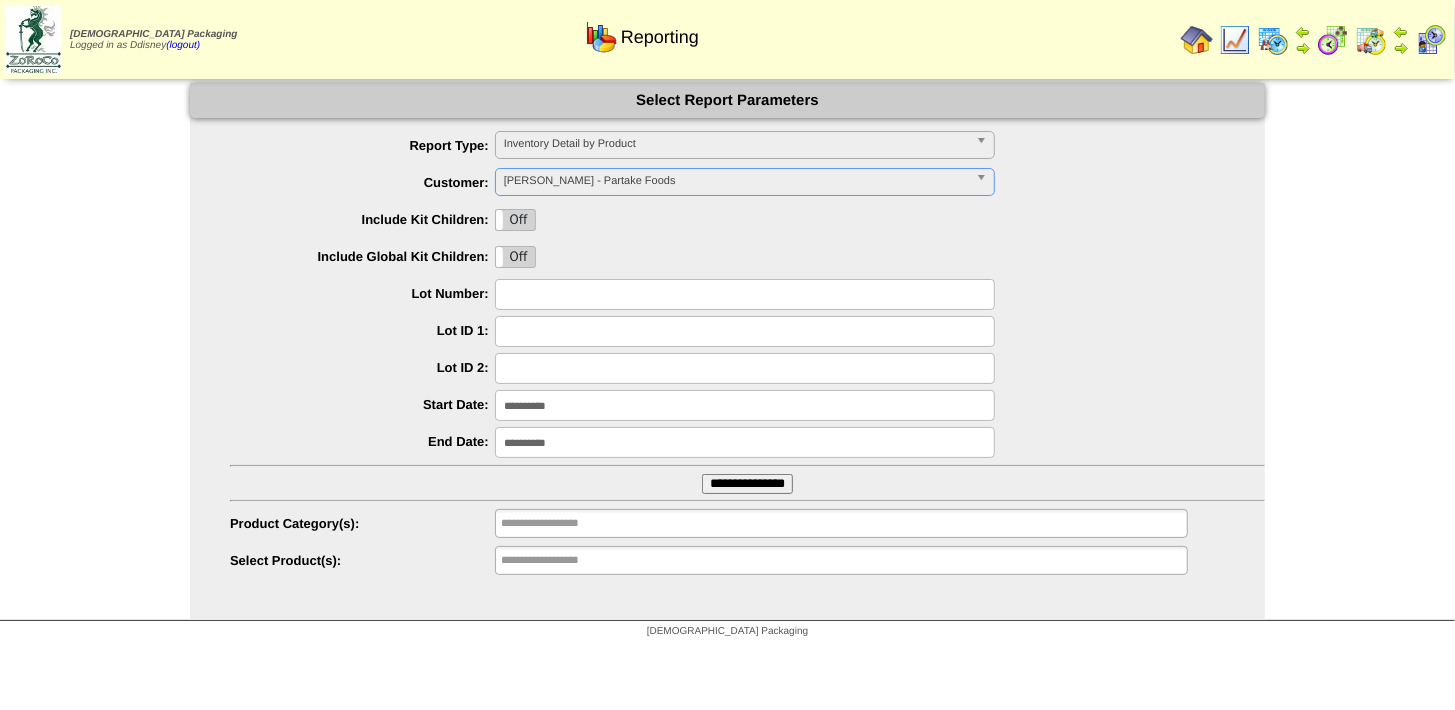 click on "PARTAK - Partake Foods" at bounding box center (736, 181) 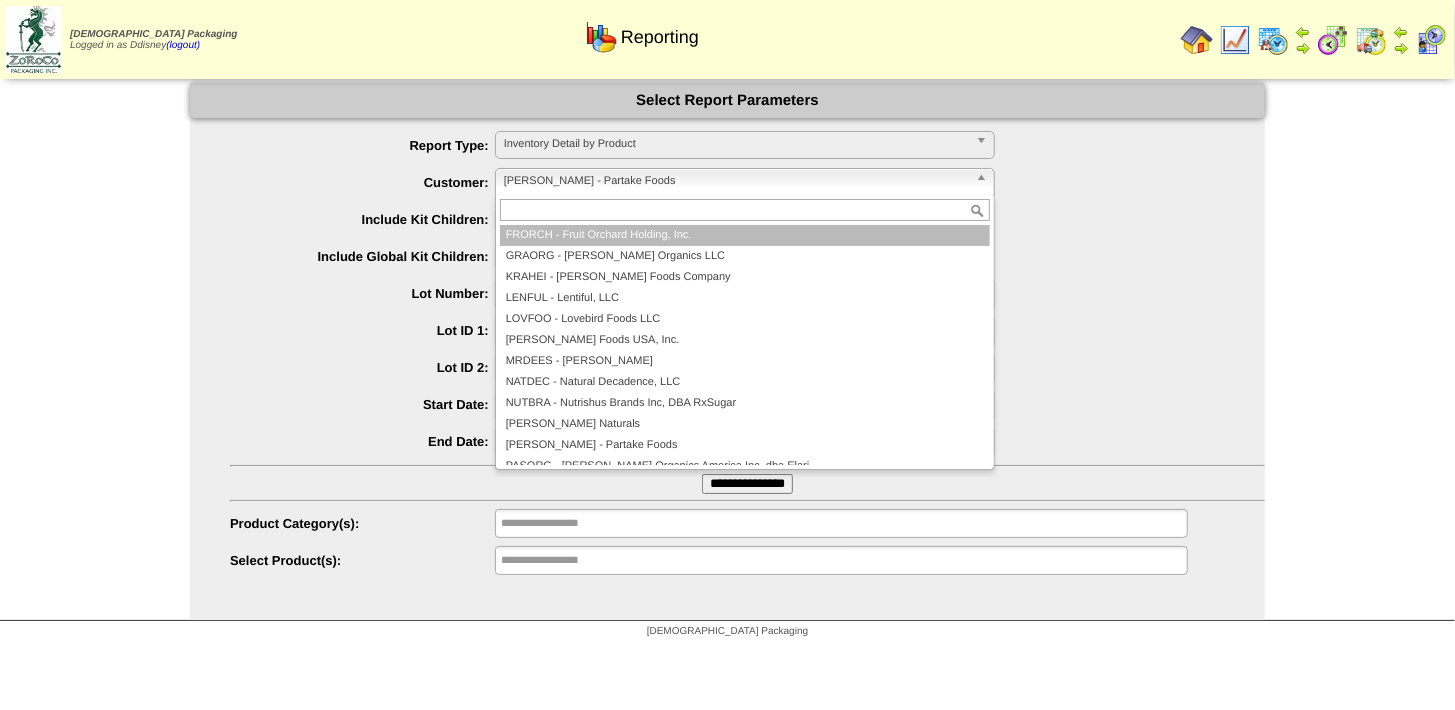scroll, scrollTop: 0, scrollLeft: 0, axis: both 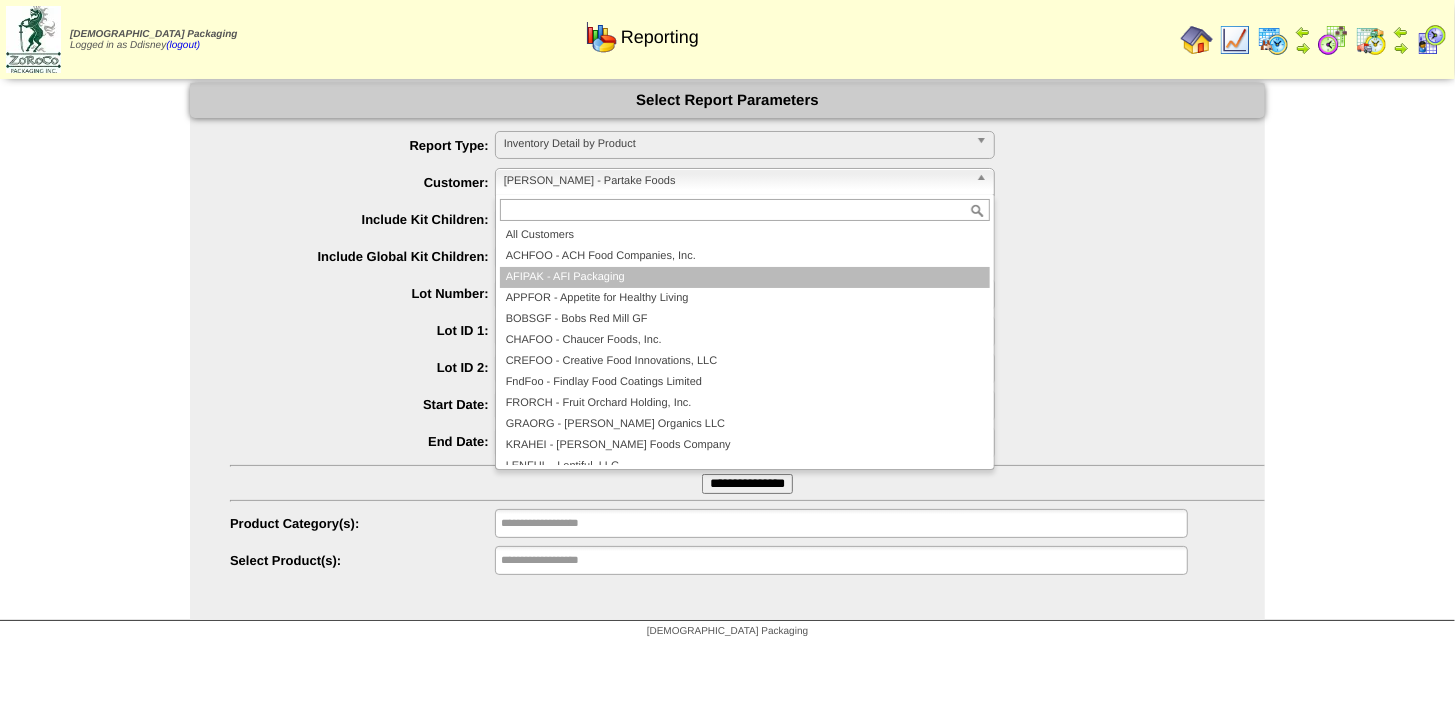 click on "AFIPAK - AFI Packaging" at bounding box center [745, 277] 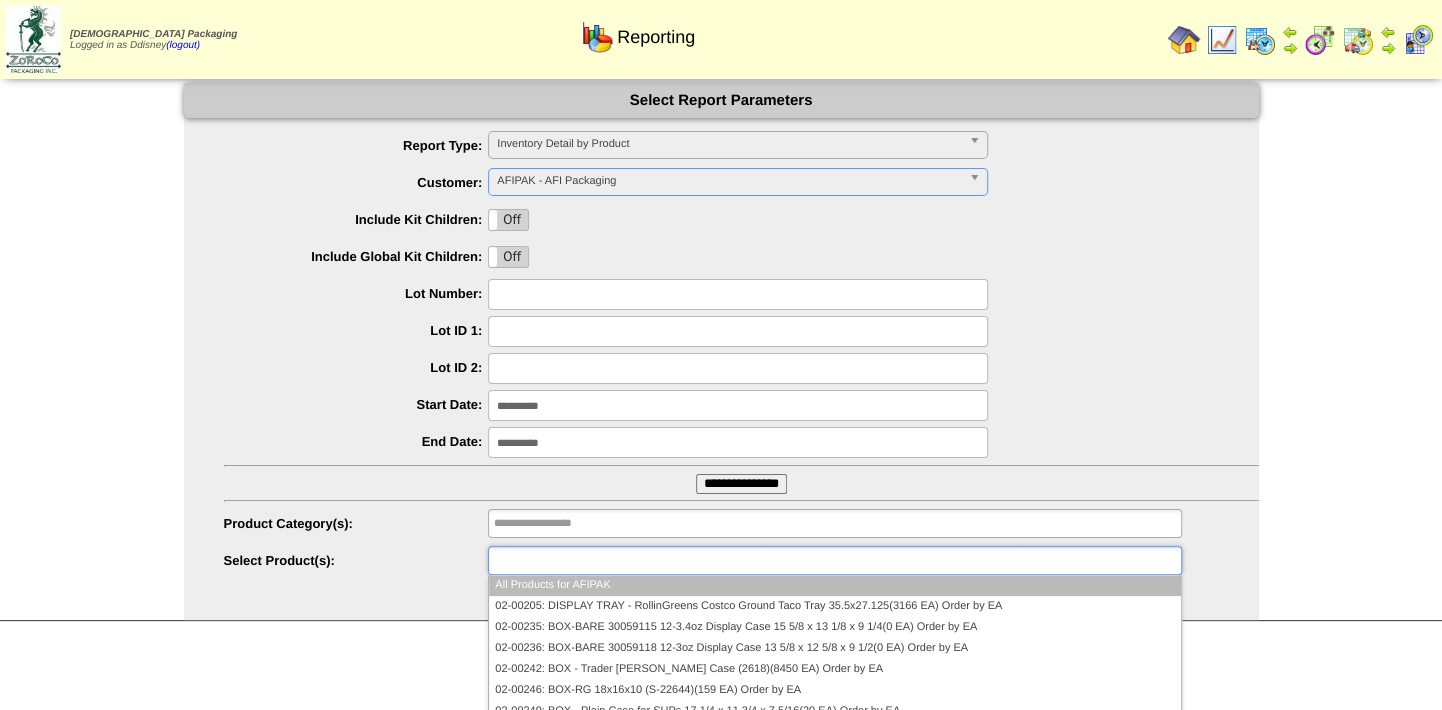 click at bounding box center [558, 560] 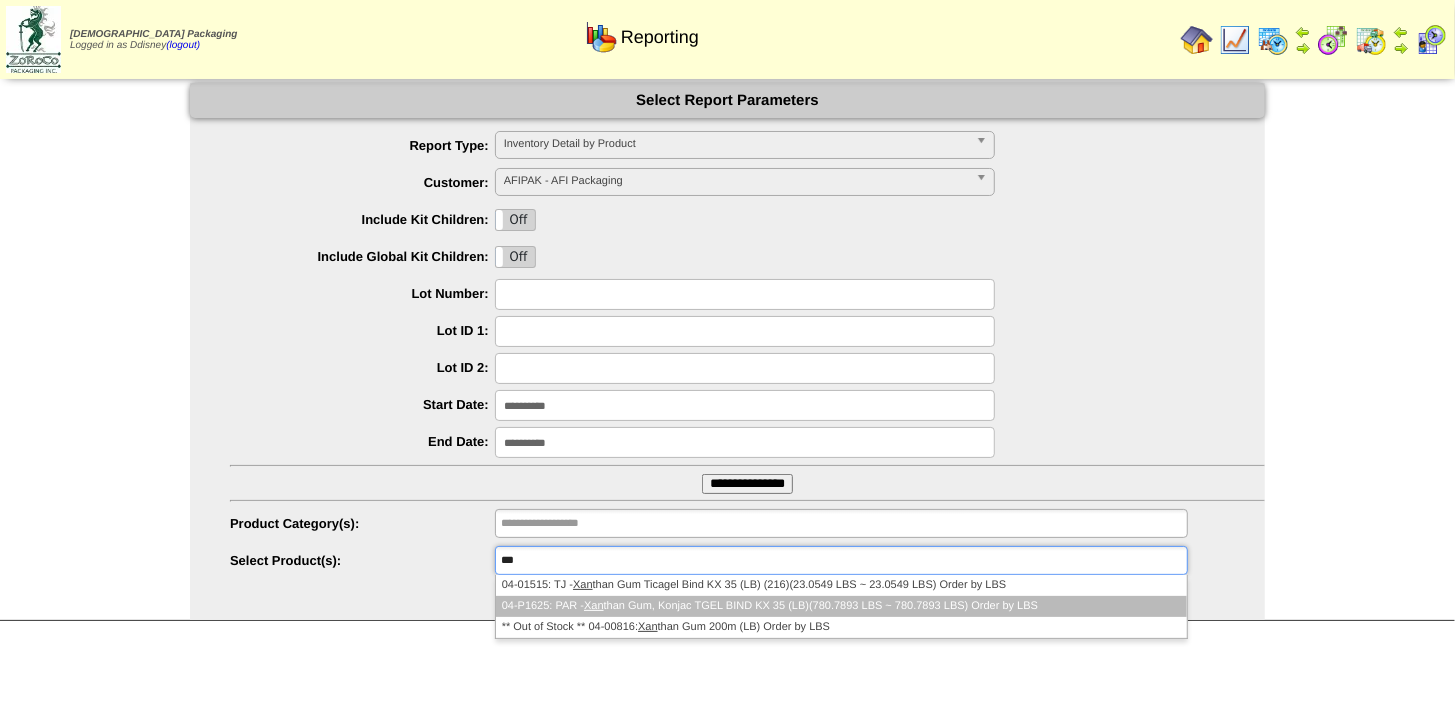 type on "***" 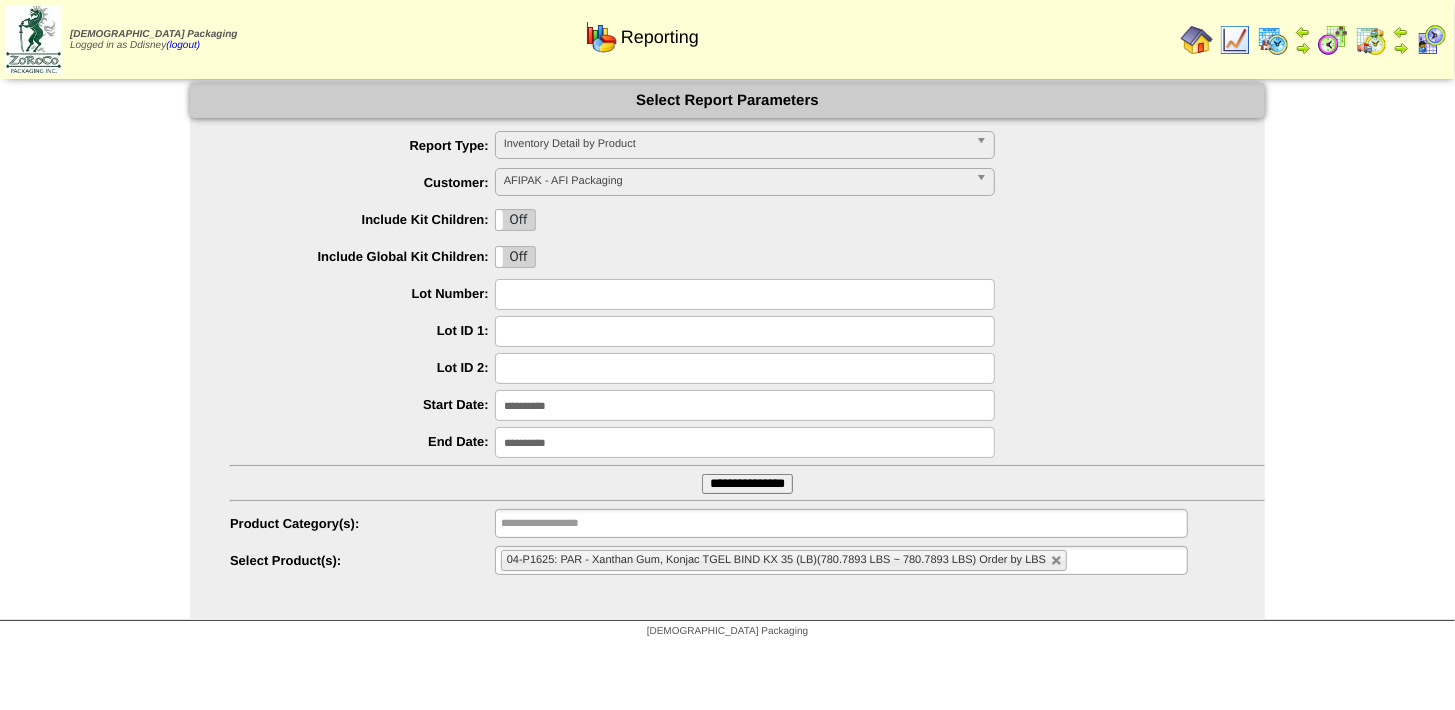 click on "**********" at bounding box center [747, 484] 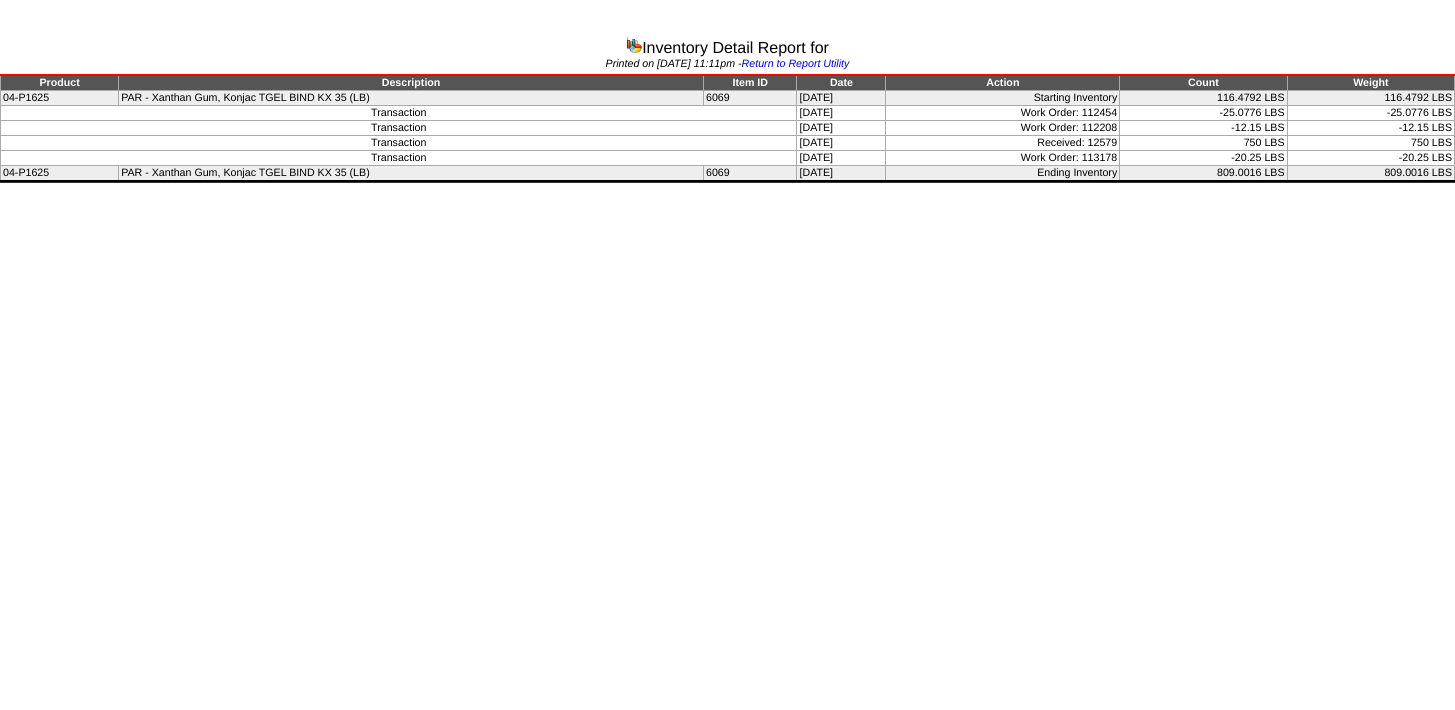 scroll, scrollTop: 0, scrollLeft: 0, axis: both 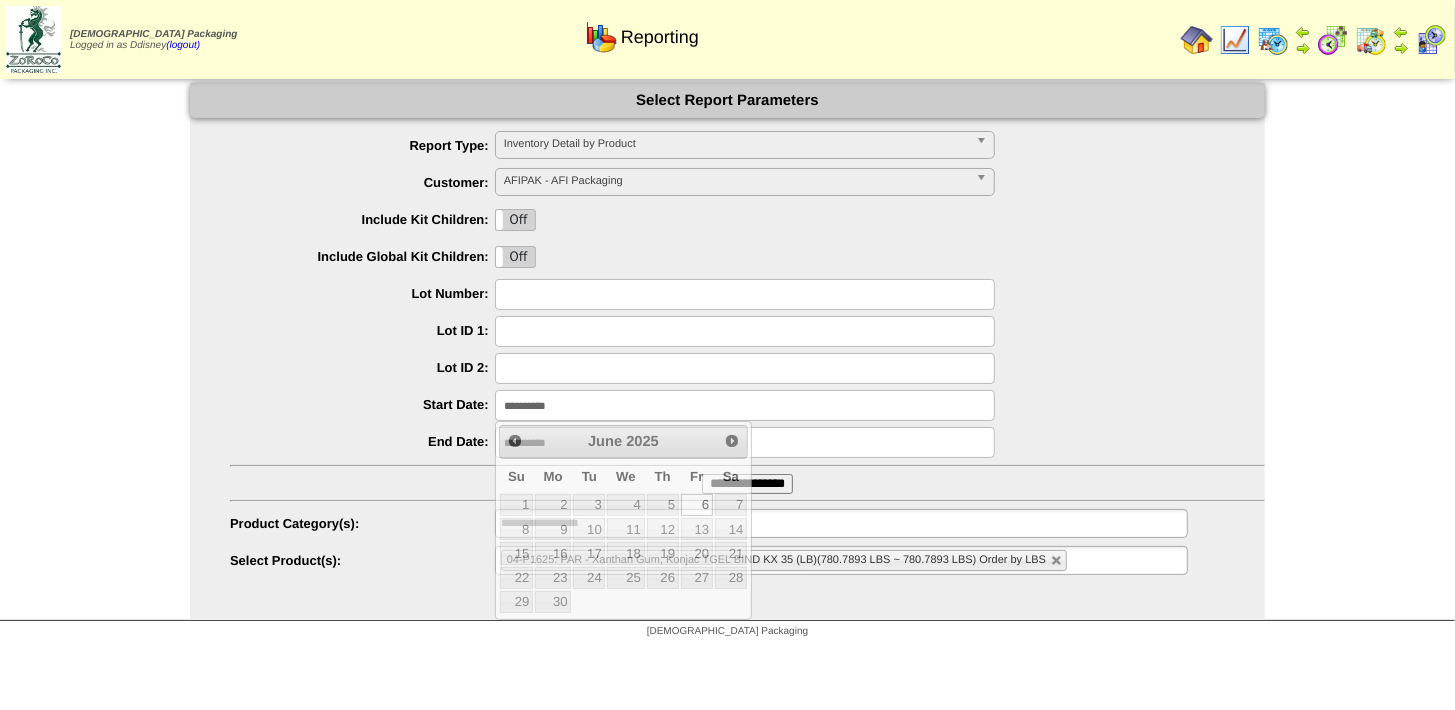 click on "**********" at bounding box center (745, 405) 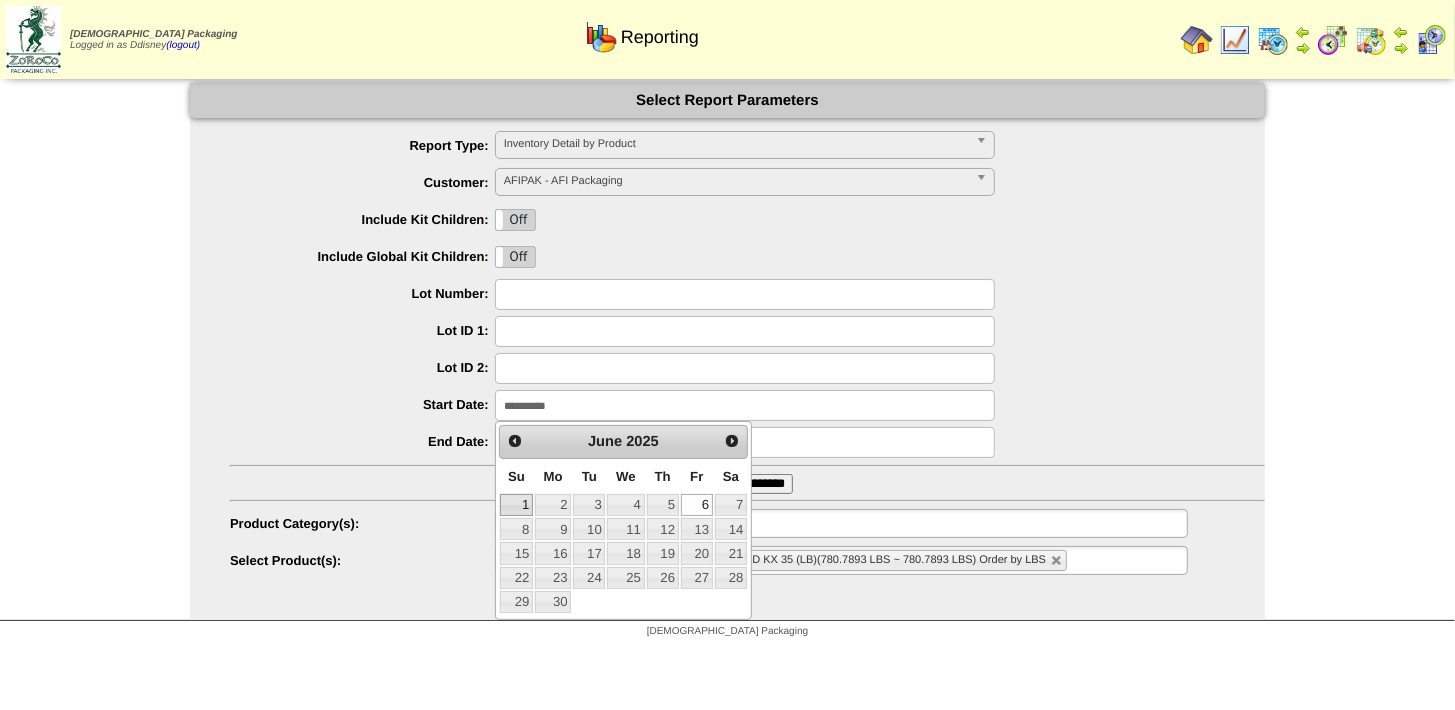 click on "1" at bounding box center (516, 505) 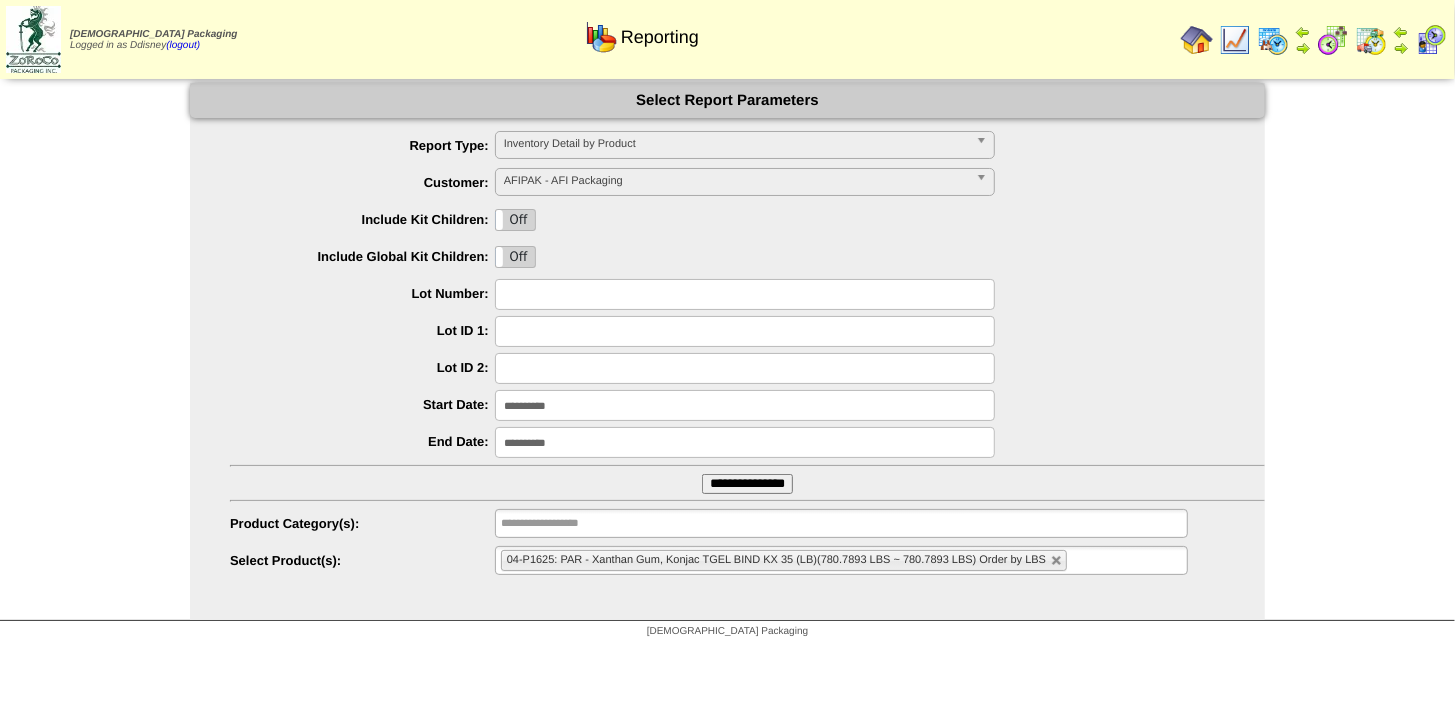 click on "**********" at bounding box center (747, 484) 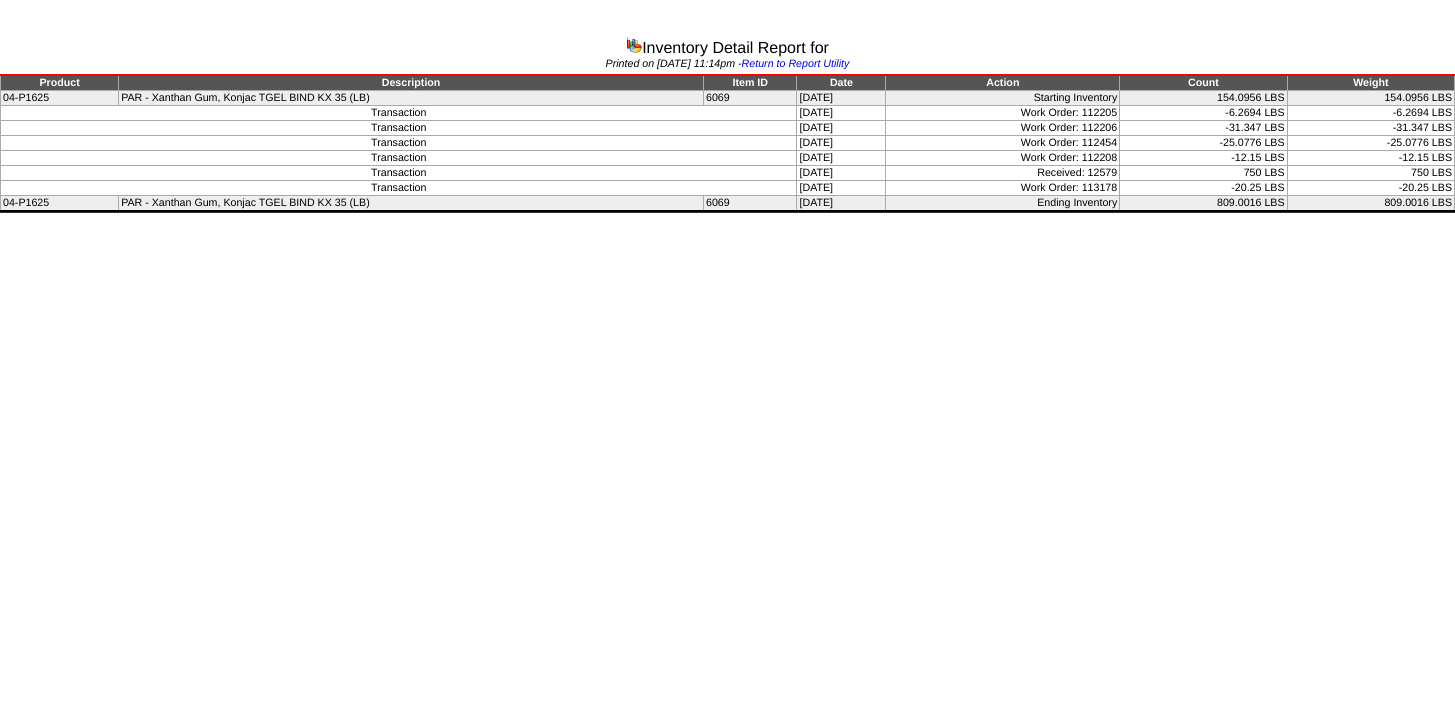 scroll, scrollTop: 0, scrollLeft: 0, axis: both 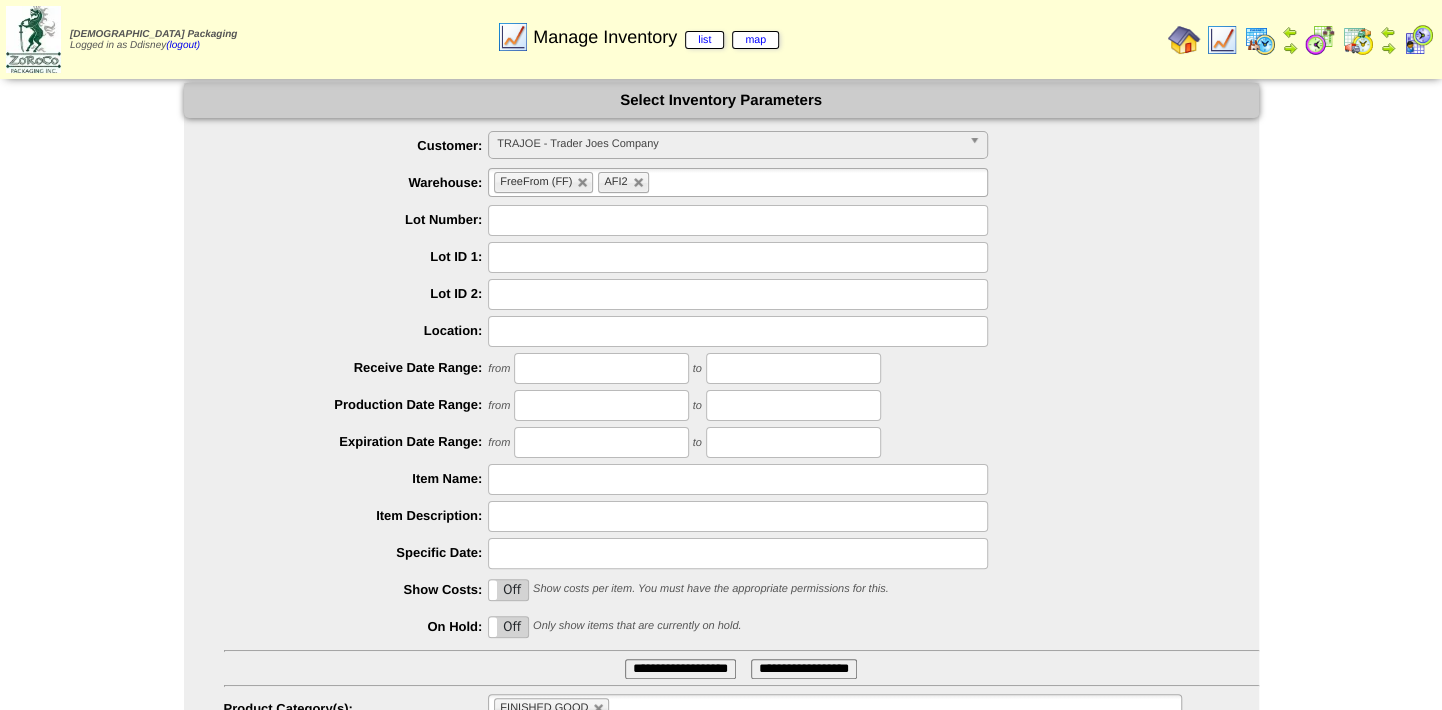 click on "TRAJOE - Trader Joes Company" at bounding box center [729, 144] 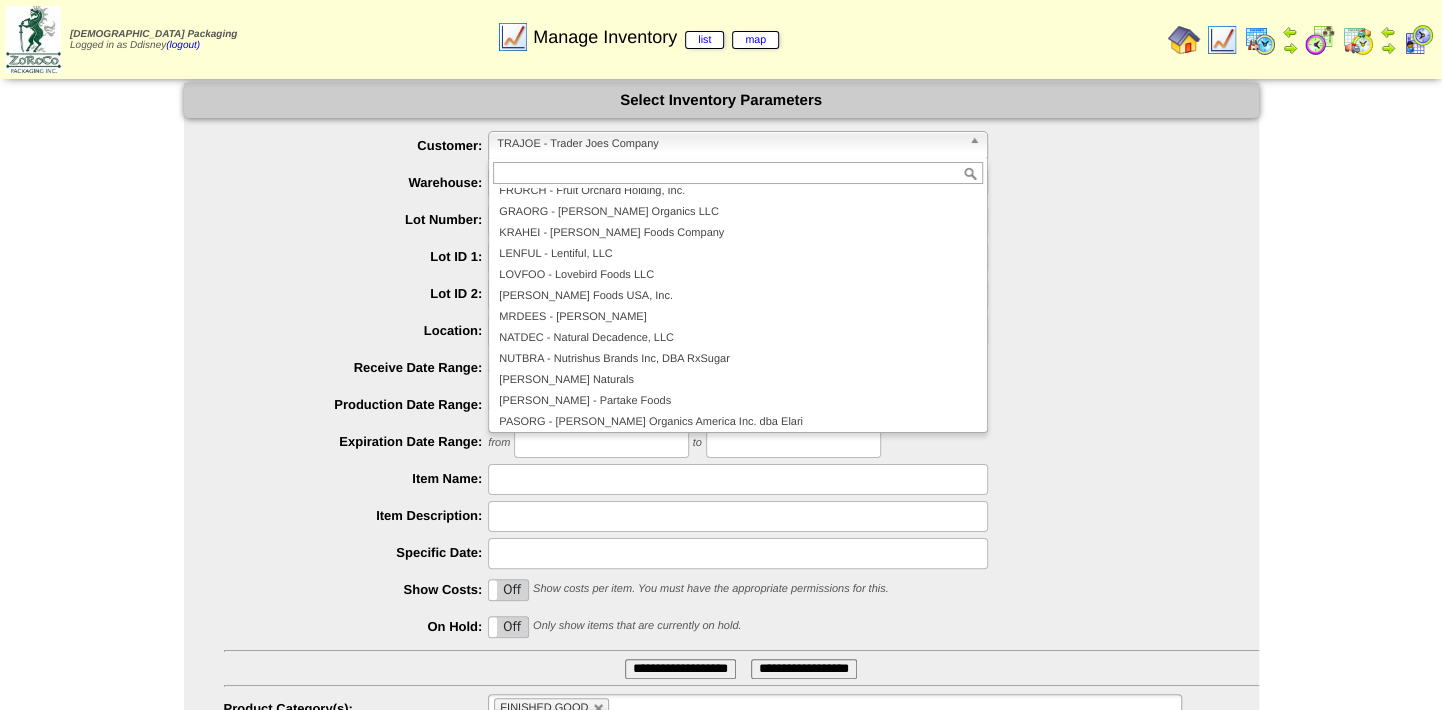 scroll, scrollTop: 0, scrollLeft: 0, axis: both 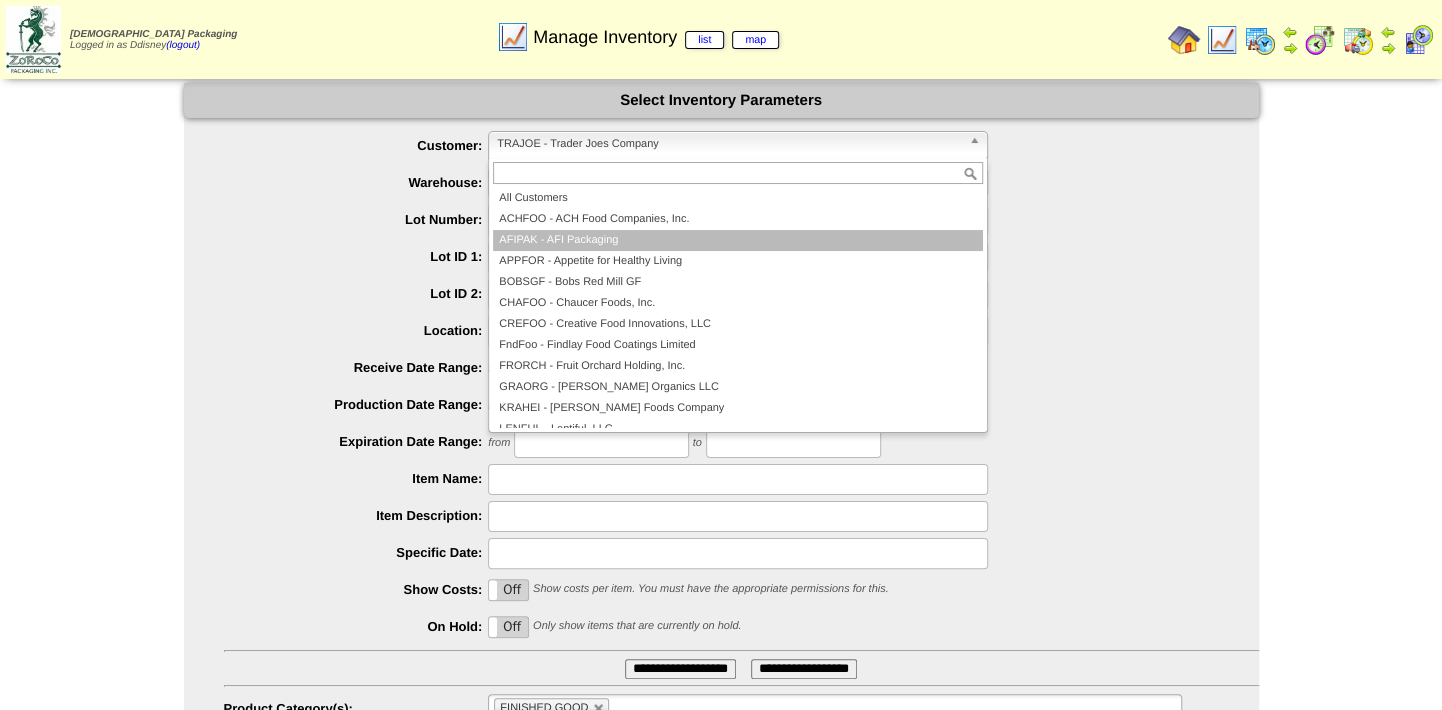 click on "AFIPAK - AFI Packaging" at bounding box center (738, 240) 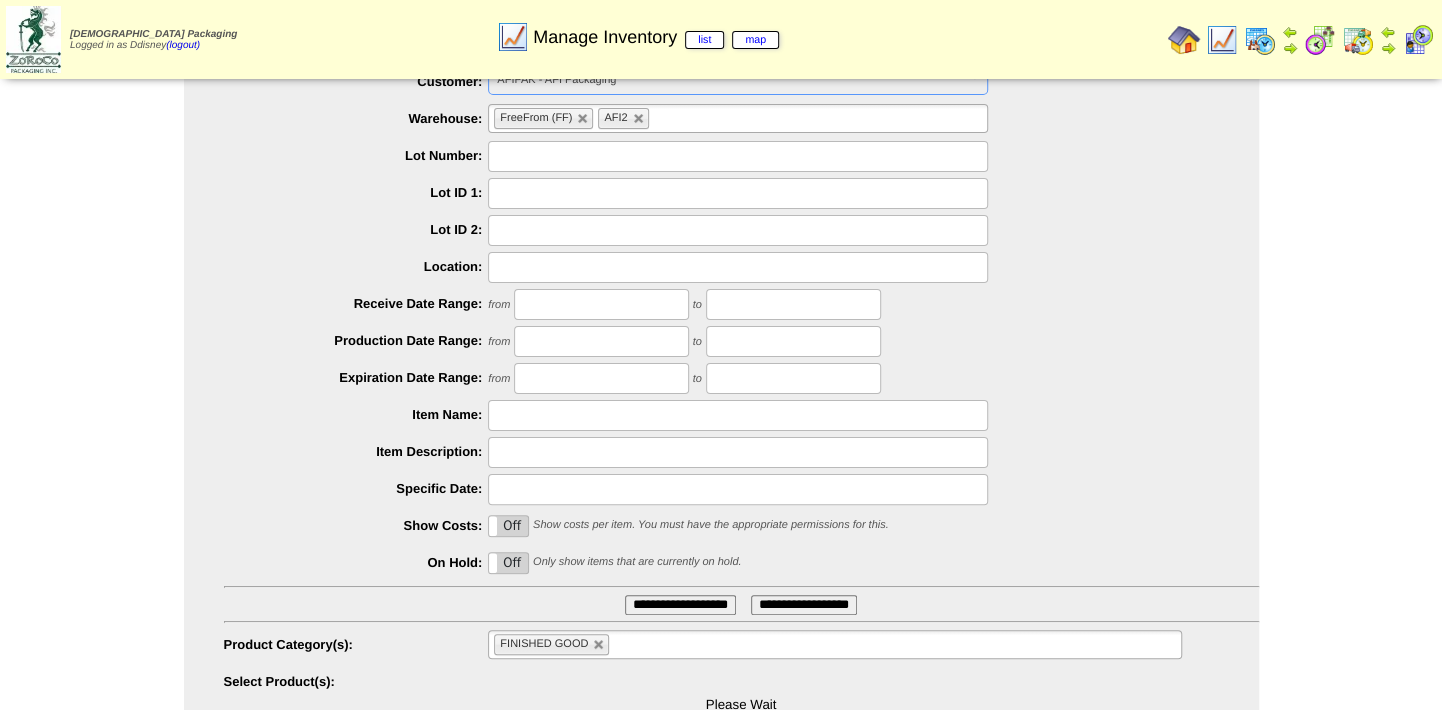 scroll, scrollTop: 123, scrollLeft: 0, axis: vertical 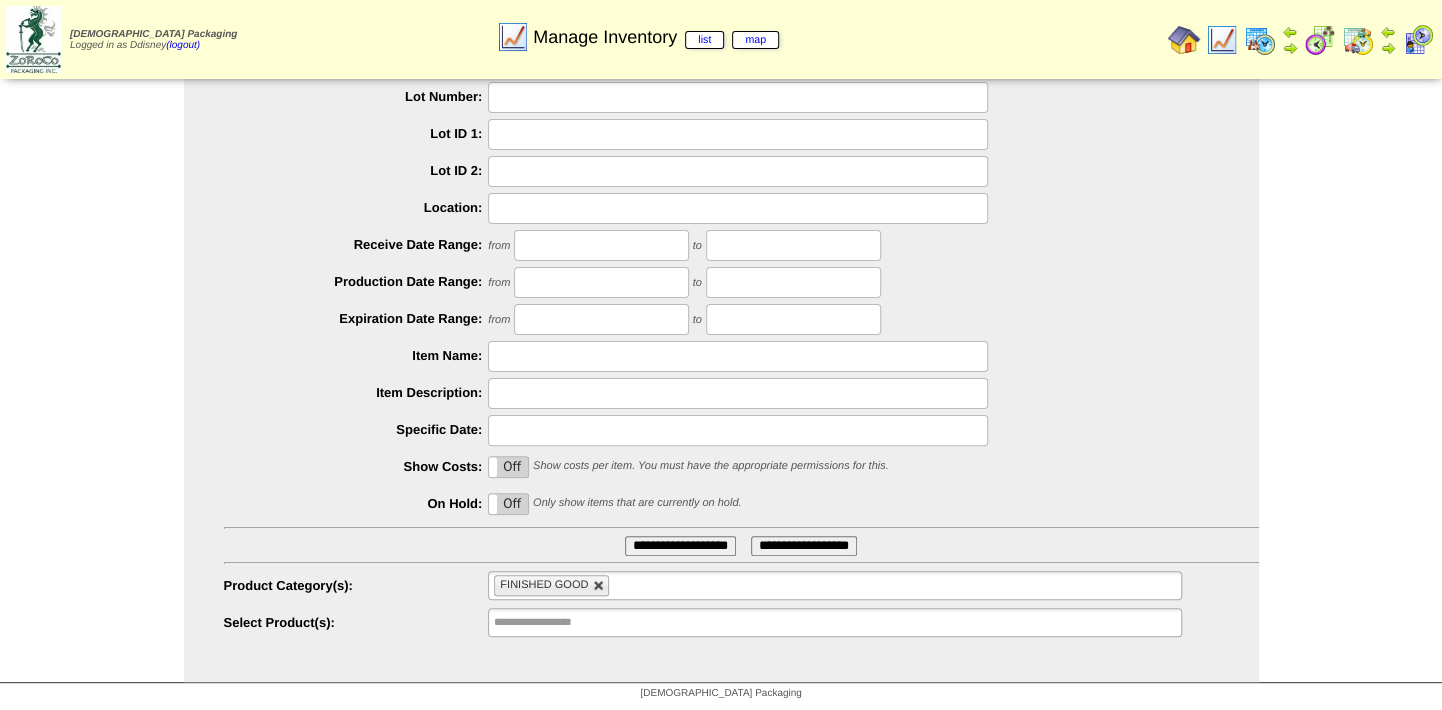 click at bounding box center [599, 586] 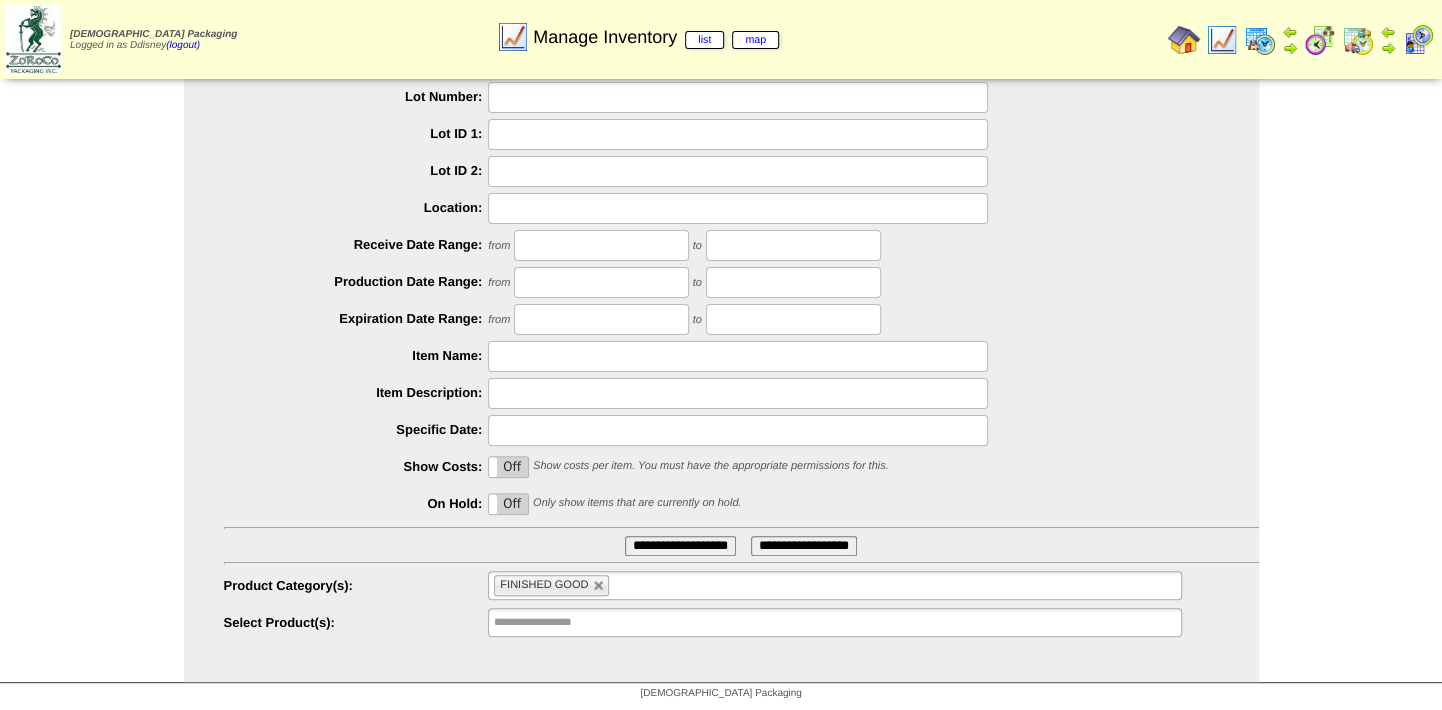 type on "**********" 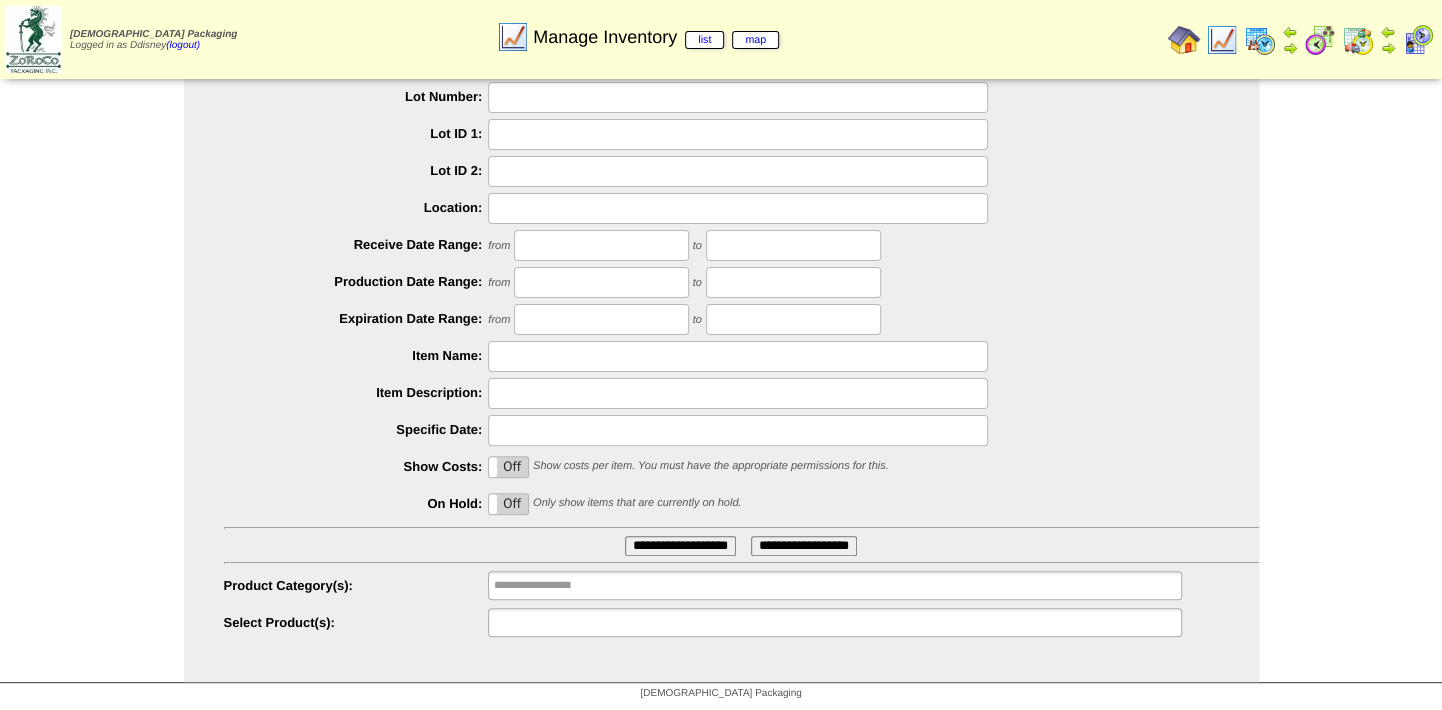 click at bounding box center [558, 622] 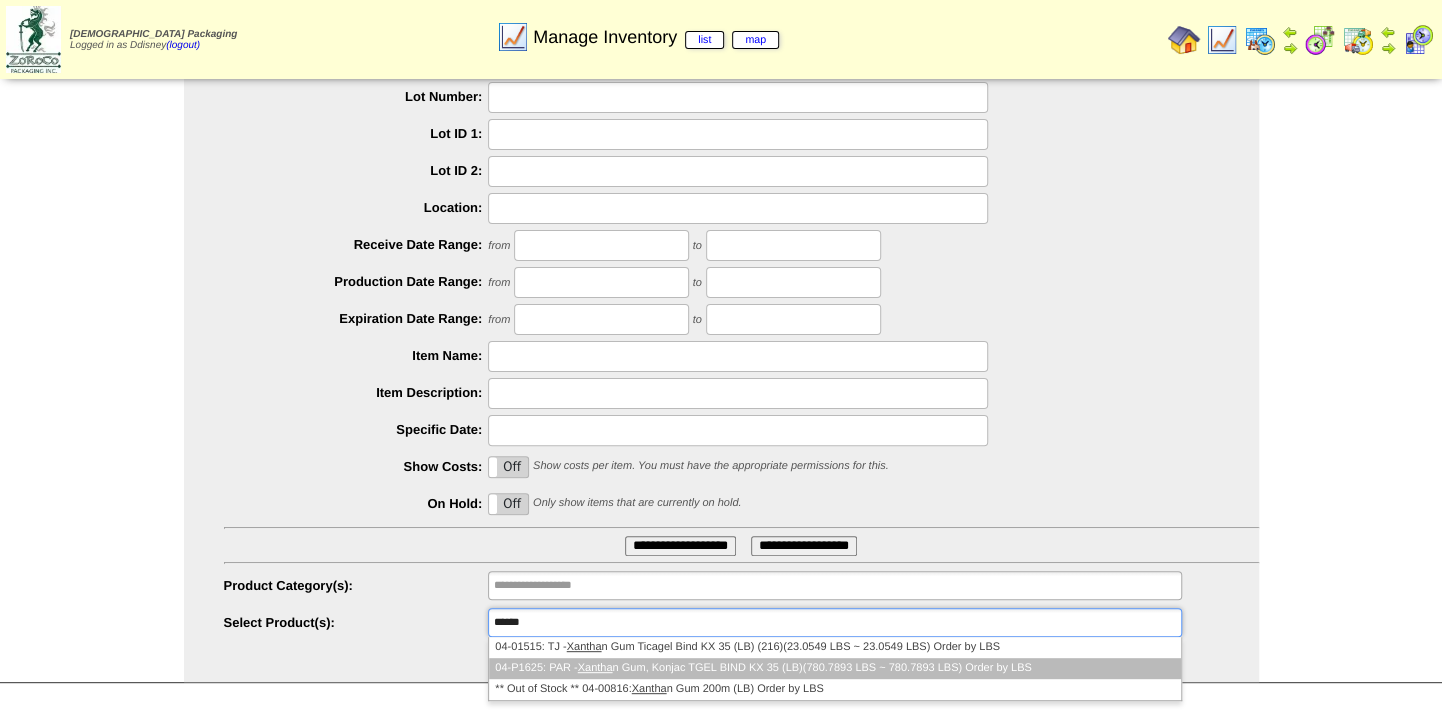 type on "******" 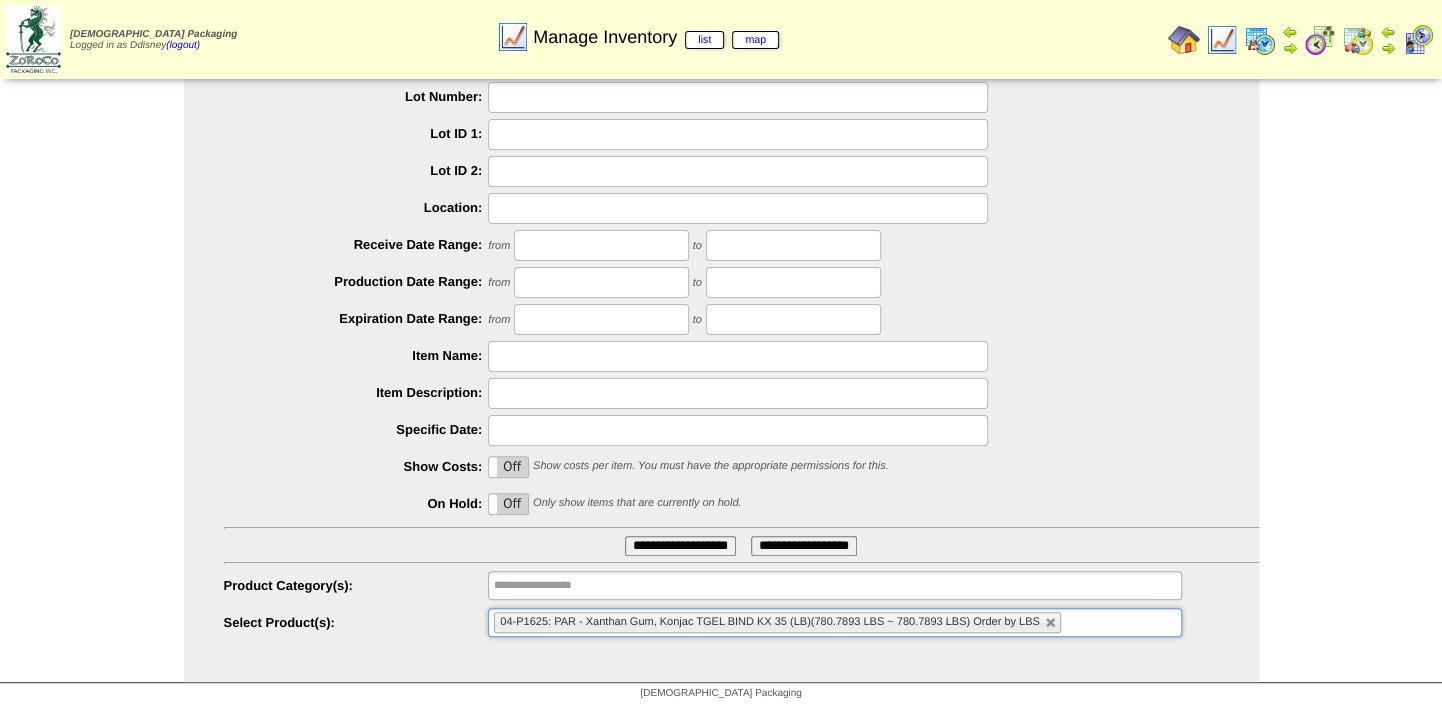 click on "**********" at bounding box center [680, 546] 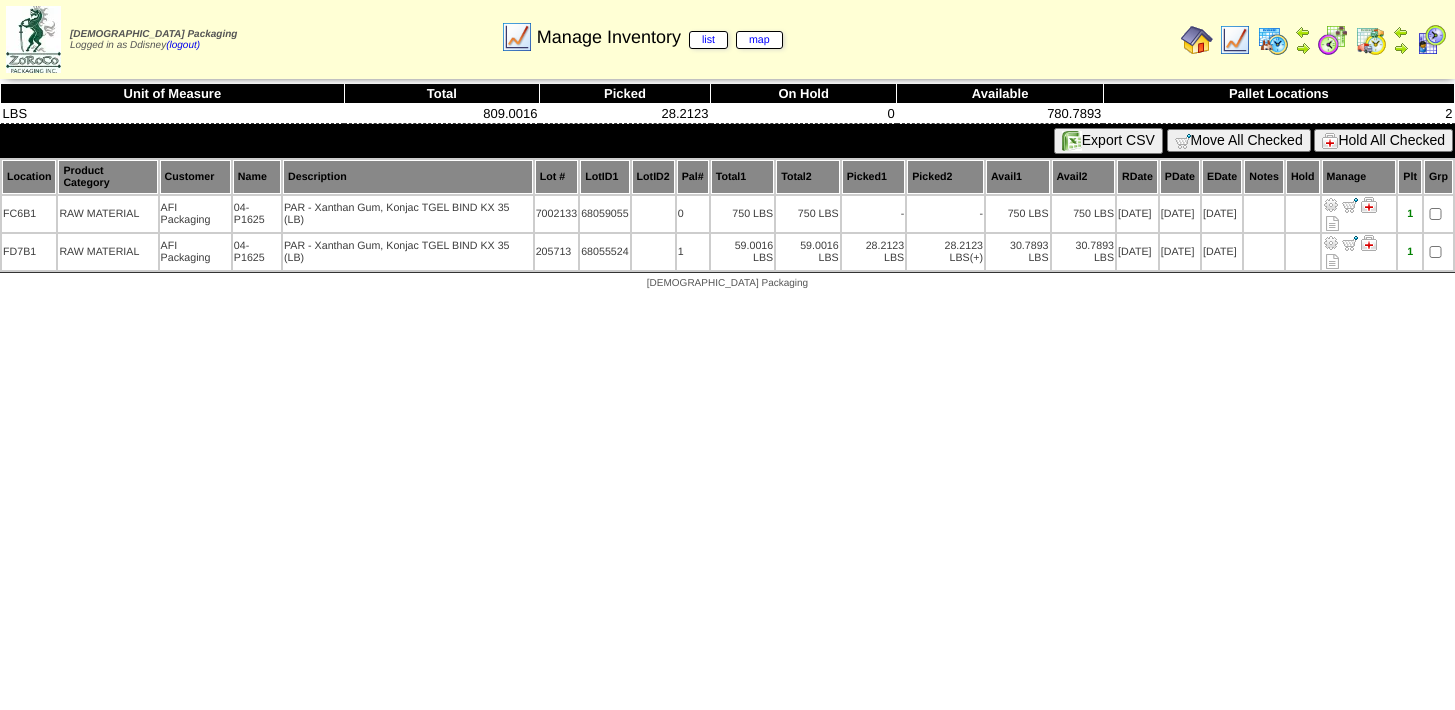 scroll, scrollTop: 0, scrollLeft: 0, axis: both 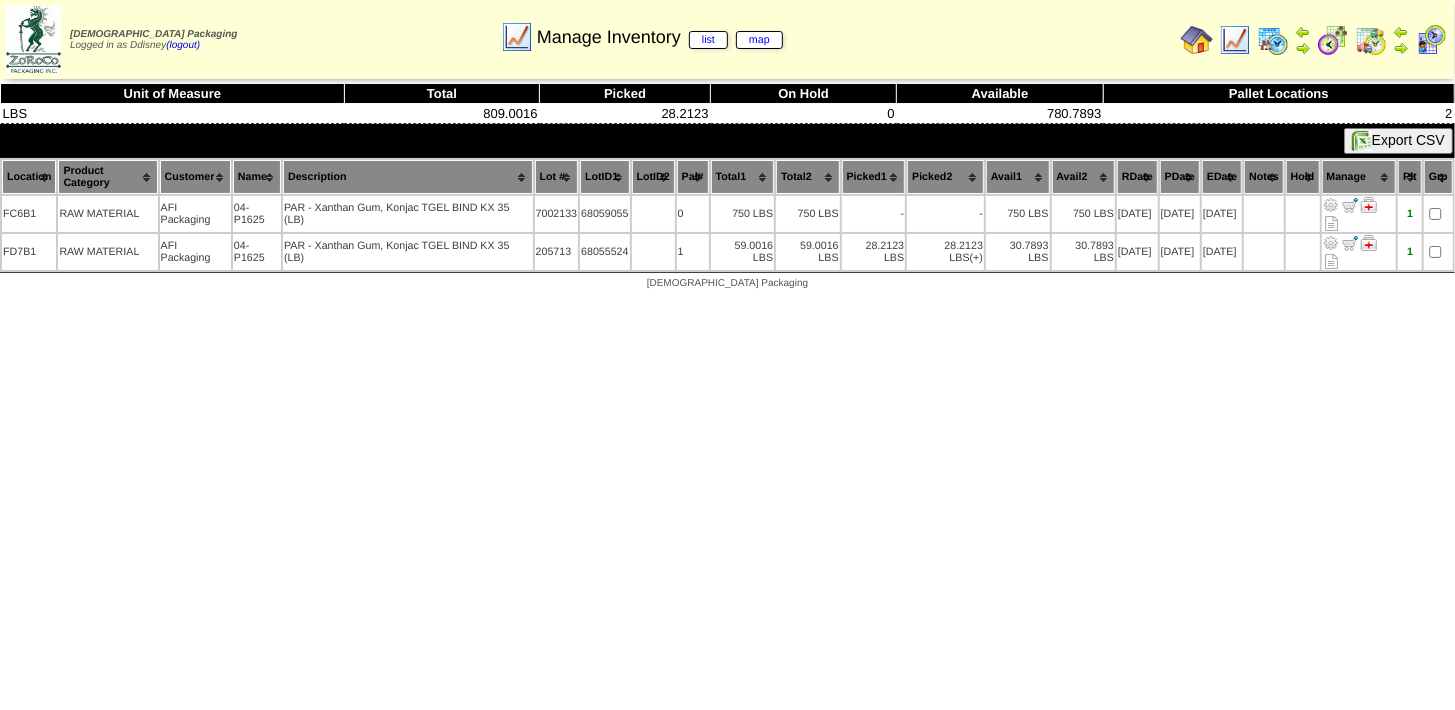 click on "Zoroco Packaging
Logged in as Ddisney                                 (logout)
Print All" at bounding box center (727, 150) 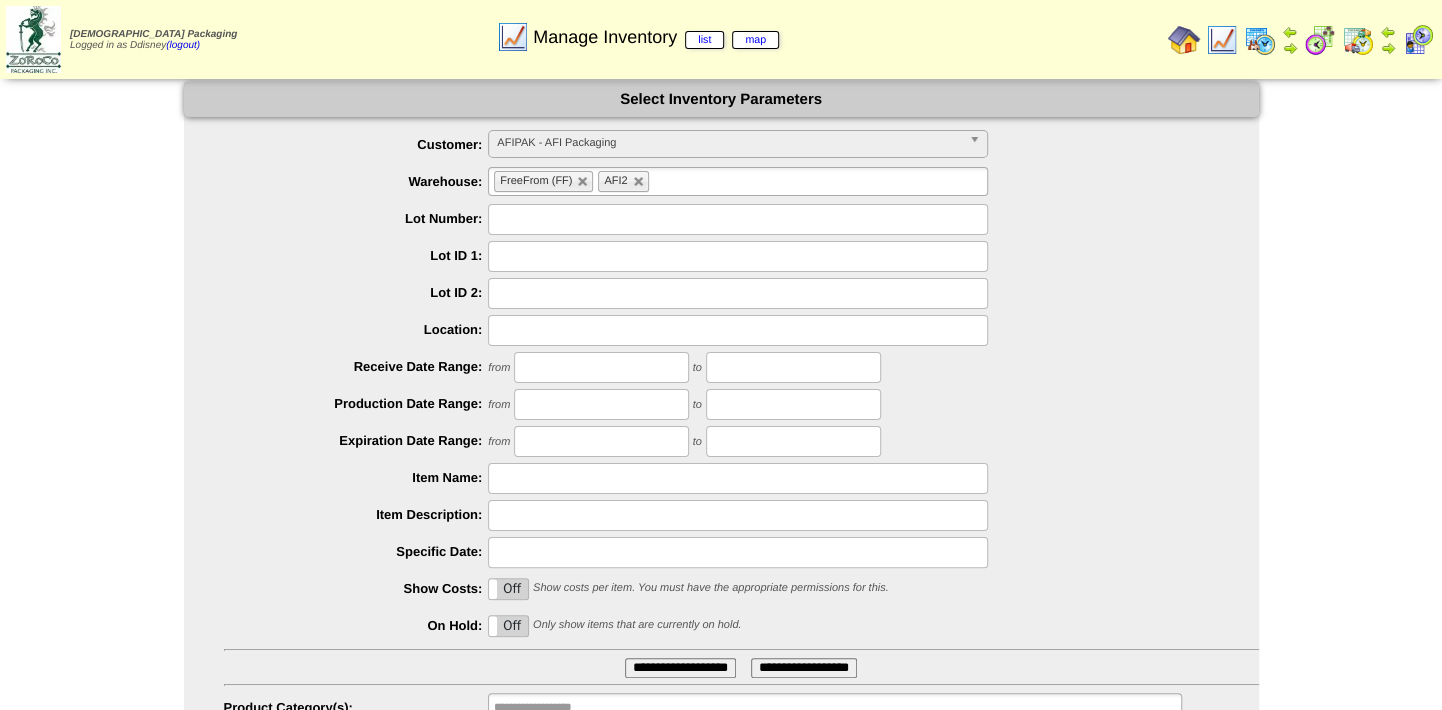 scroll, scrollTop: 0, scrollLeft: 0, axis: both 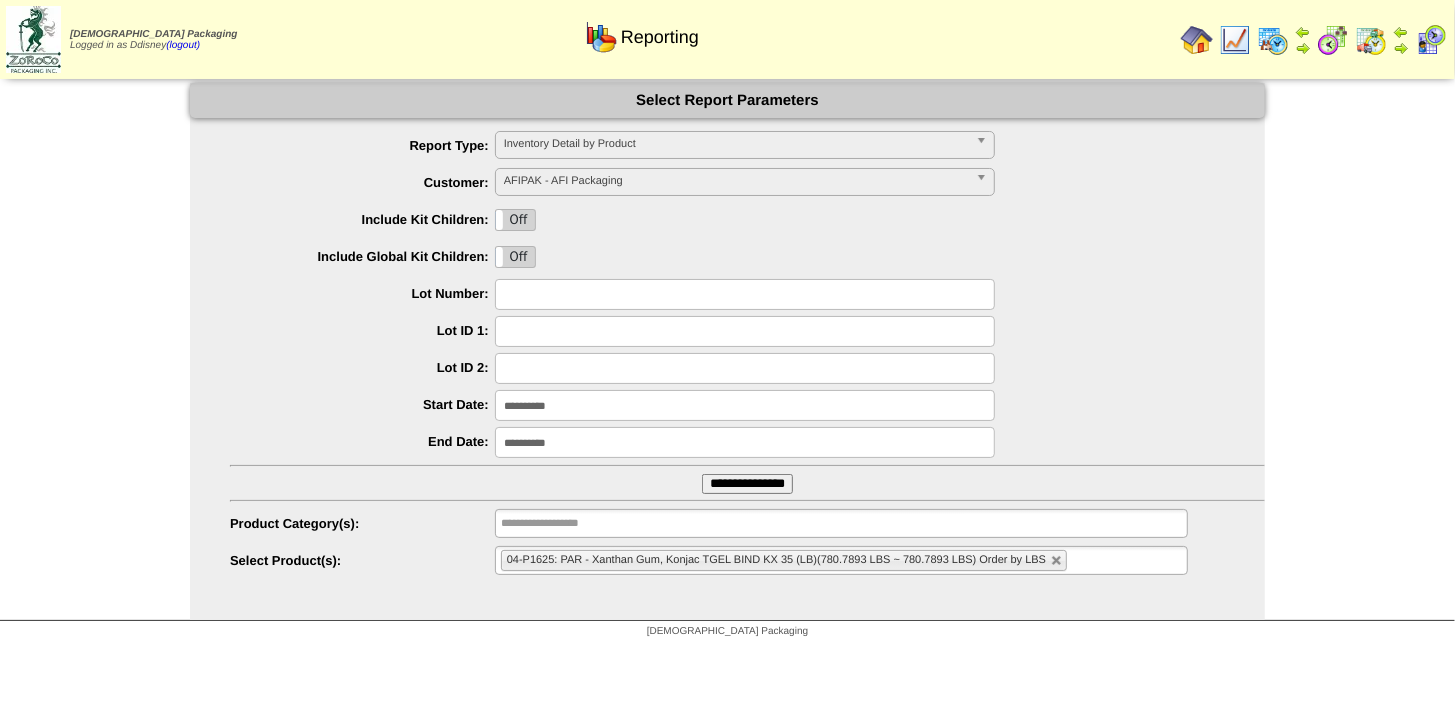 click at bounding box center [1371, 40] 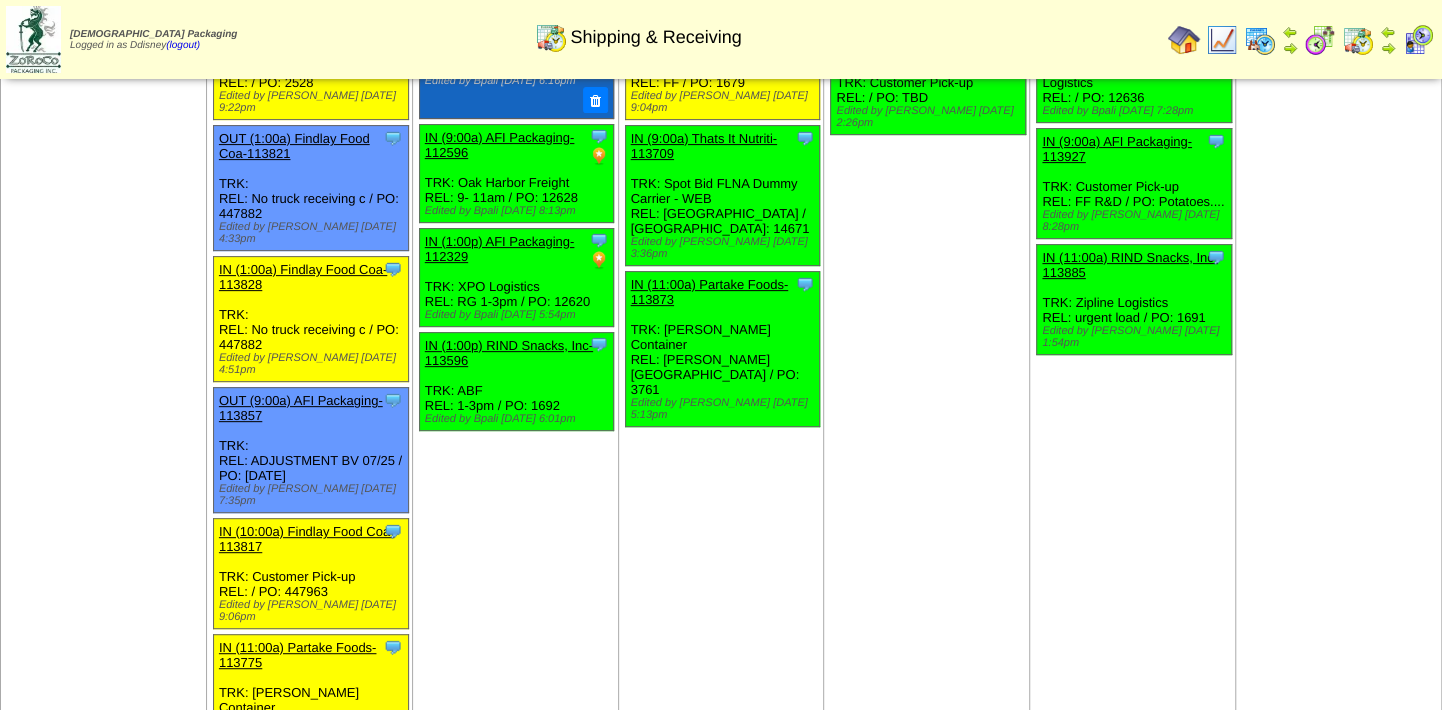 scroll, scrollTop: 0, scrollLeft: 0, axis: both 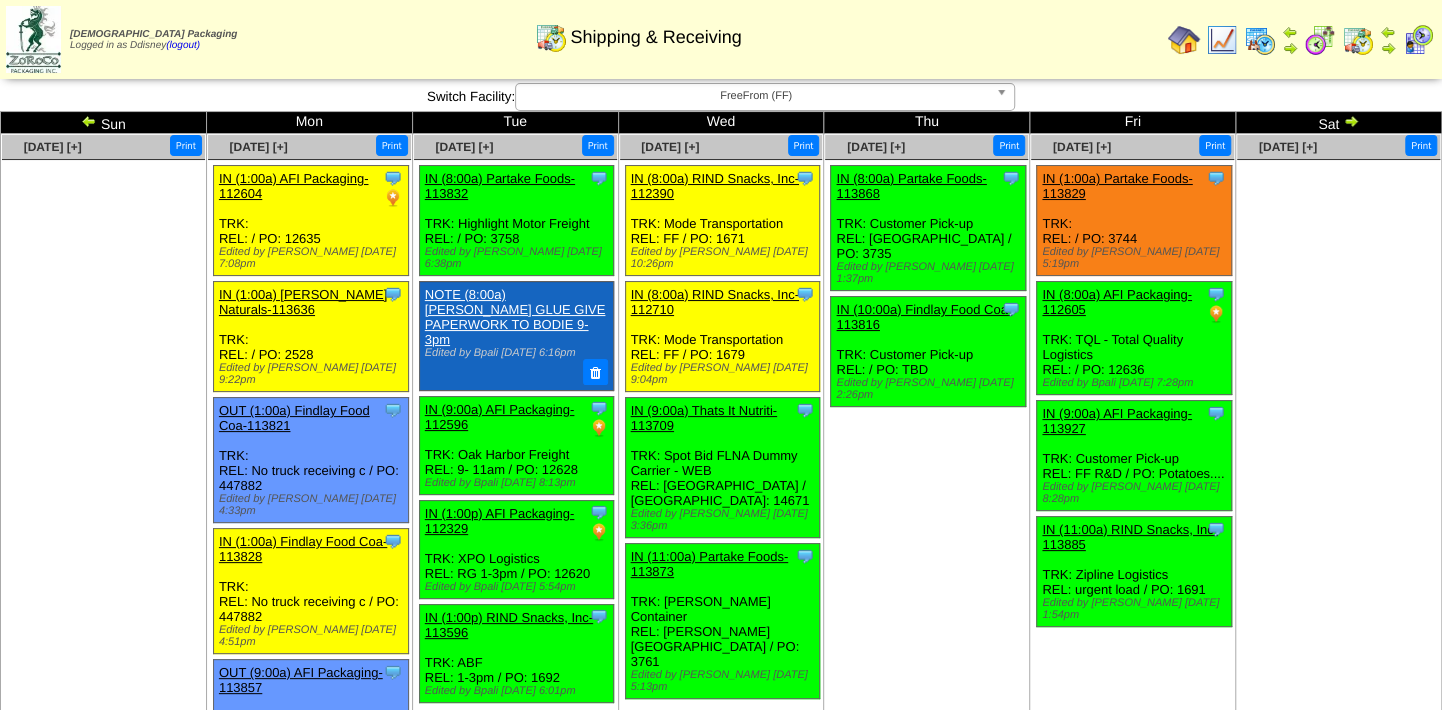 click on "IN
(11:00a)
Partake Foods-113873" at bounding box center (710, 564) 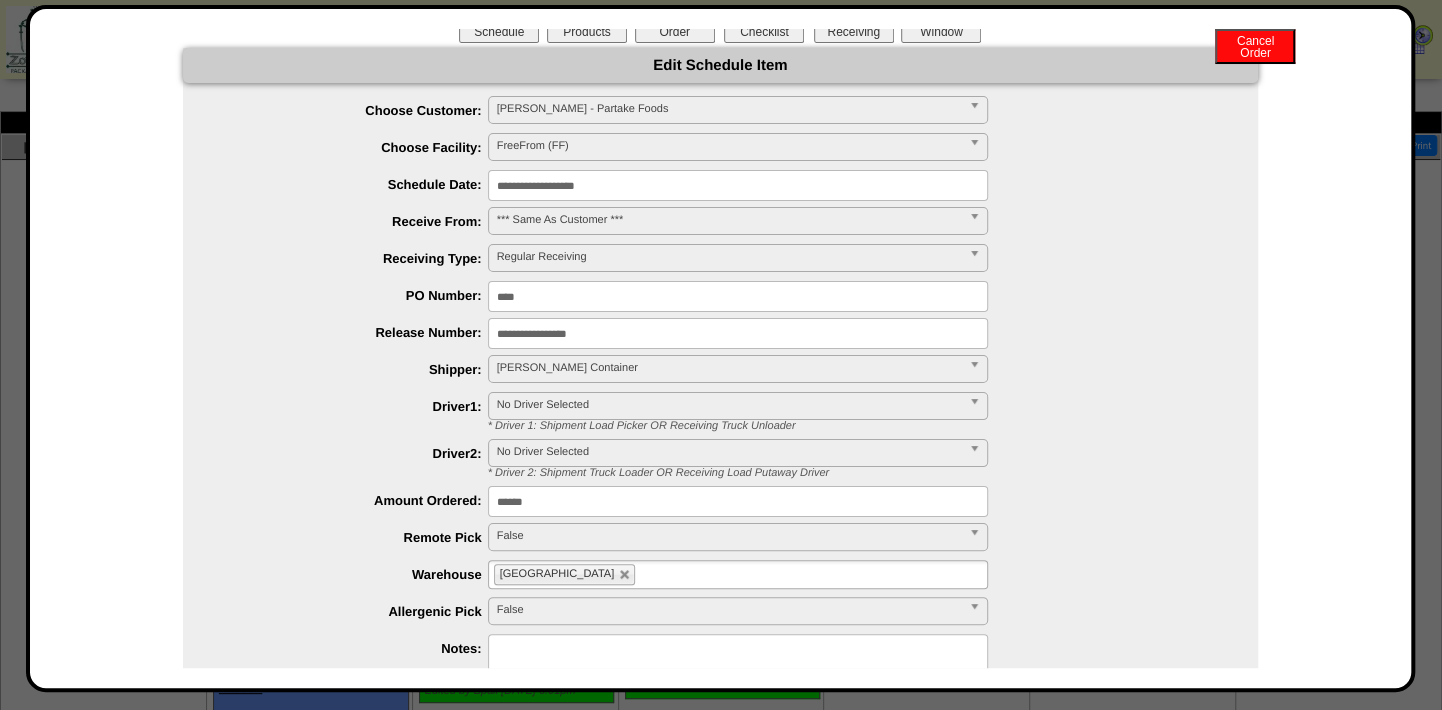 scroll, scrollTop: 0, scrollLeft: 0, axis: both 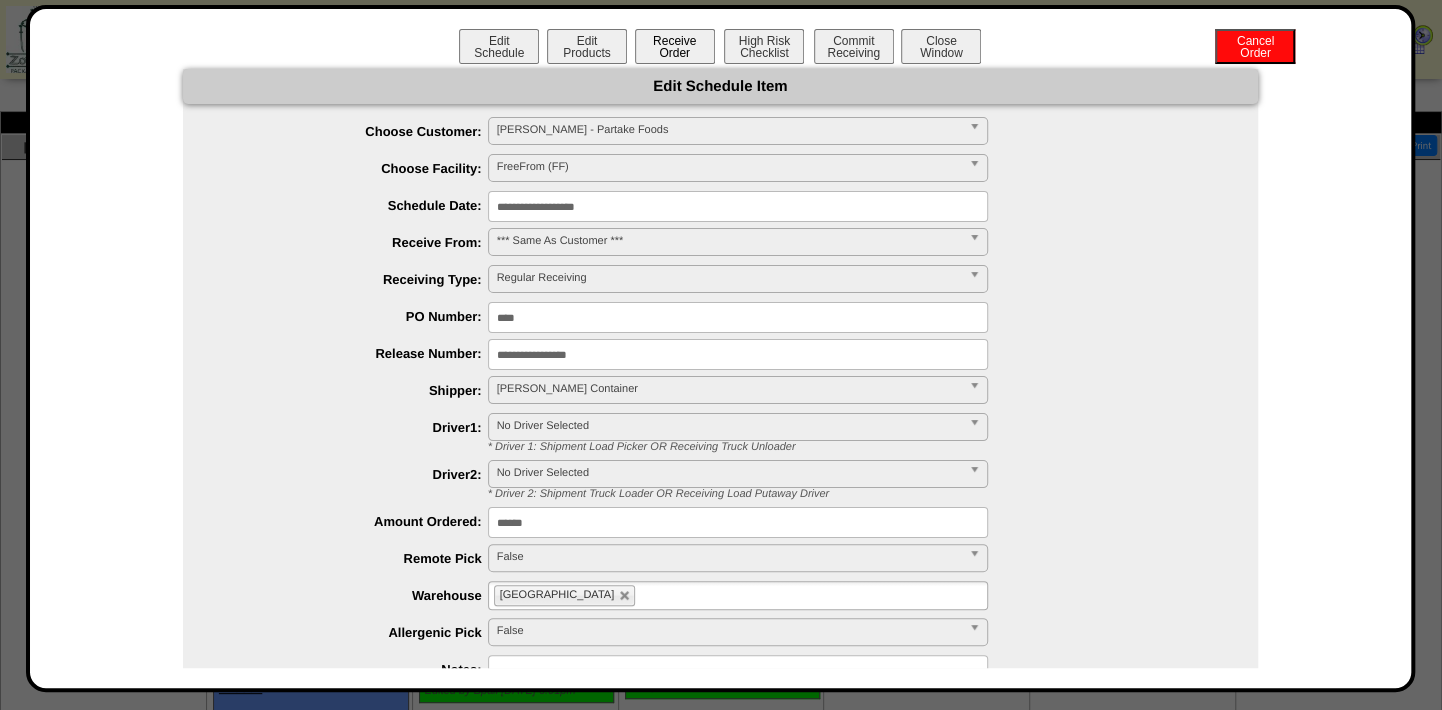 click on "Receive Order" at bounding box center (675, 46) 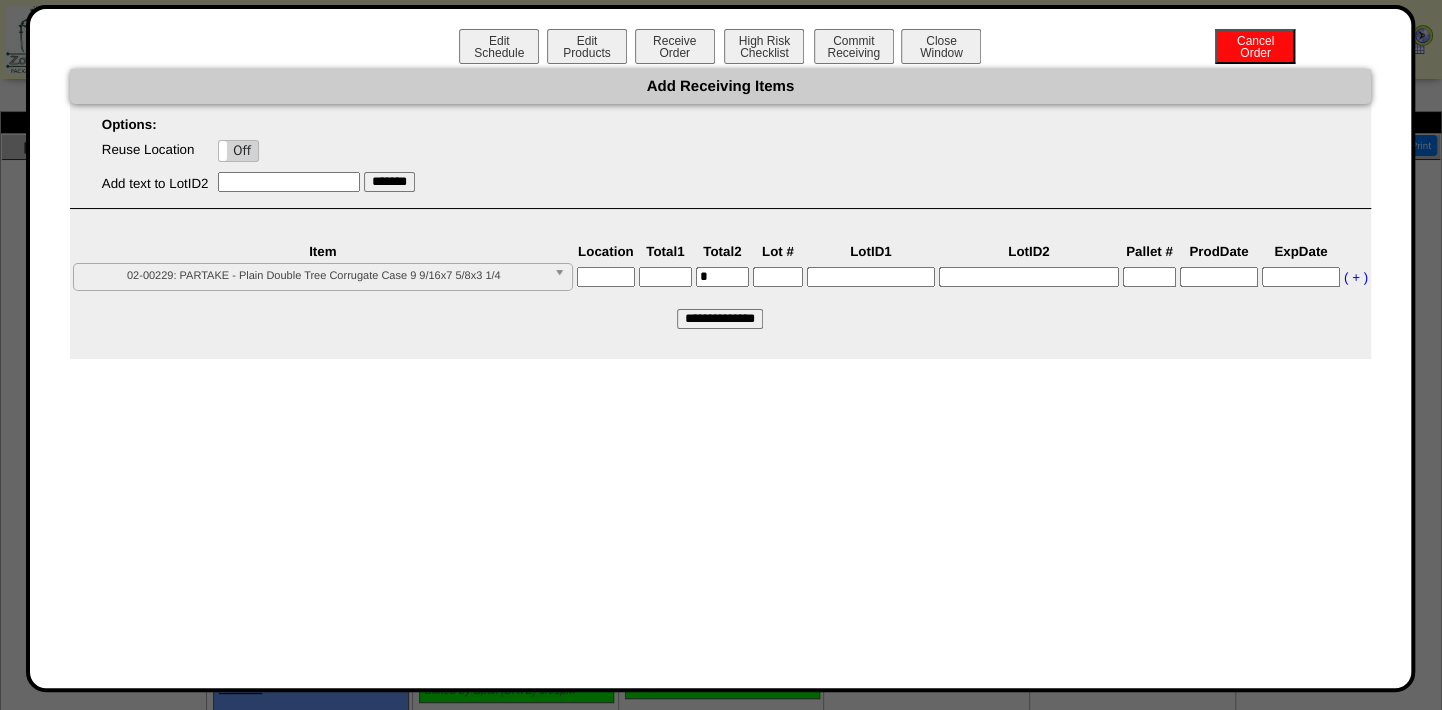 click at bounding box center (606, 277) 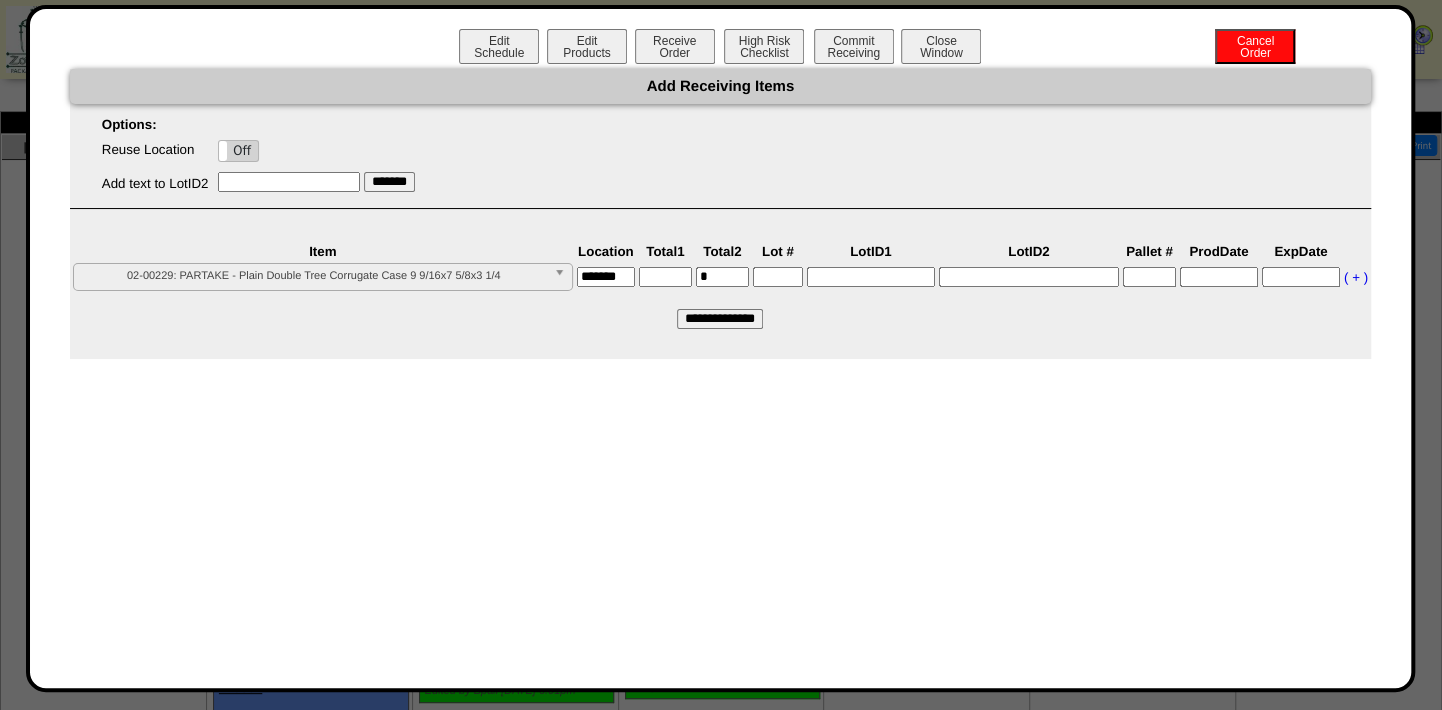 click at bounding box center [665, 277] 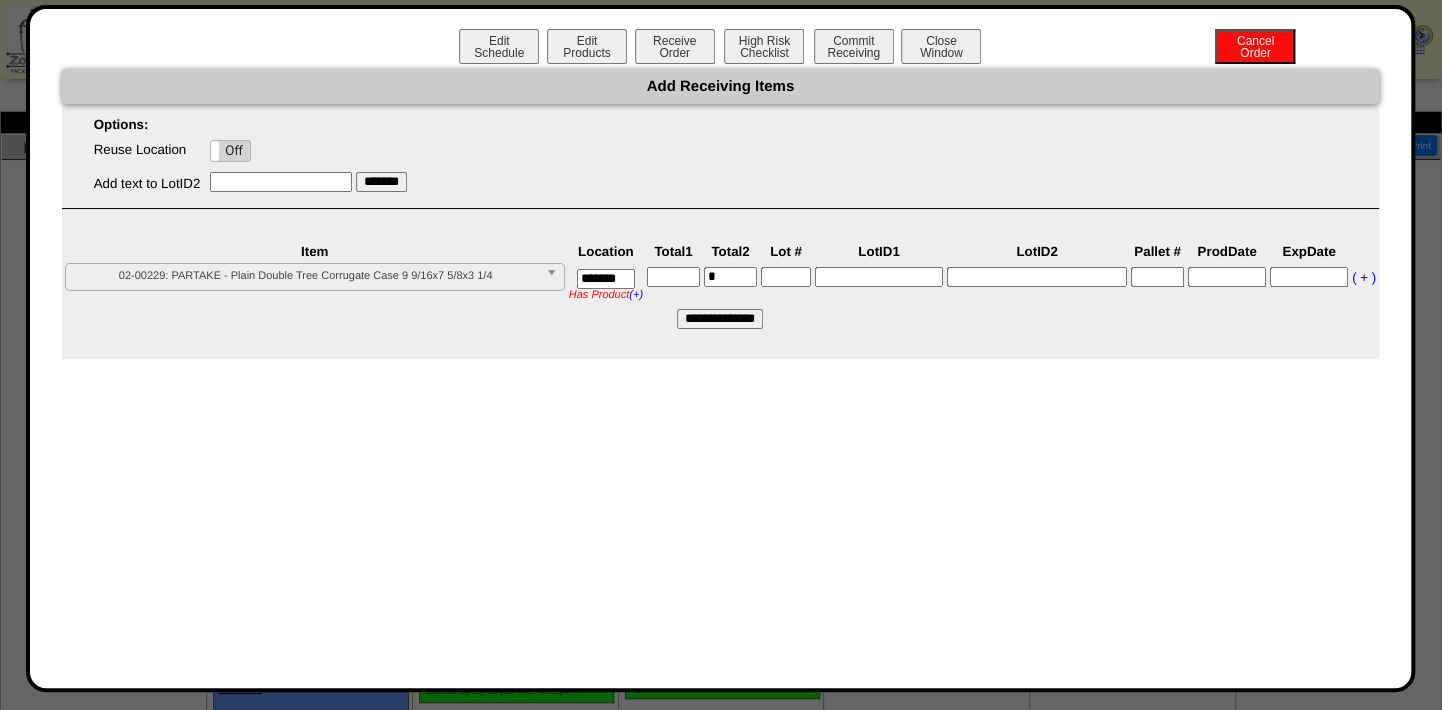 click at bounding box center (673, 277) 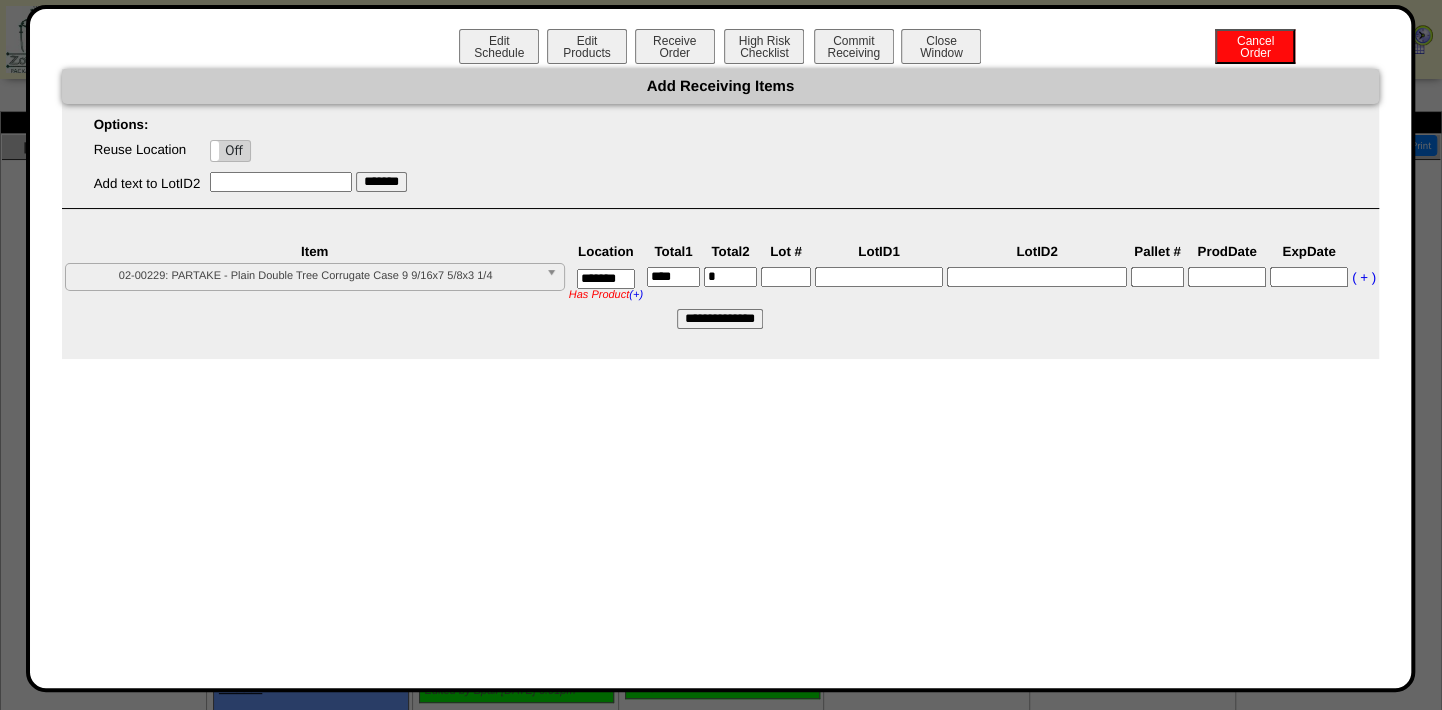 type on "****" 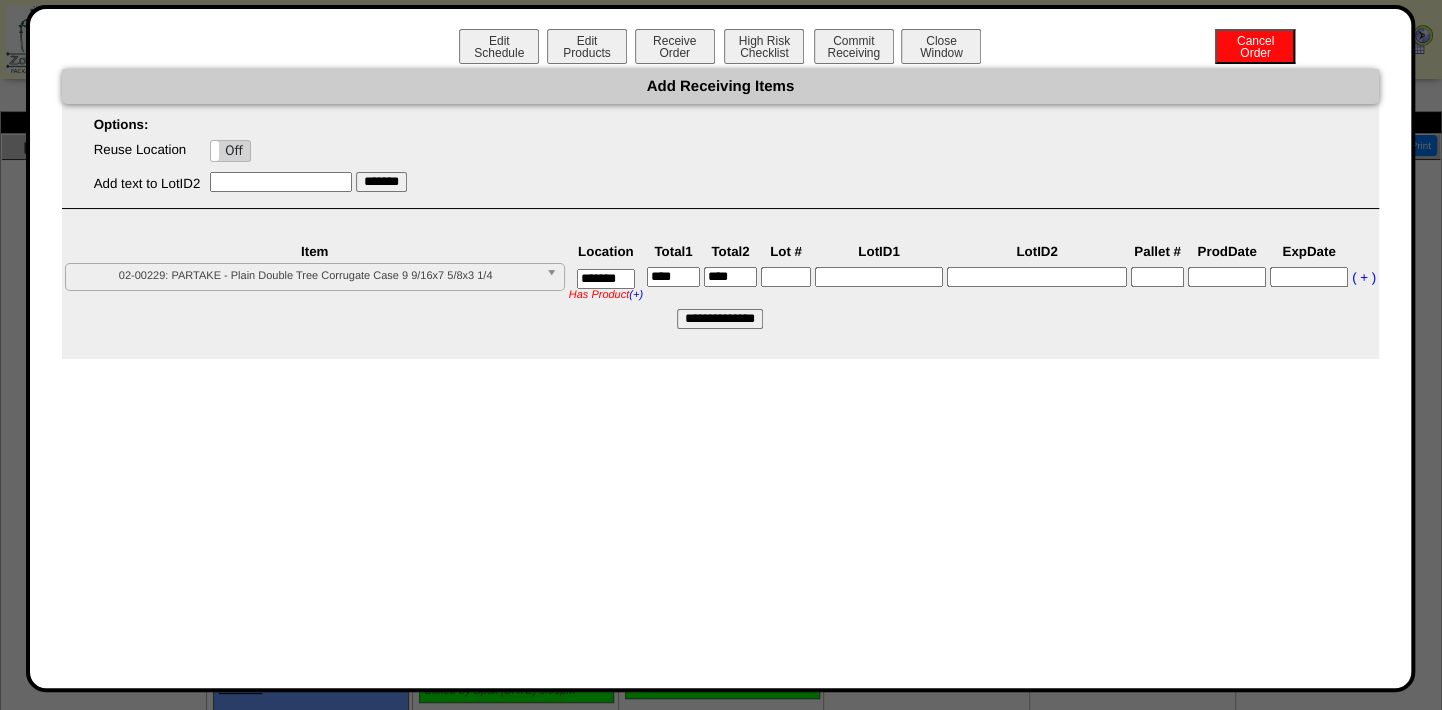 type on "****" 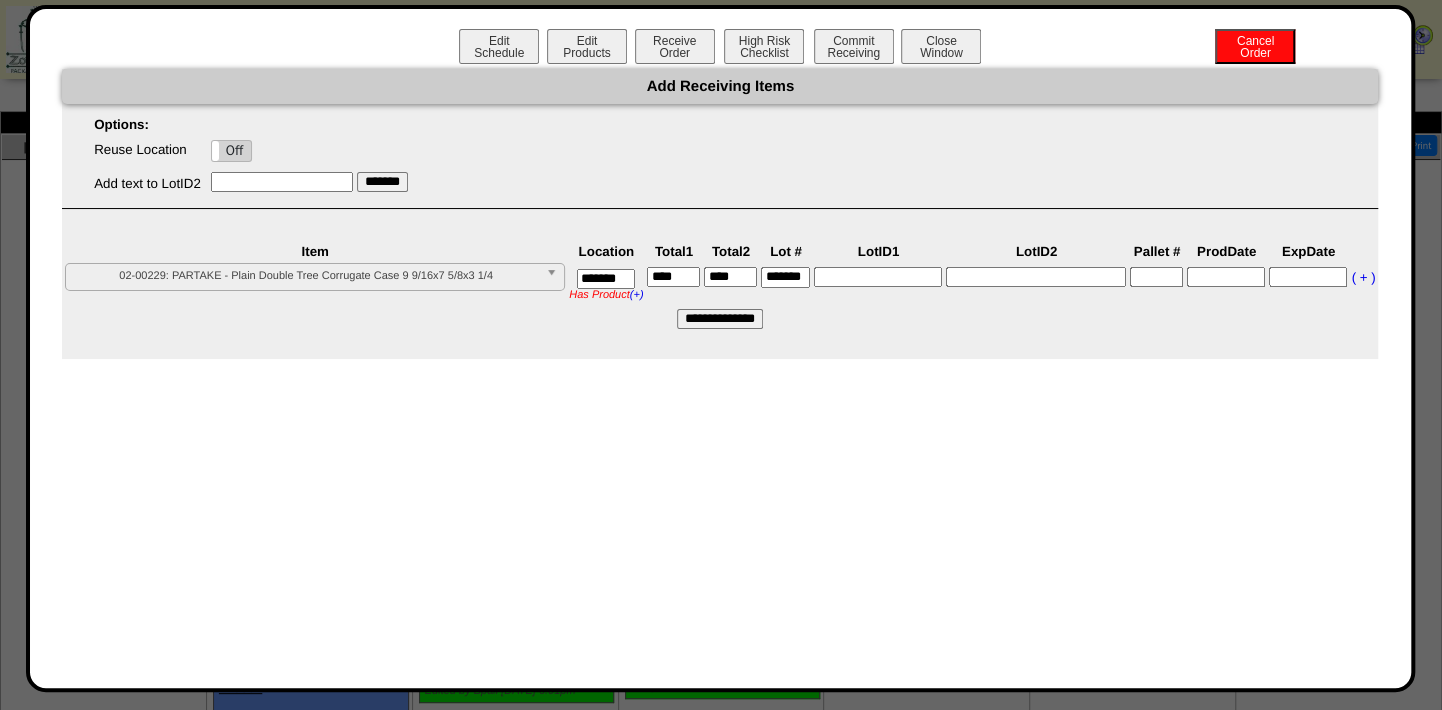 scroll, scrollTop: 0, scrollLeft: 10, axis: horizontal 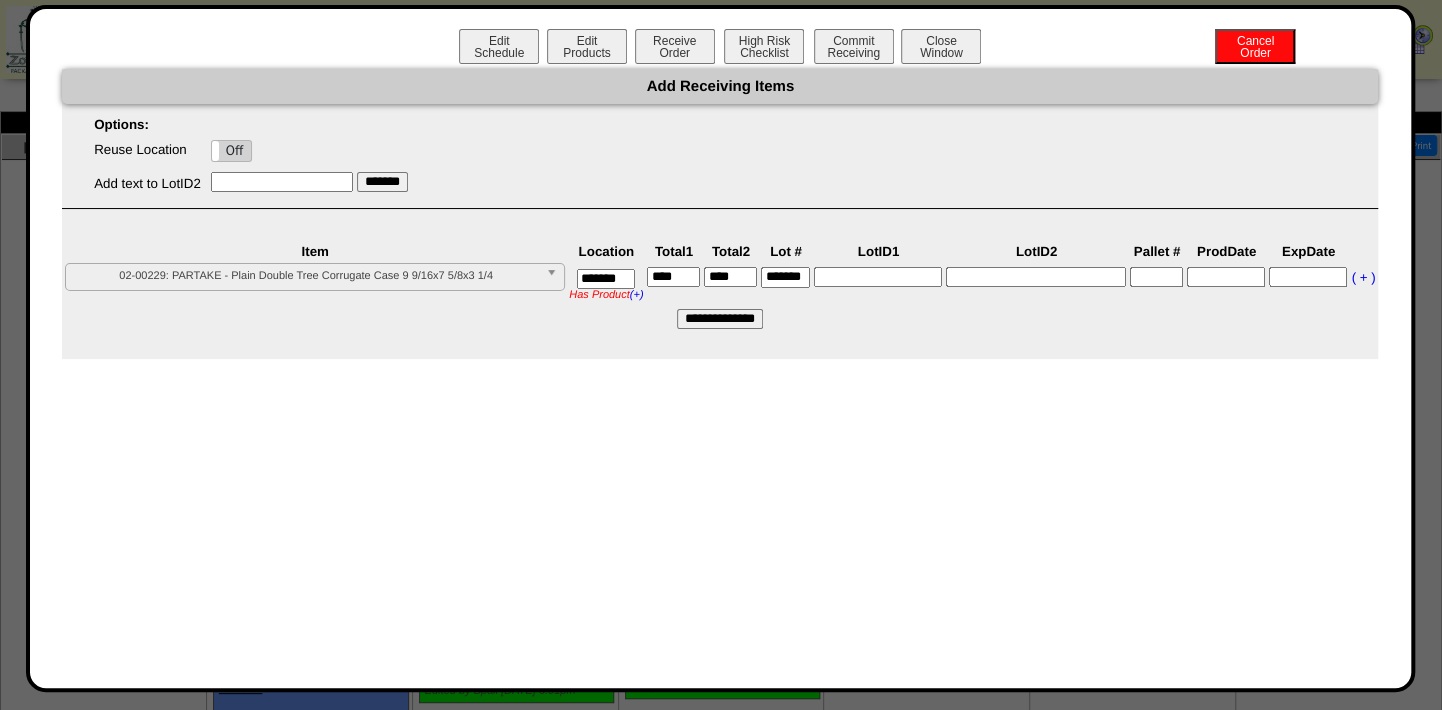 type on "*******" 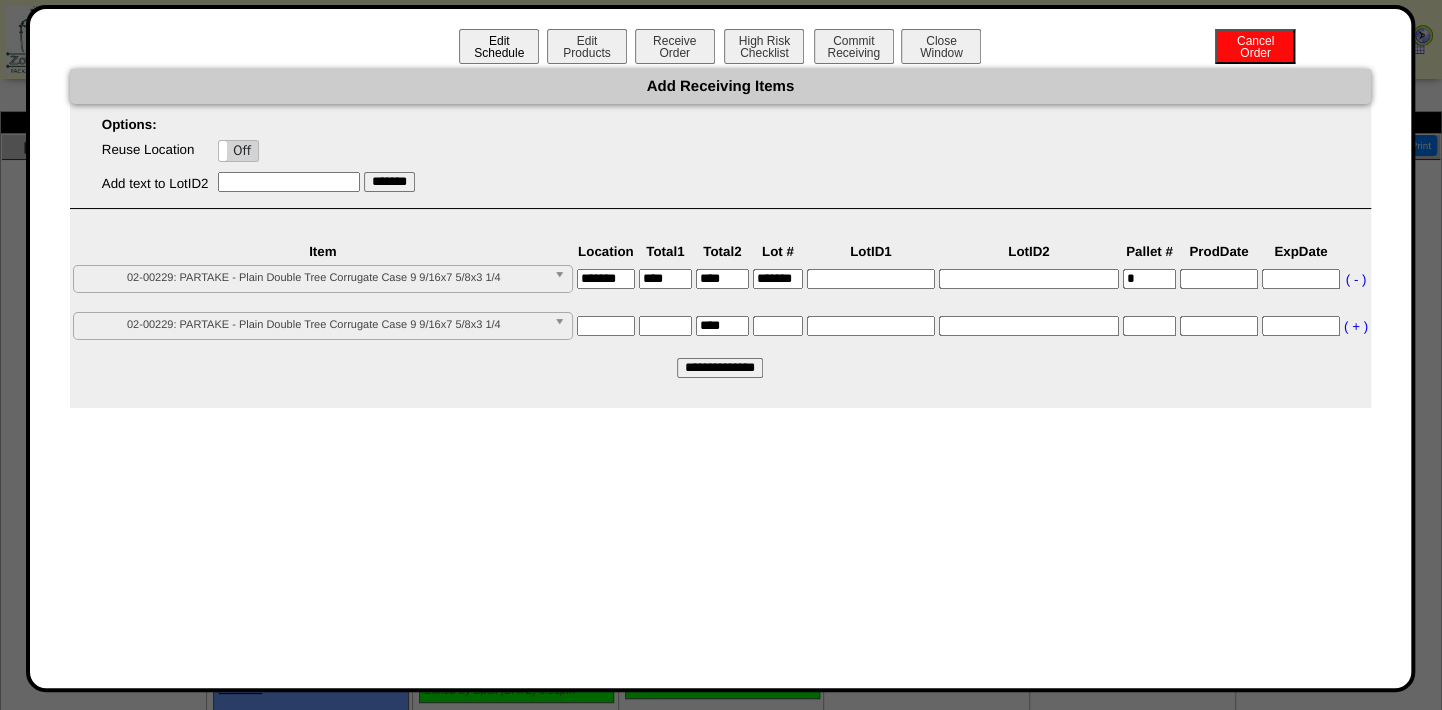 click on "Edit Schedule" at bounding box center [499, 46] 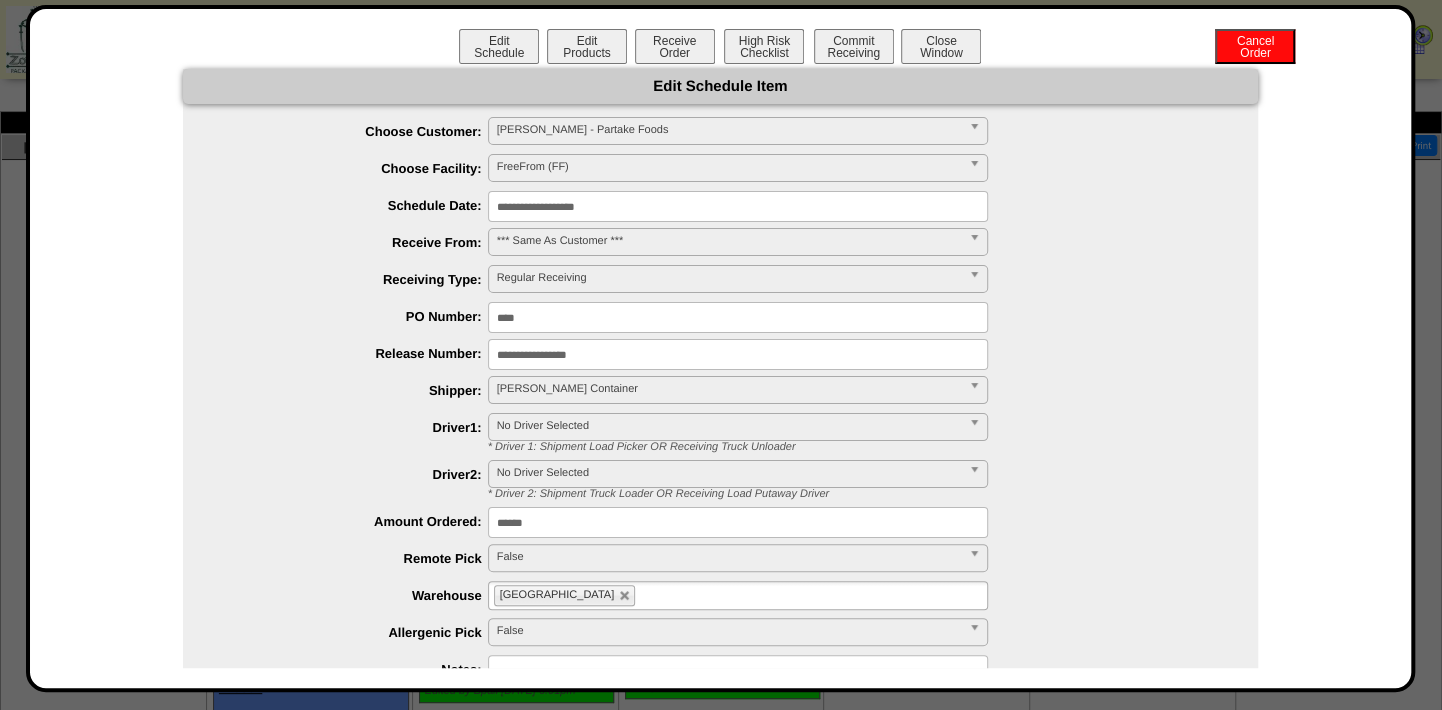 drag, startPoint x: 566, startPoint y: 520, endPoint x: 335, endPoint y: 499, distance: 231.95258 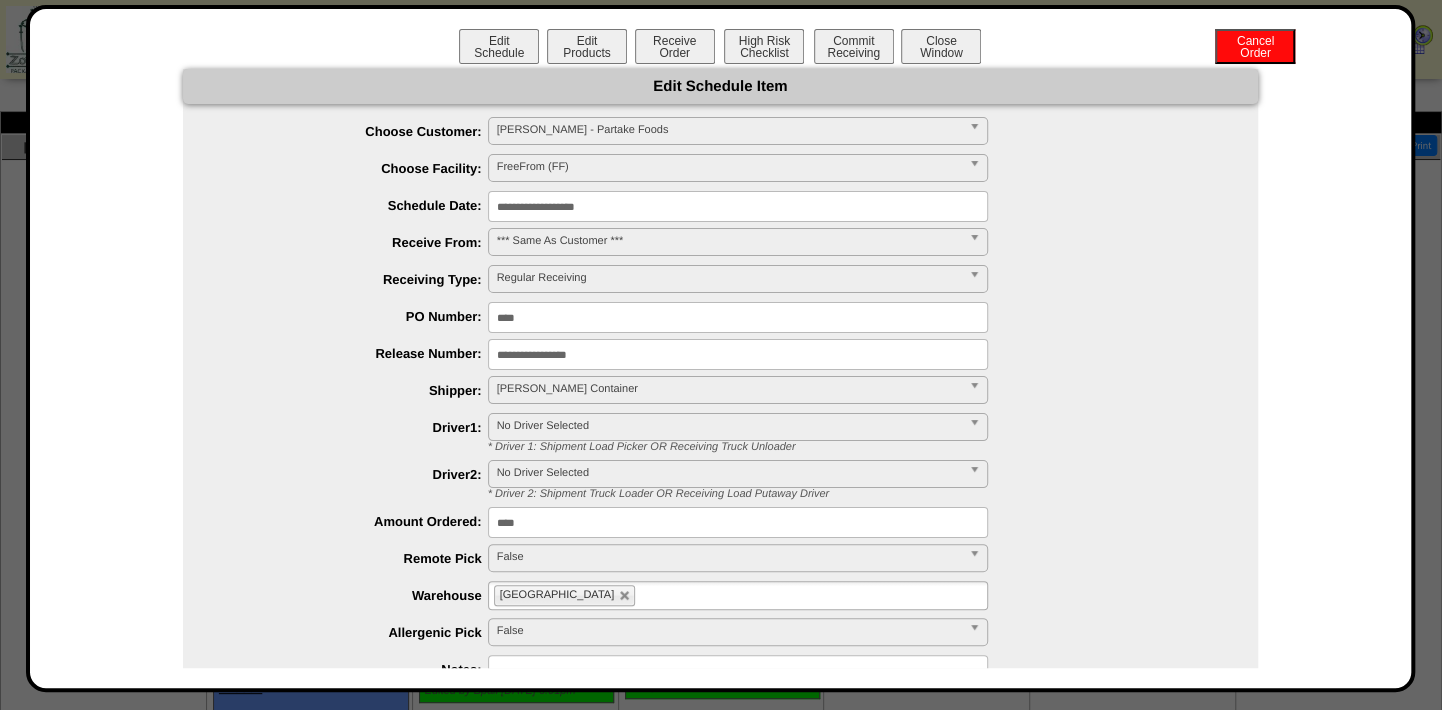 type on "****" 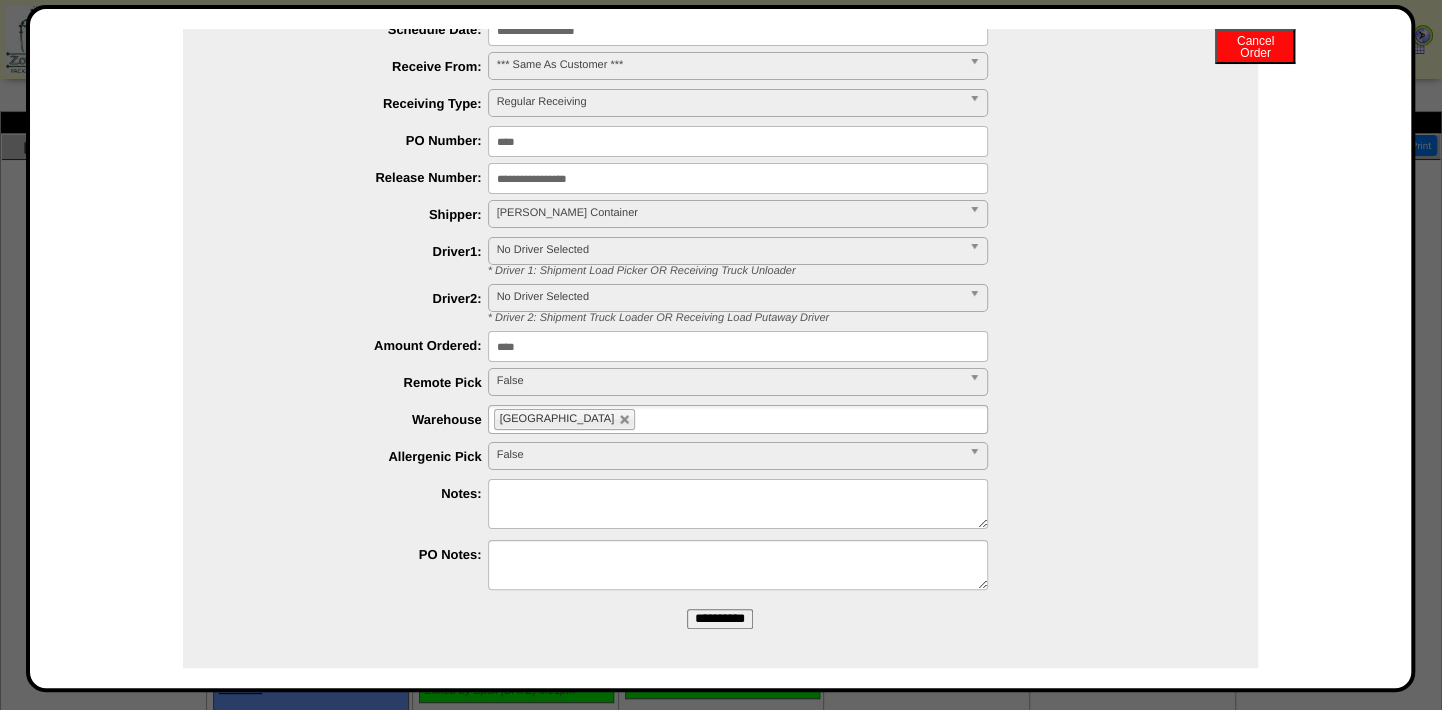 scroll, scrollTop: 183, scrollLeft: 0, axis: vertical 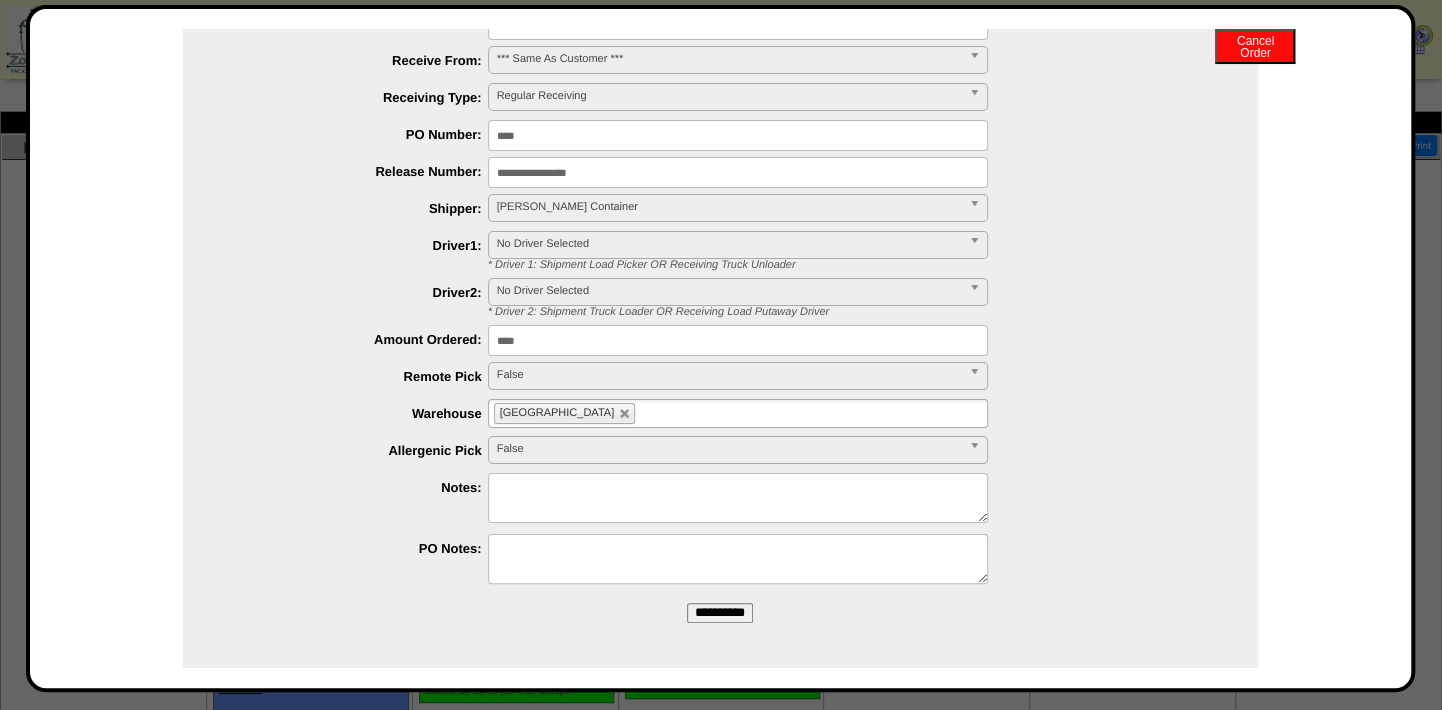 click on "**********" at bounding box center [720, 613] 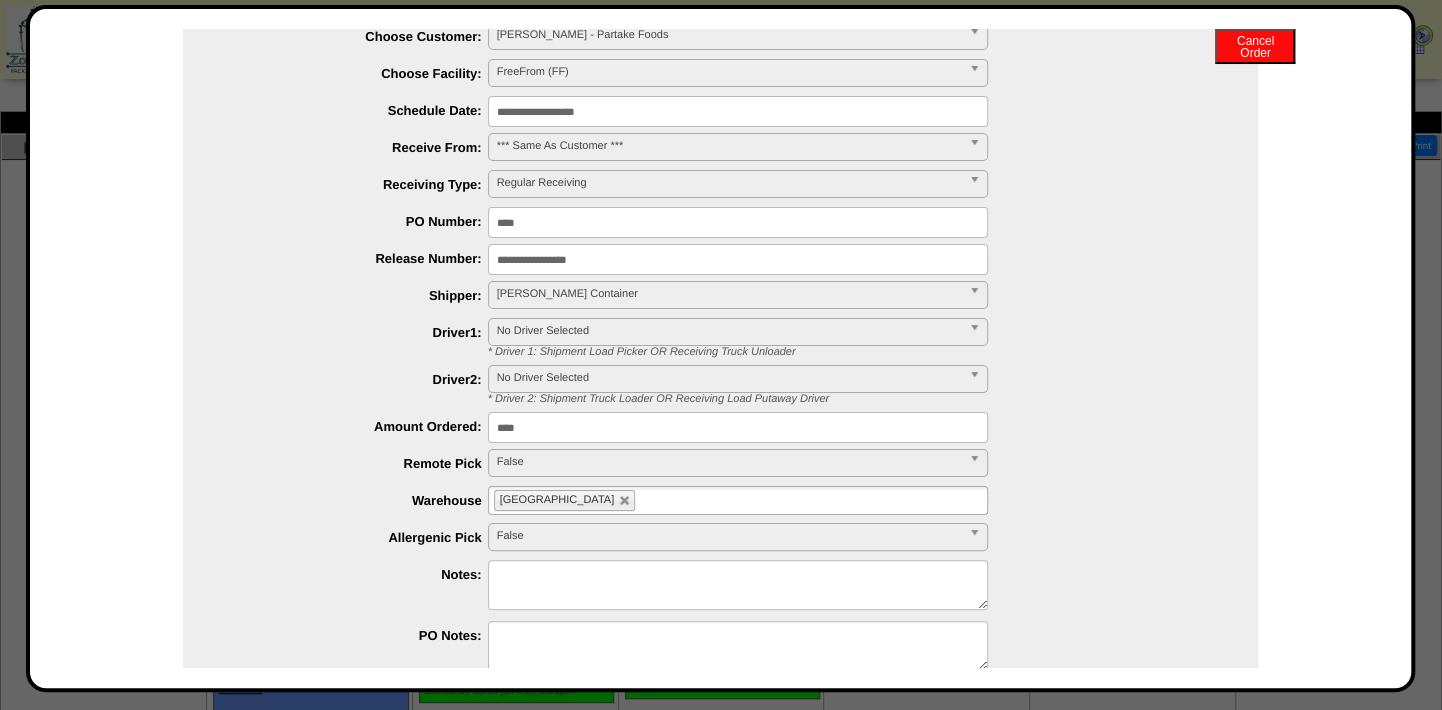 scroll, scrollTop: 0, scrollLeft: 0, axis: both 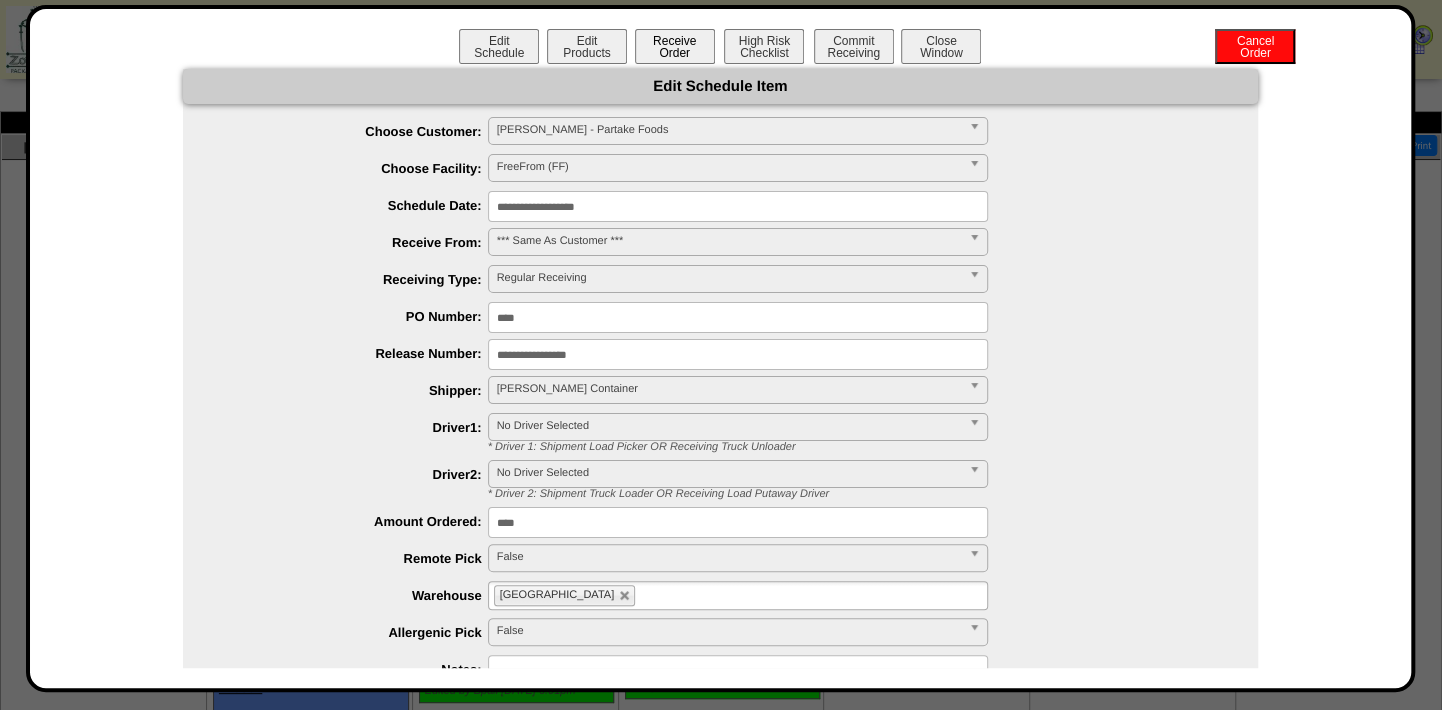 click on "Receive Order" at bounding box center [675, 46] 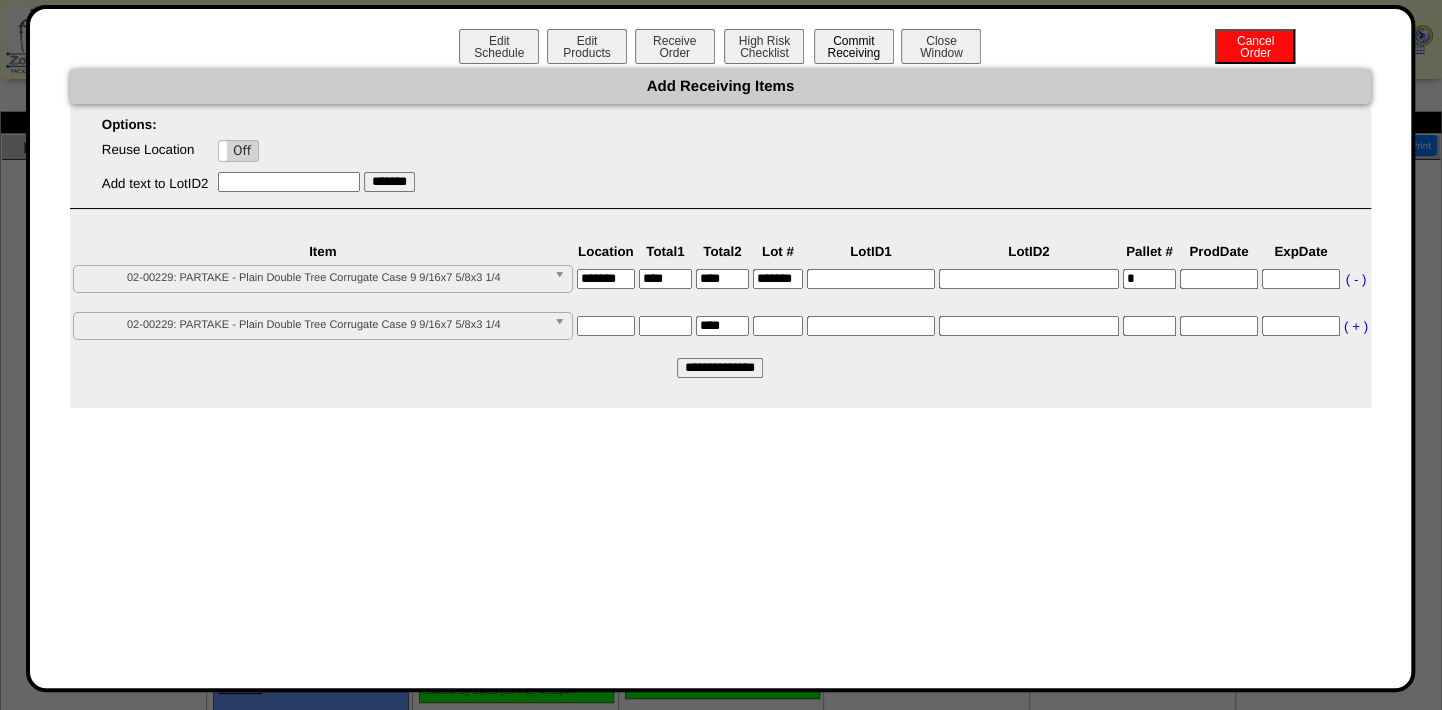 click on "Commit Receiving" at bounding box center (854, 46) 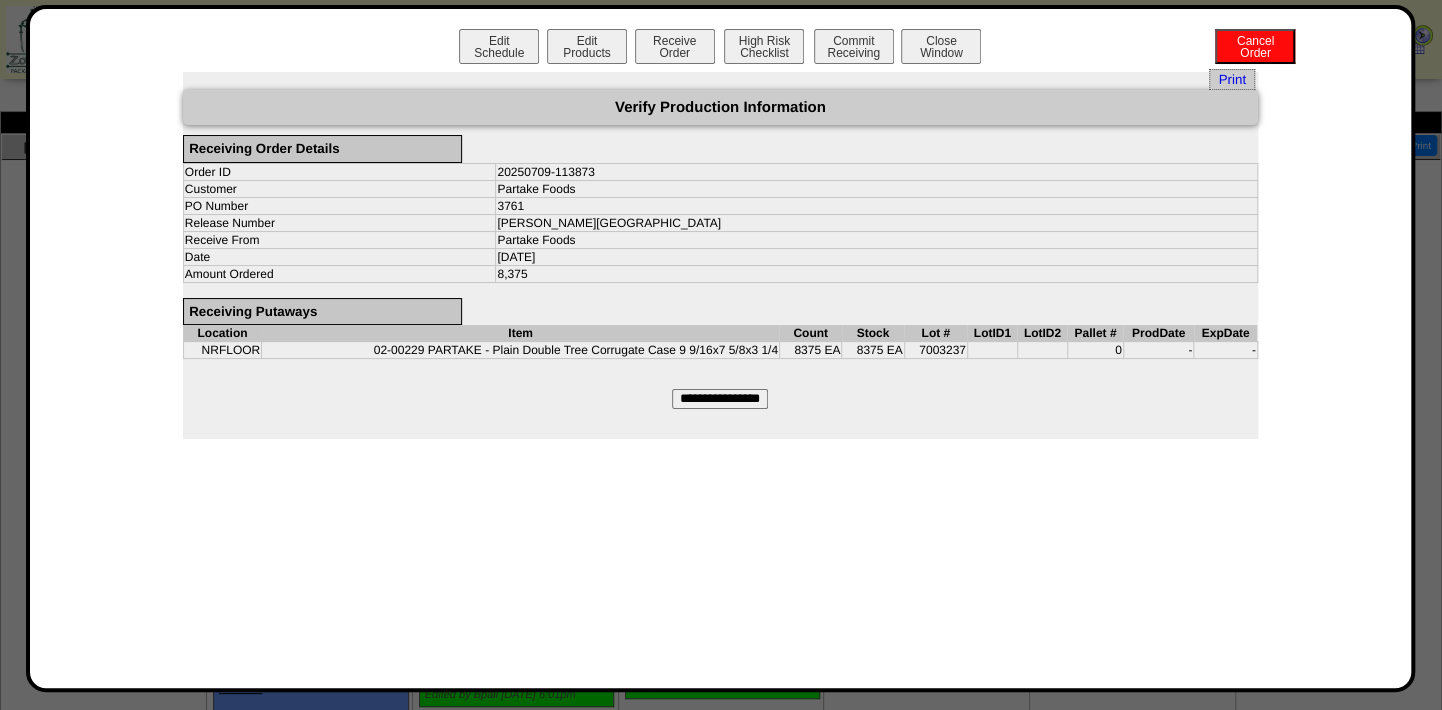 click on "**********" at bounding box center [720, 399] 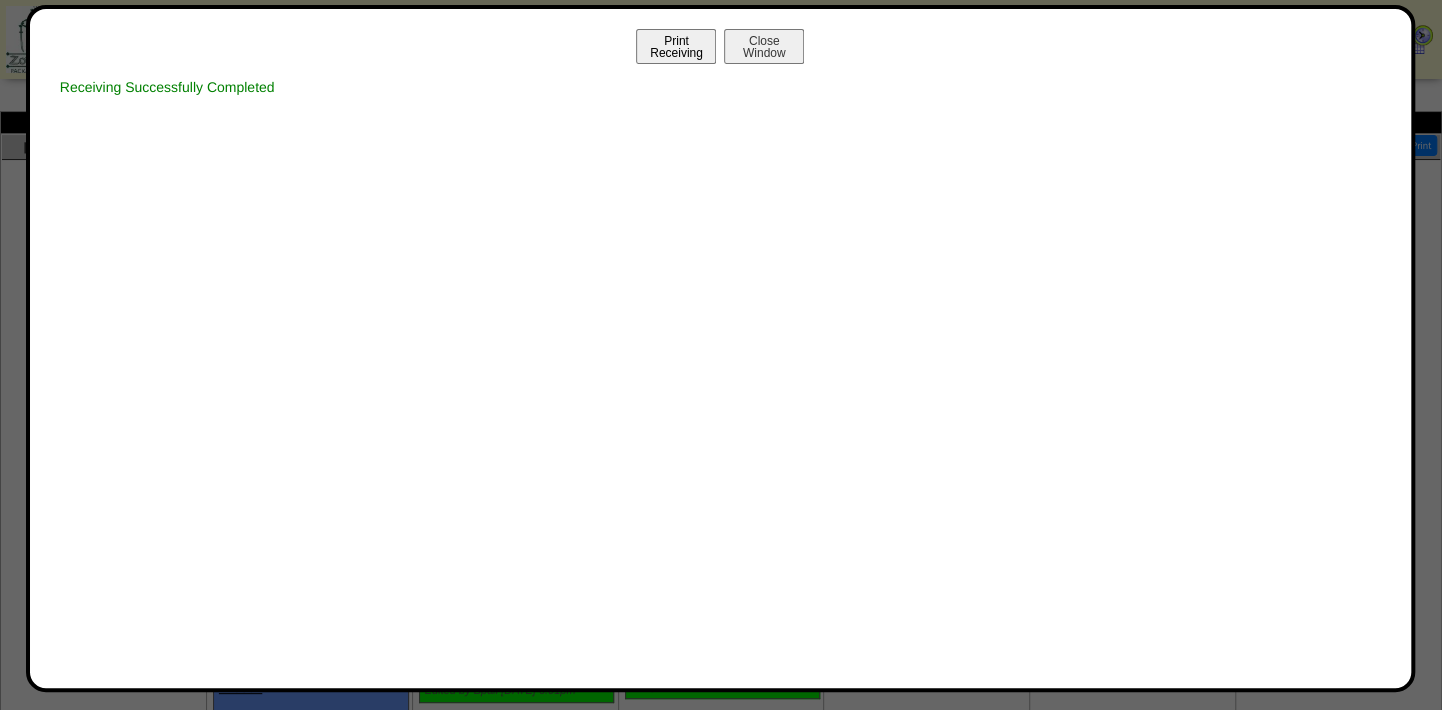 click on "Print Receiving" at bounding box center [676, 46] 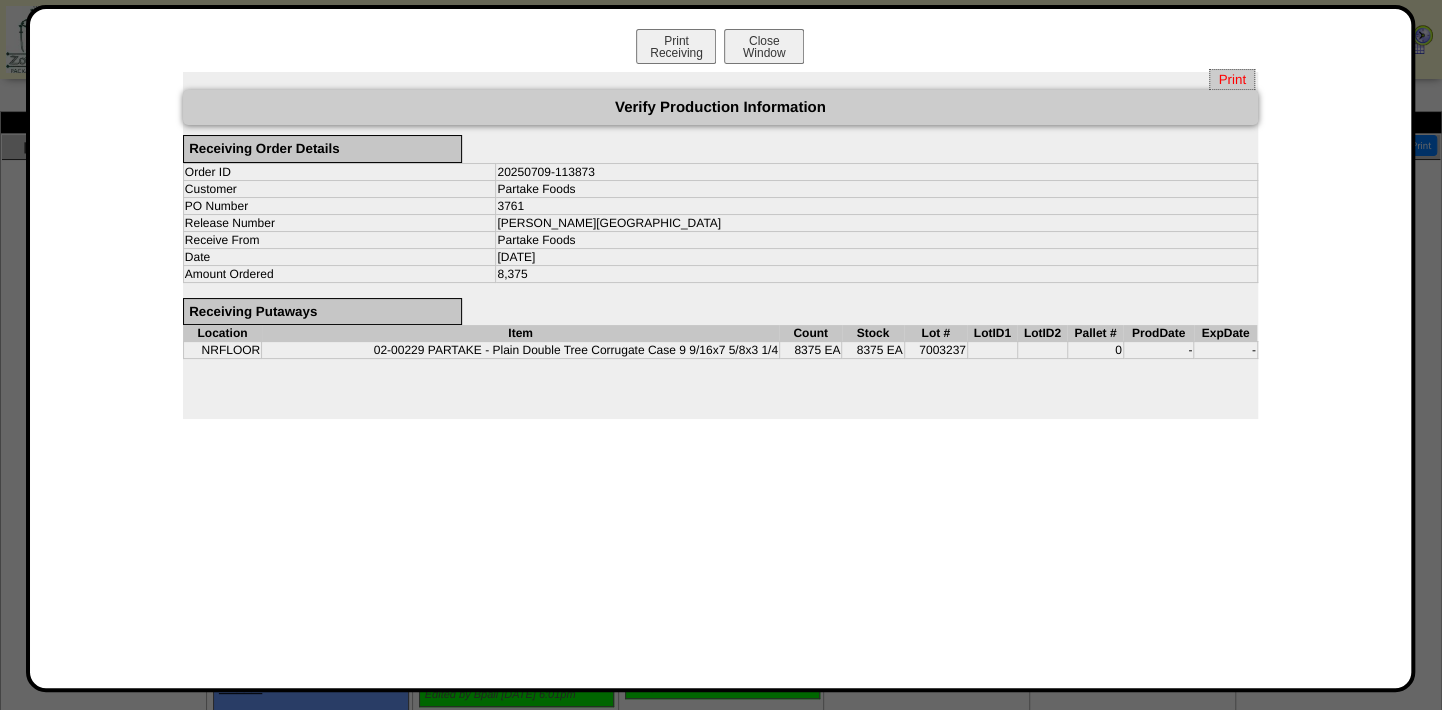 click on "Print" at bounding box center [1231, 79] 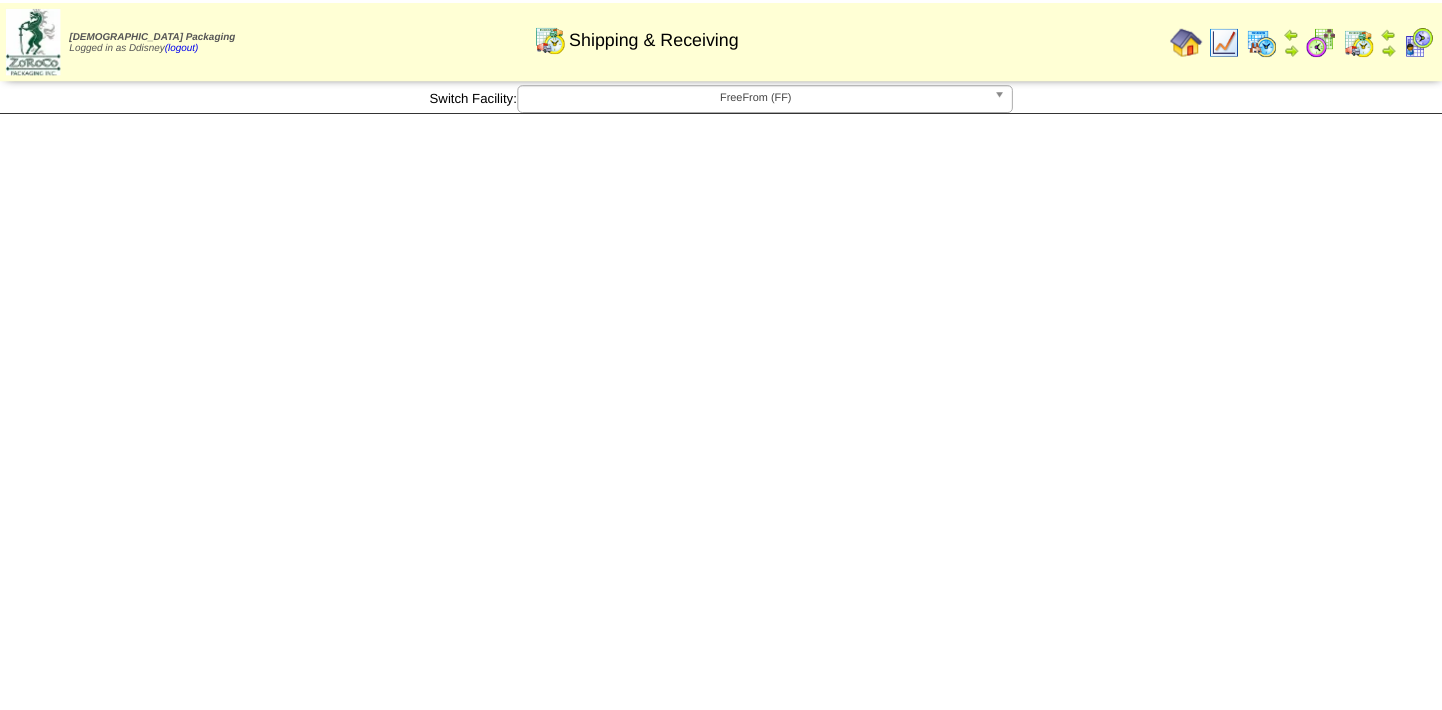 scroll, scrollTop: 0, scrollLeft: 0, axis: both 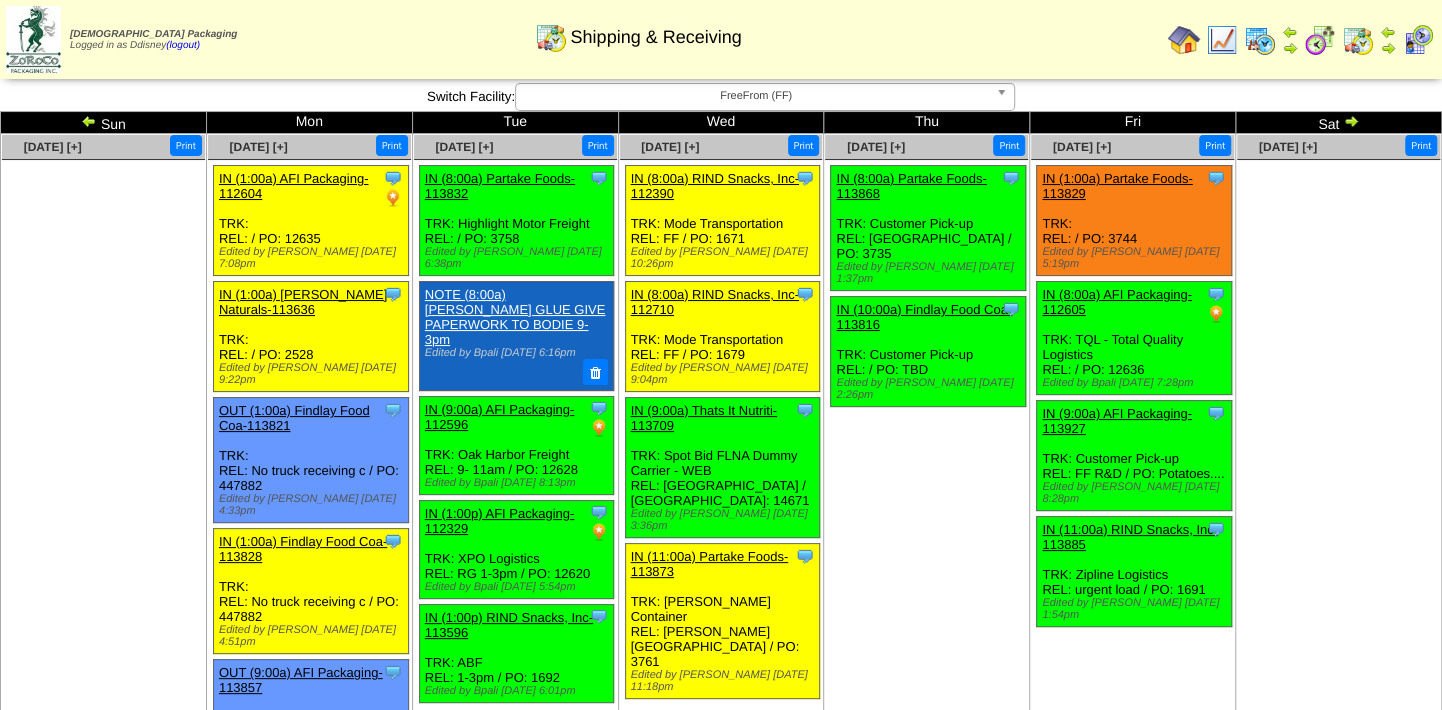 click on "[DATE]                        [+]
Print
Clone Item
IN
(8:00a)
Partake Foods-113868
Partake Foods
ScheduleID: 113868
Total" at bounding box center [927, 646] 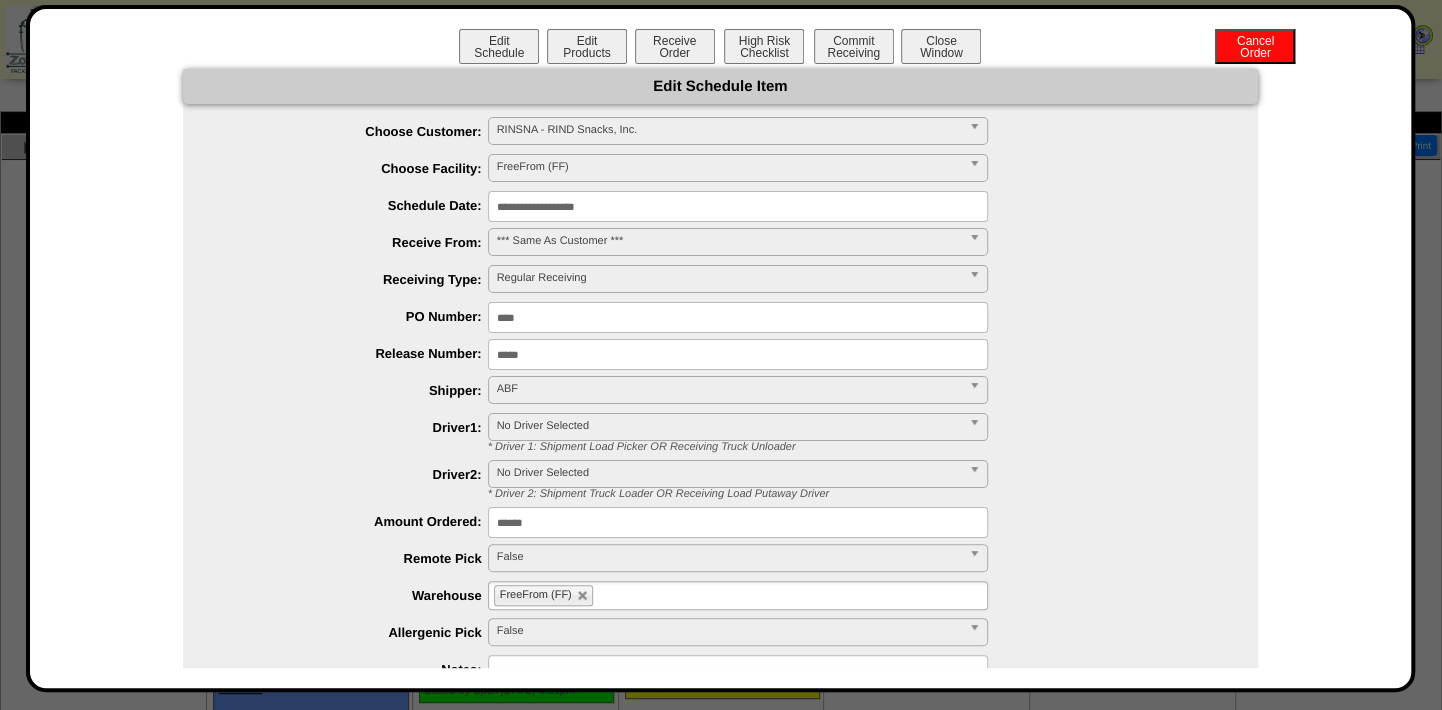 drag, startPoint x: 309, startPoint y: 514, endPoint x: 271, endPoint y: 492, distance: 43.908997 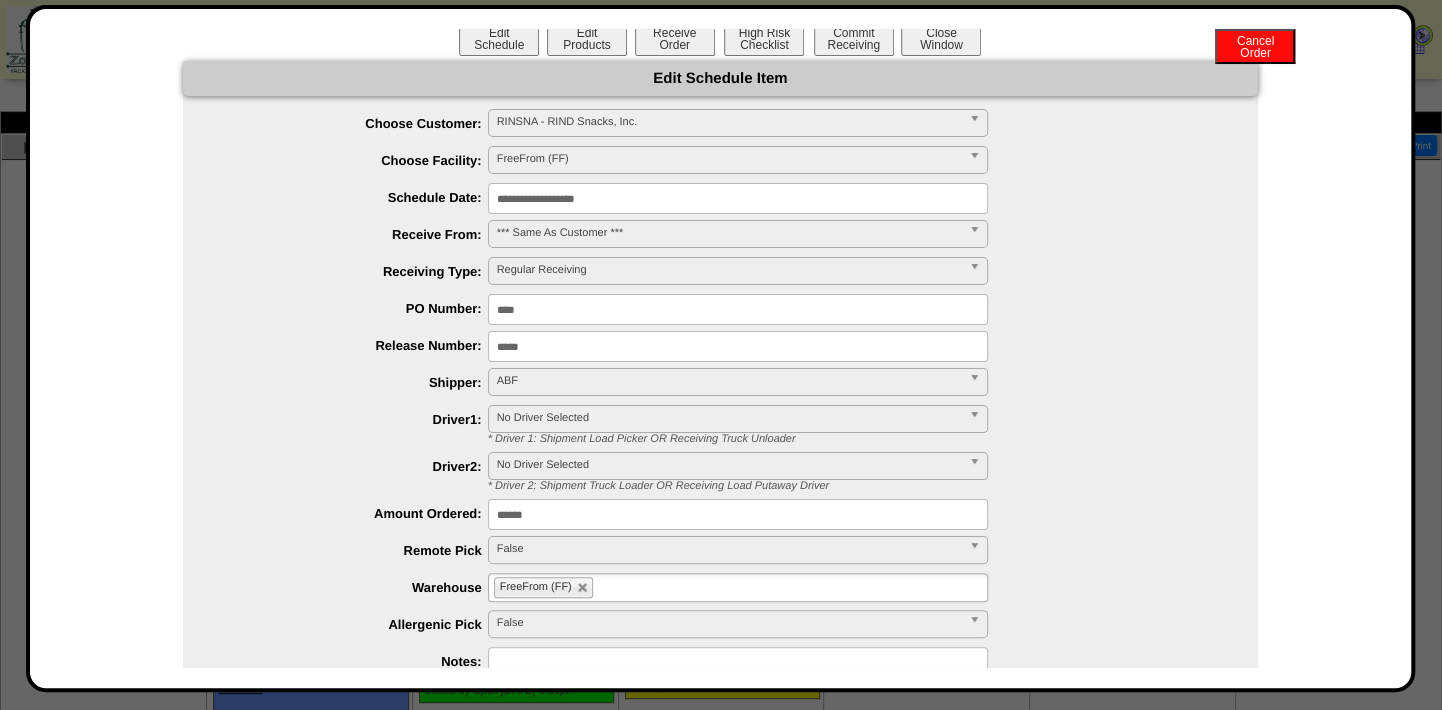 scroll, scrollTop: 0, scrollLeft: 0, axis: both 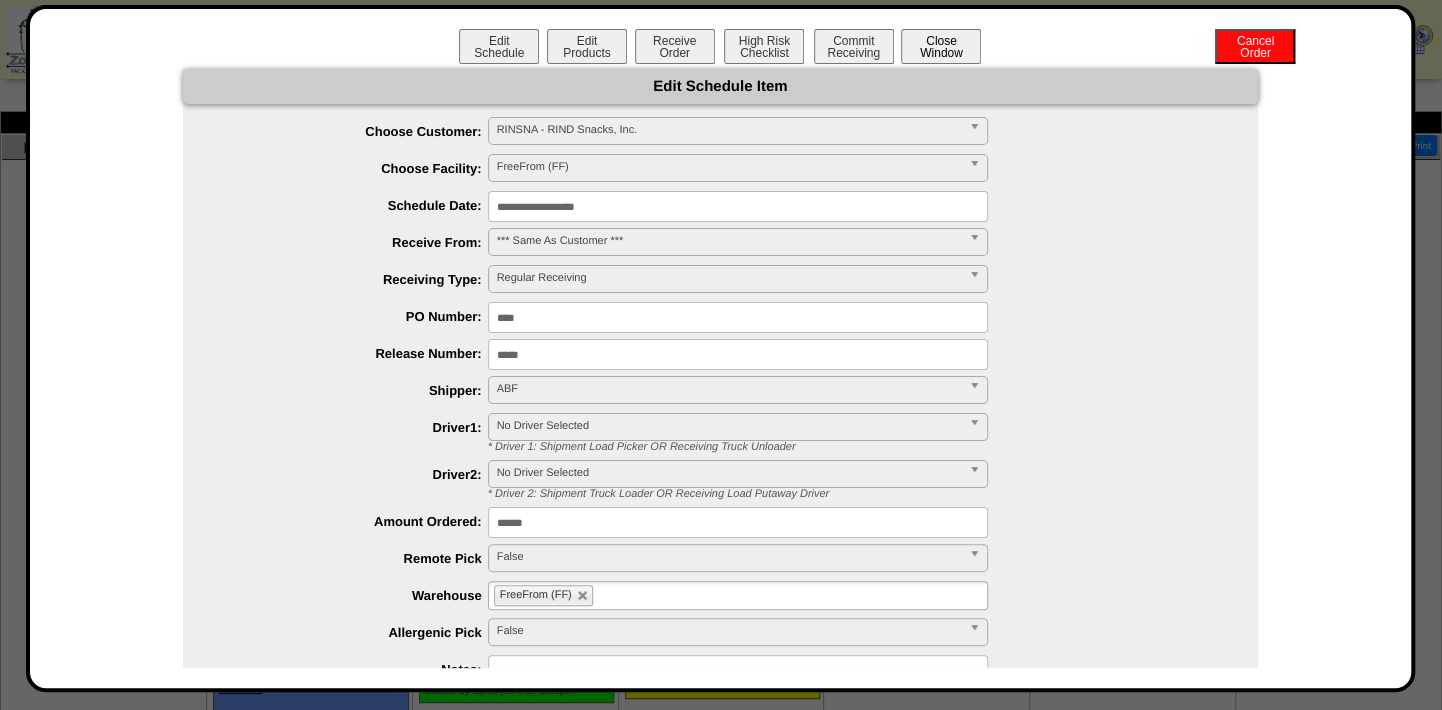 click on "Close Window" 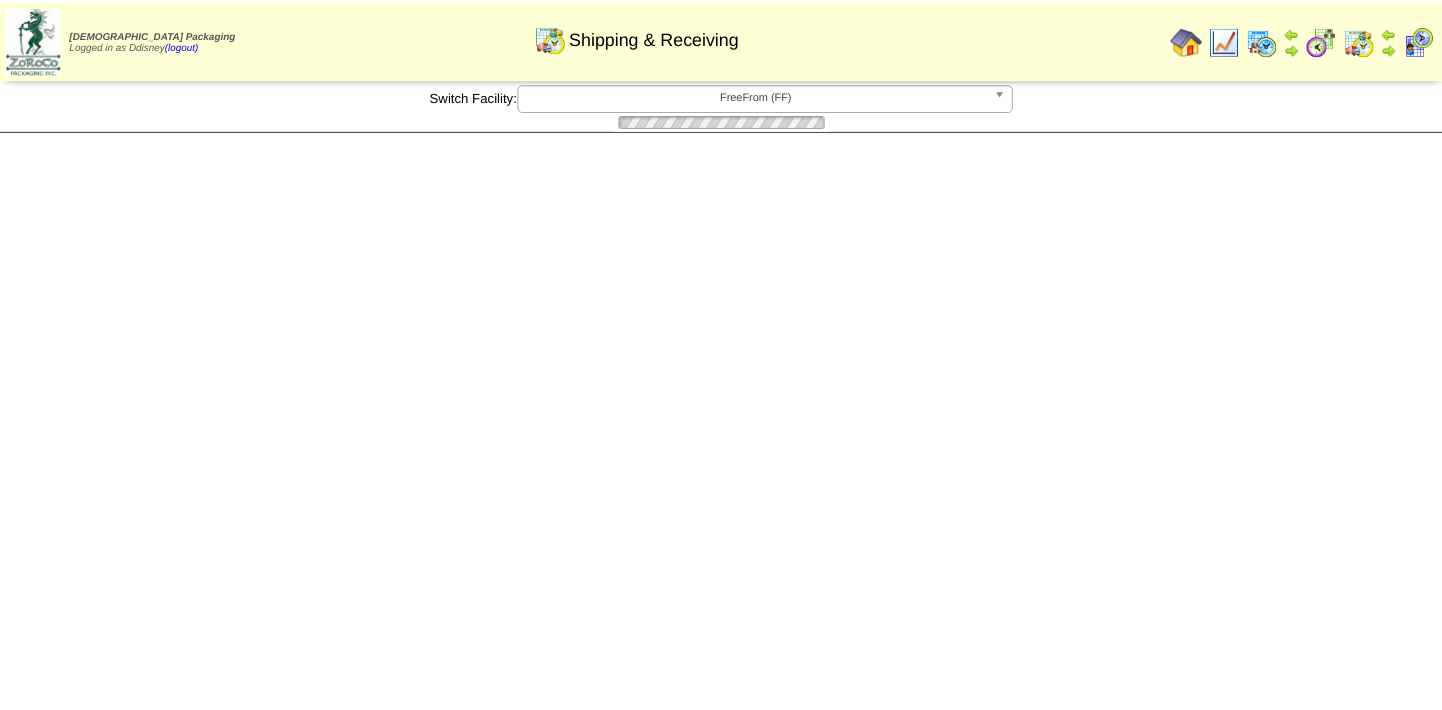 scroll, scrollTop: 0, scrollLeft: 0, axis: both 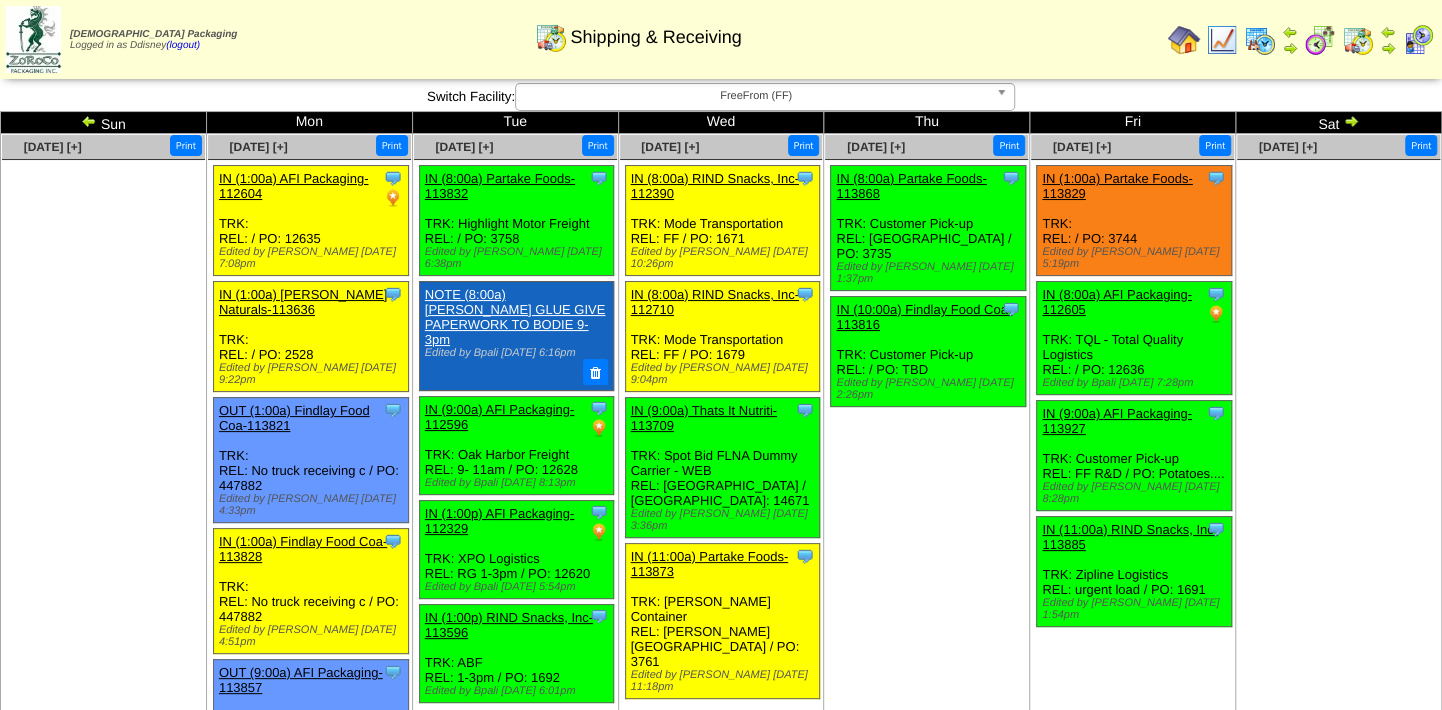 click on "[DATE]                        [+]
Print
Clone Item
IN
(8:00a)
Partake Foods-113868
Partake Foods
ScheduleID: 113868
Total" at bounding box center (927, 646) 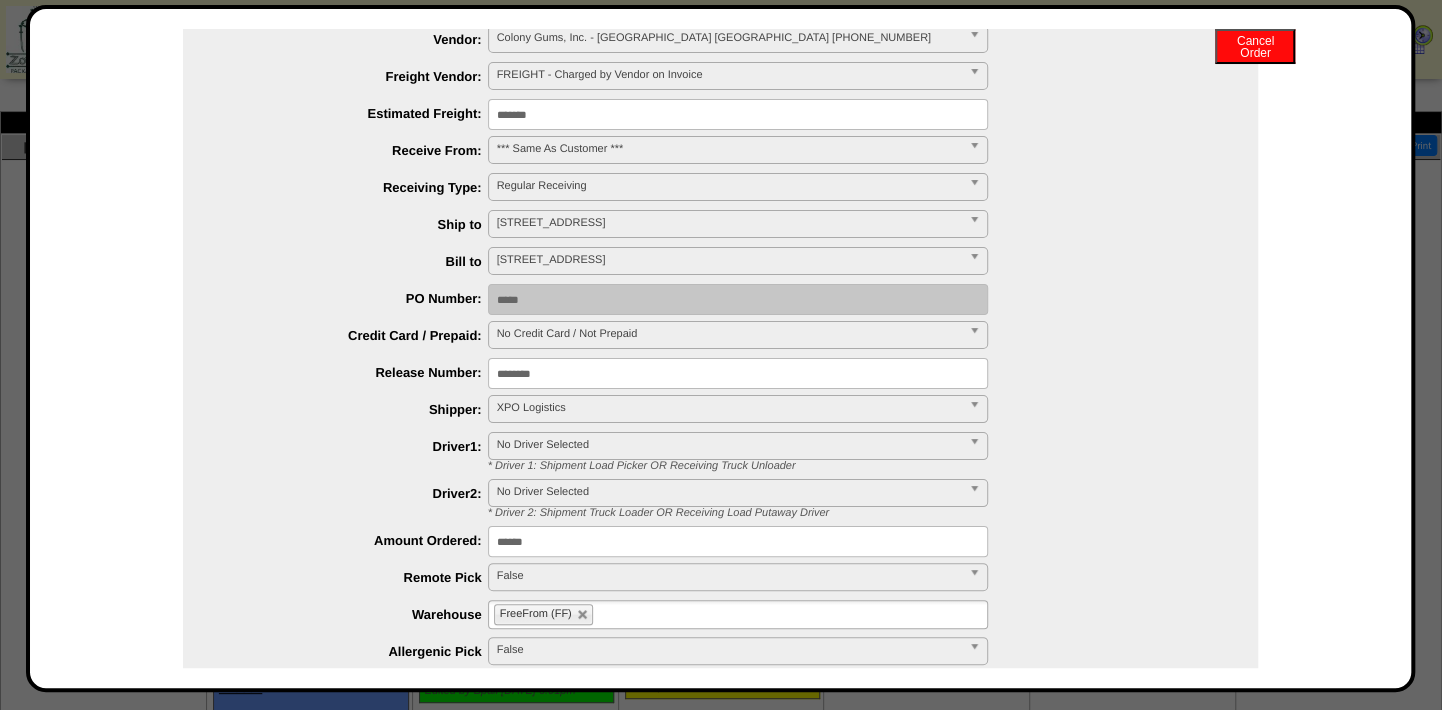 scroll, scrollTop: 272, scrollLeft: 0, axis: vertical 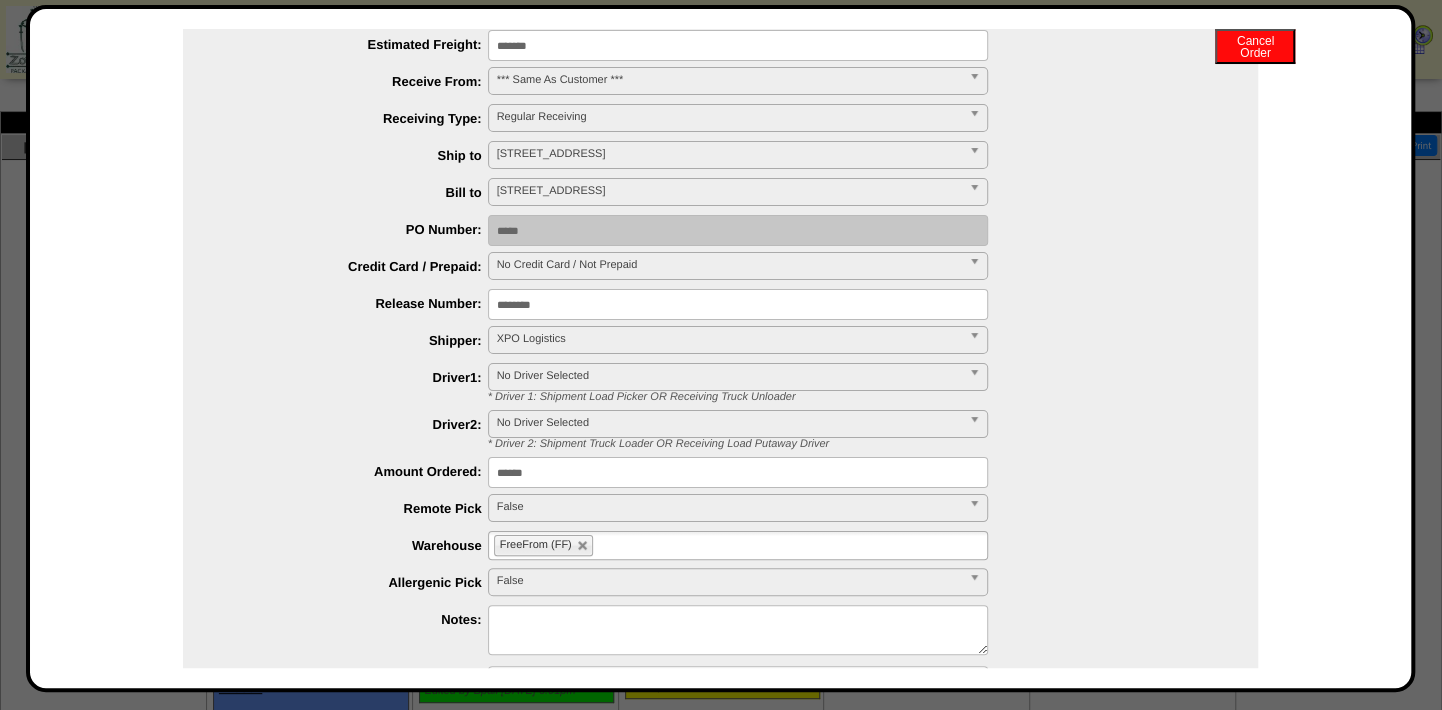 drag, startPoint x: 560, startPoint y: 469, endPoint x: 359, endPoint y: 471, distance: 201.00995 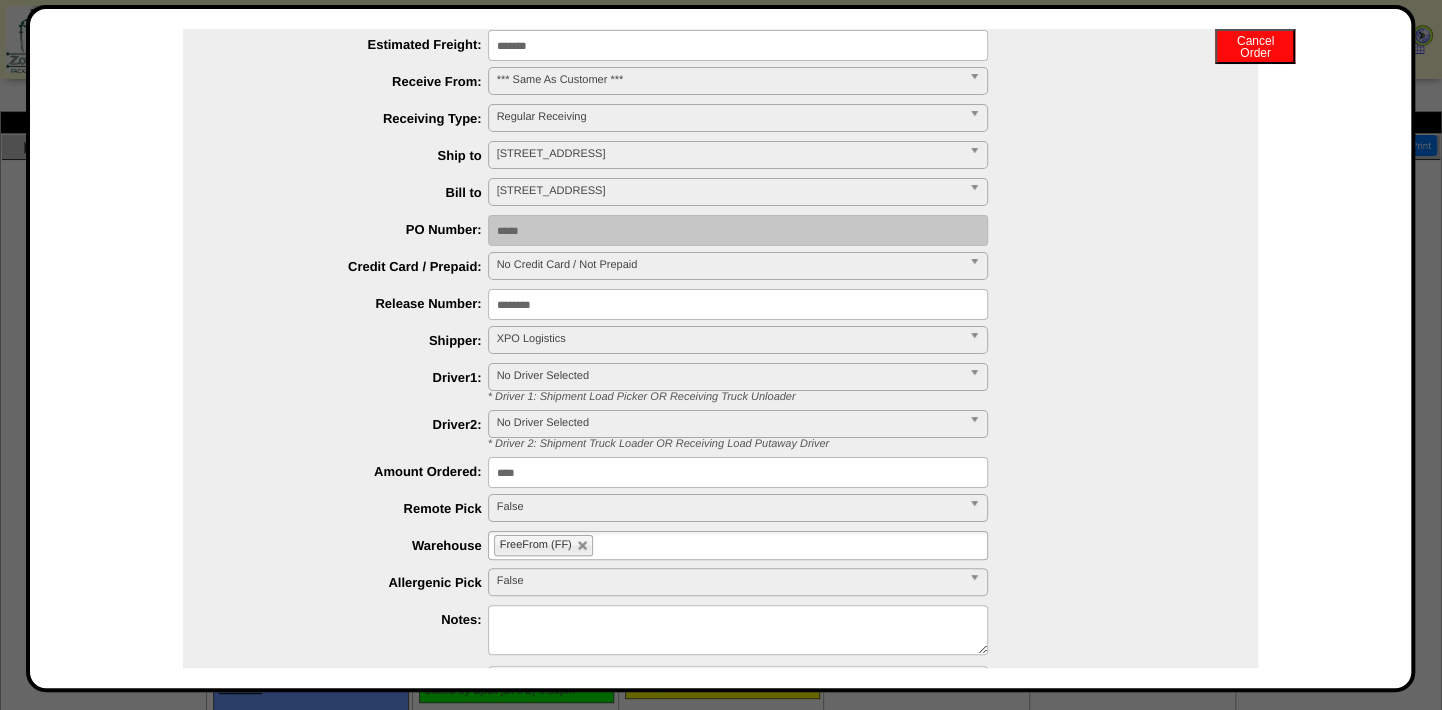 type on "****" 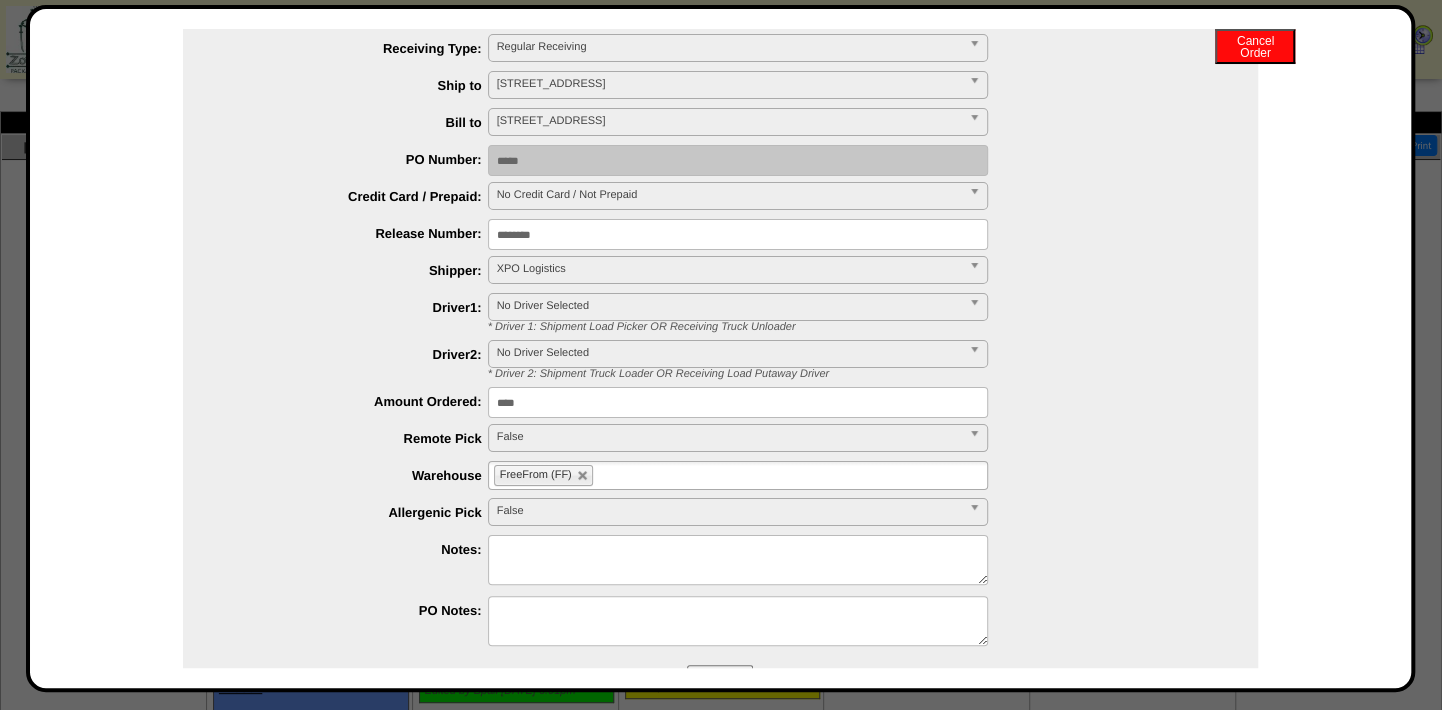 scroll, scrollTop: 405, scrollLeft: 0, axis: vertical 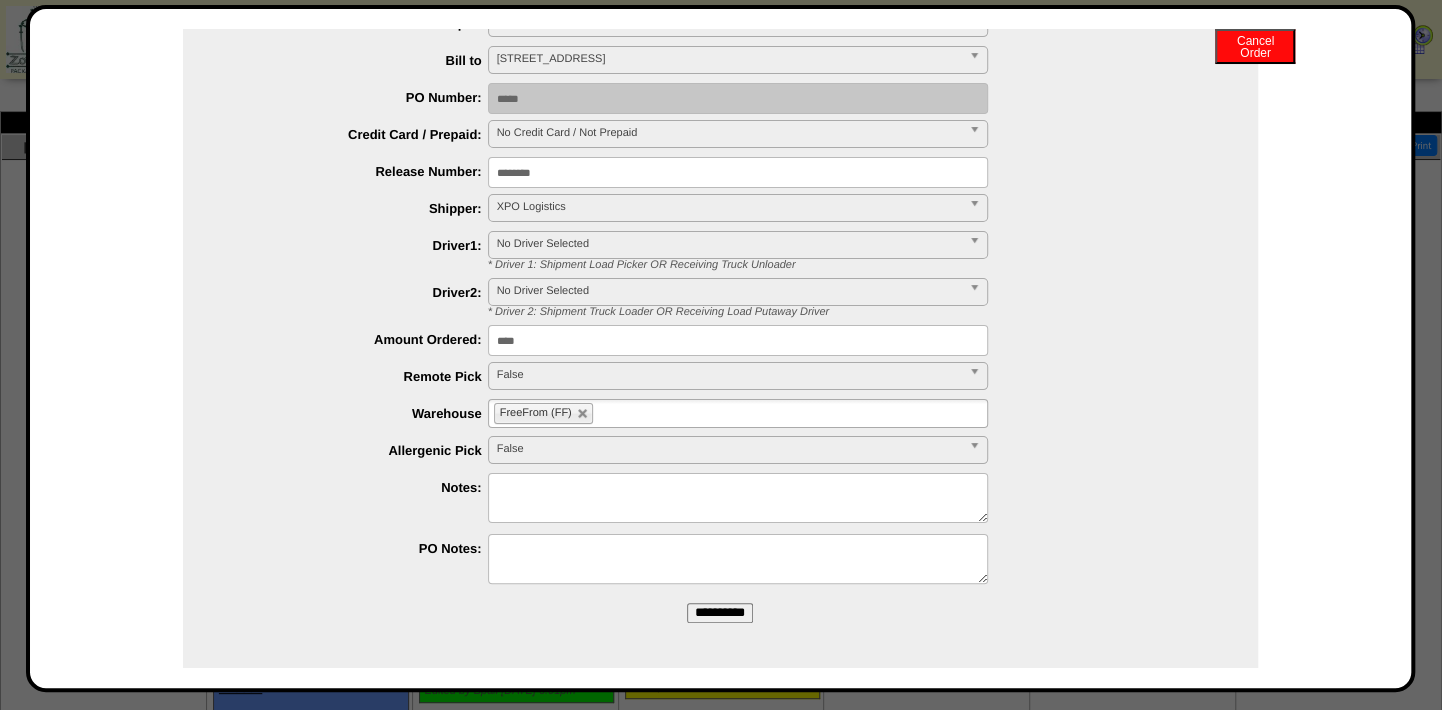 click on "**********" at bounding box center [720, 613] 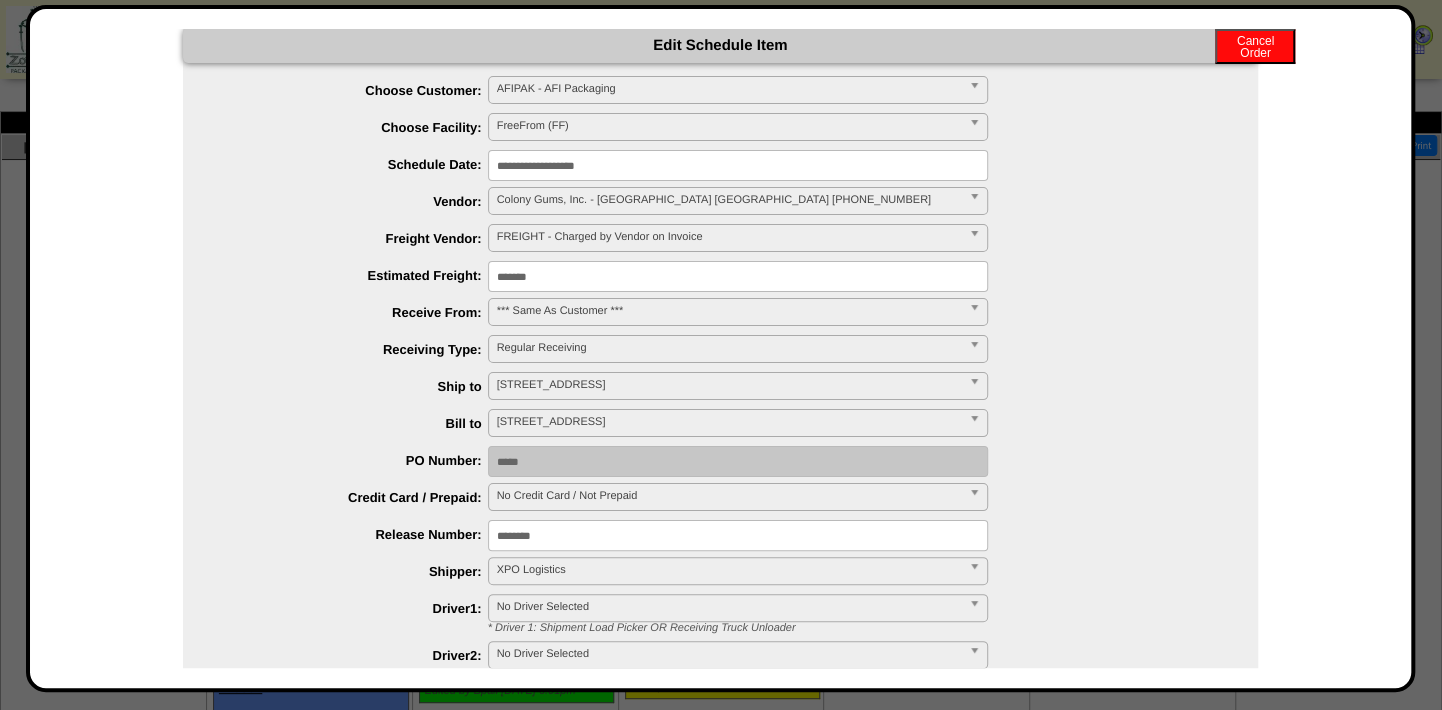 scroll, scrollTop: 0, scrollLeft: 0, axis: both 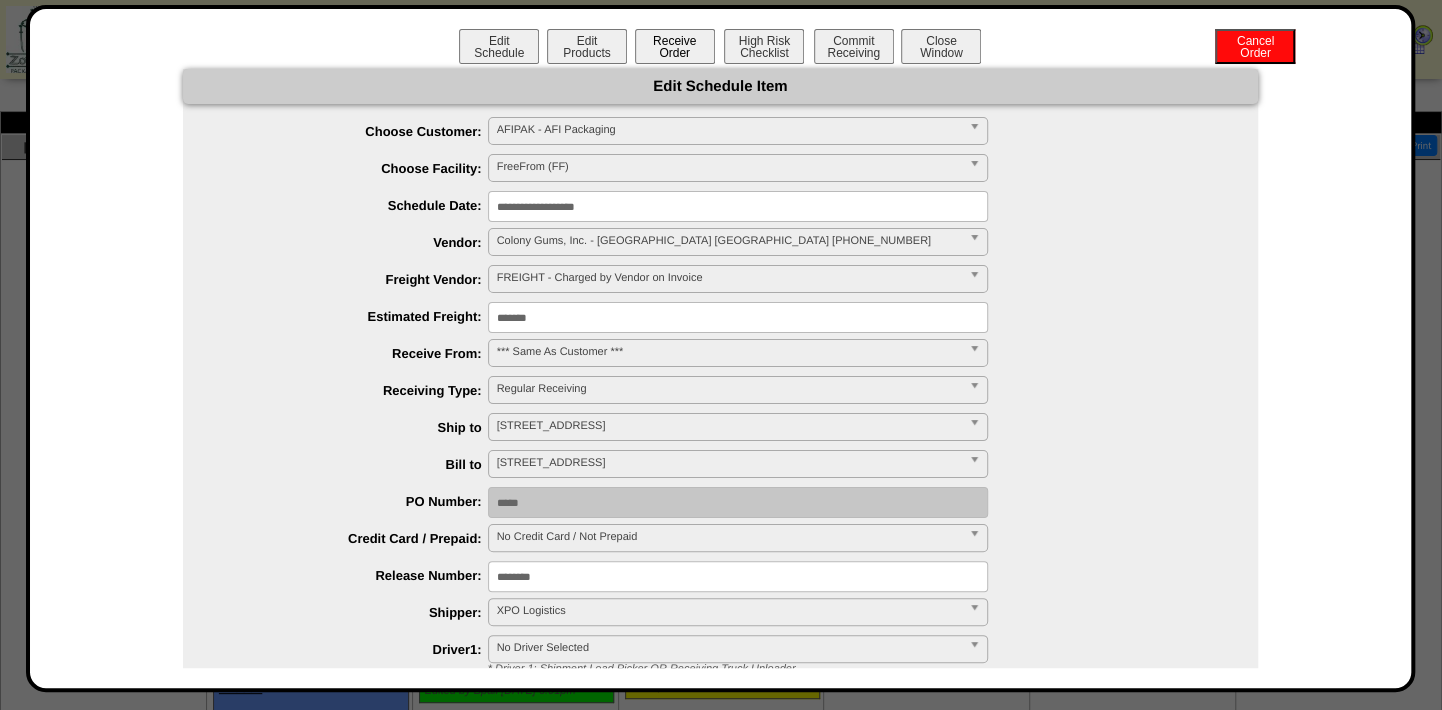 click on "Receive Order" at bounding box center [675, 46] 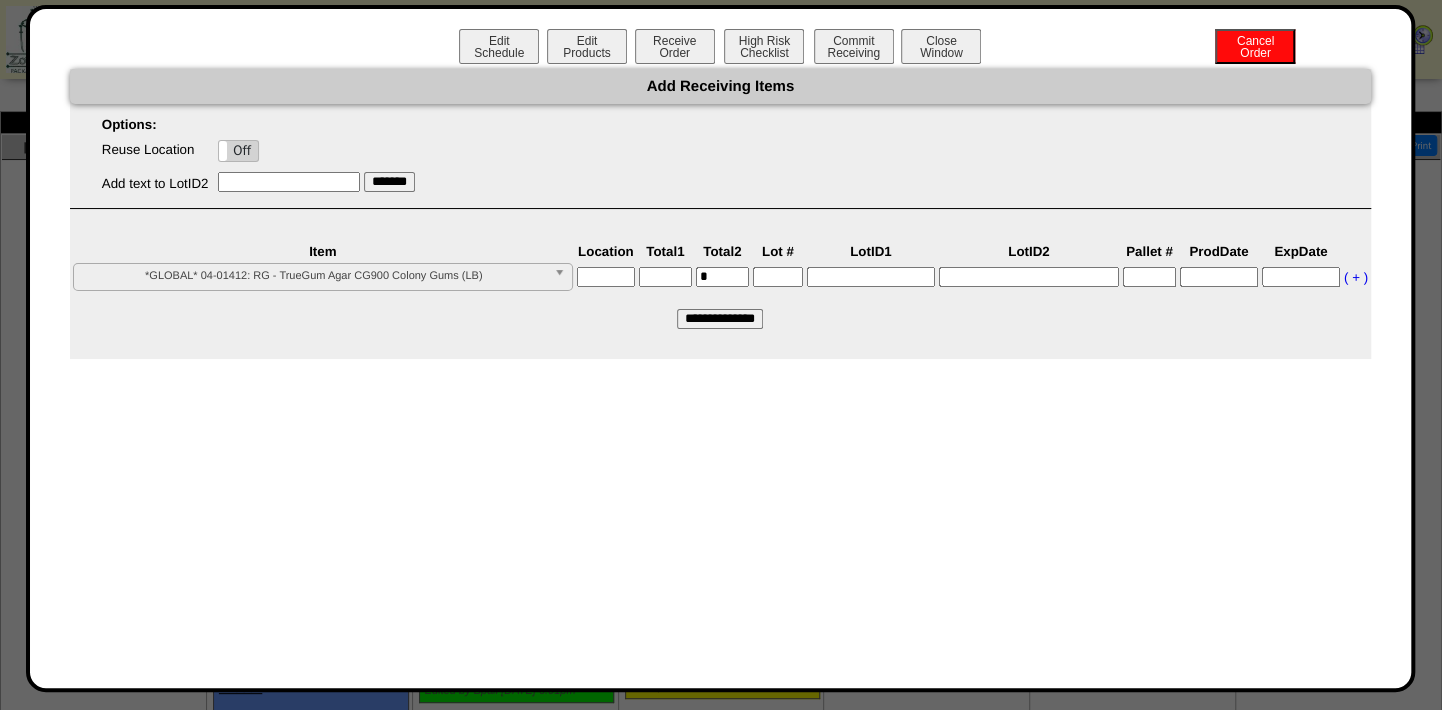 click at bounding box center (606, 277) 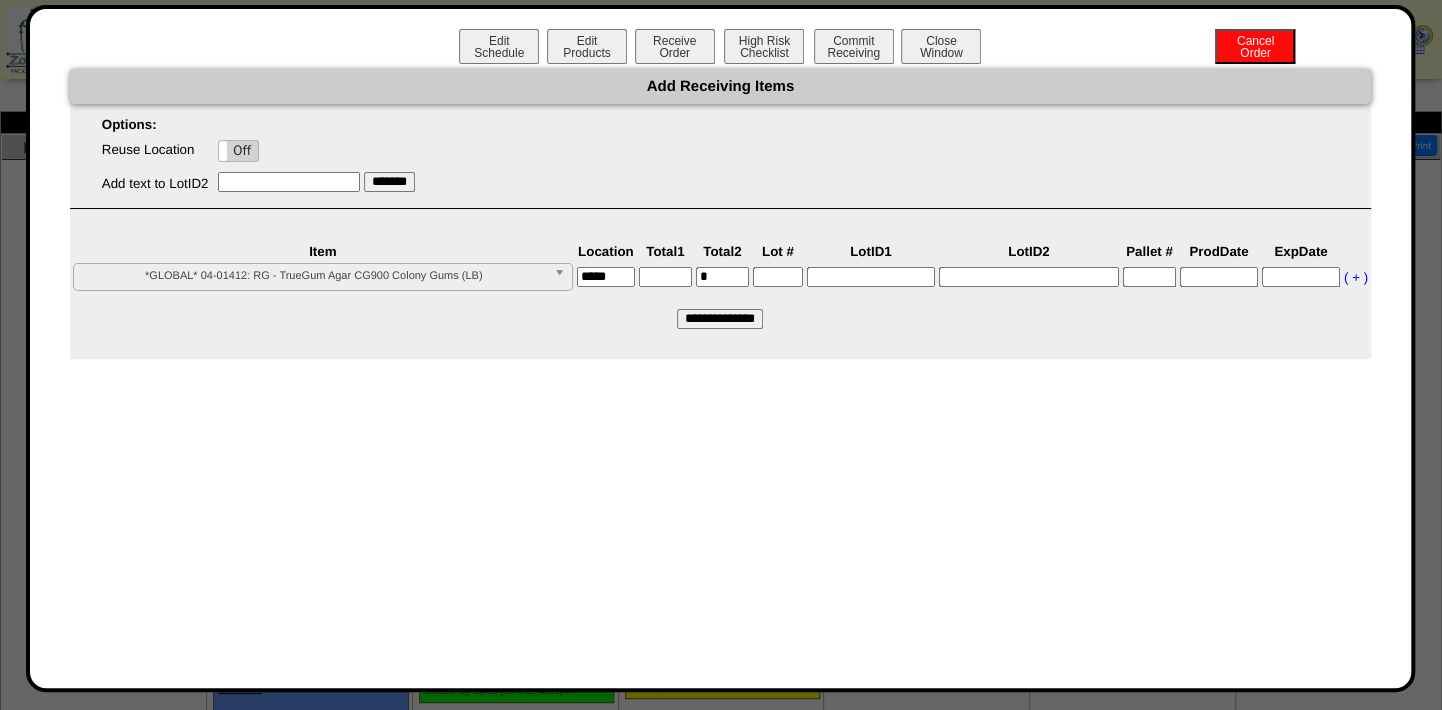 type on "*****" 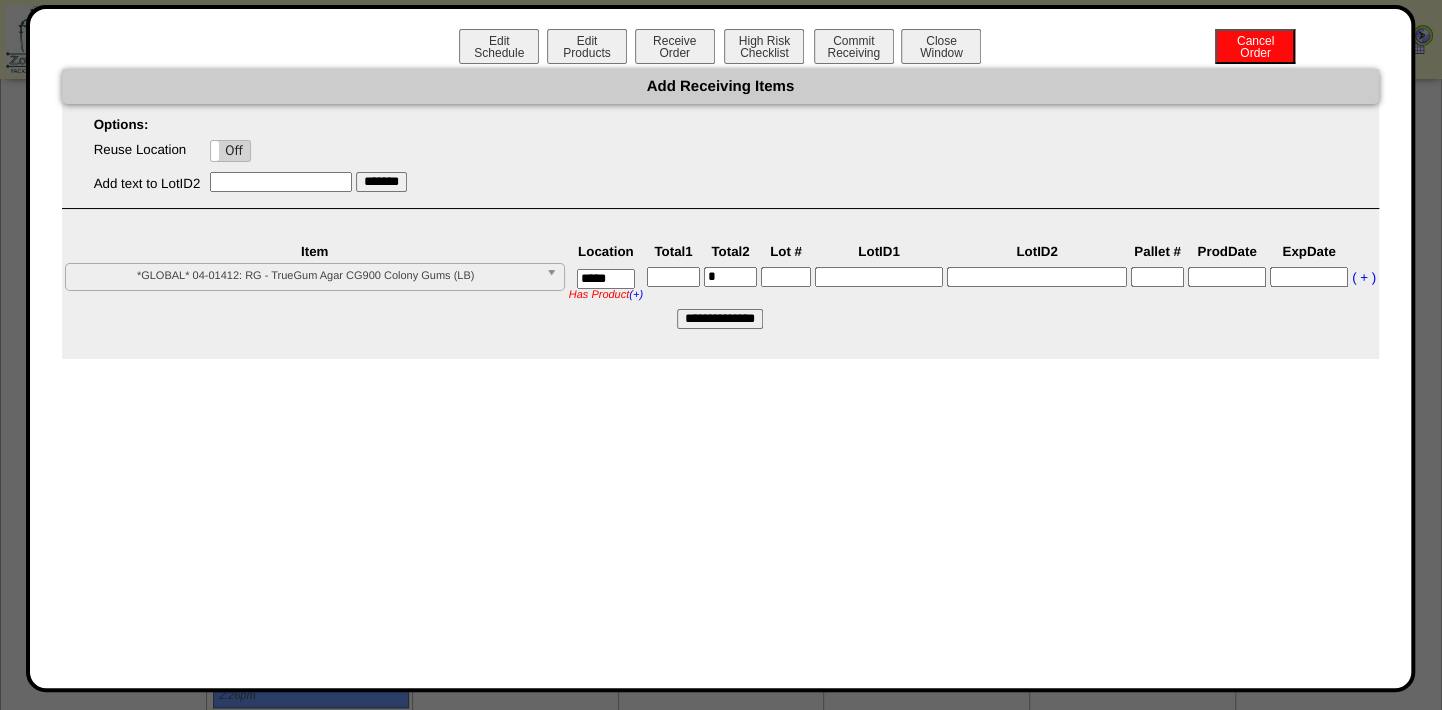 scroll, scrollTop: 454, scrollLeft: 0, axis: vertical 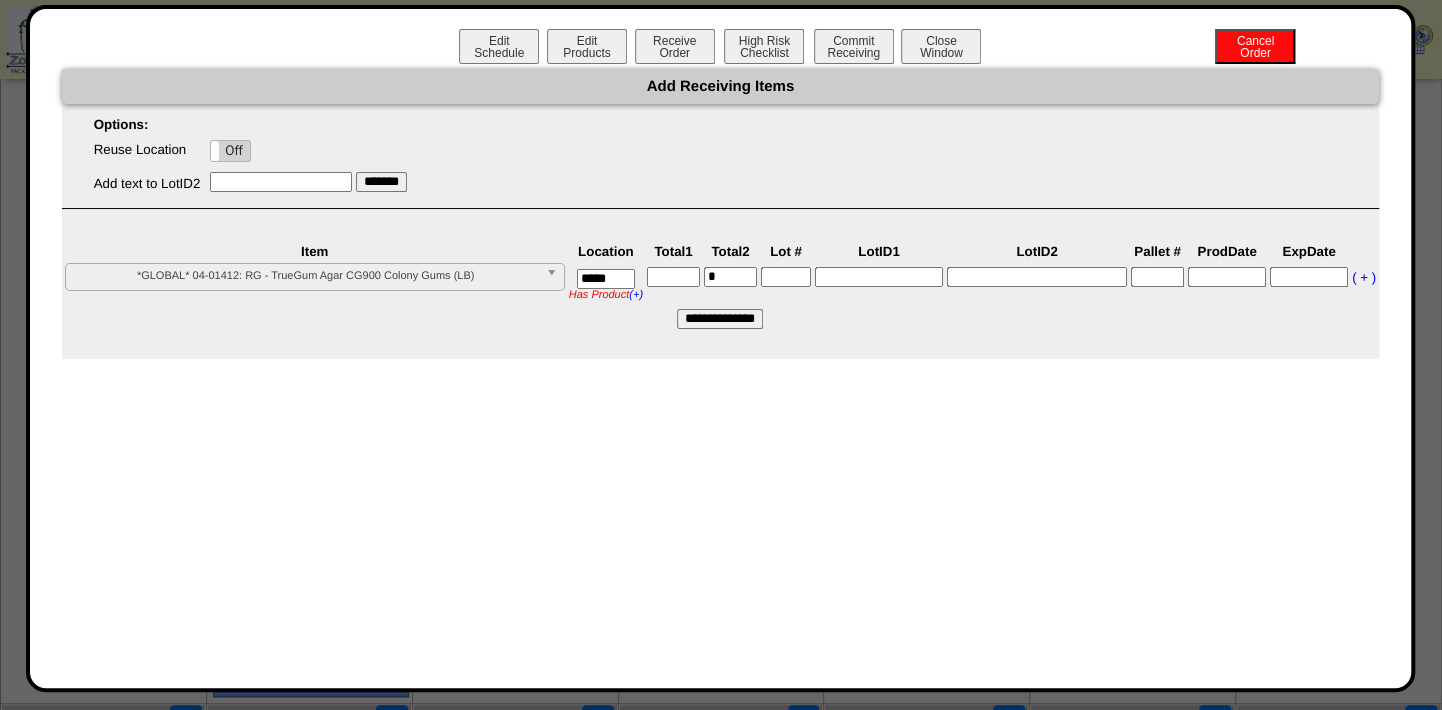 click at bounding box center [673, 277] 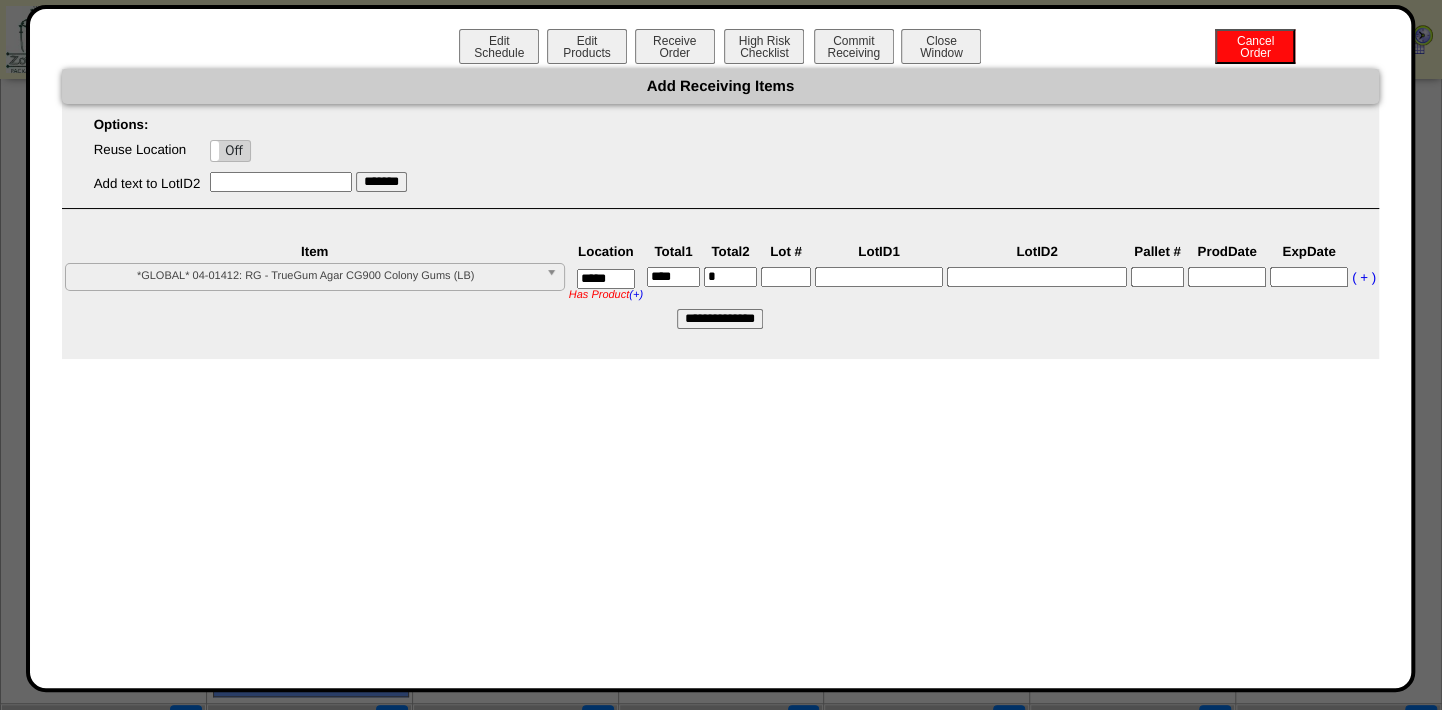 type on "****" 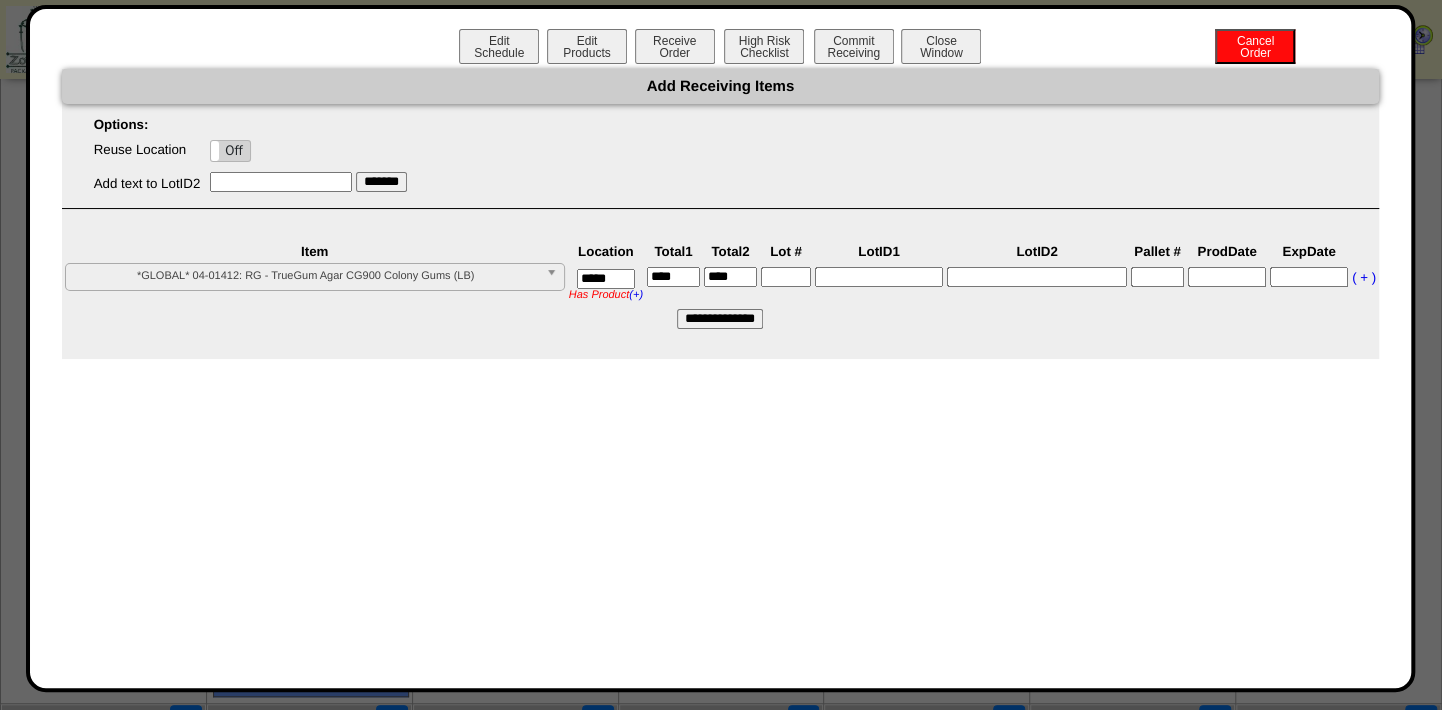 type on "****" 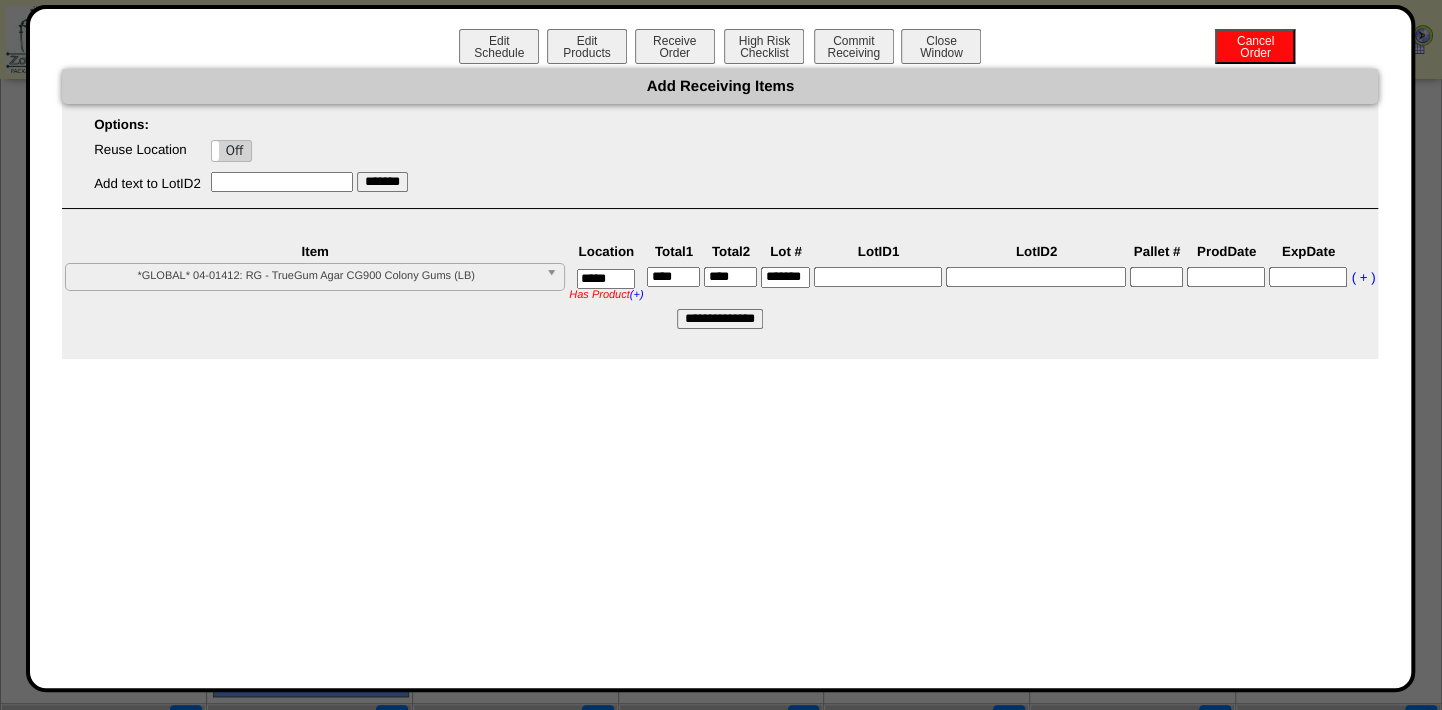 scroll, scrollTop: 0, scrollLeft: 10, axis: horizontal 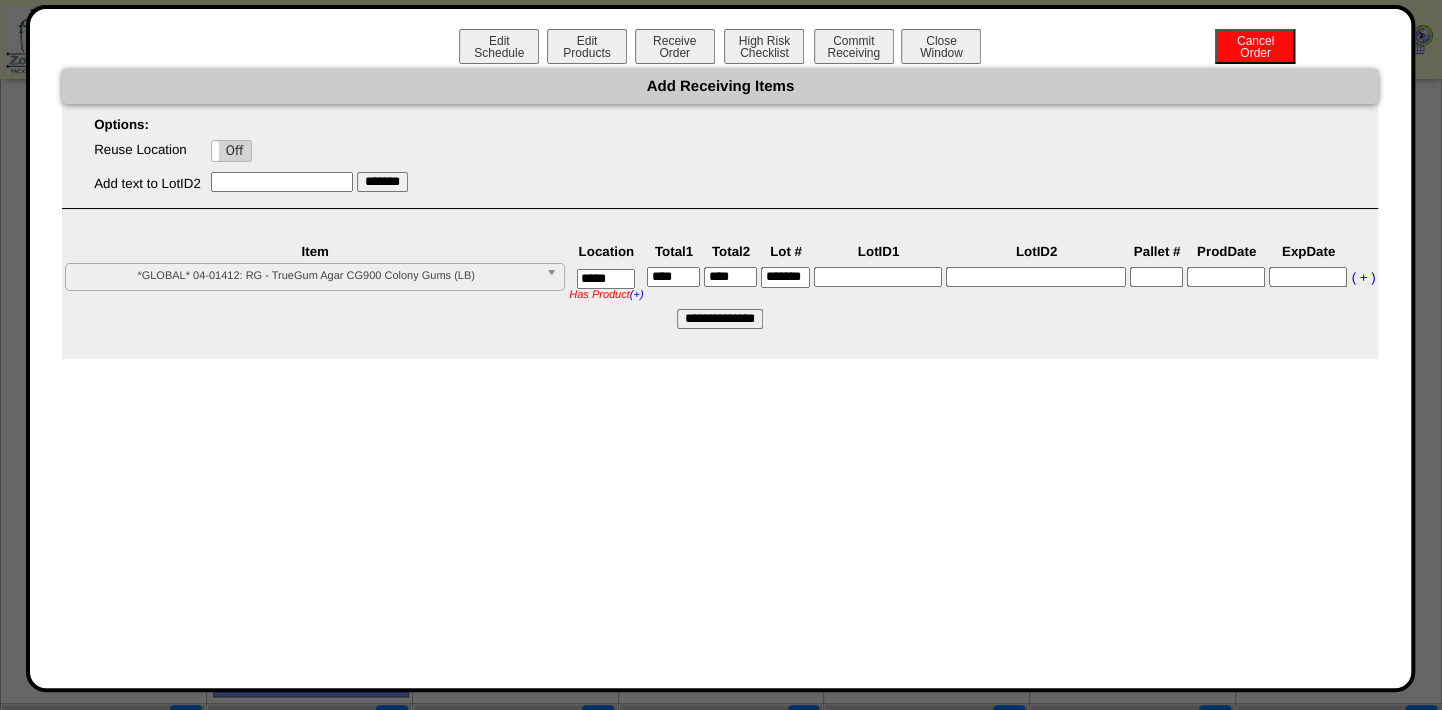 type on "*******" 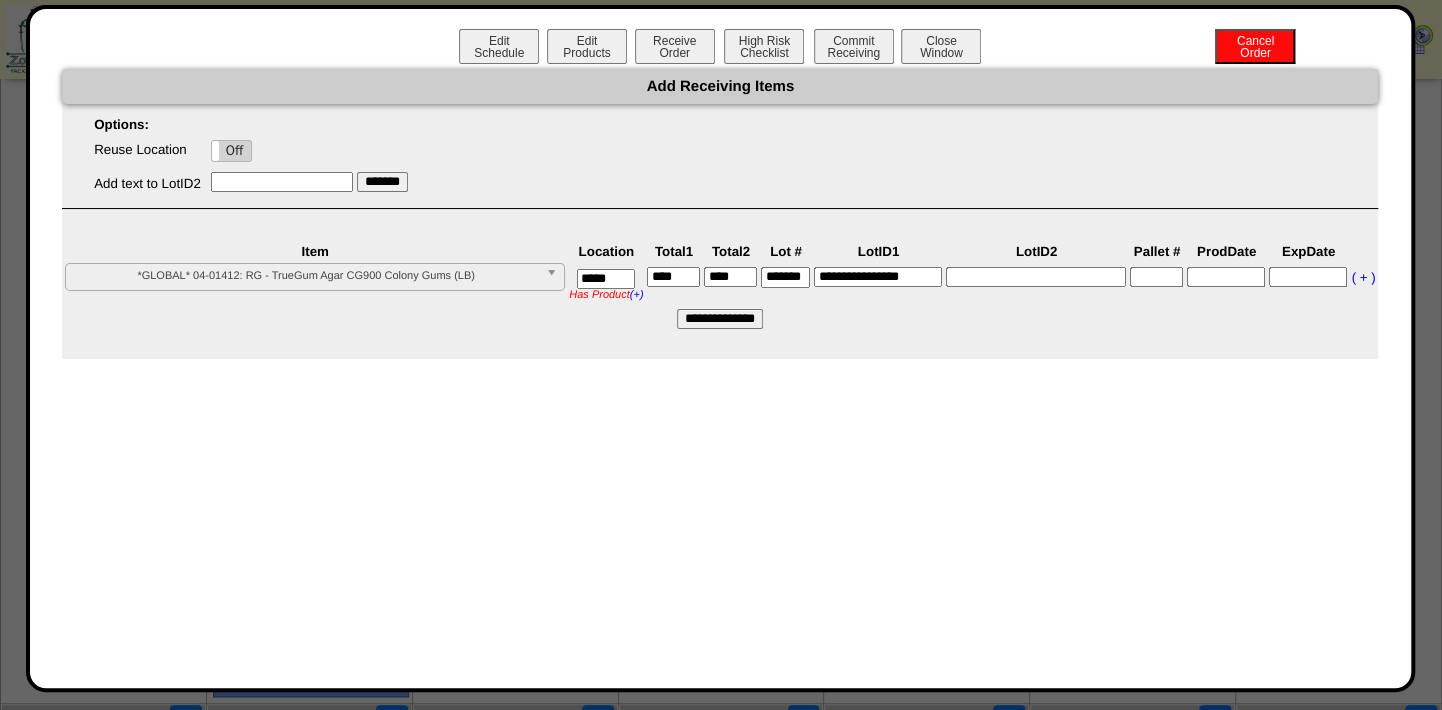 type on "**********" 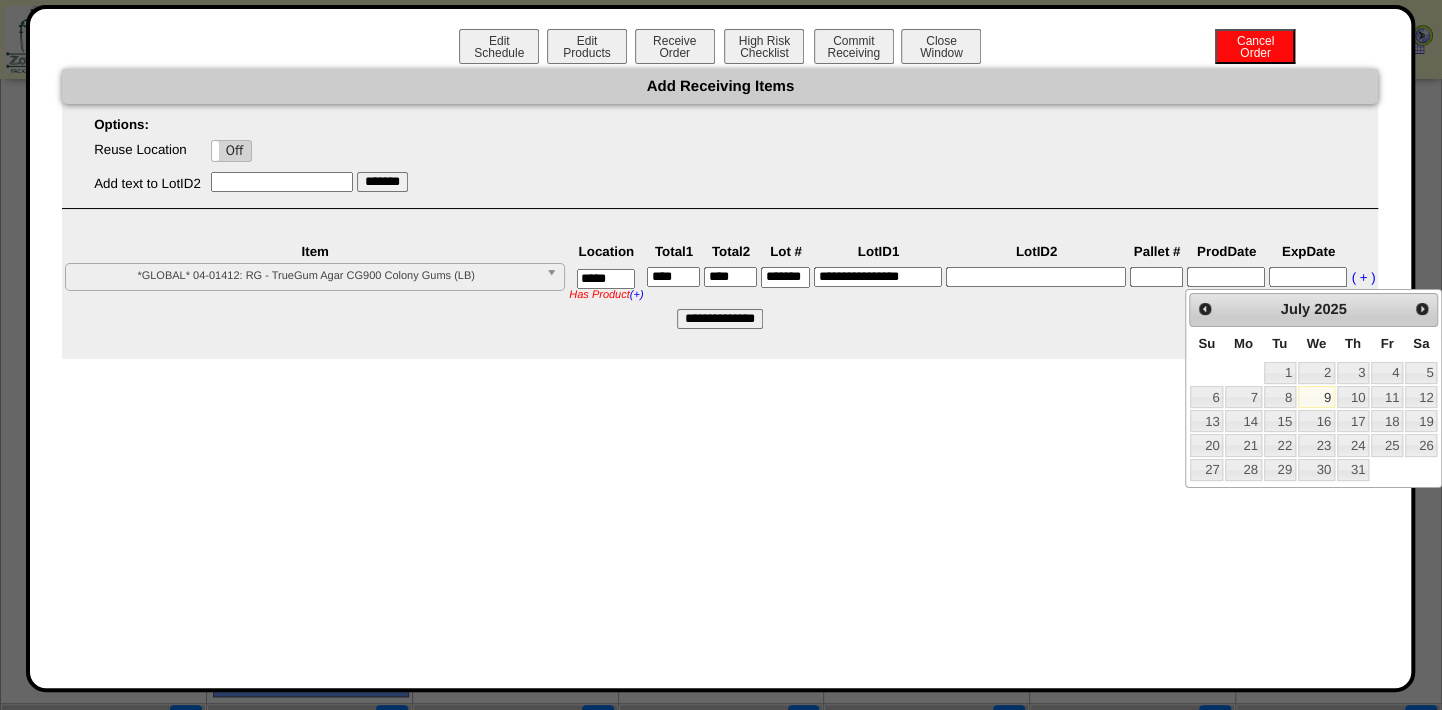 click at bounding box center [1226, 277] 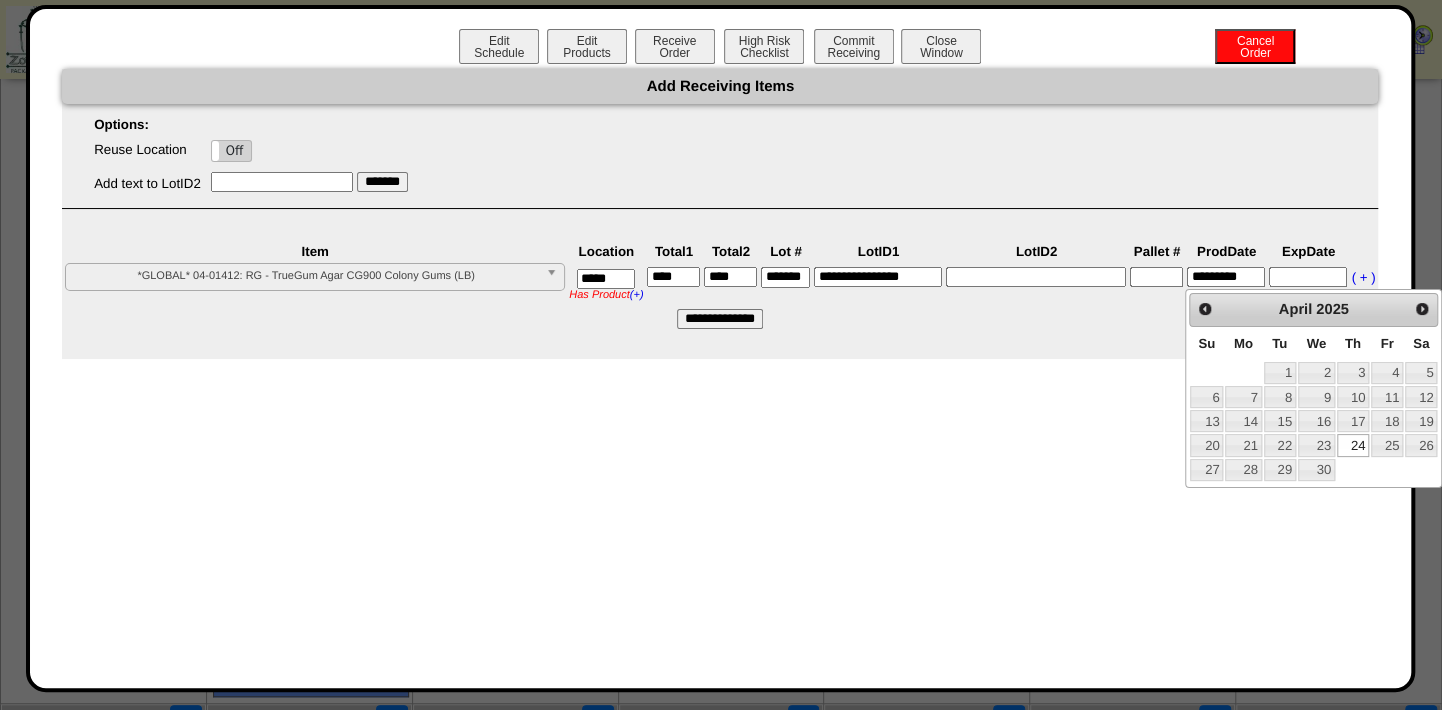 type on "*********" 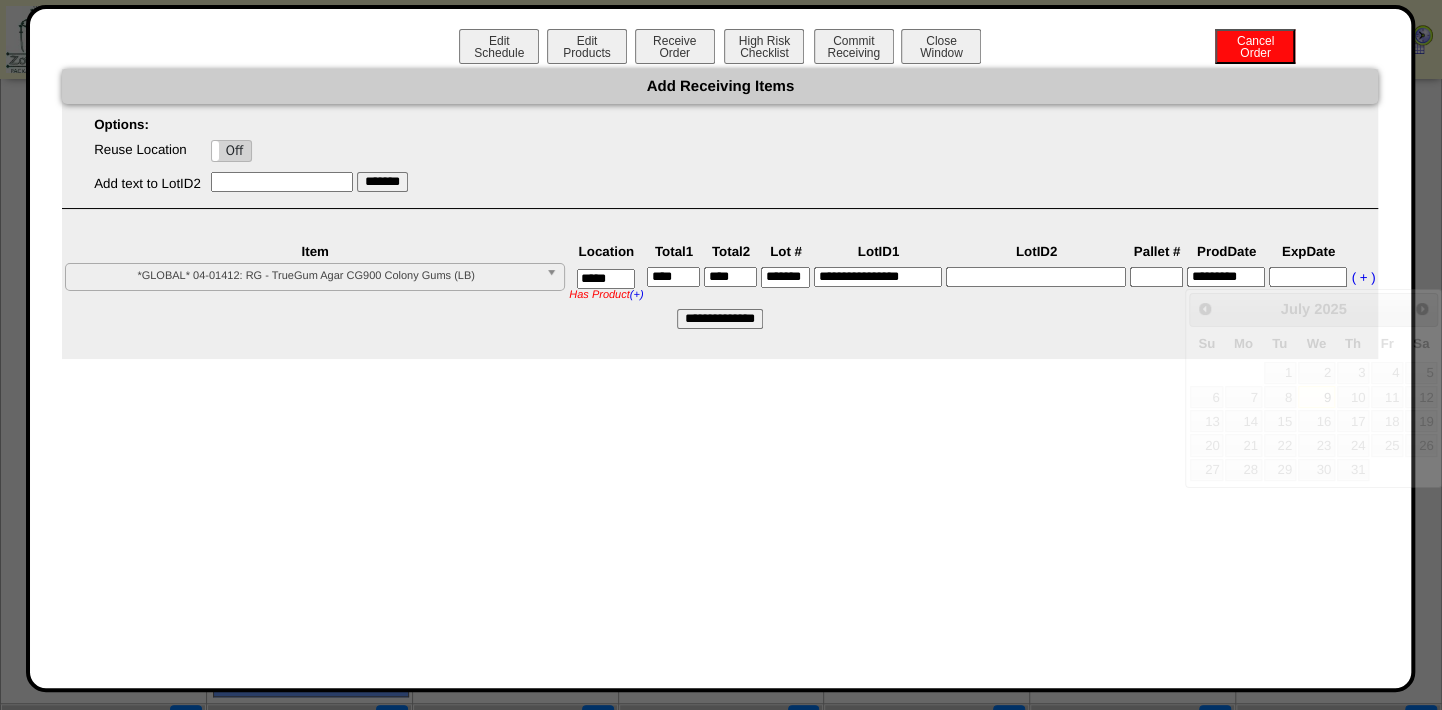 click at bounding box center (1308, 277) 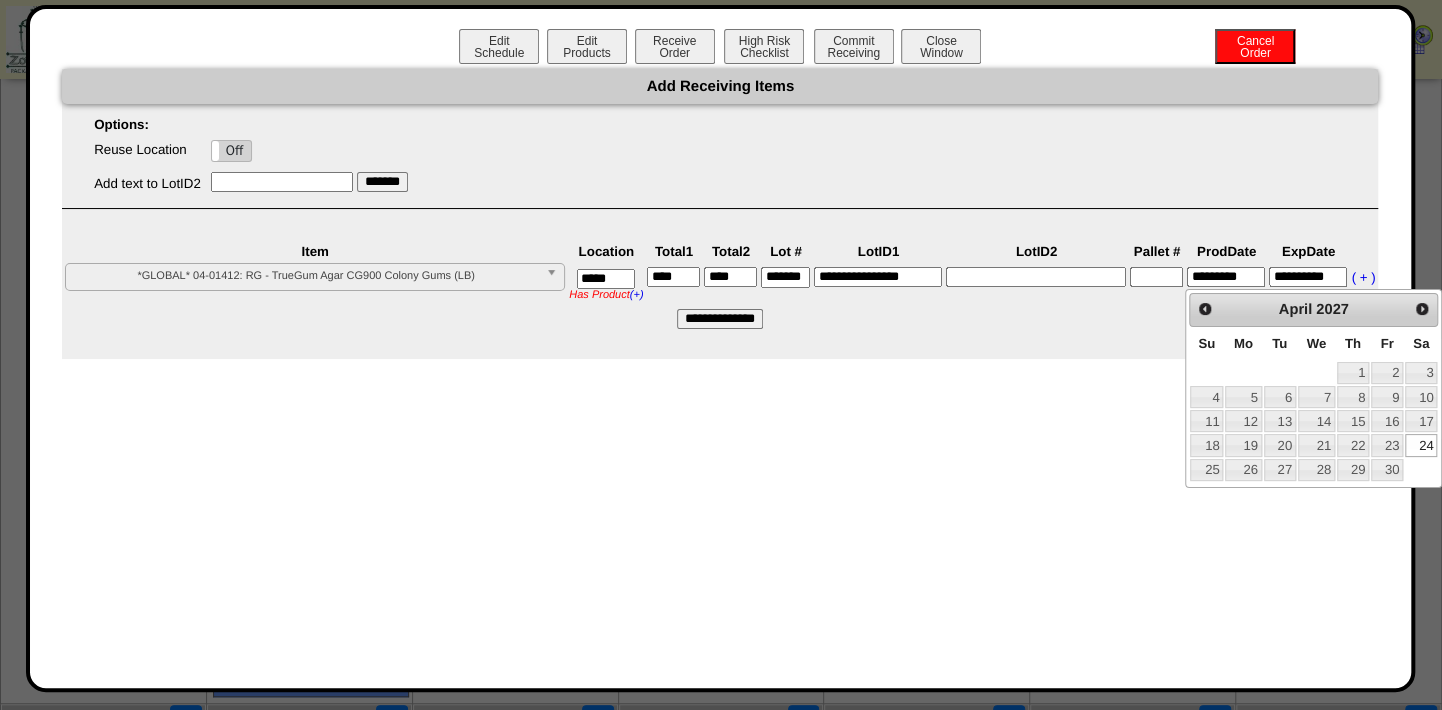 type on "**********" 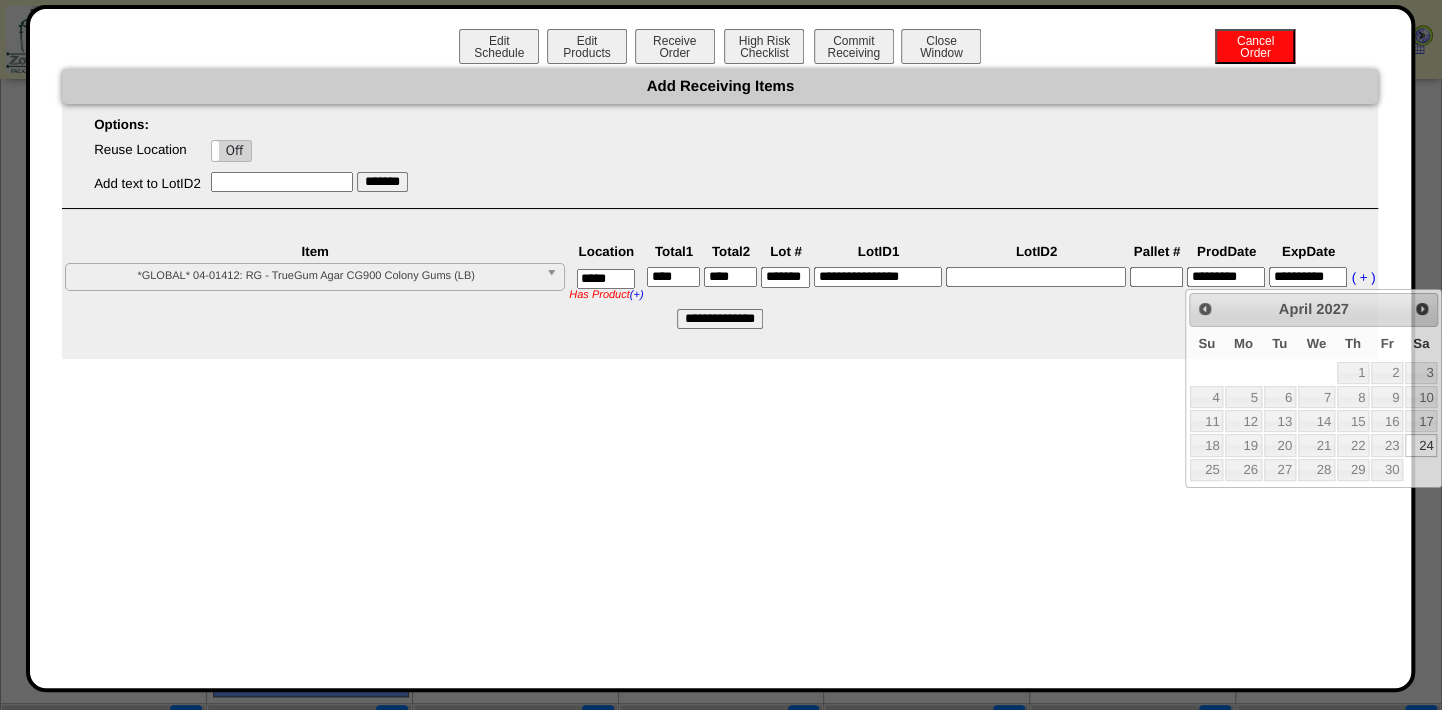 click on "Edit Schedule
Edit Products
Receive Order
High Risk Checklist
Commit Receiving
Cancel Order
Close Window
Add Receiving Items
Options:
Reuse Location
On Off
Add text to LotID2
*******
Item
Location
Total1
Total2
Lot #
LotID1
LotID2
Pallet #
ProdDate
ExpDate" at bounding box center (720, 348) 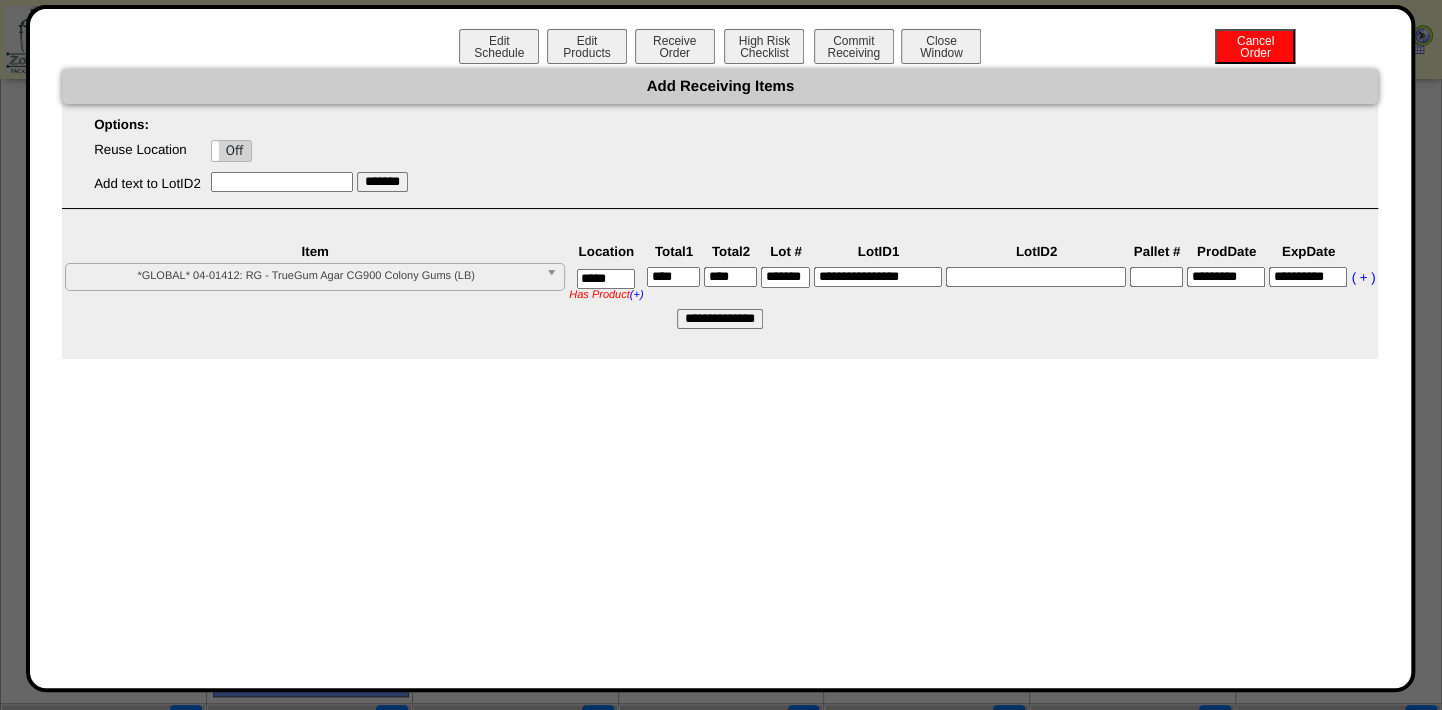click on "**********" at bounding box center (720, 319) 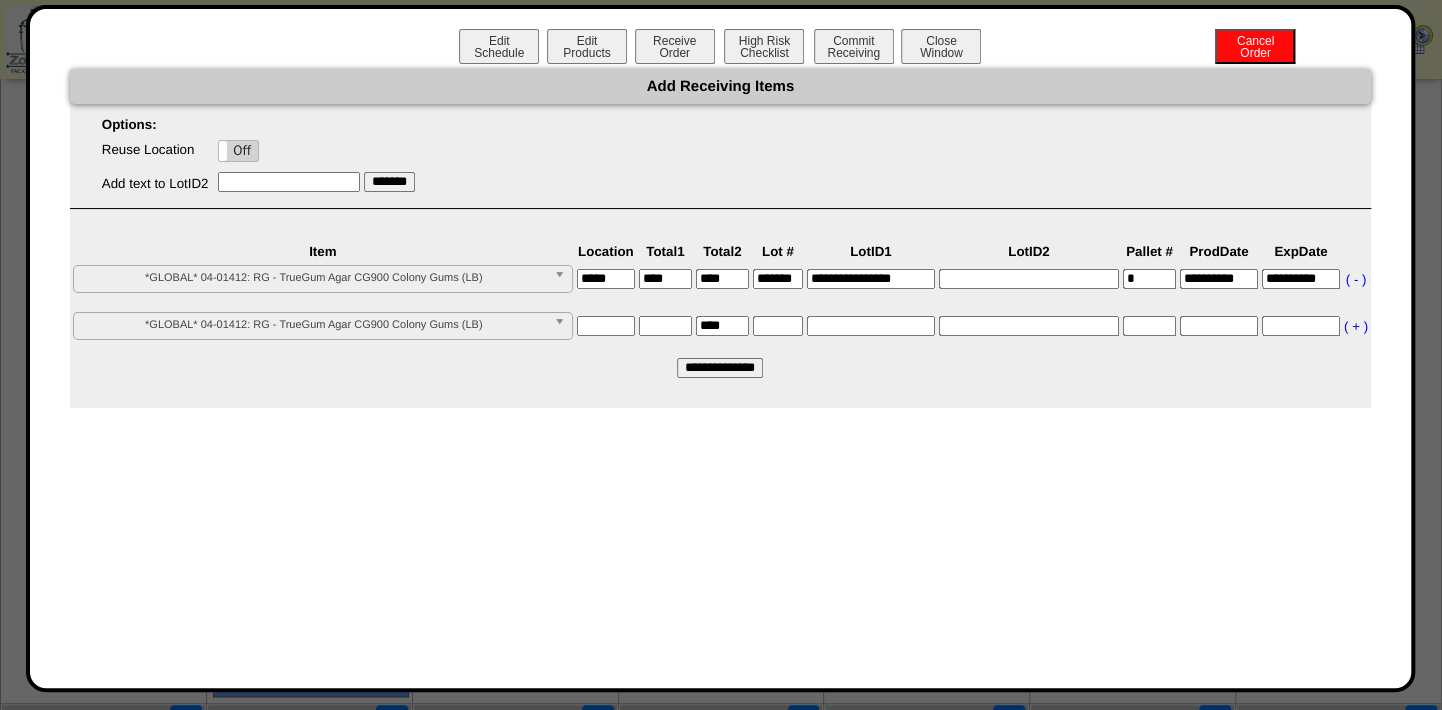 click on "Edit Schedule
Edit Products
Receive Order
High Risk Checklist
Commit Receiving
Cancel Order
Close Window
Add Receiving Items
Options:
Reuse Location
On Off
Add text to LotID2
*******
Item
Location
Total1
Total2
Lot #
LotID1
LotID2
Pallet #
ProdDate
ExpDate" at bounding box center [720, 348] 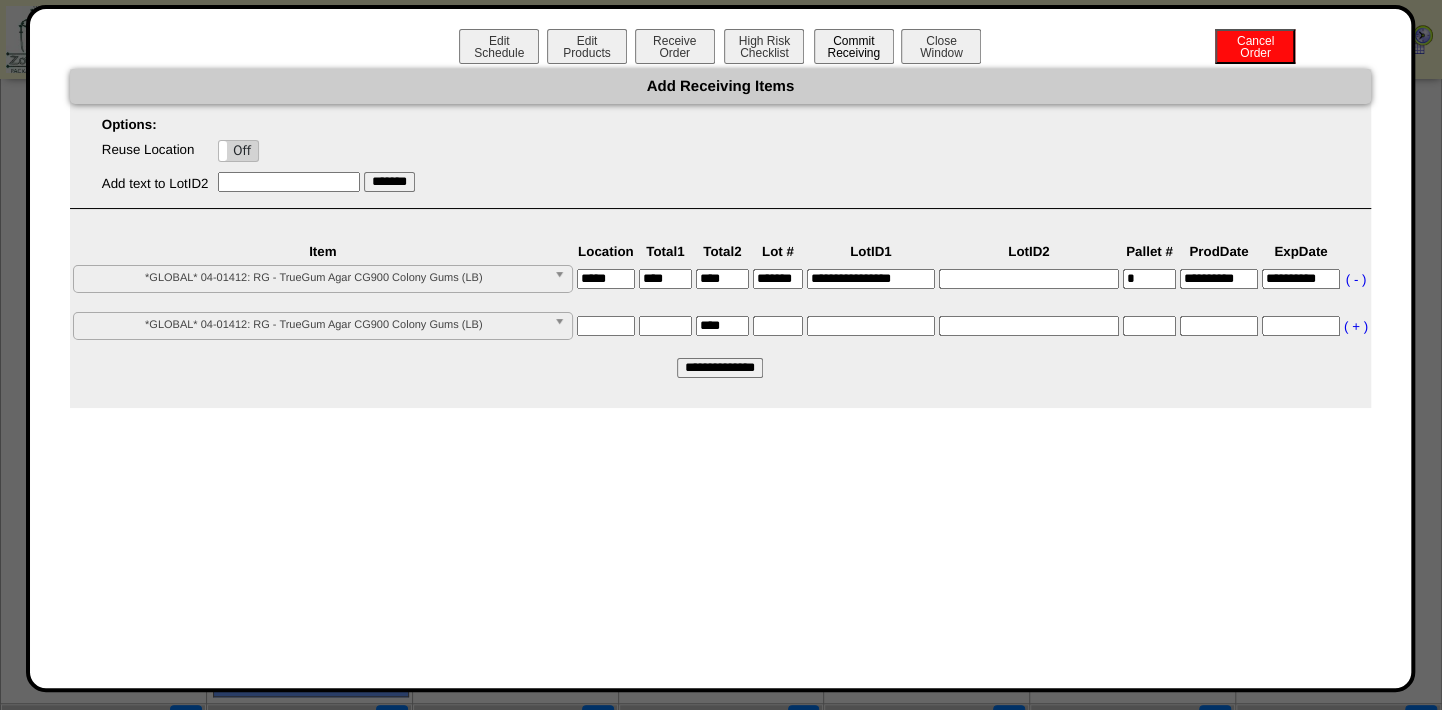 click on "Commit Receiving" at bounding box center [854, 46] 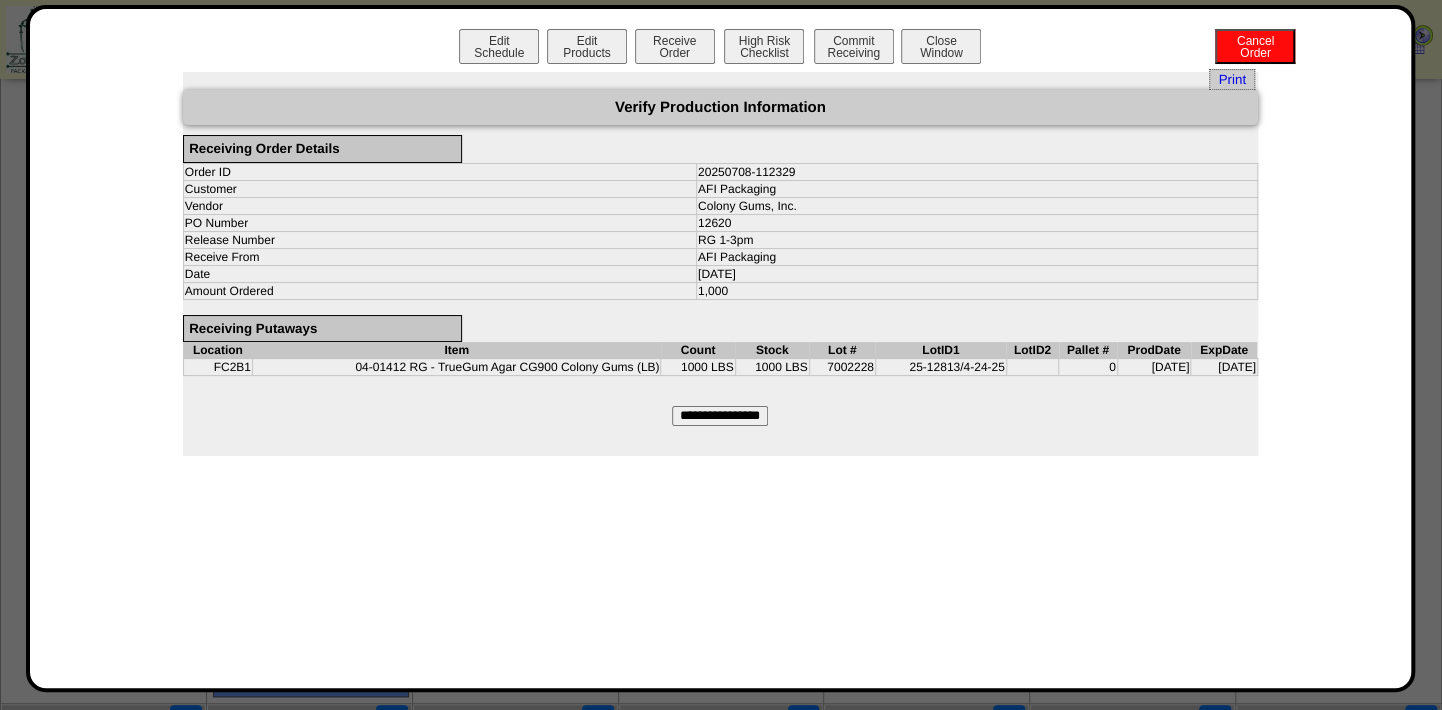 click on "**********" at bounding box center [720, 416] 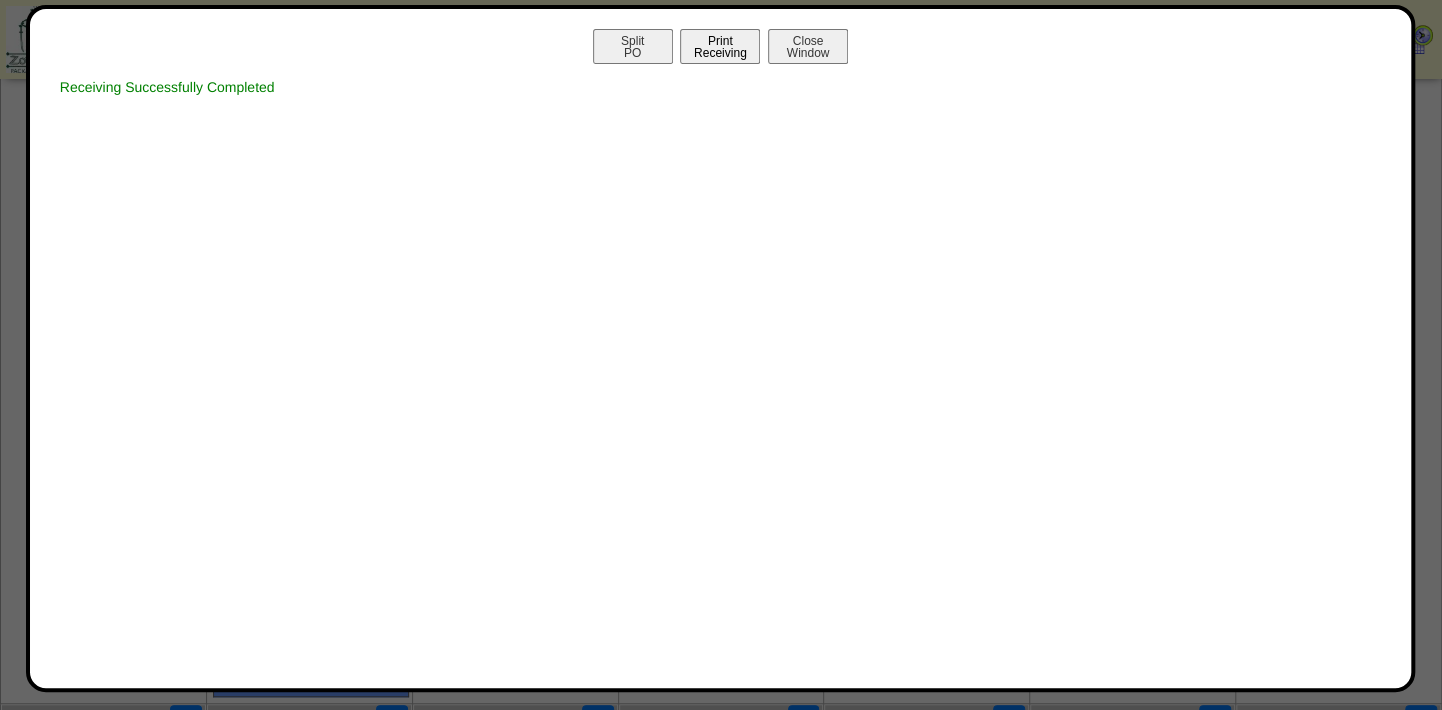 click on "Print Receiving" at bounding box center (720, 46) 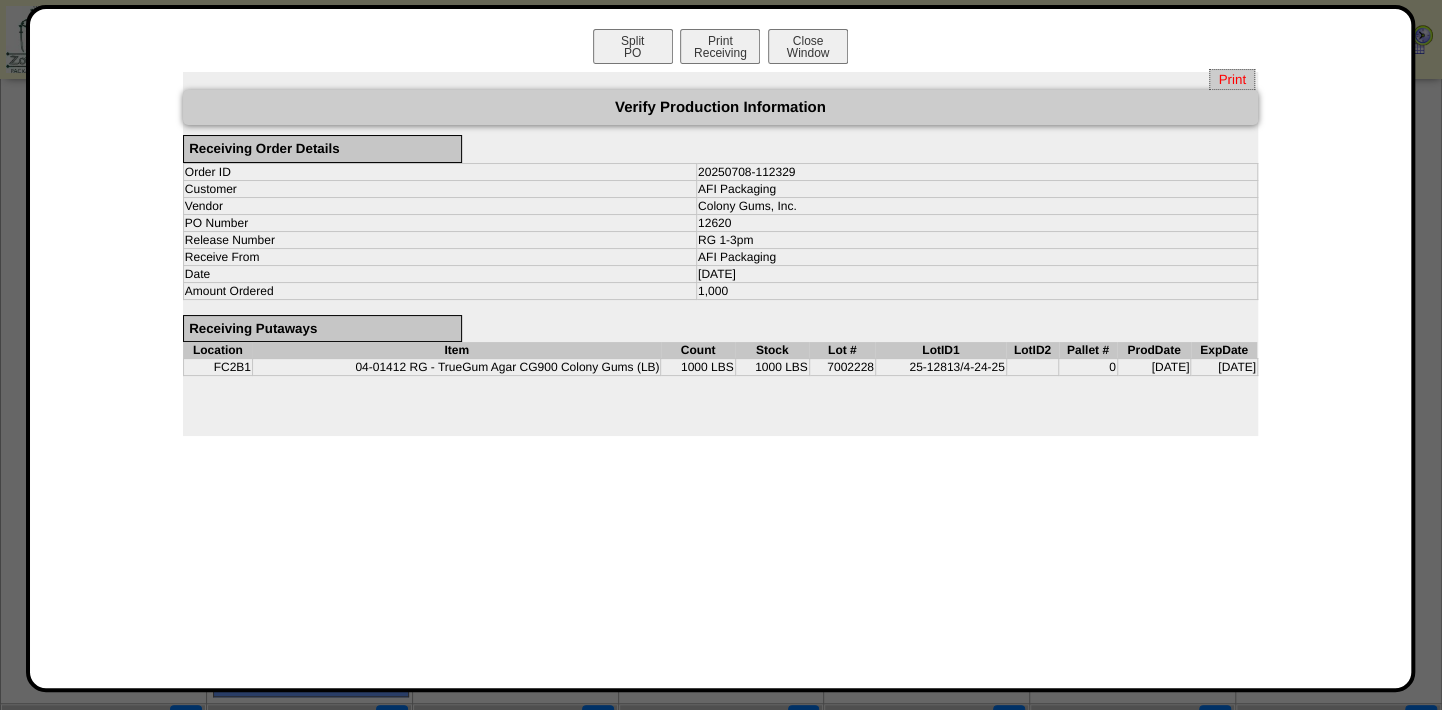 click on "Print" at bounding box center [1231, 79] 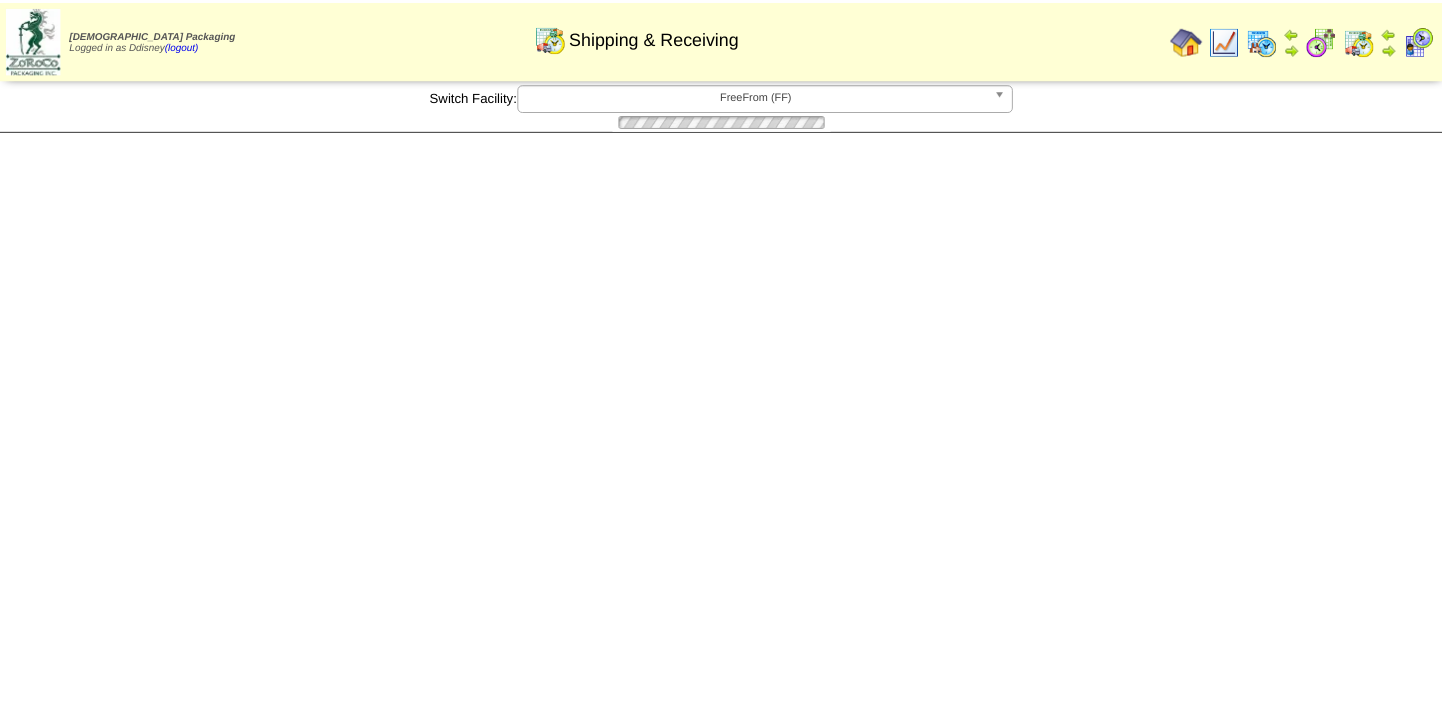 scroll, scrollTop: 454, scrollLeft: 0, axis: vertical 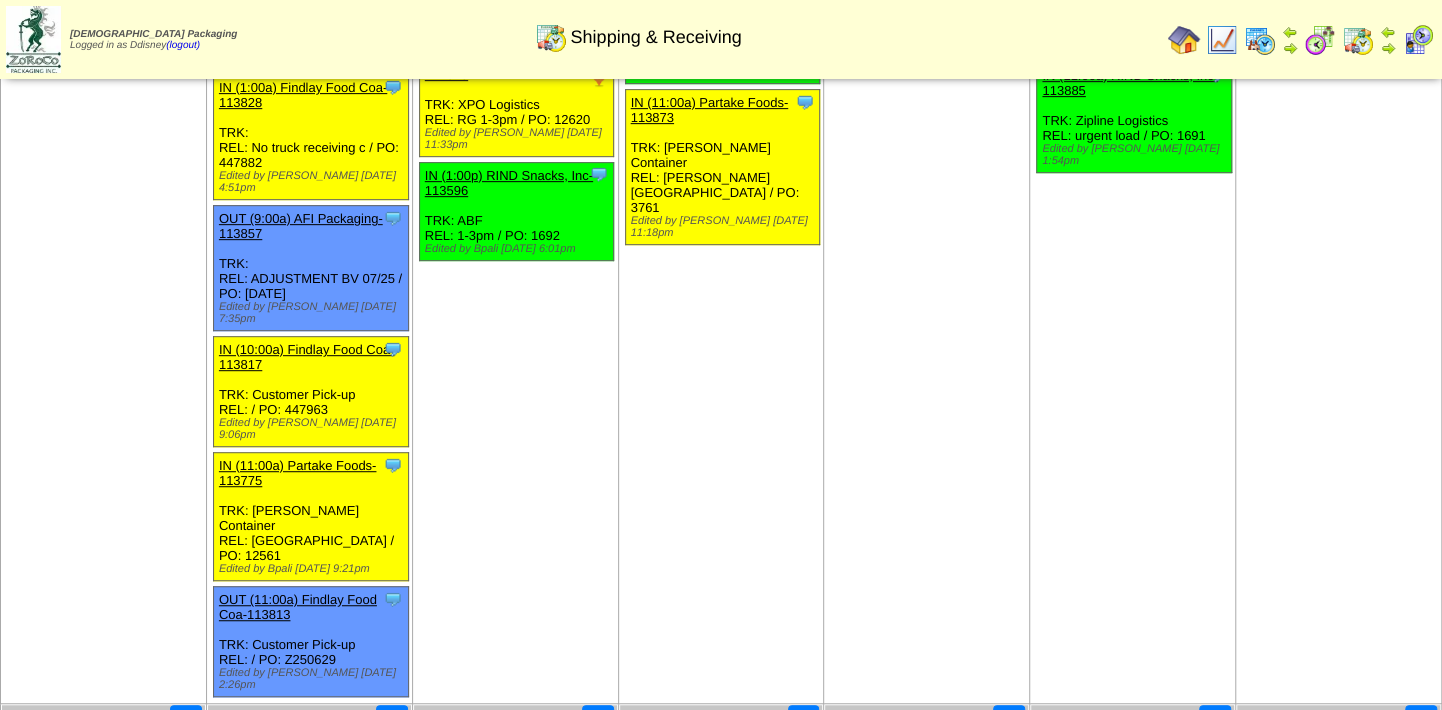 click on "[DATE]                        [+]
Print
Clone Item
IN
(8:00a)
Partake Foods-113868
Partake Foods
ScheduleID: 113868
Total" at bounding box center [927, 192] 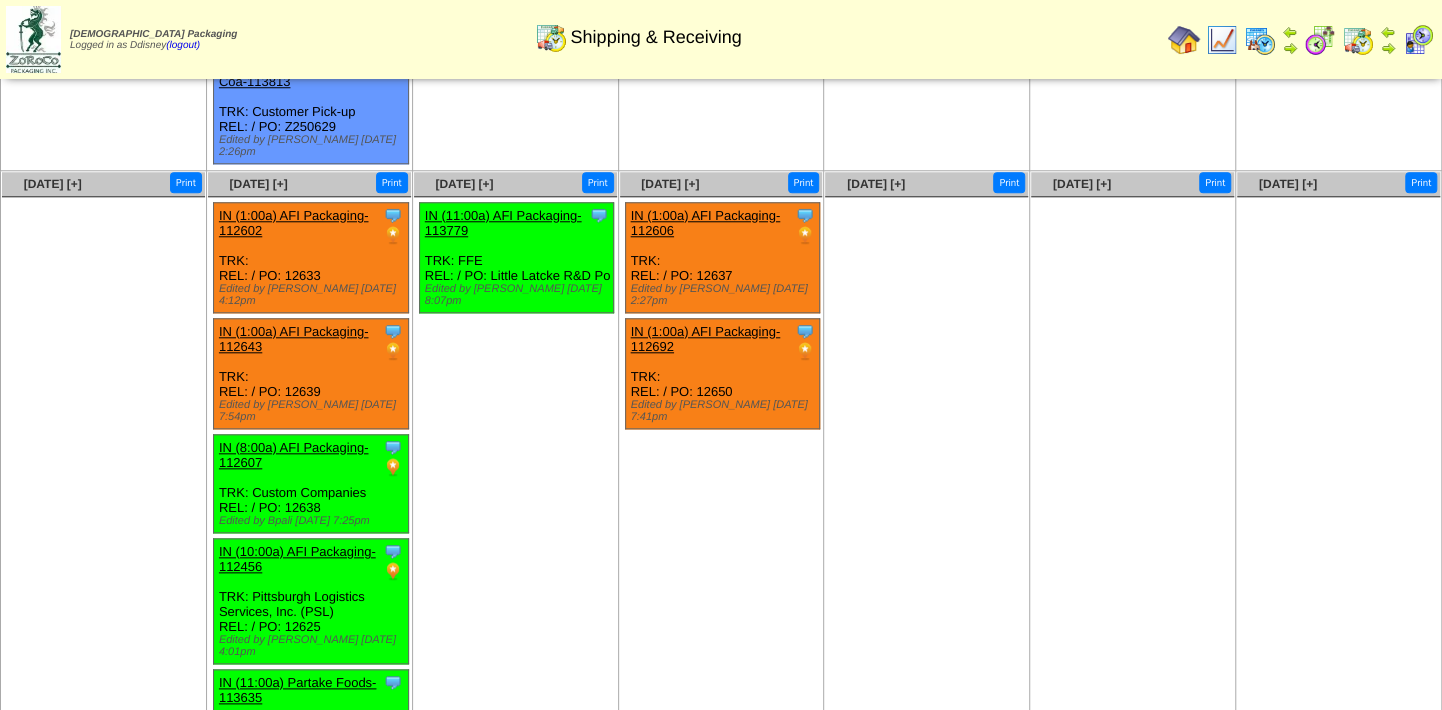 scroll, scrollTop: 96, scrollLeft: 0, axis: vertical 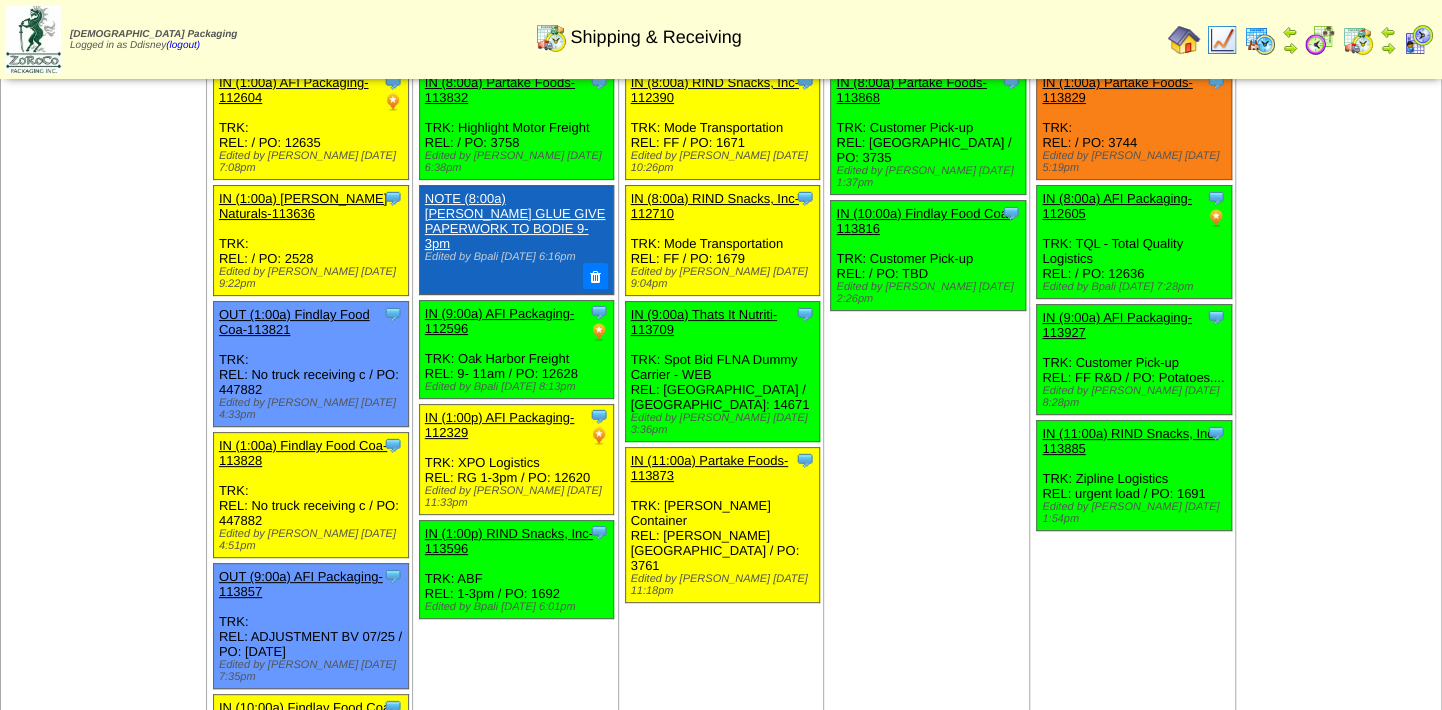 click on "IN
(9:00a)
AFI Packaging-112596" at bounding box center (500, 321) 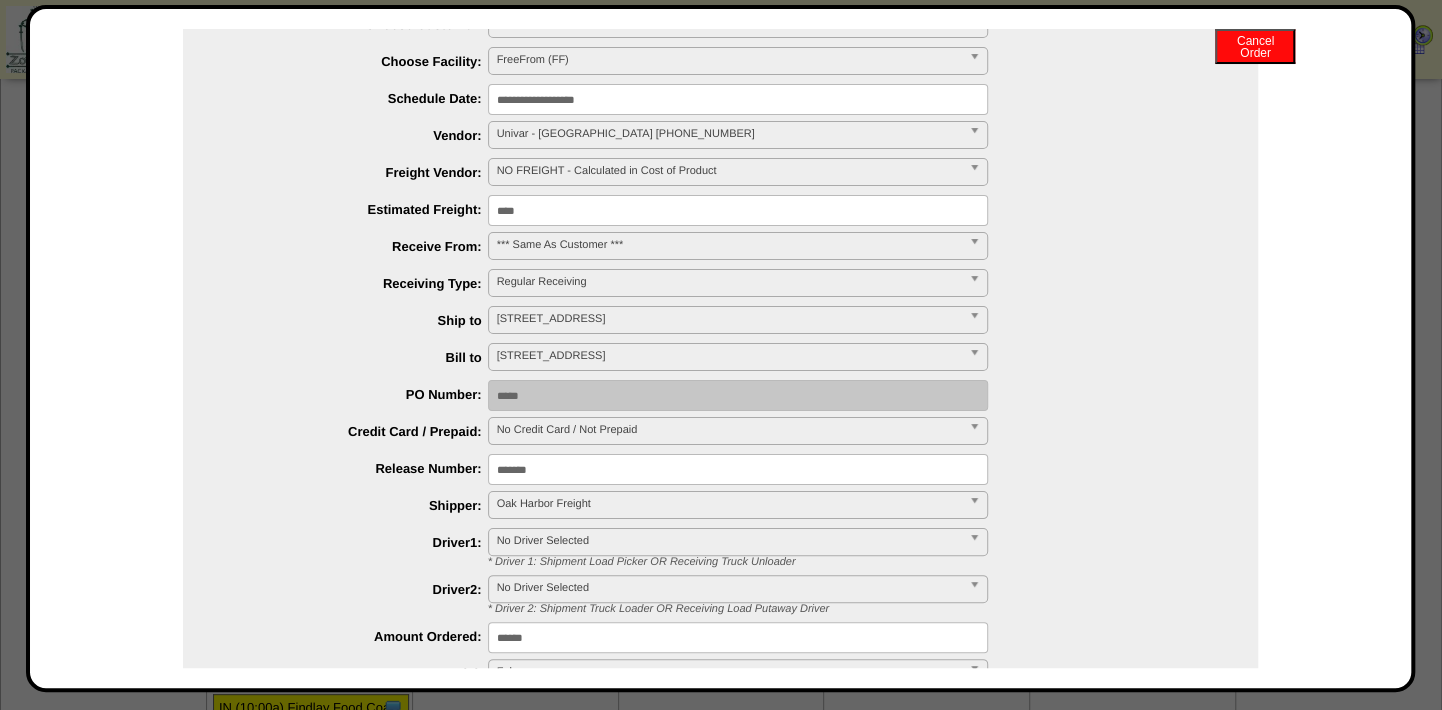 scroll, scrollTop: 0, scrollLeft: 0, axis: both 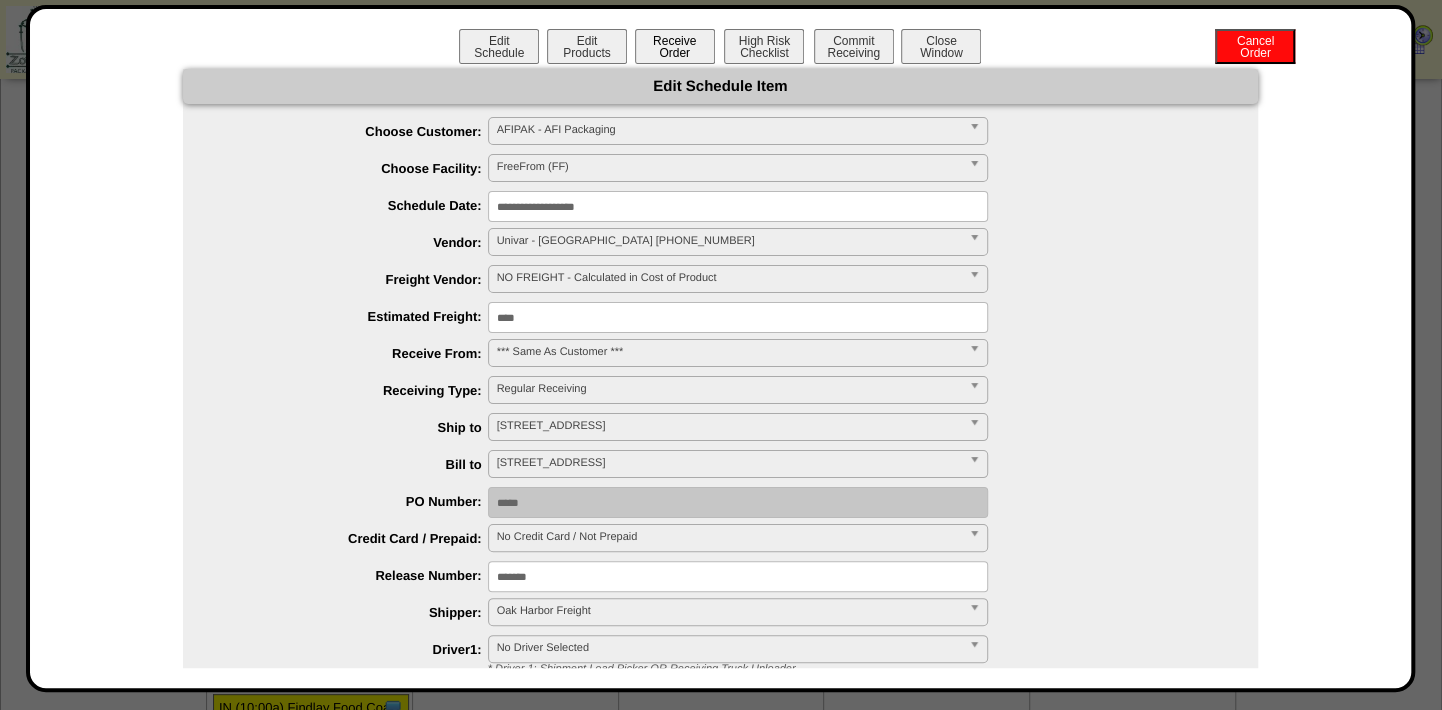 click on "Receive Order" at bounding box center [675, 46] 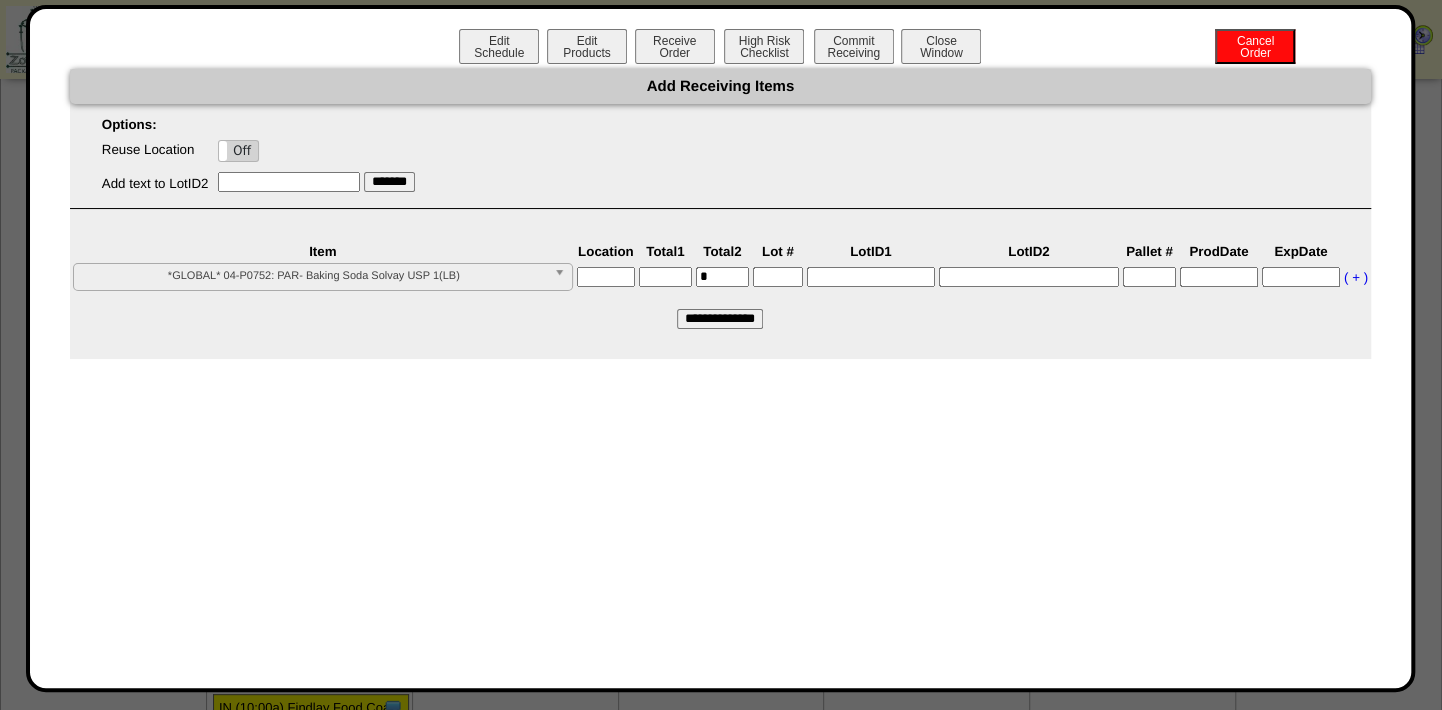 click at bounding box center [606, 277] 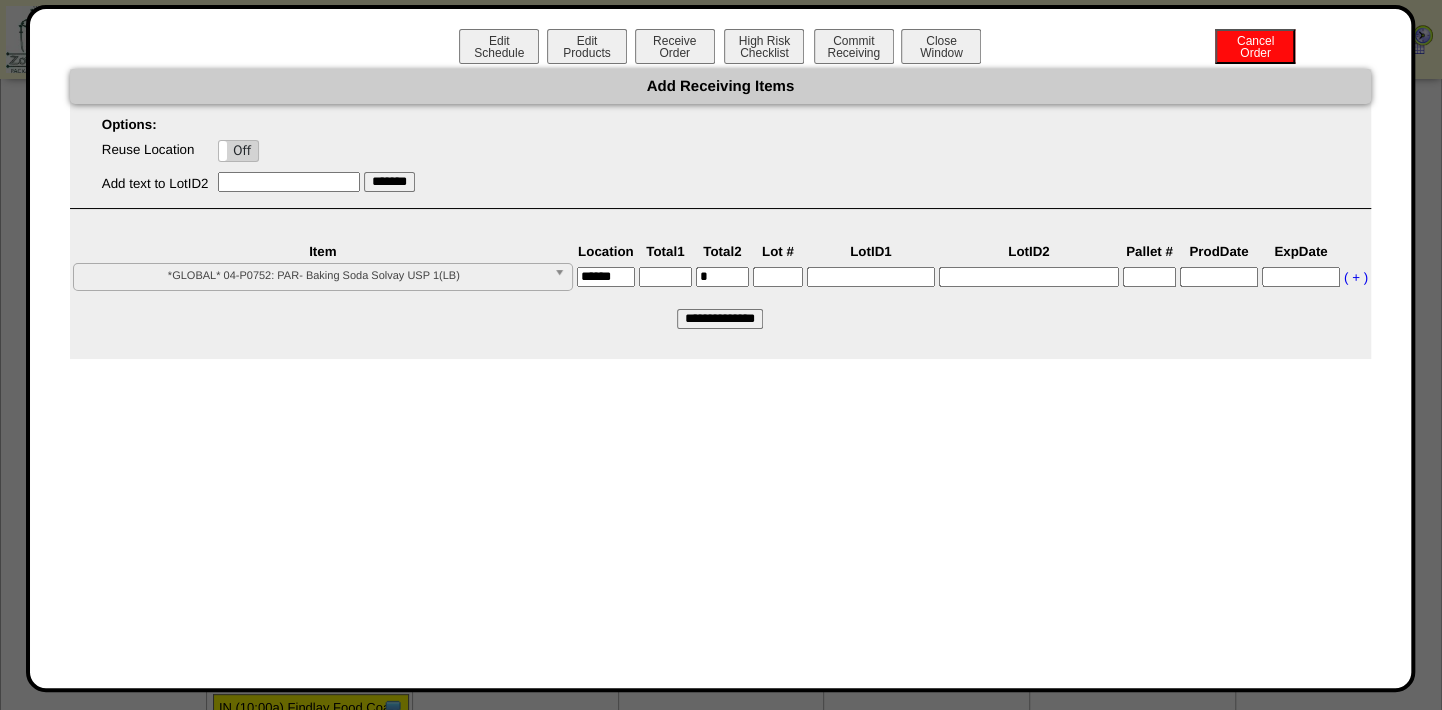 type on "******" 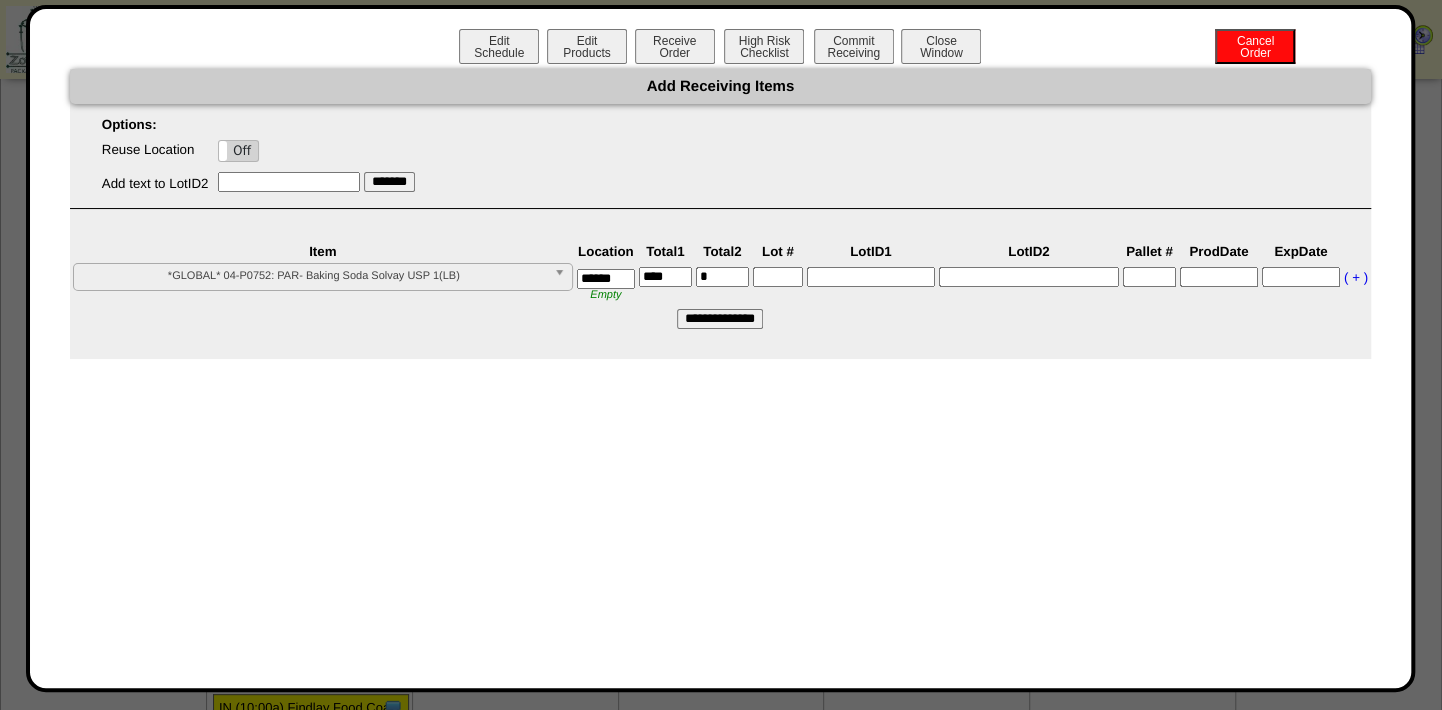 type on "****" 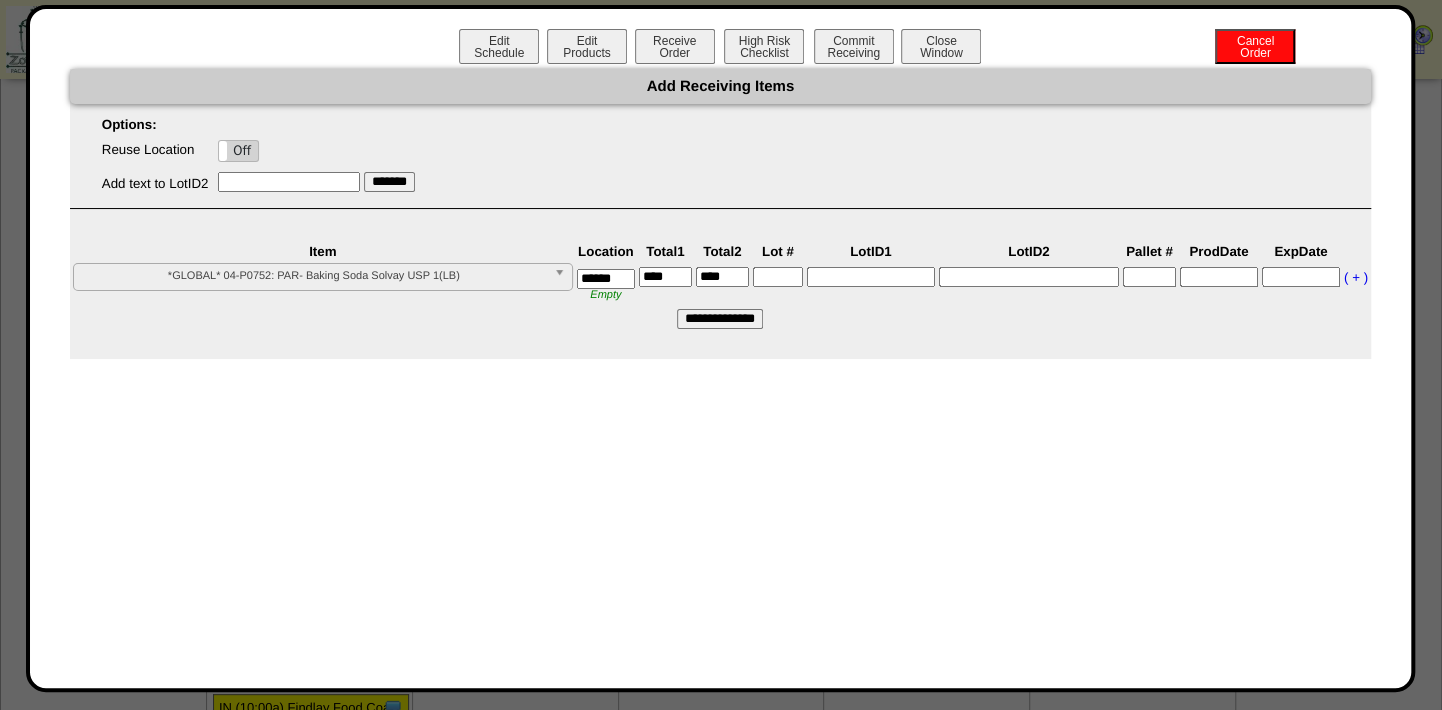 type on "****" 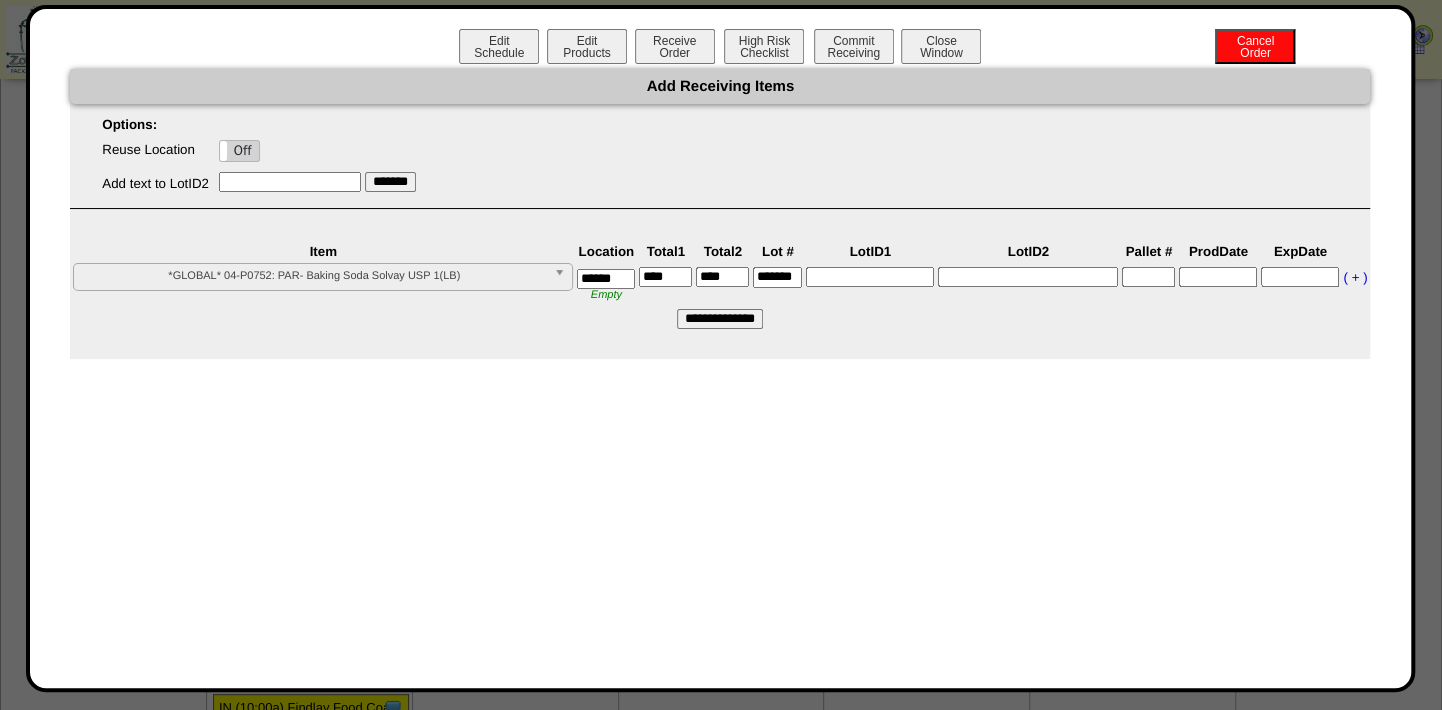 scroll, scrollTop: 0, scrollLeft: 9, axis: horizontal 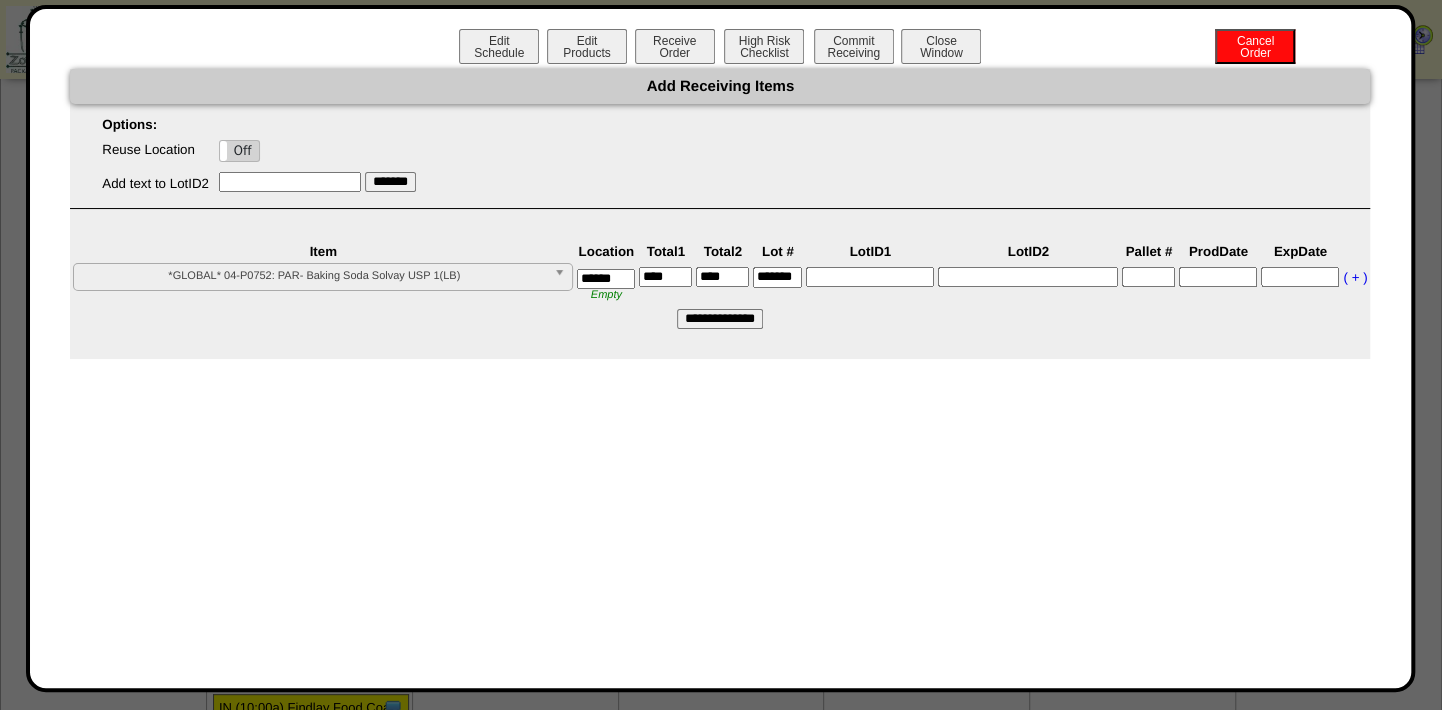 type on "*******" 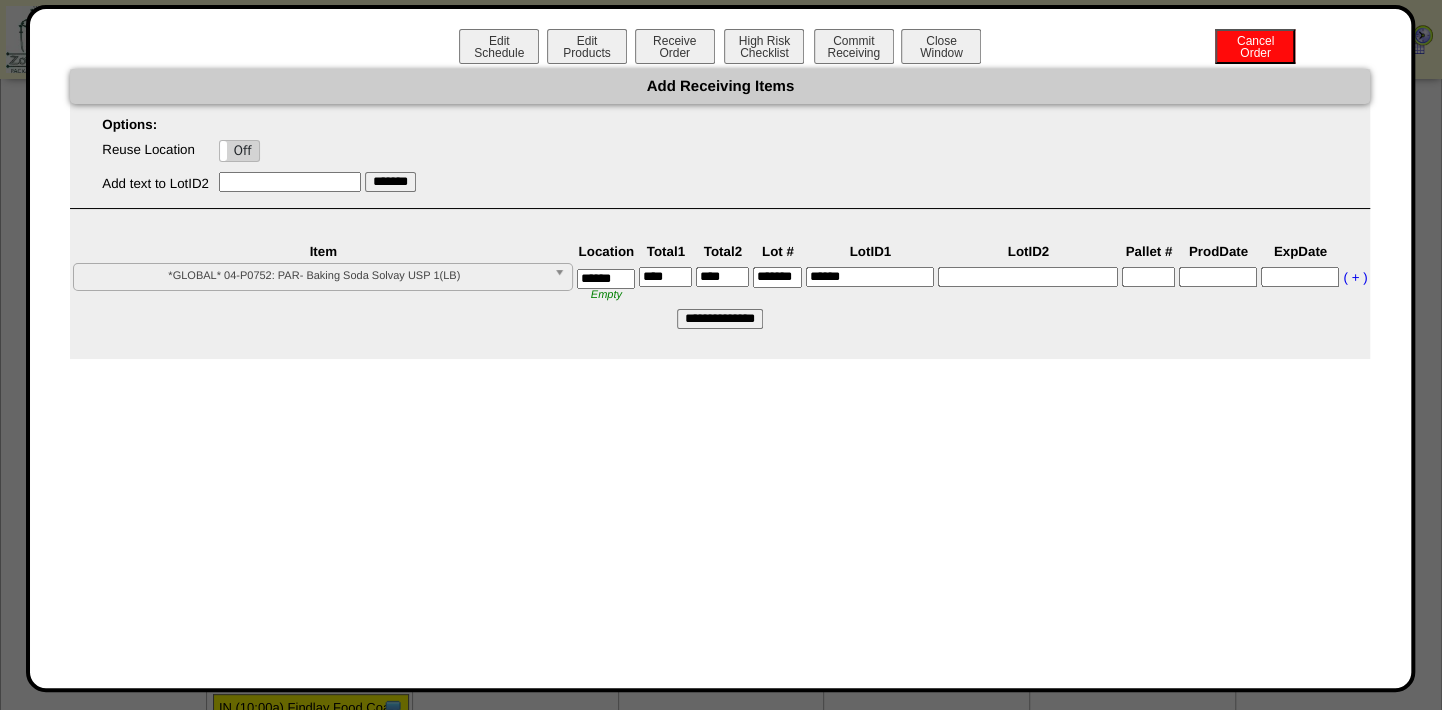 type on "******" 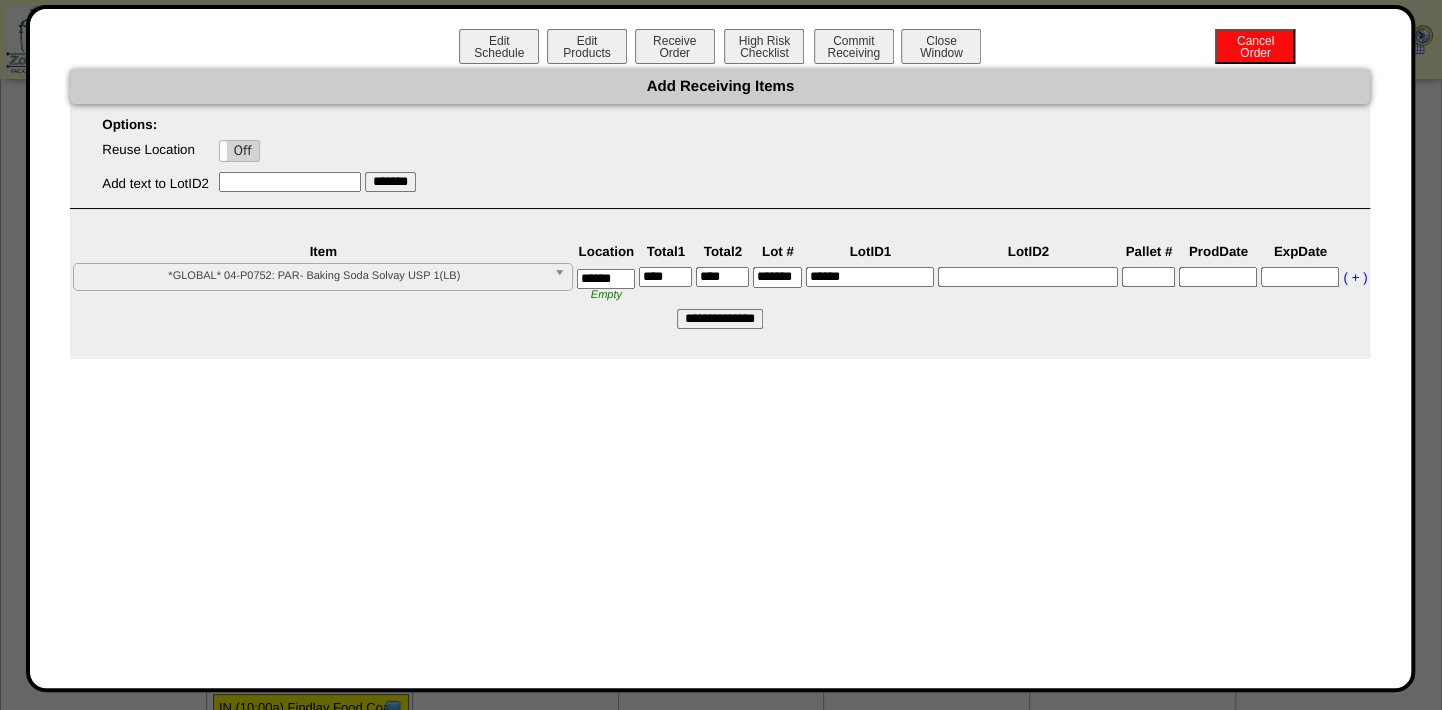 click at bounding box center [1218, 277] 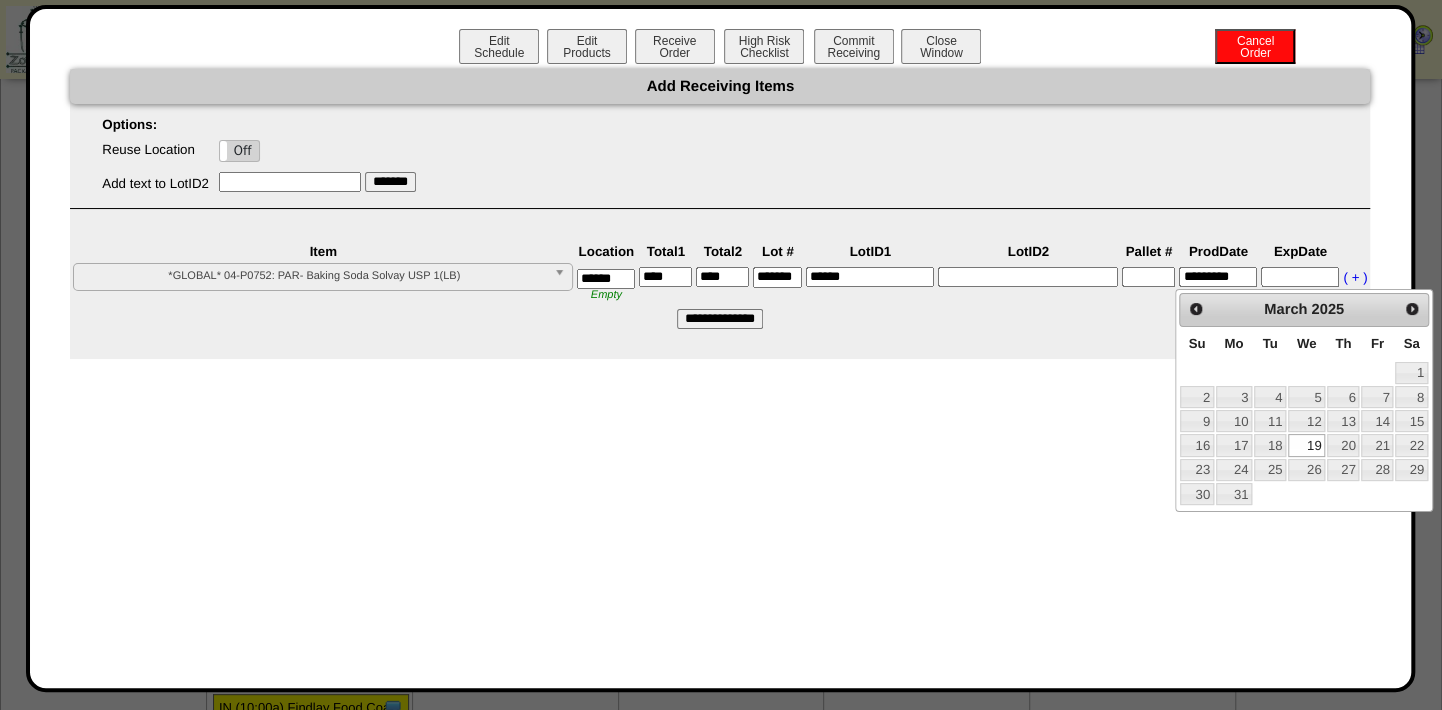type on "*********" 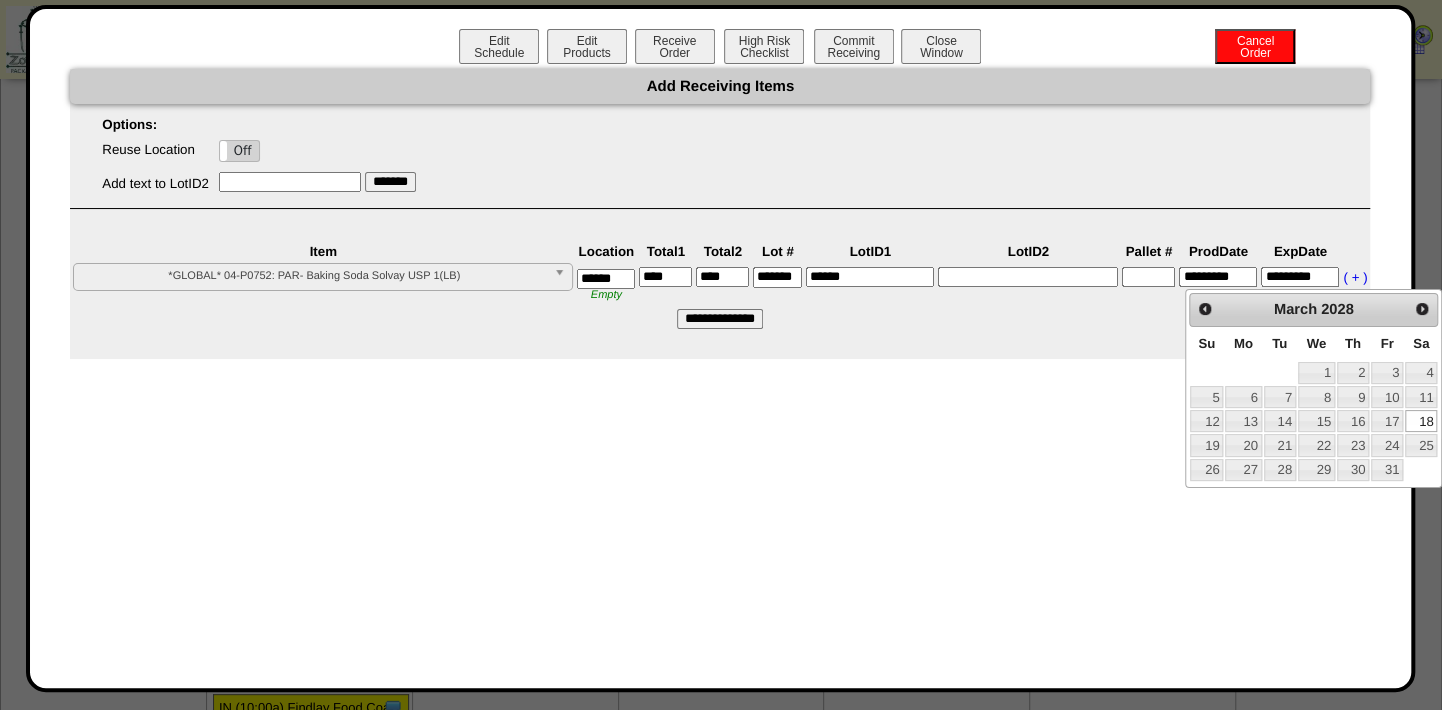 type on "*********" 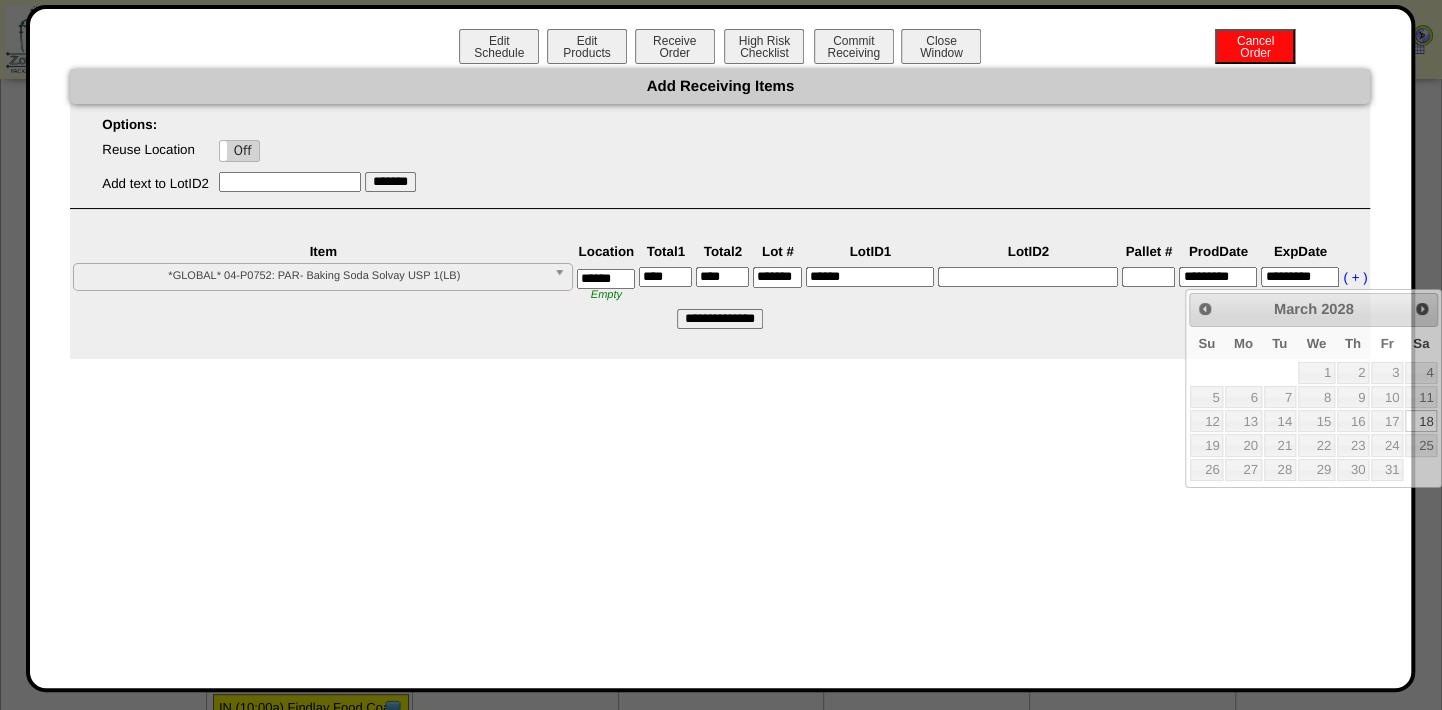 click on "**********" at bounding box center [720, 214] 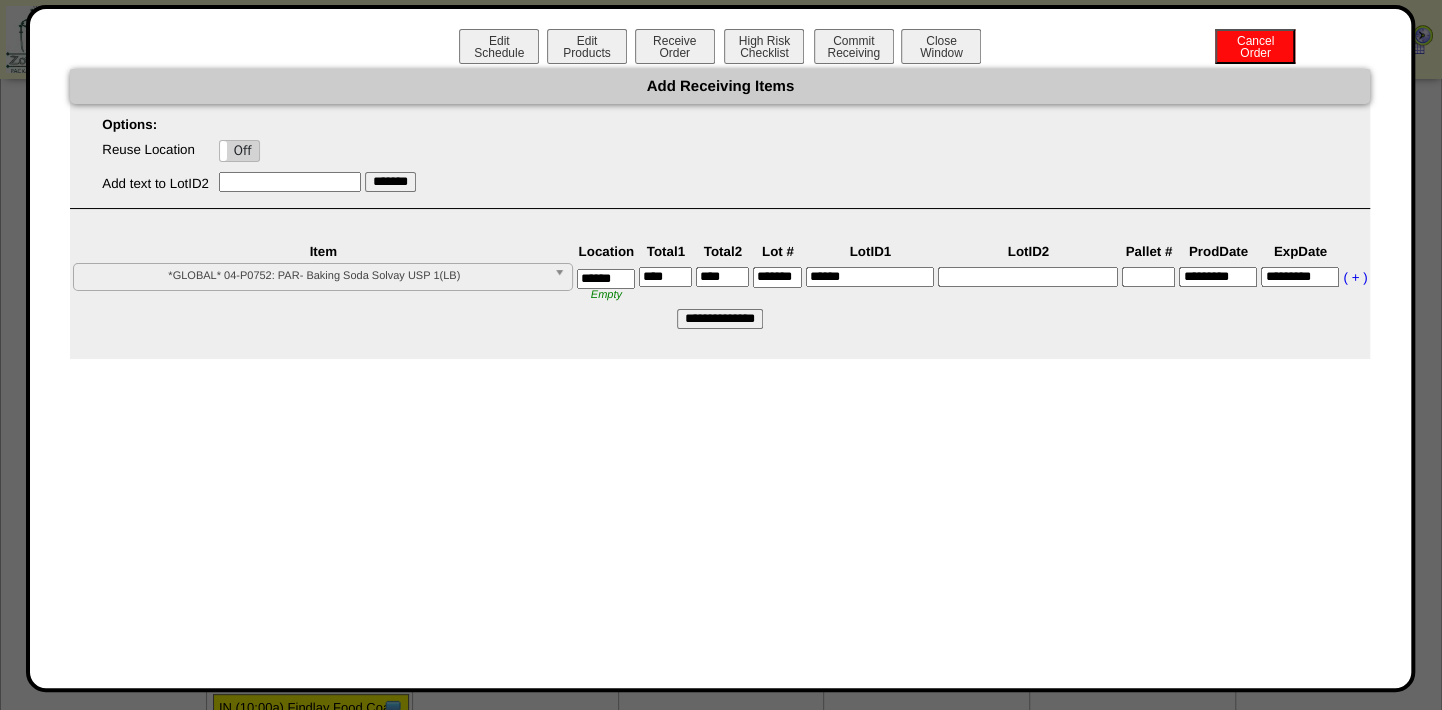 click on "**********" at bounding box center (720, 319) 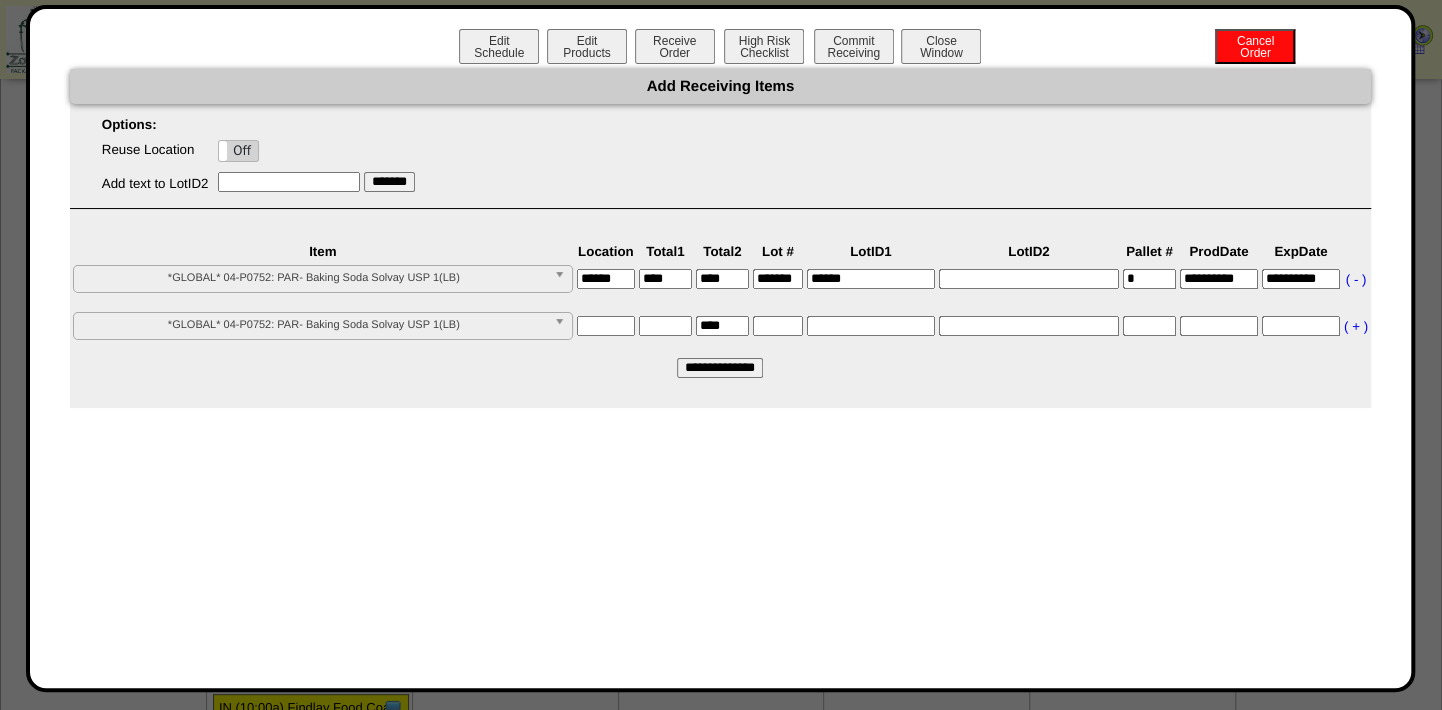scroll, scrollTop: 0, scrollLeft: 0, axis: both 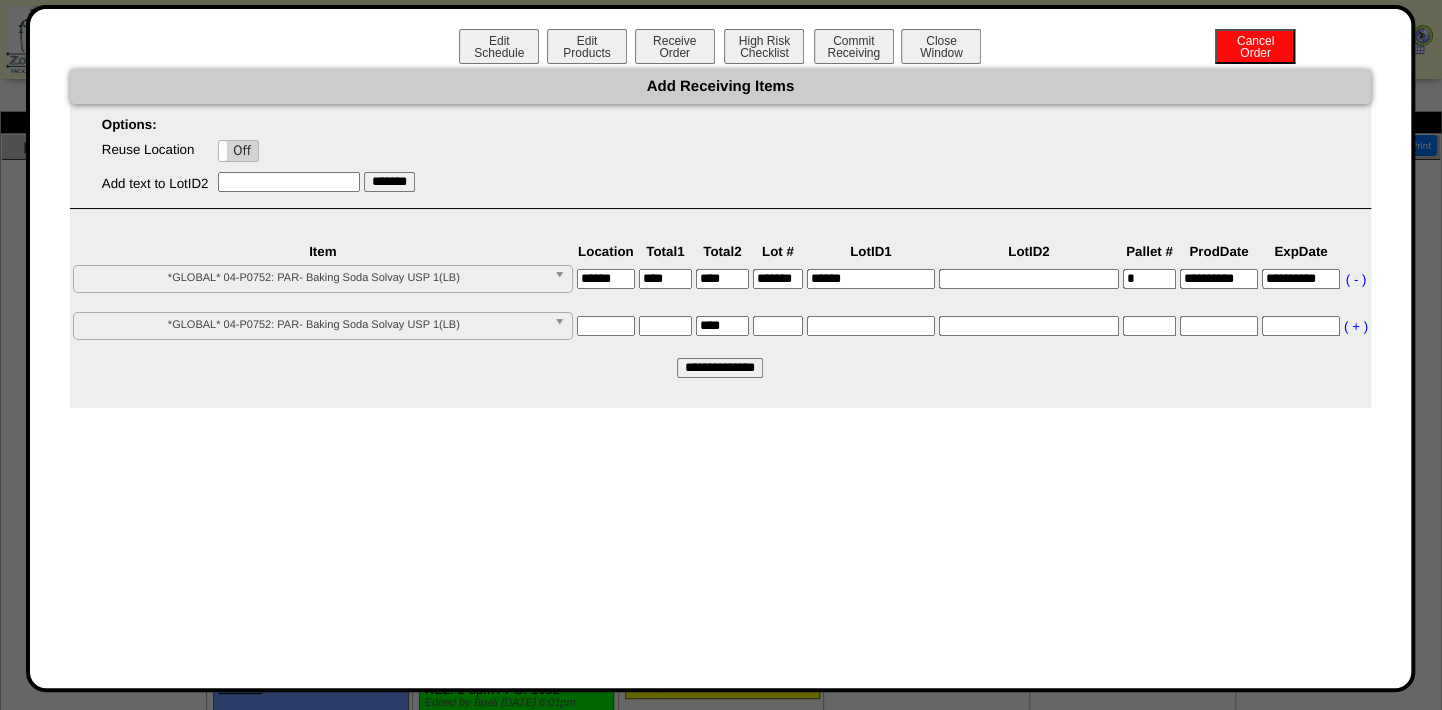 click on "**********" at bounding box center [720, 368] 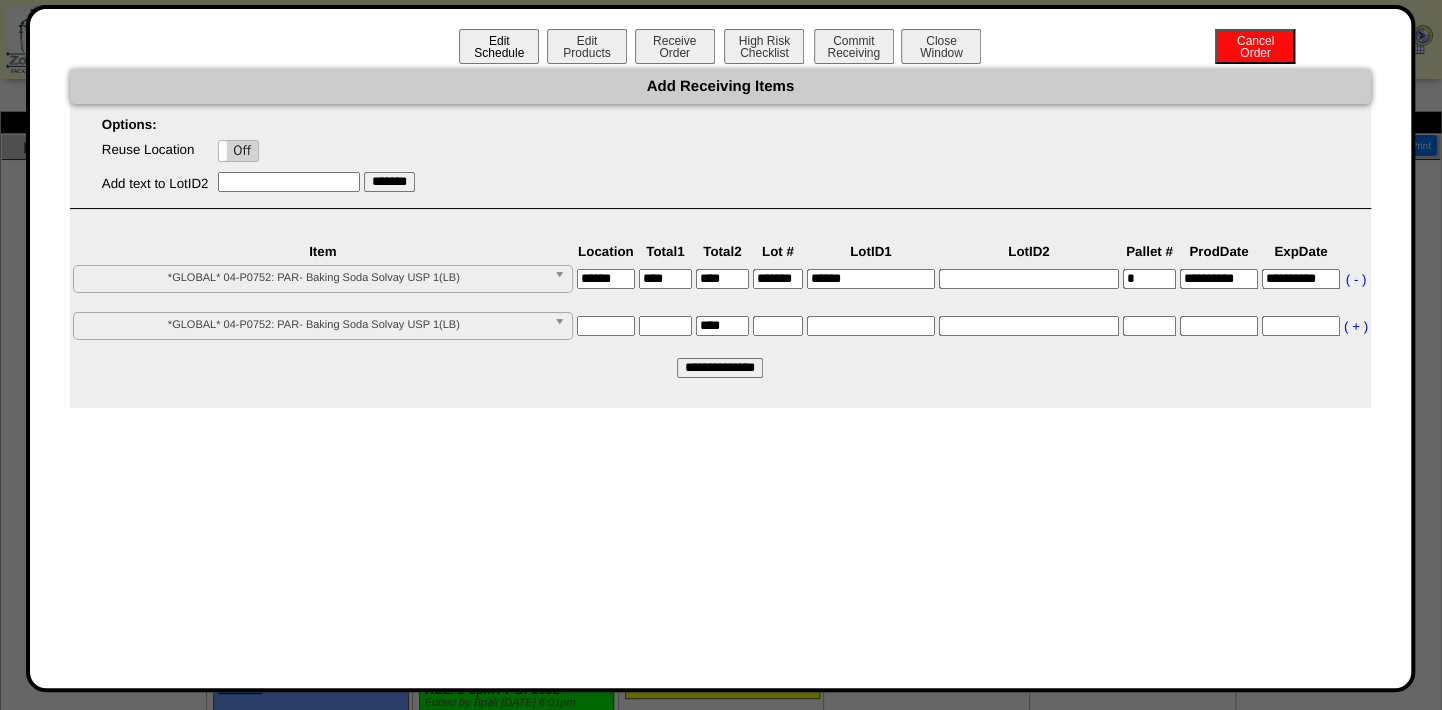 click on "Edit Schedule" at bounding box center (499, 46) 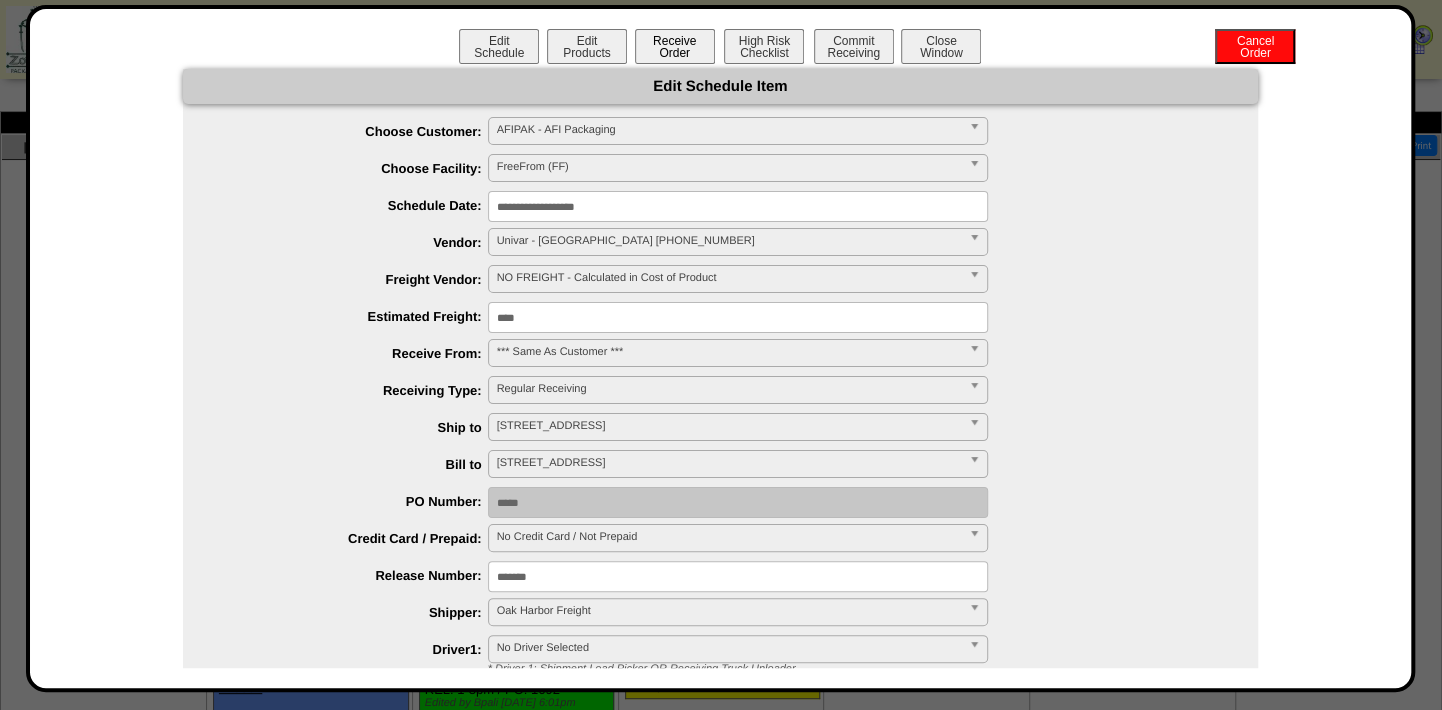 click on "Receive Order" at bounding box center [675, 46] 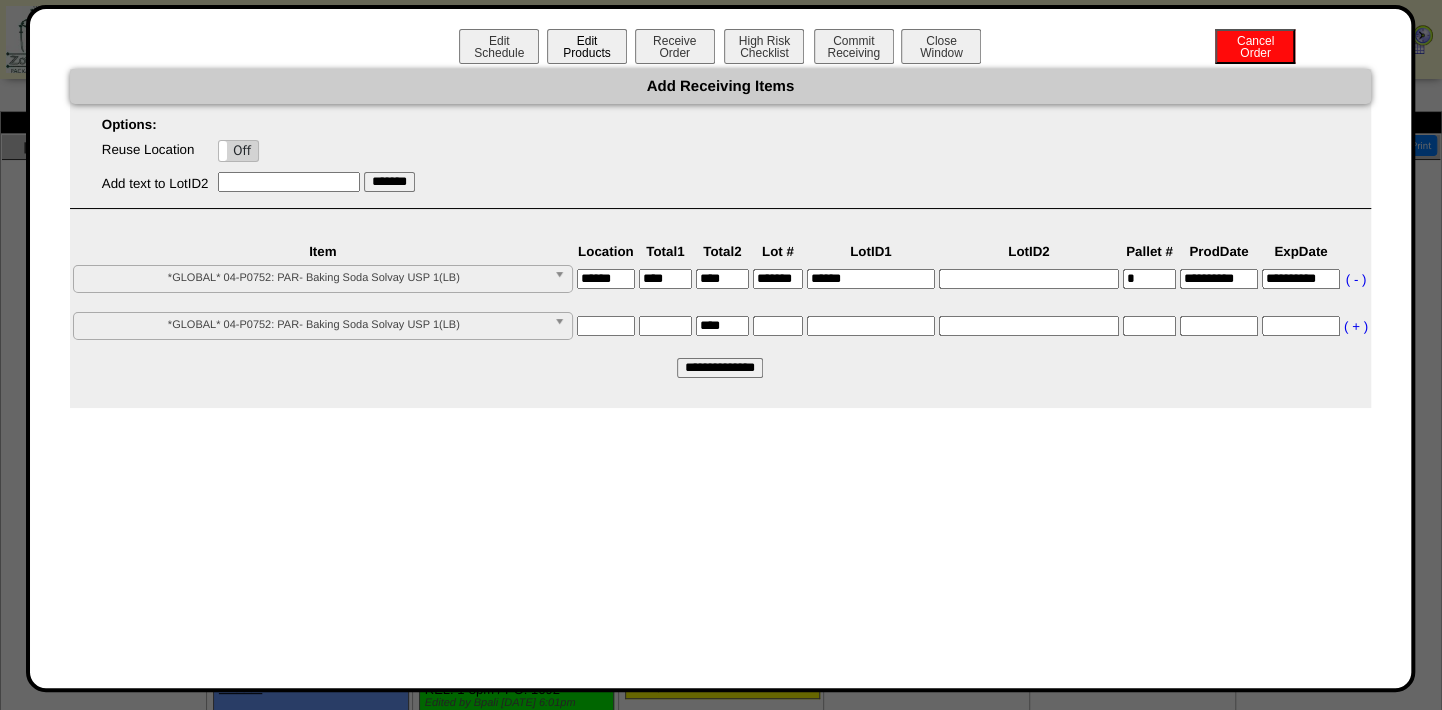 click on "Edit Products" at bounding box center (587, 46) 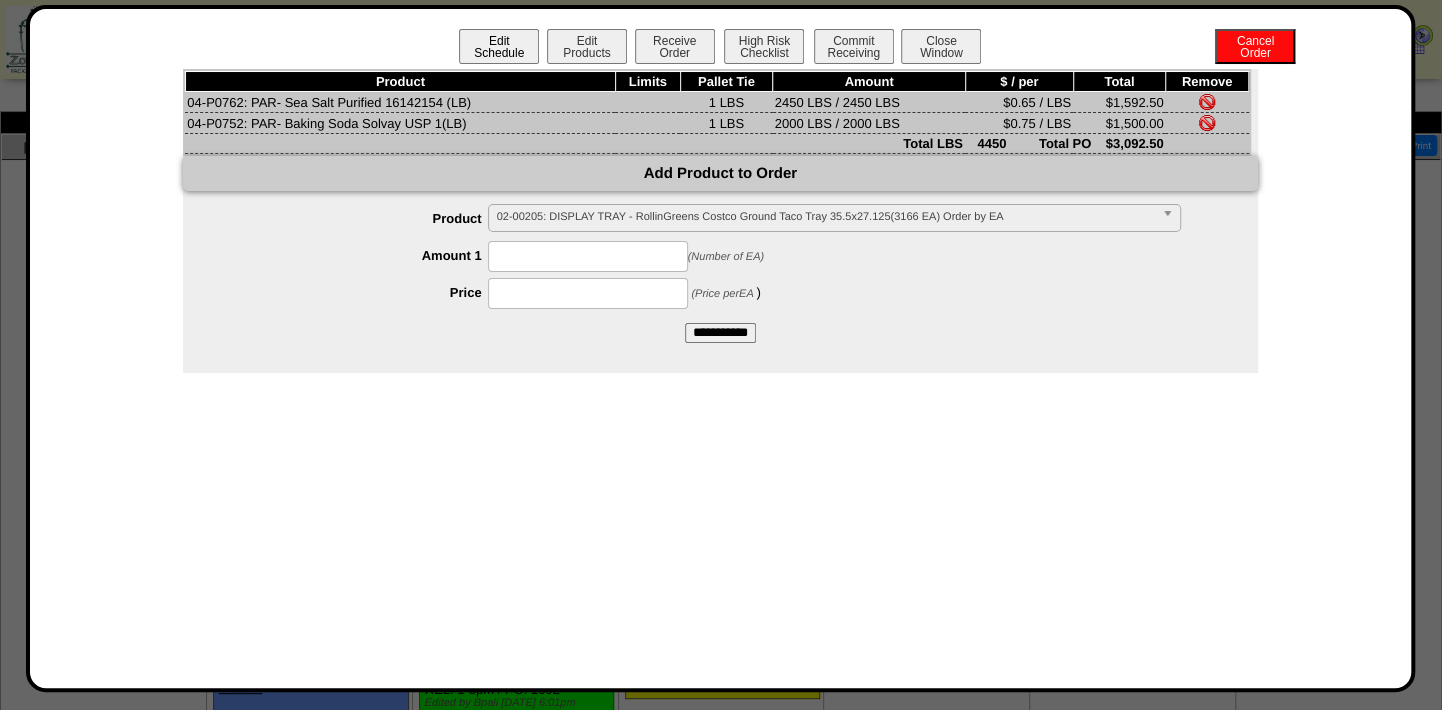 click on "Edit Schedule" at bounding box center [499, 46] 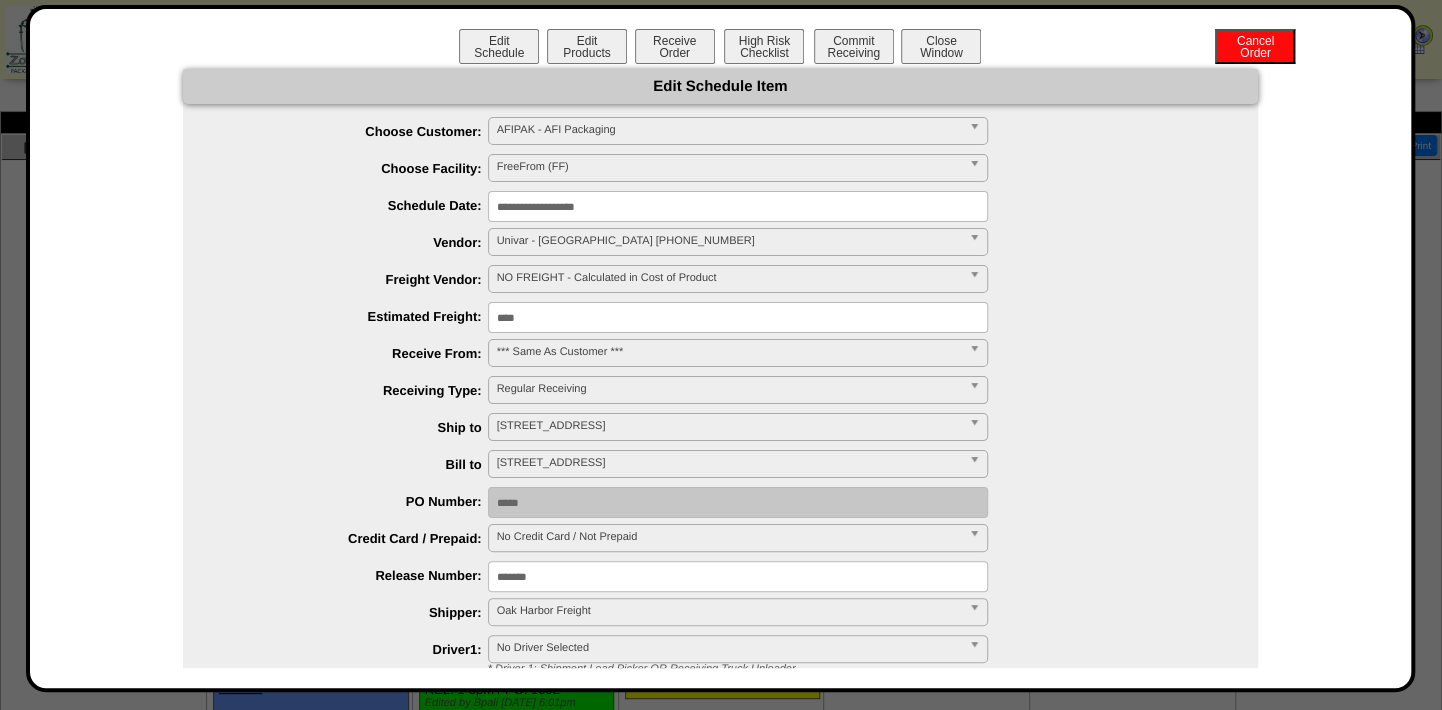 click on "PO Number:
*****" at bounding box center (740, 502) 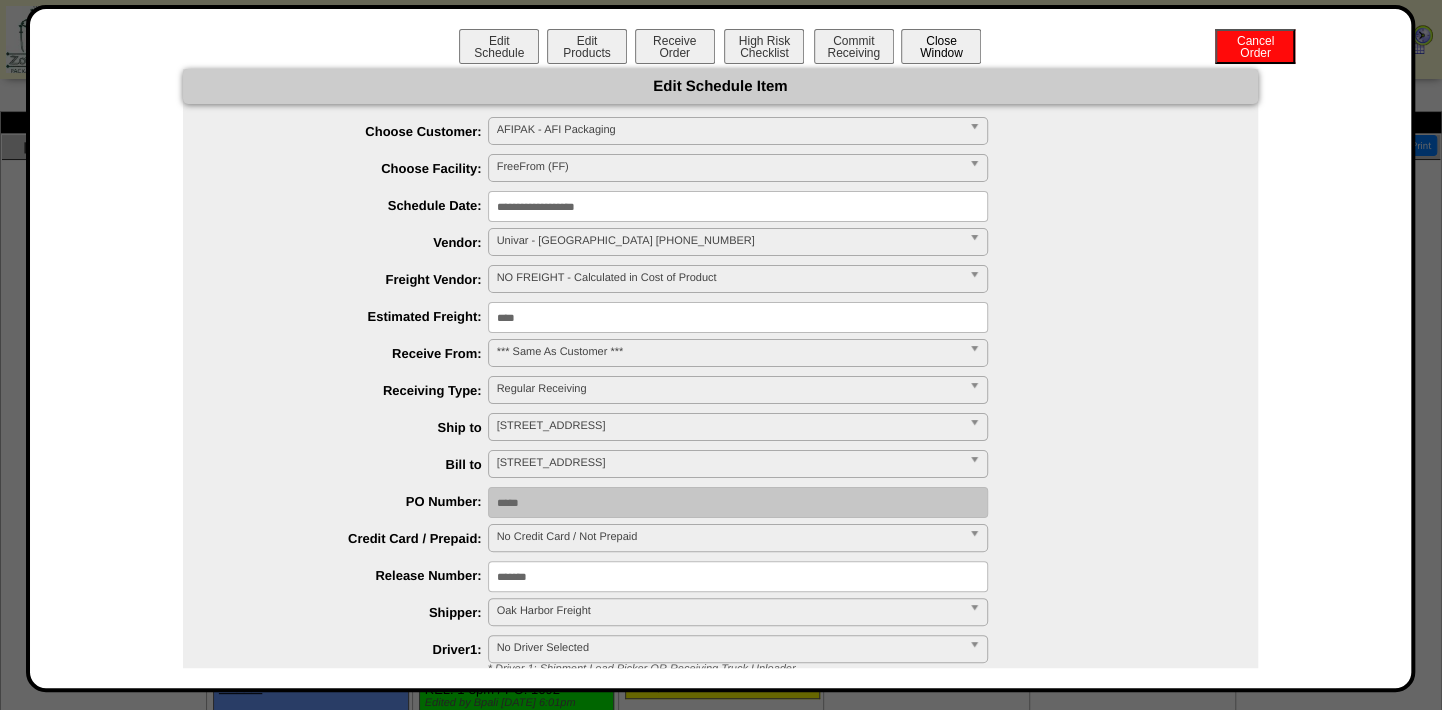 click on "Close Window" at bounding box center (941, 46) 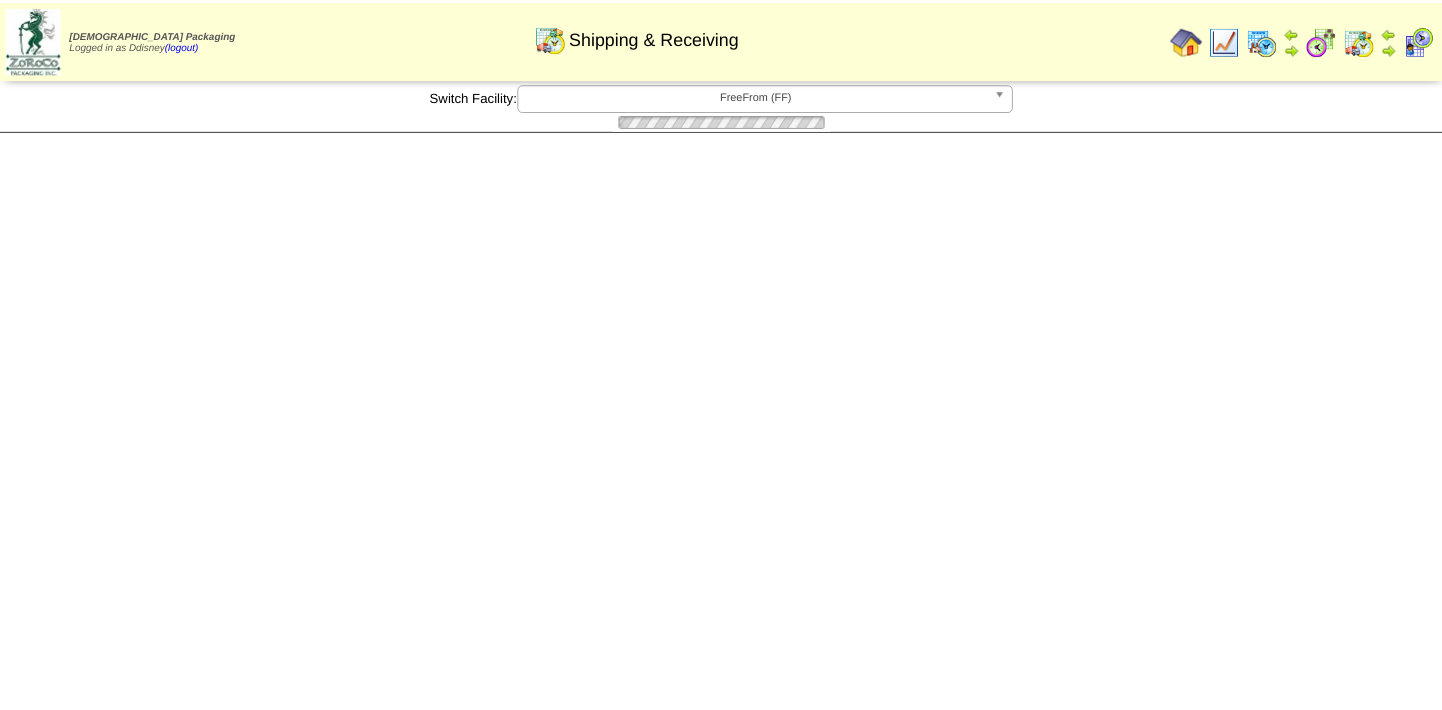 scroll, scrollTop: 0, scrollLeft: 0, axis: both 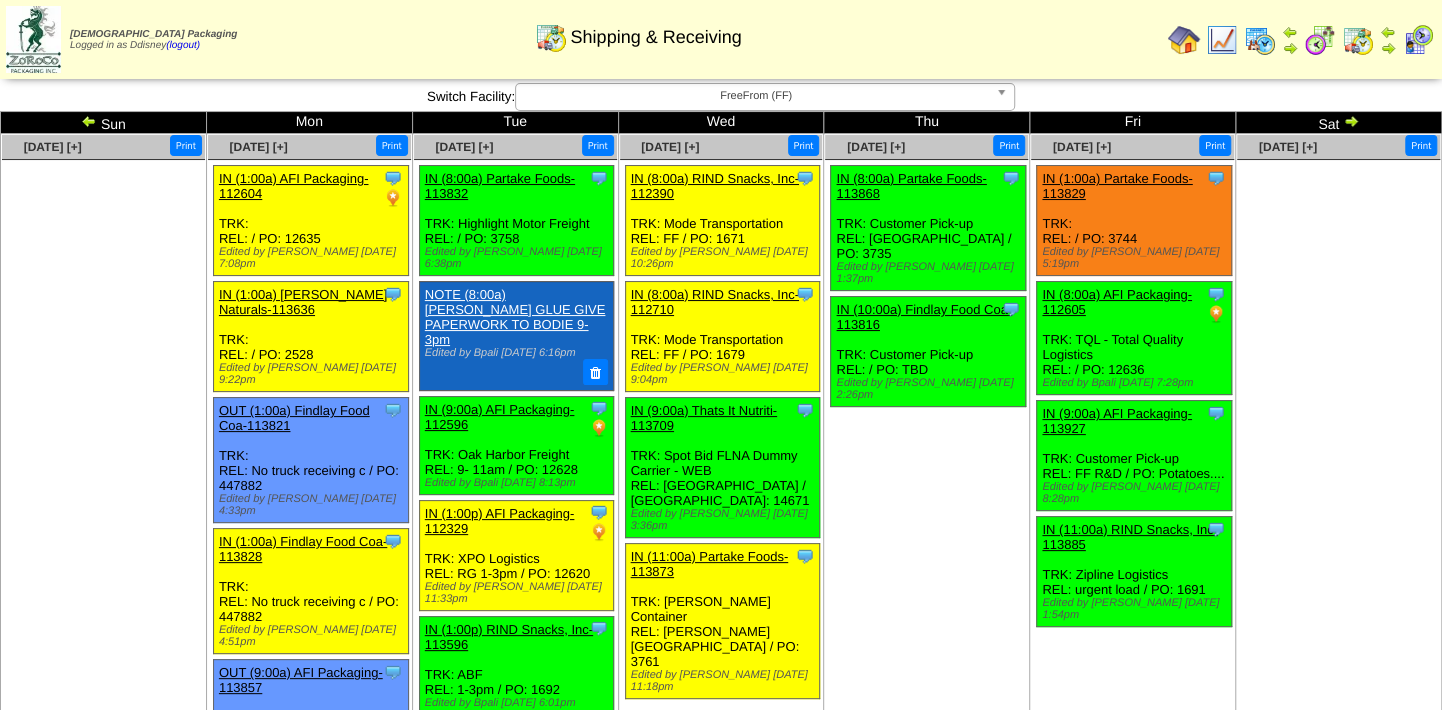 click on "Jul 10                        [+]
Print
Clone Item
IN
(8:00a)
Partake Foods-113868
Partake Foods
ScheduleID: 113868
Total" at bounding box center (927, 646) 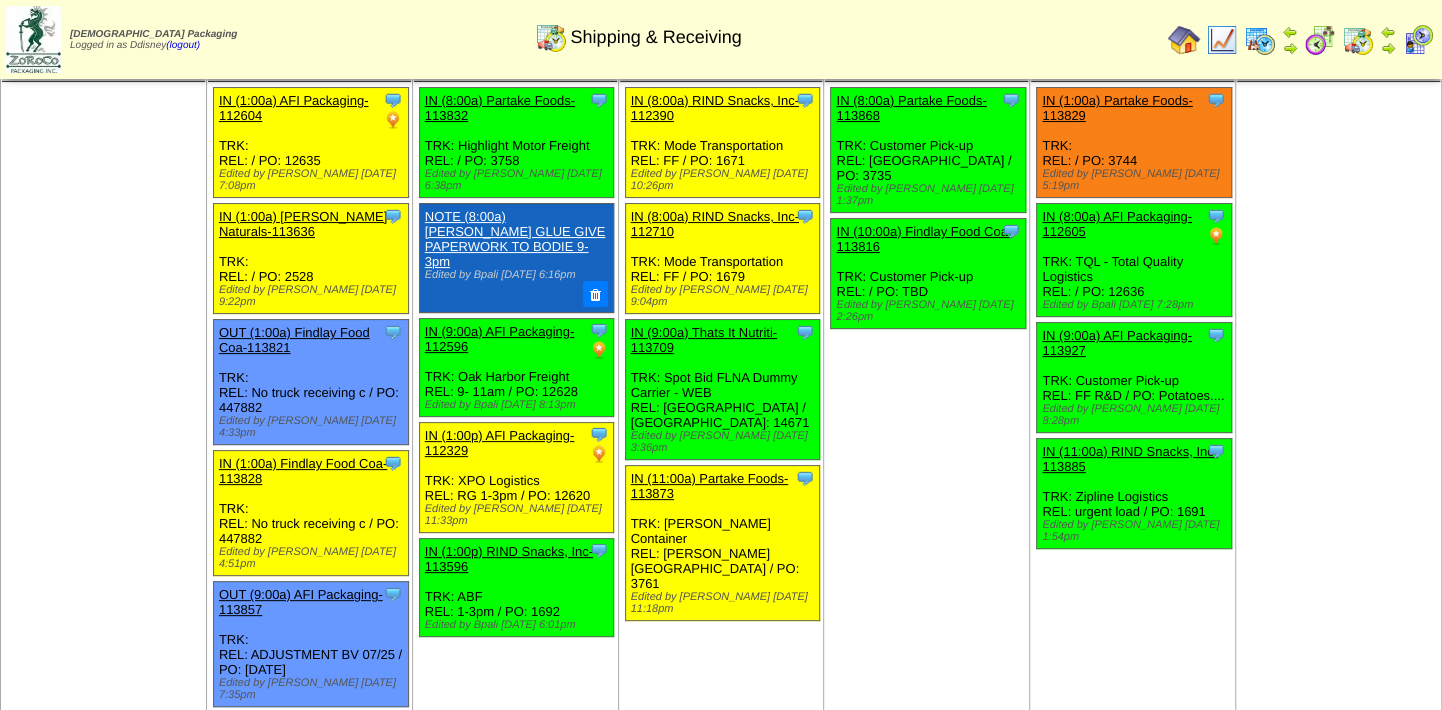 scroll, scrollTop: 0, scrollLeft: 0, axis: both 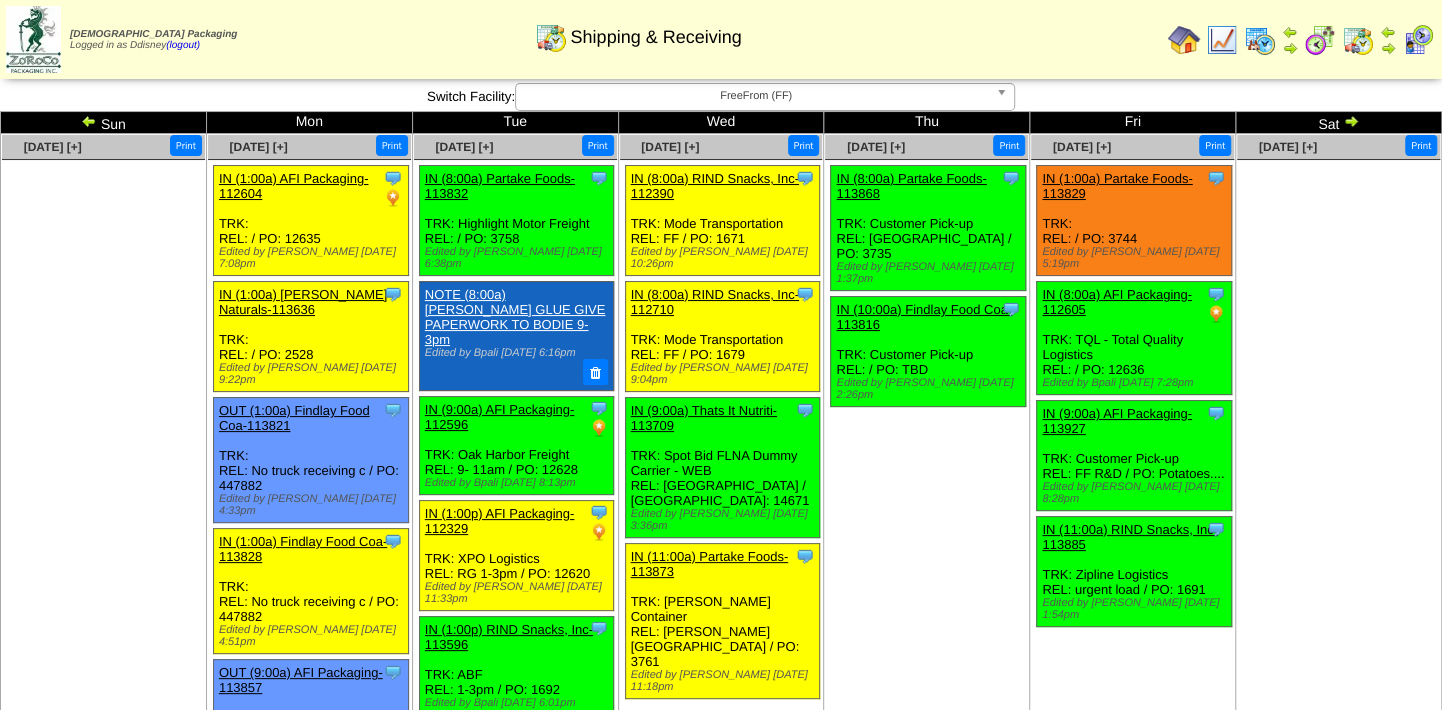click on "IN
(10:00a)
Findlay Food Coa-113816" at bounding box center [924, 317] 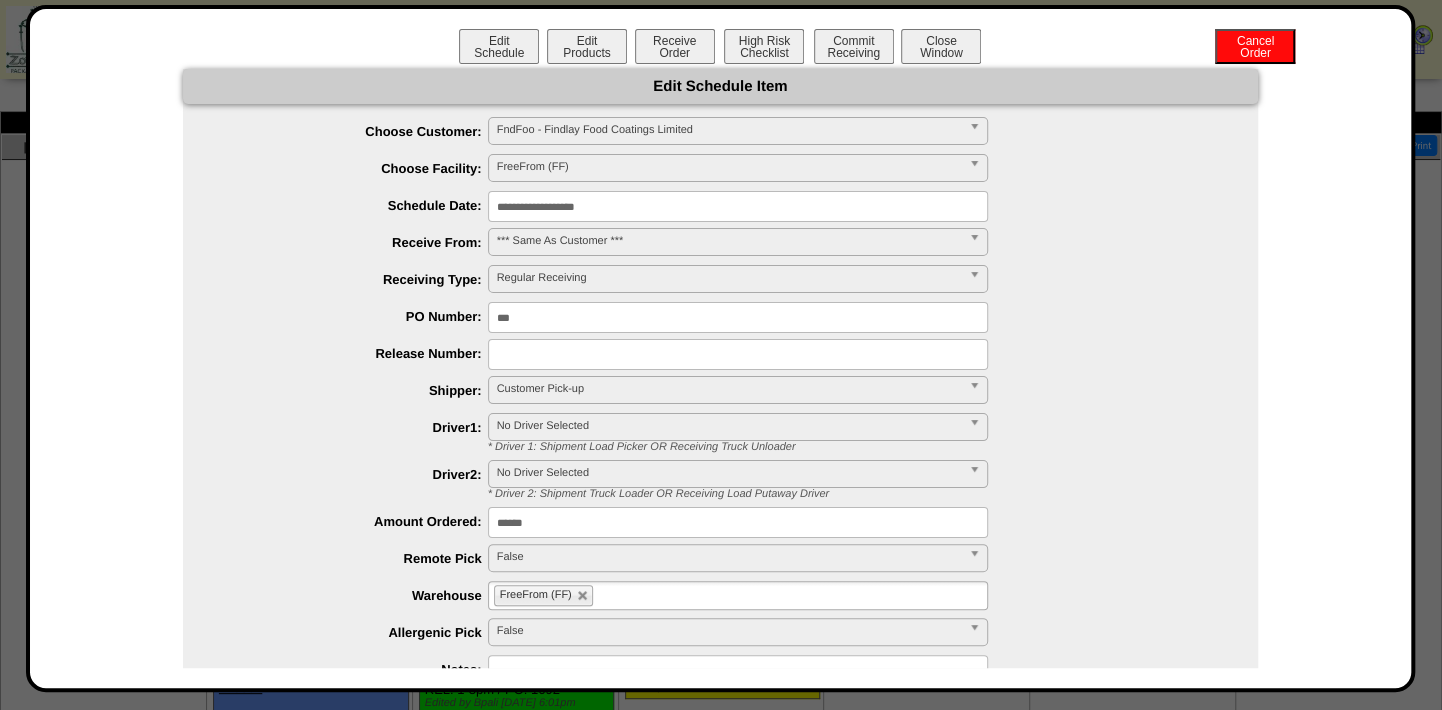 drag, startPoint x: 564, startPoint y: 321, endPoint x: 296, endPoint y: 285, distance: 270.4071 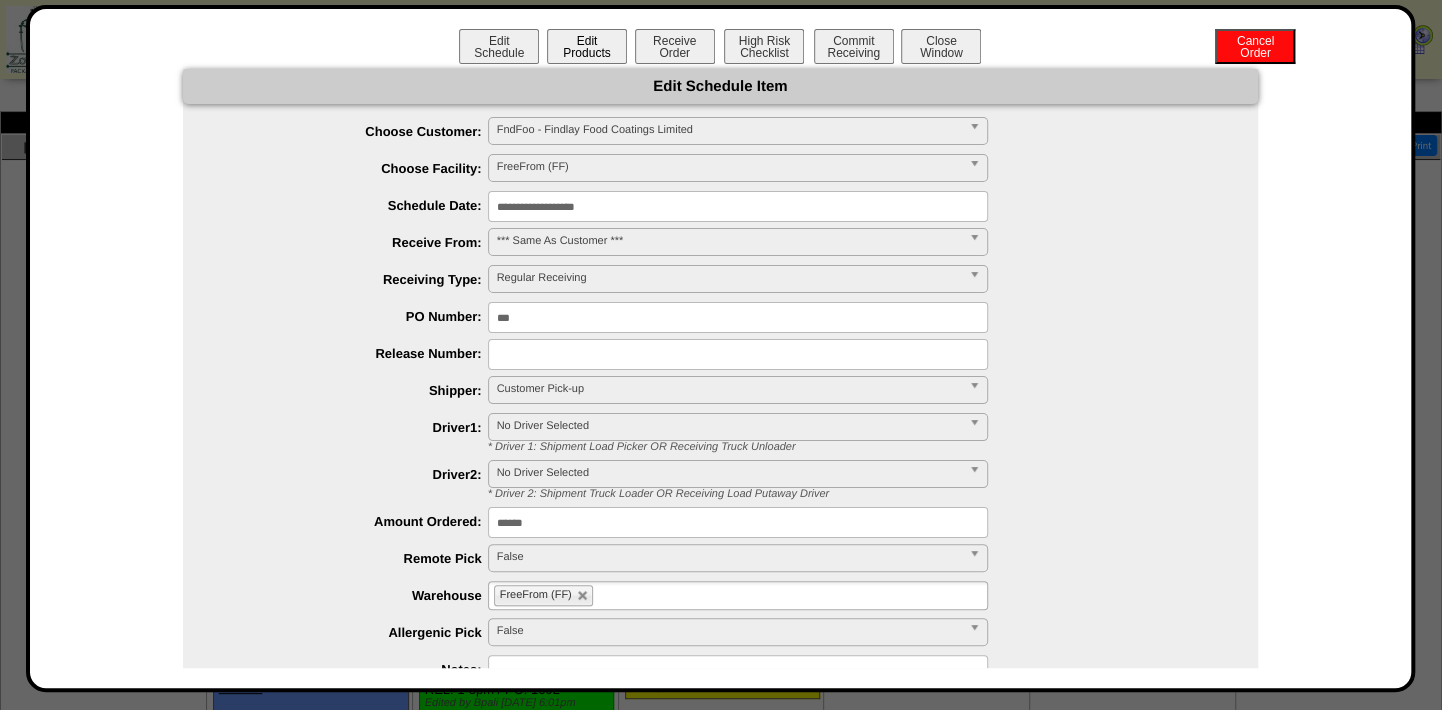 click on "Edit Products" at bounding box center (587, 46) 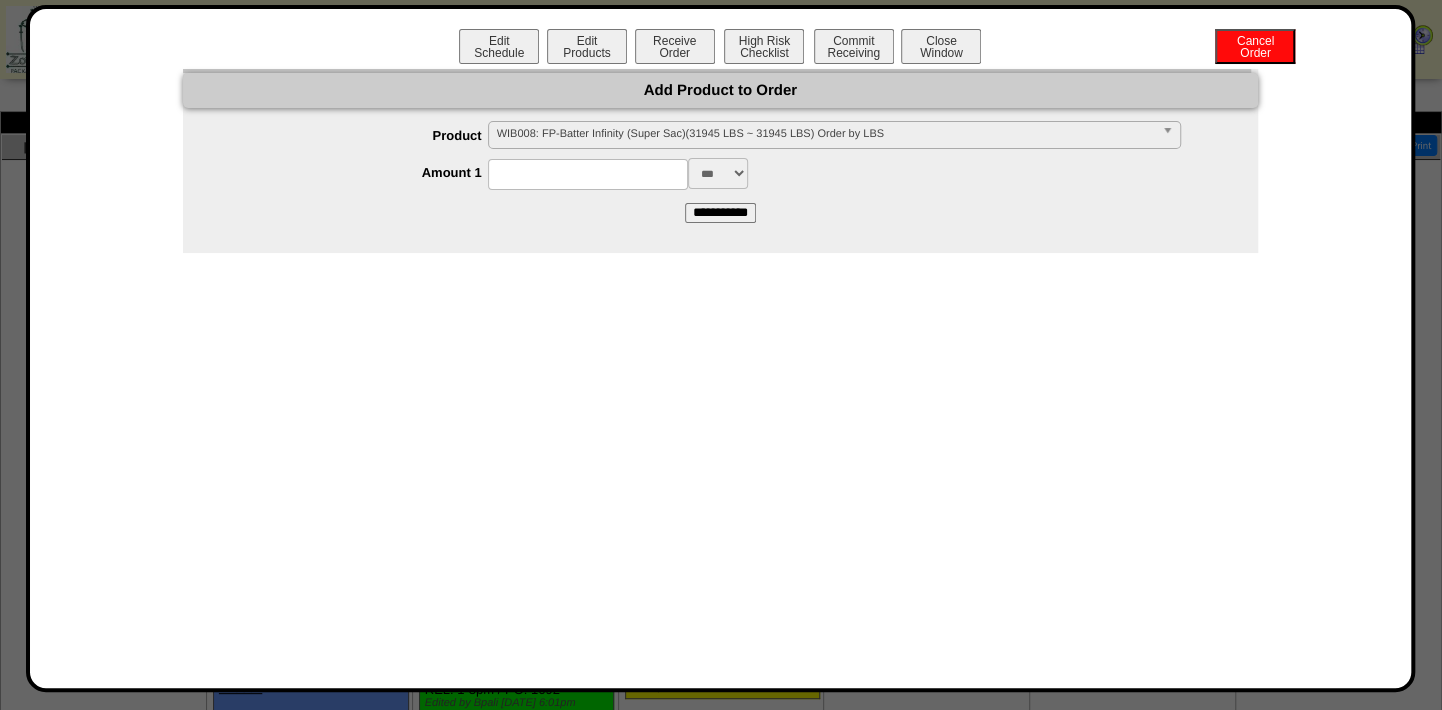 click on "WIB008: FP-Batter Infinity (Super Sac)(31945 LBS ~ 31945 LBS) Order by LBS" at bounding box center (825, 134) 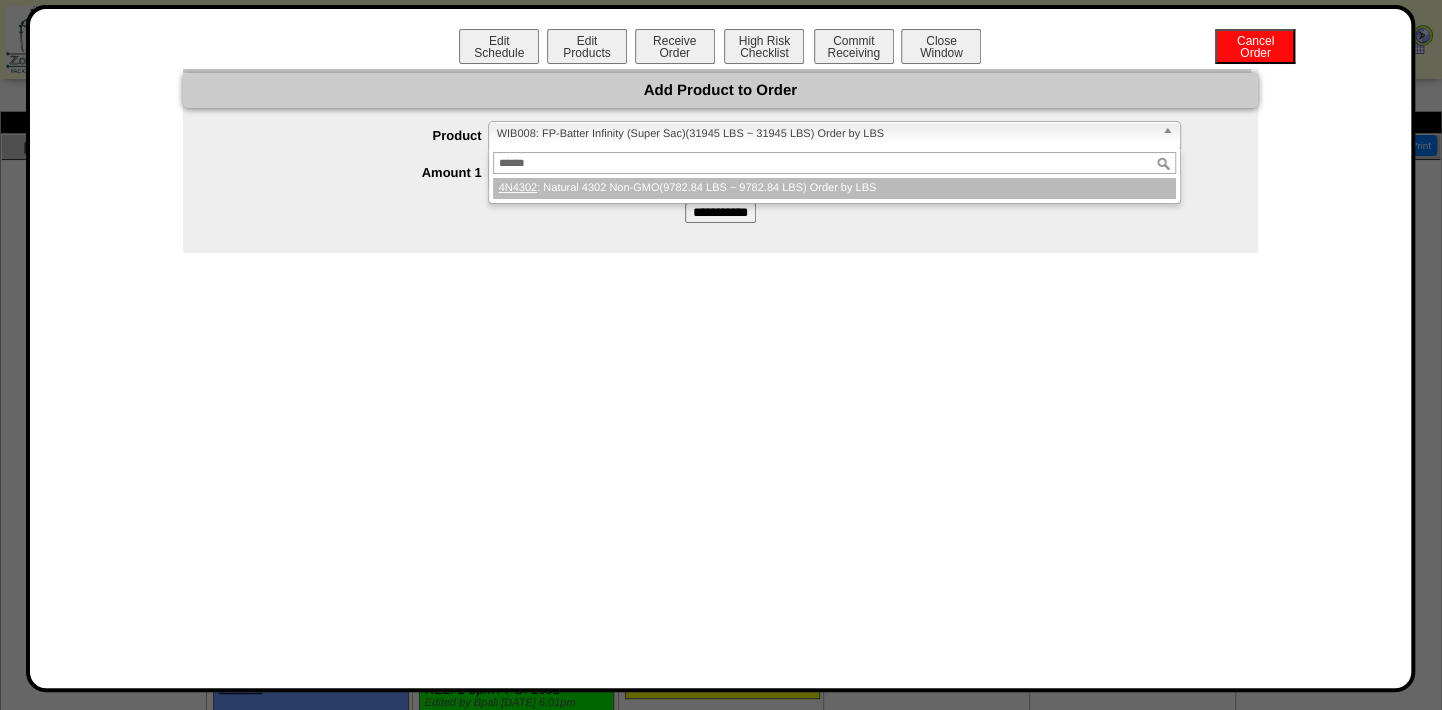 type on "******" 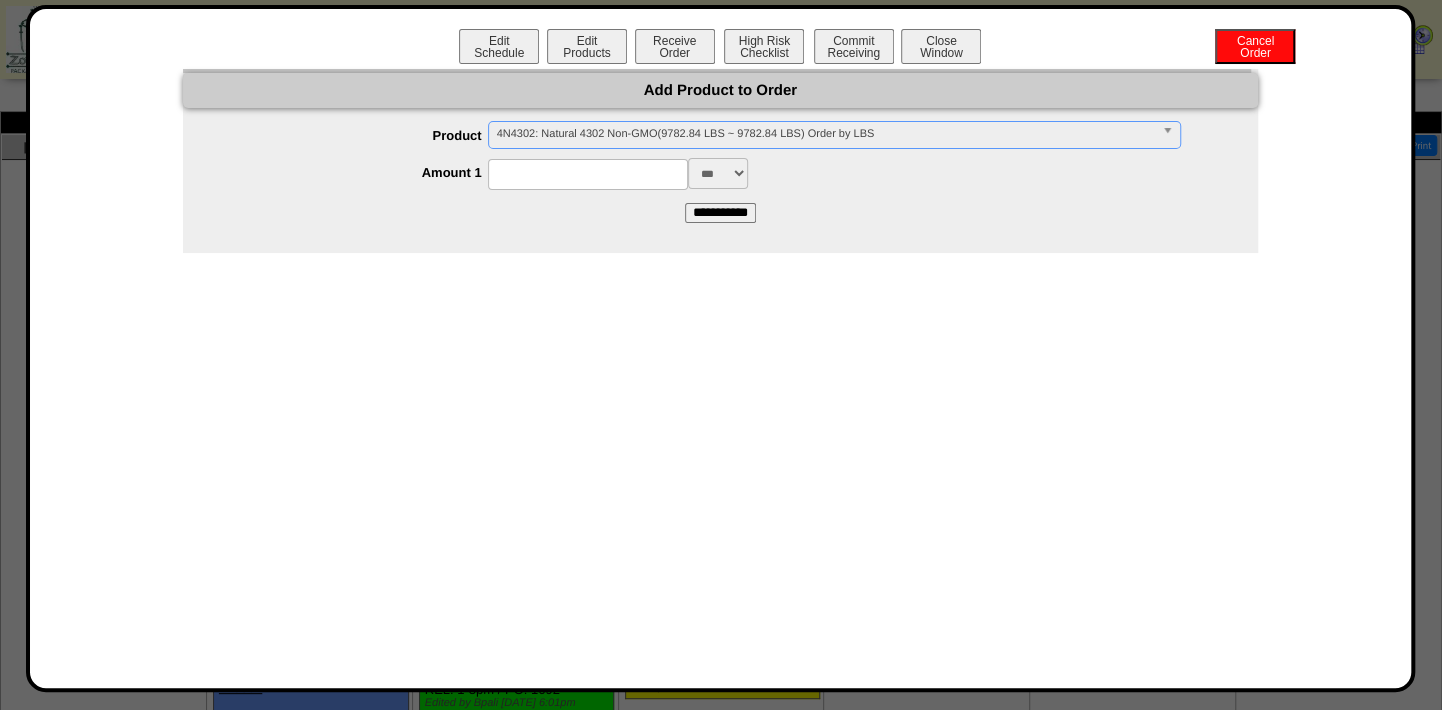 click at bounding box center (588, 174) 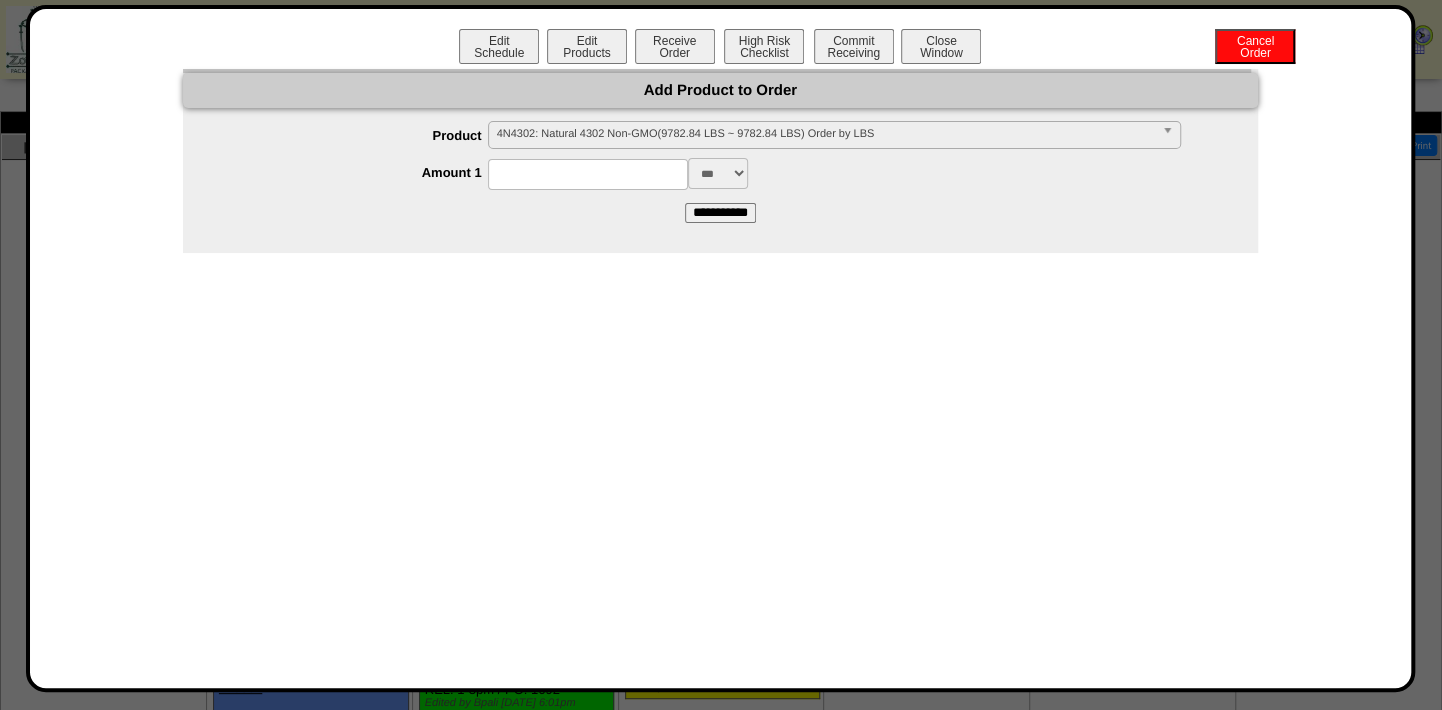click at bounding box center [588, 174] 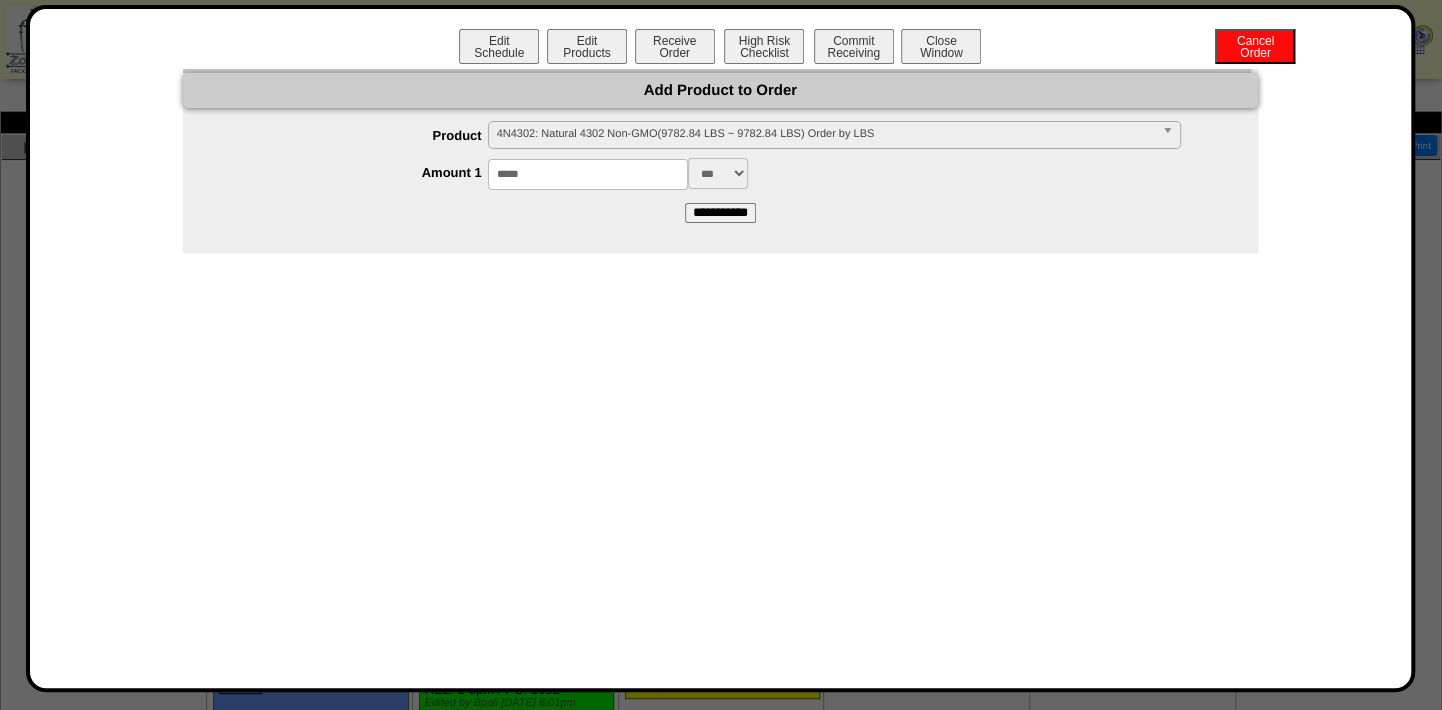 type on "*****" 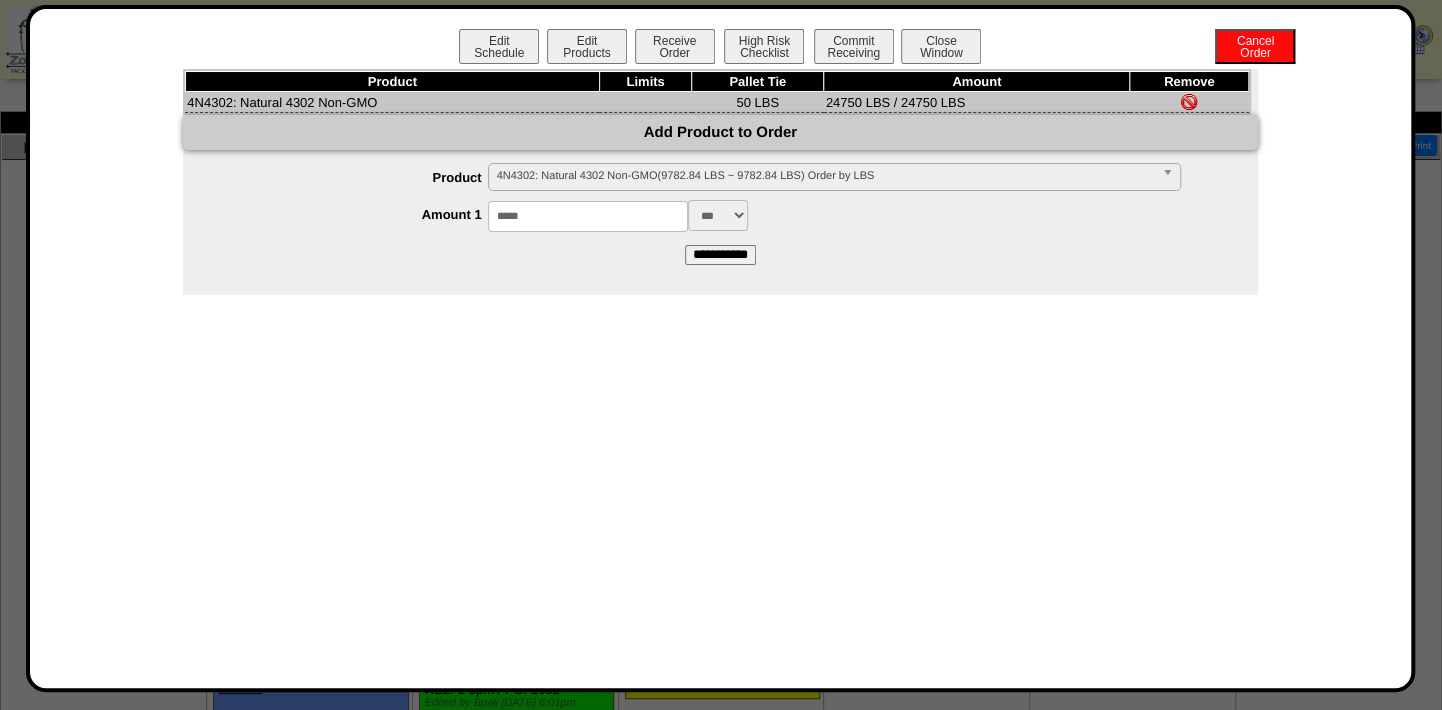 click on "4N4302: Natural 4302 Non-GMO(9782.84 LBS ~ 9782.84 LBS) Order by LBS" at bounding box center (825, 176) 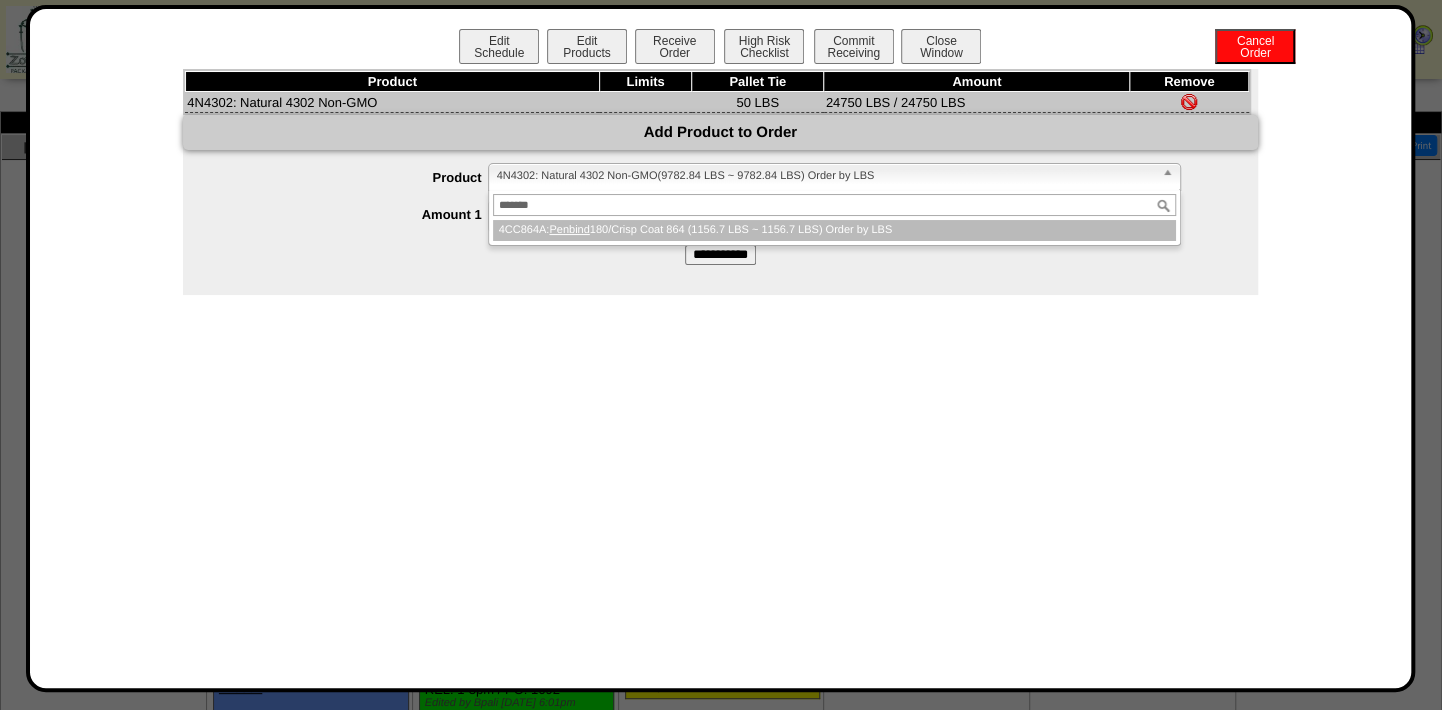 type on "*******" 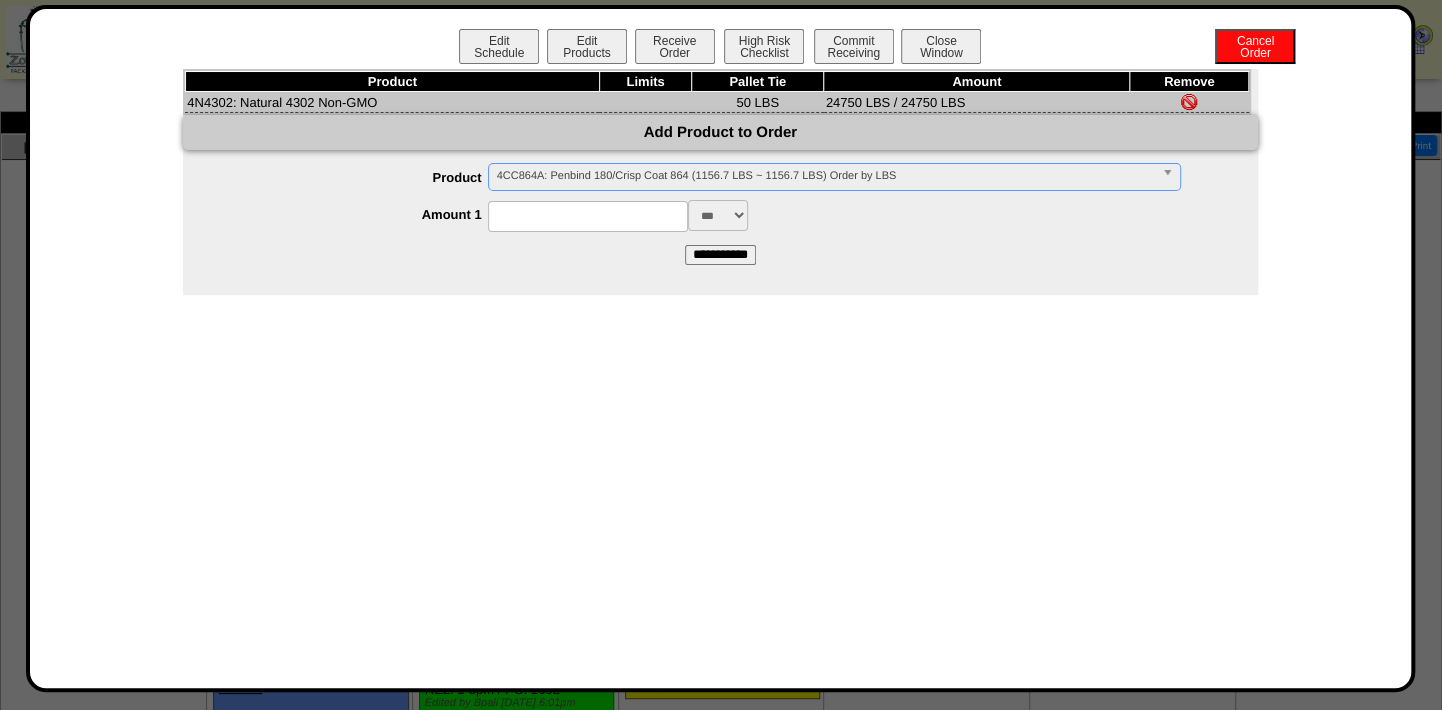 click at bounding box center (588, 216) 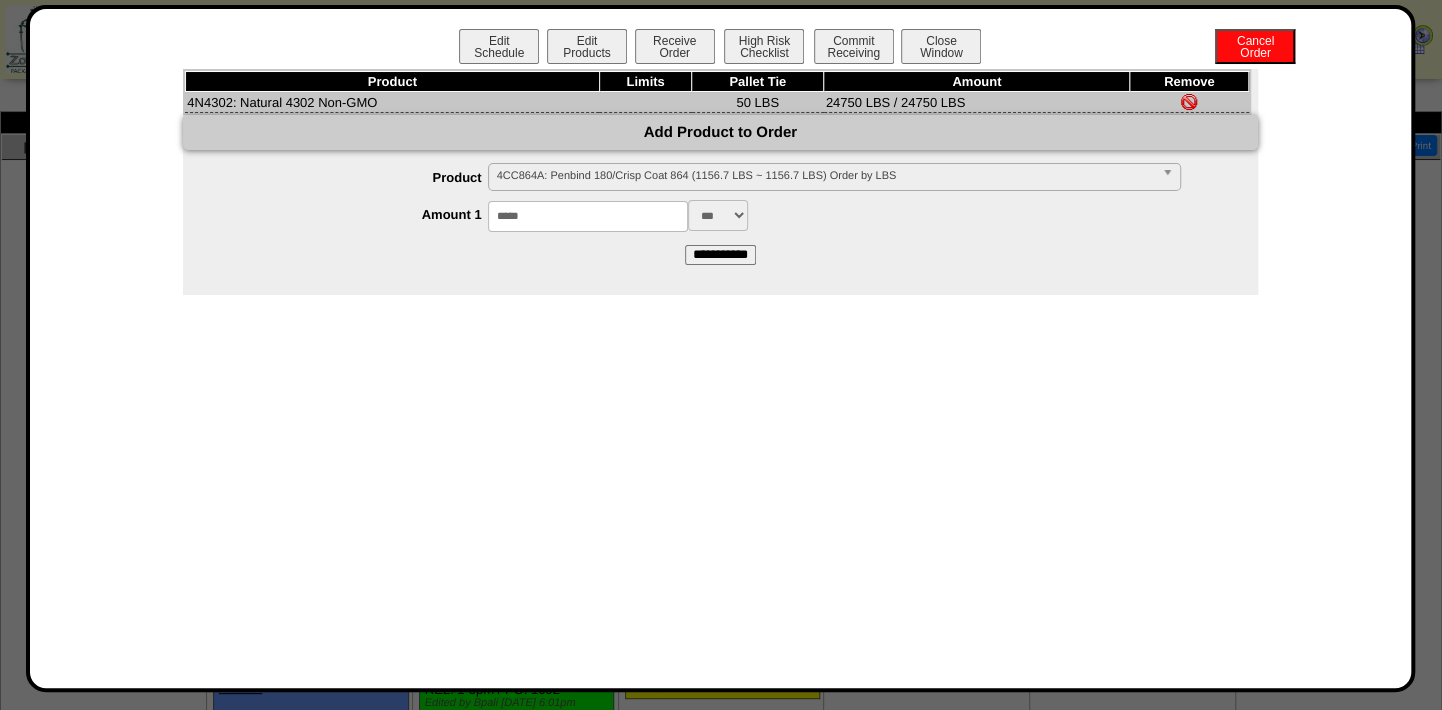 type on "*****" 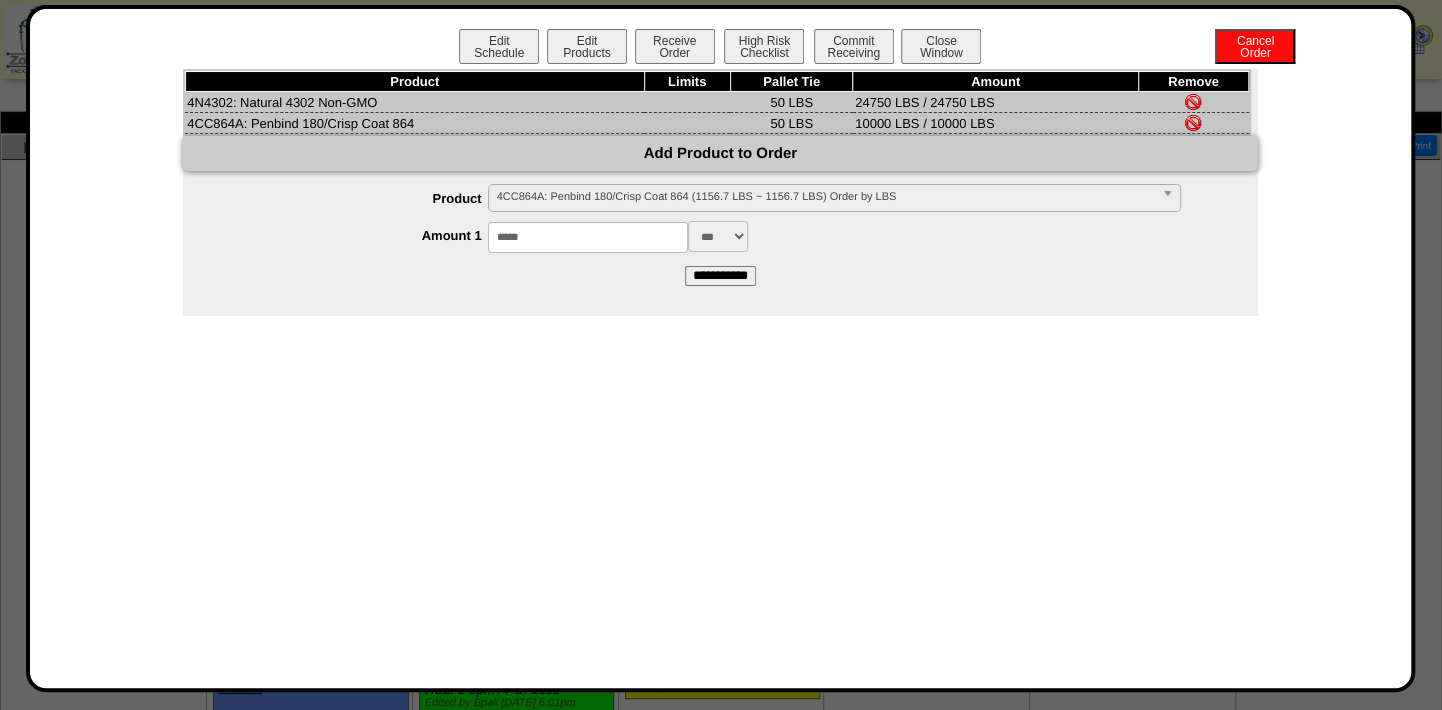 click on "4CC864A: Penbind 180/Crisp Coat 864 (1156.7 LBS ~ 1156.7 LBS) Order by LBS" at bounding box center [825, 197] 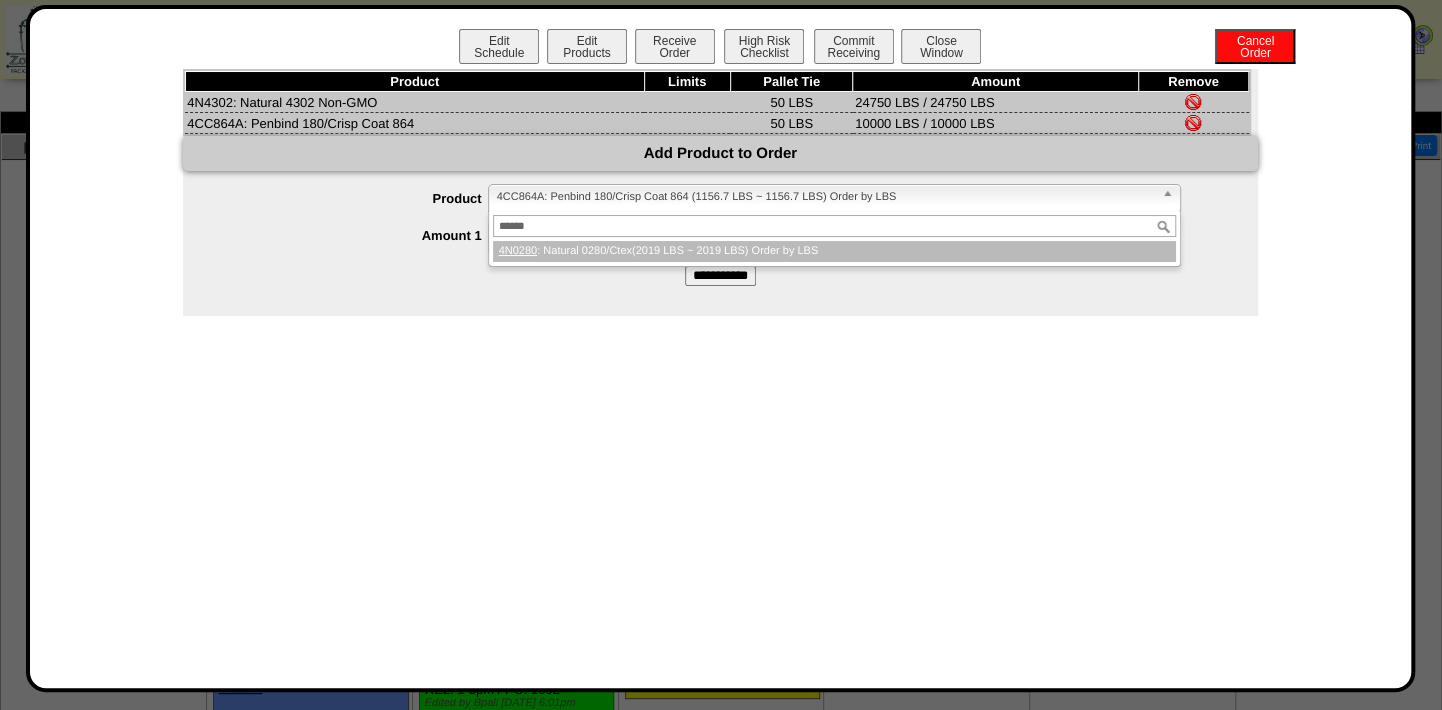 type on "******" 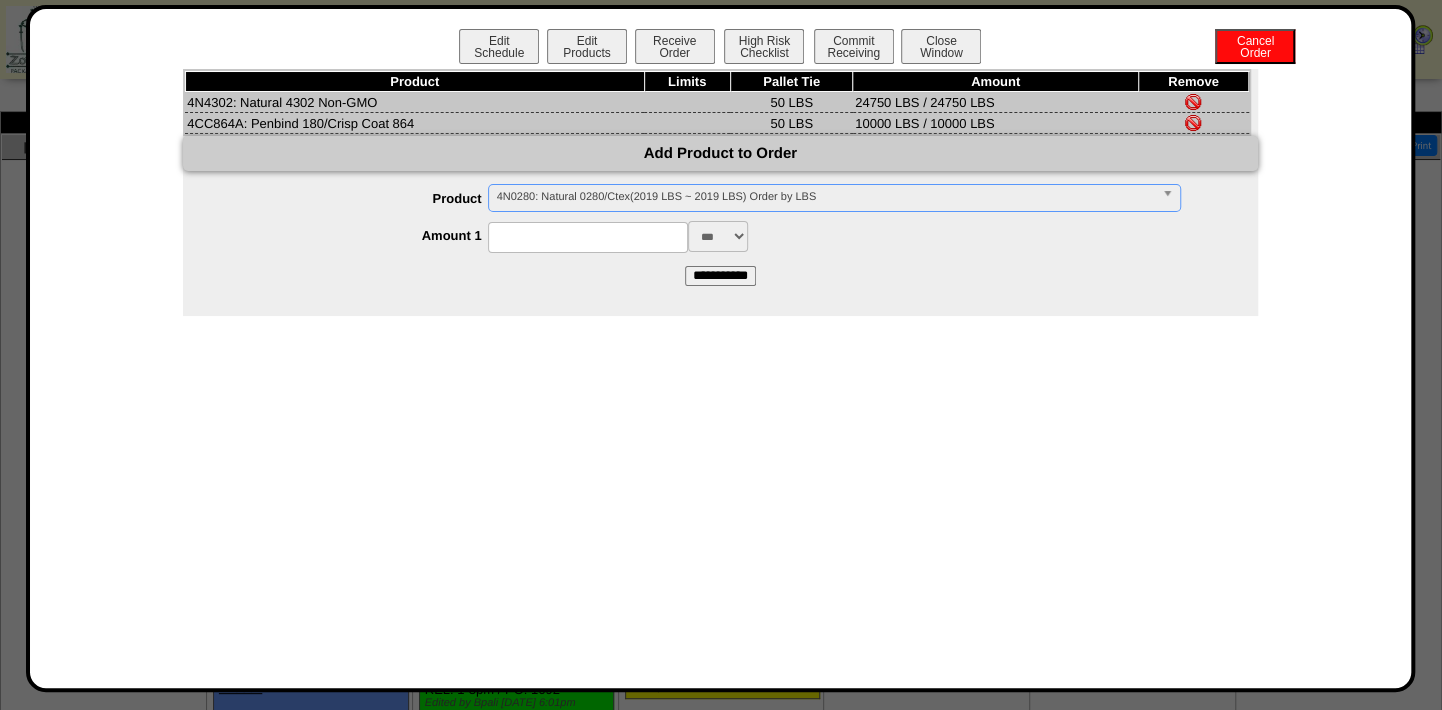 click at bounding box center (588, 237) 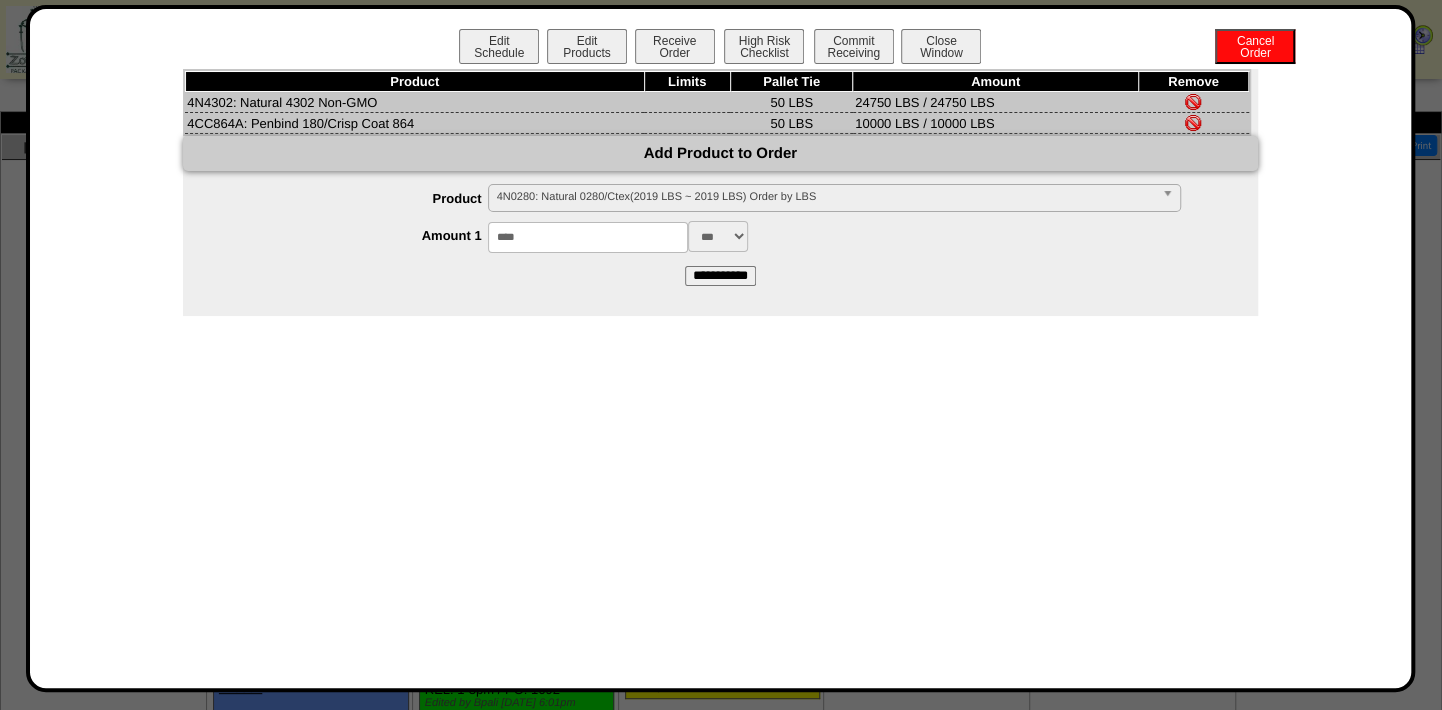 type on "****" 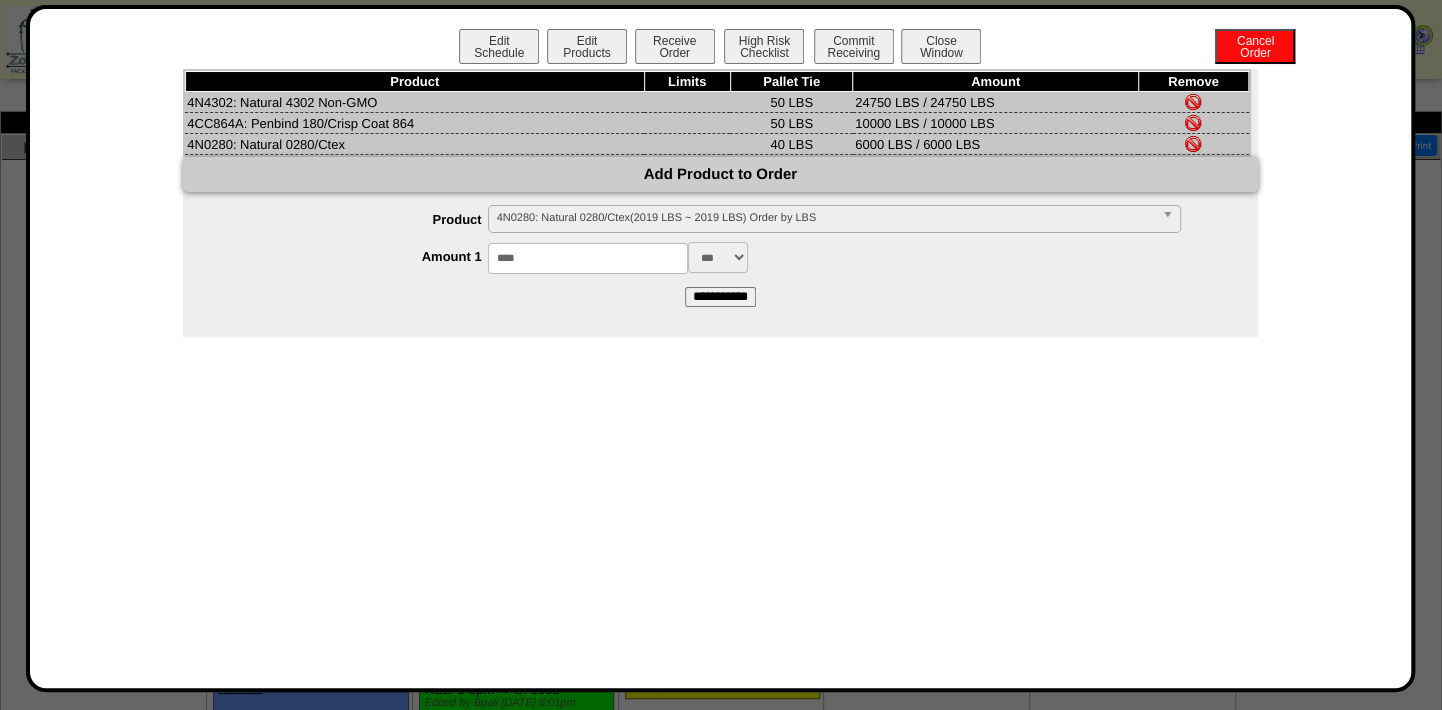 click on "4N0280: Natural 0280/Ctex(2019 LBS ~ 2019 LBS) Order by LBS" at bounding box center (825, 218) 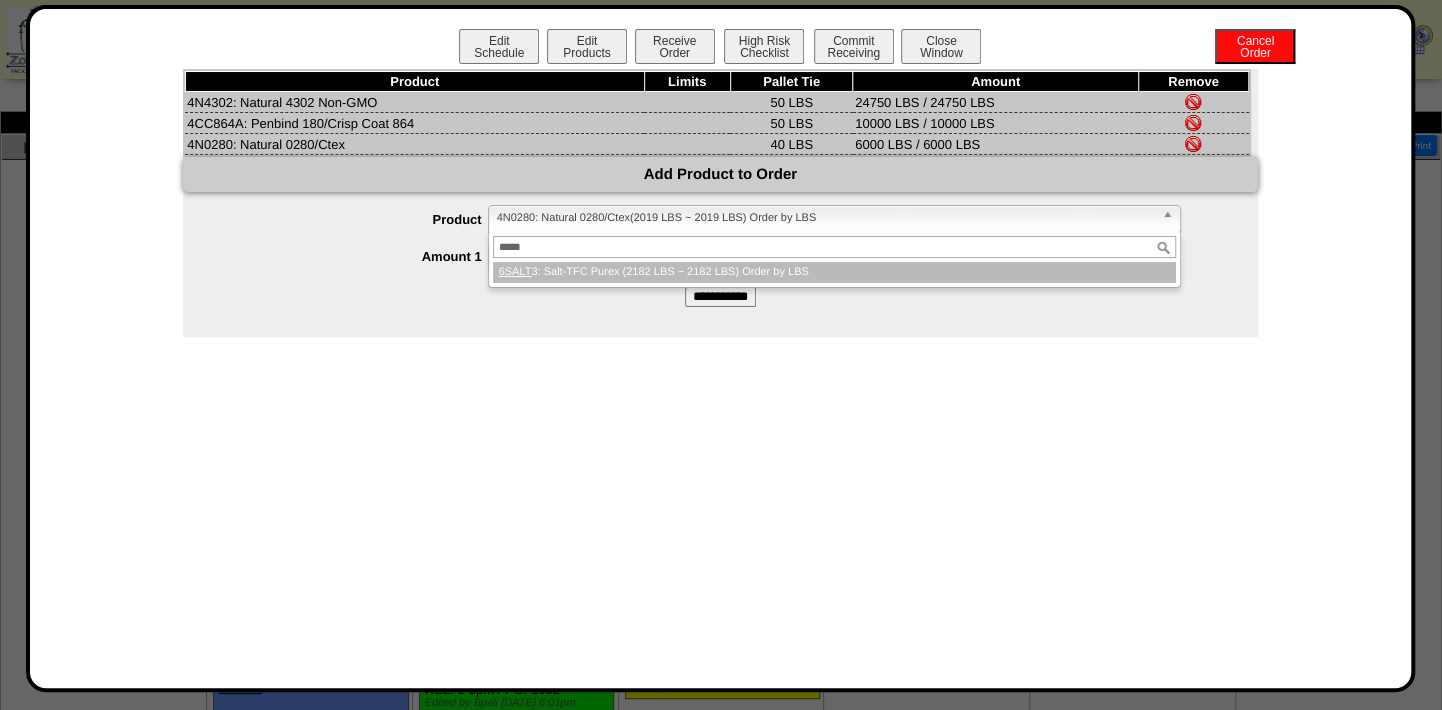 type on "*****" 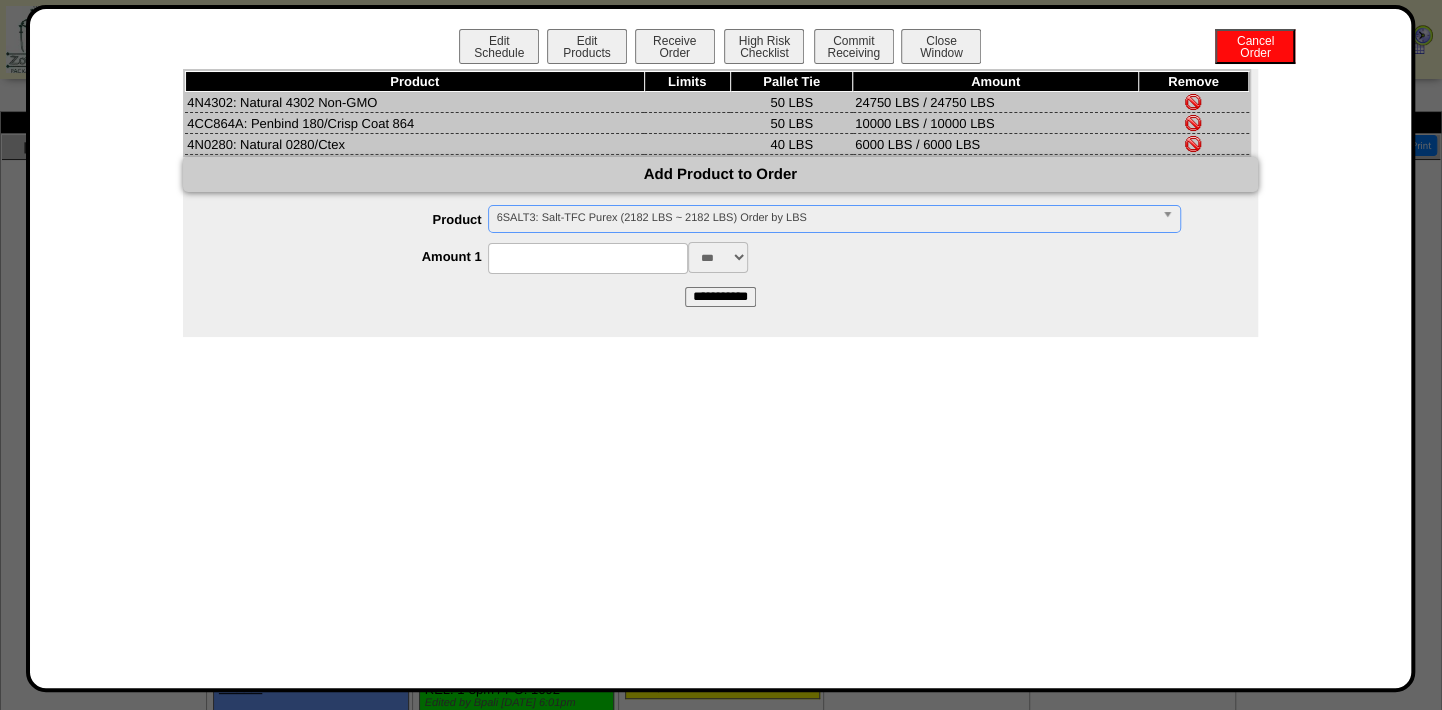 click at bounding box center [588, 258] 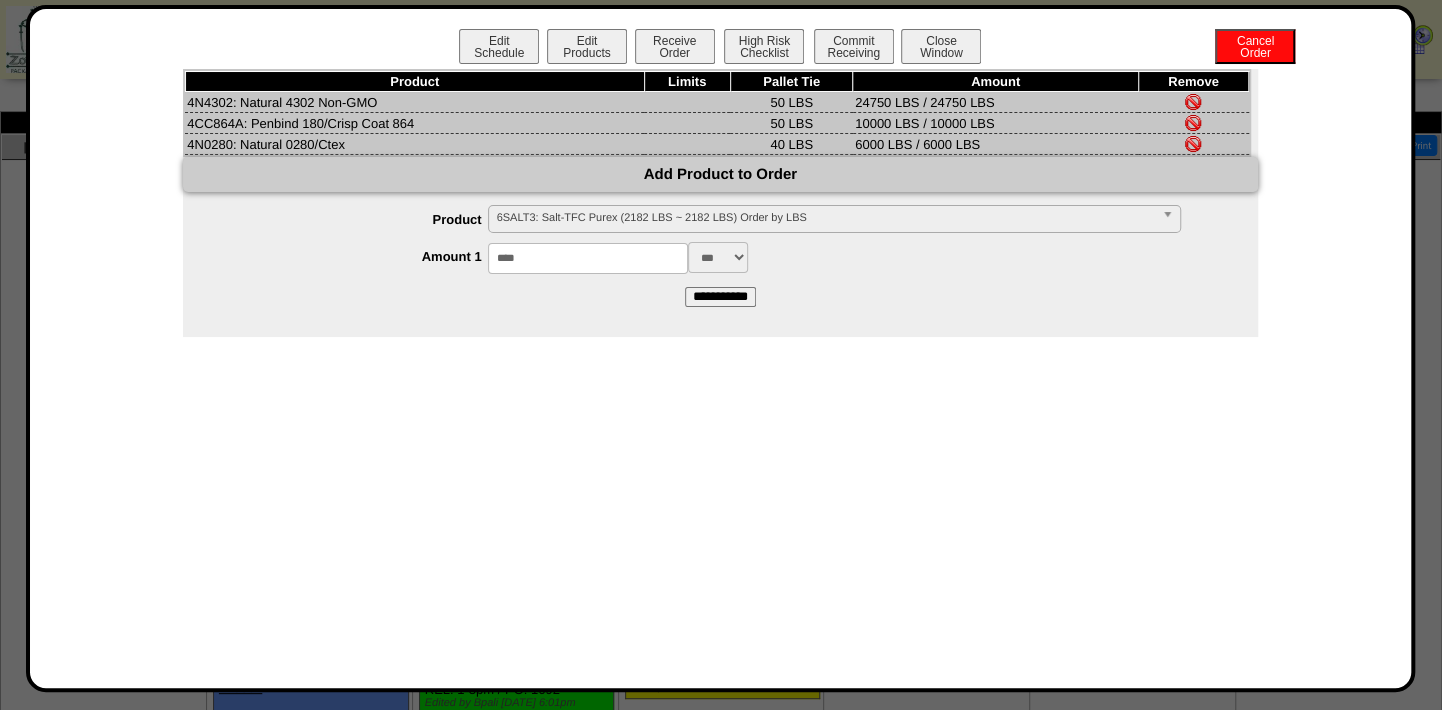 type on "****" 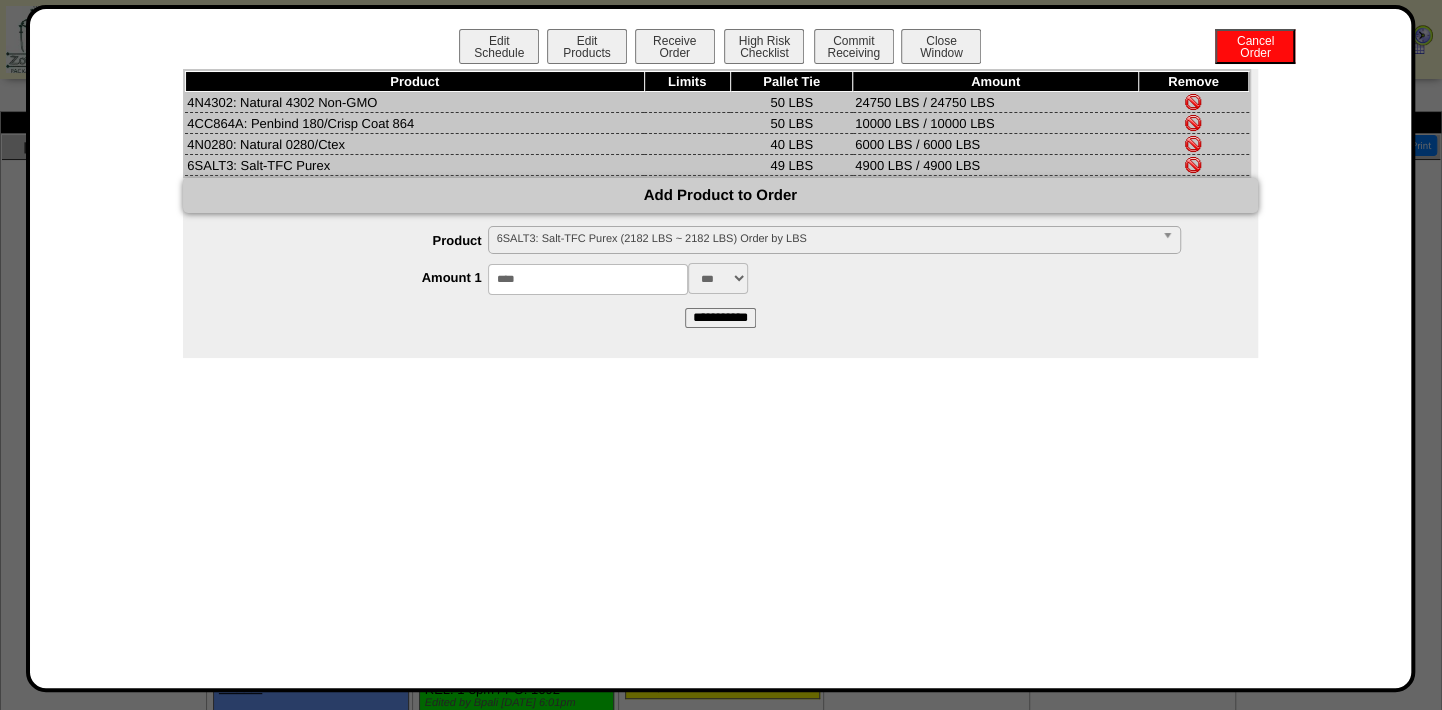 scroll, scrollTop: 137, scrollLeft: 0, axis: vertical 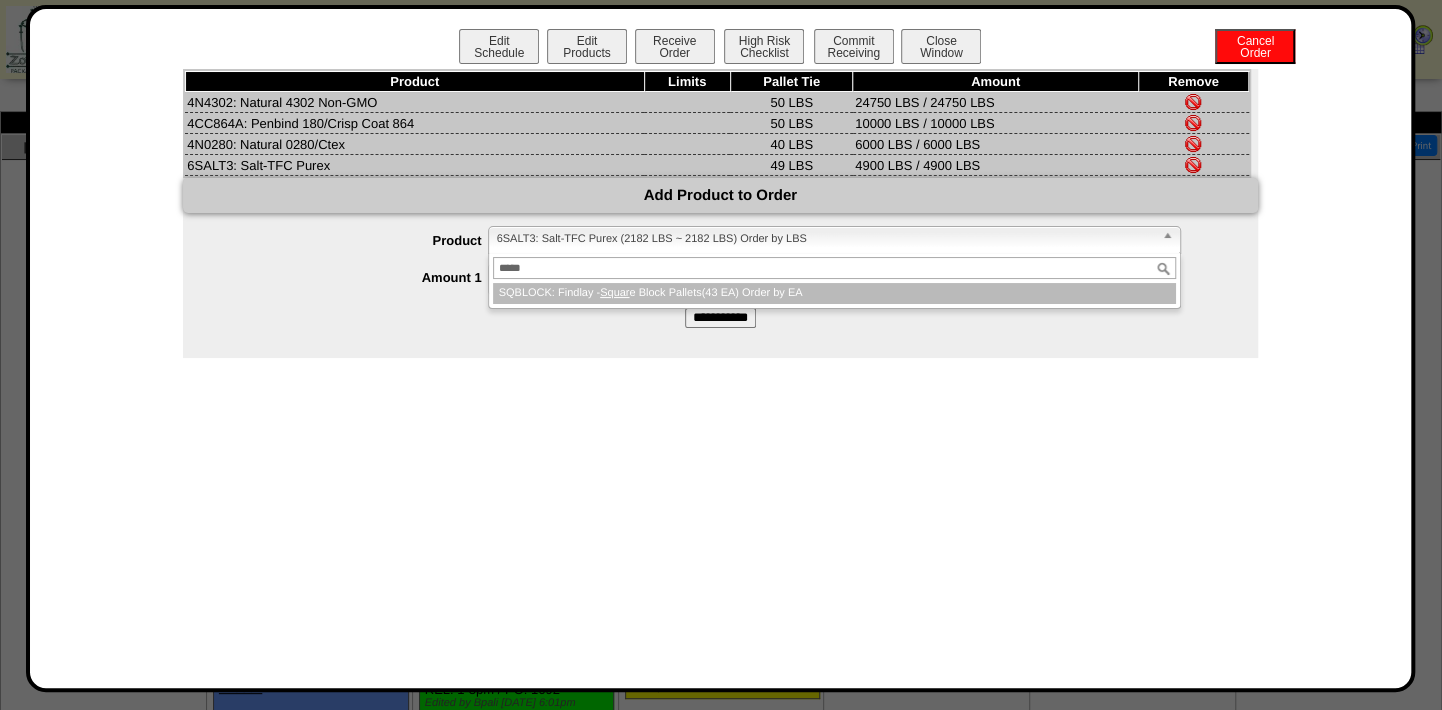 type on "*****" 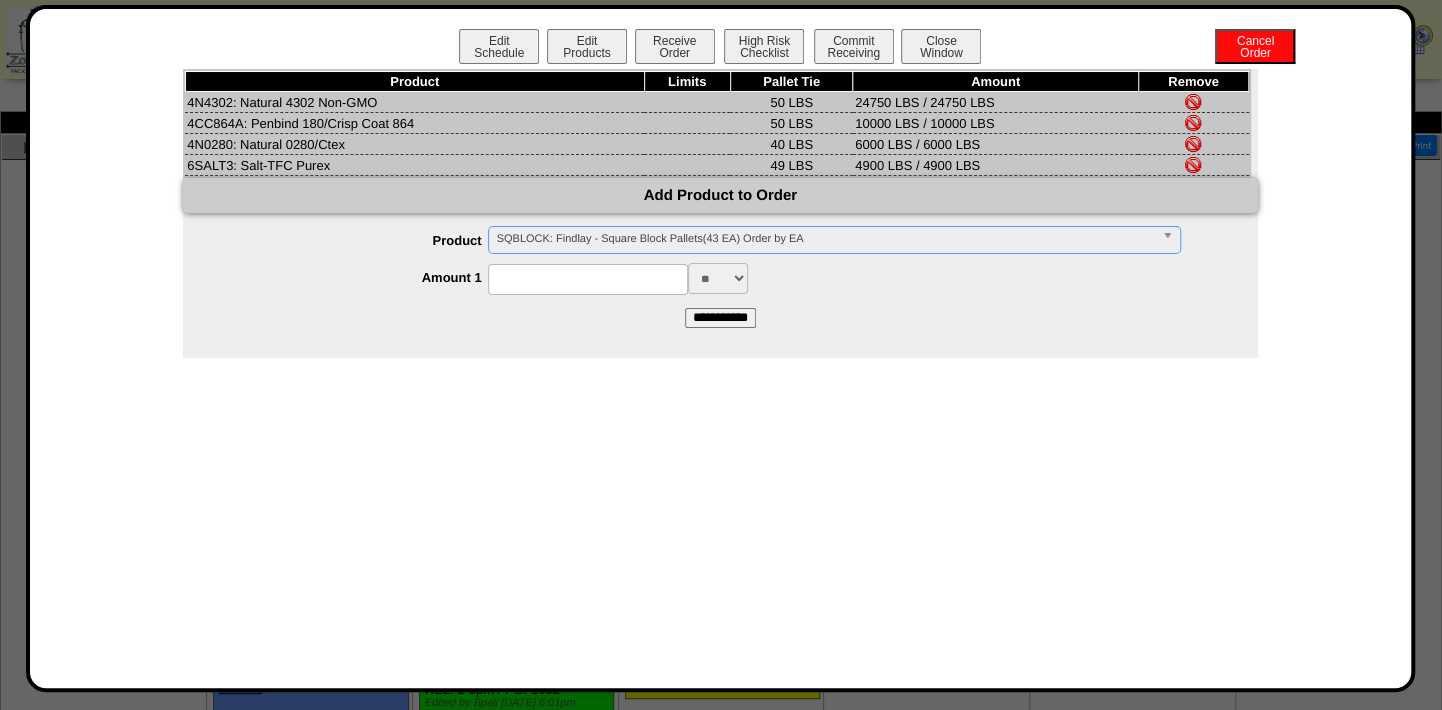 click at bounding box center (588, 279) 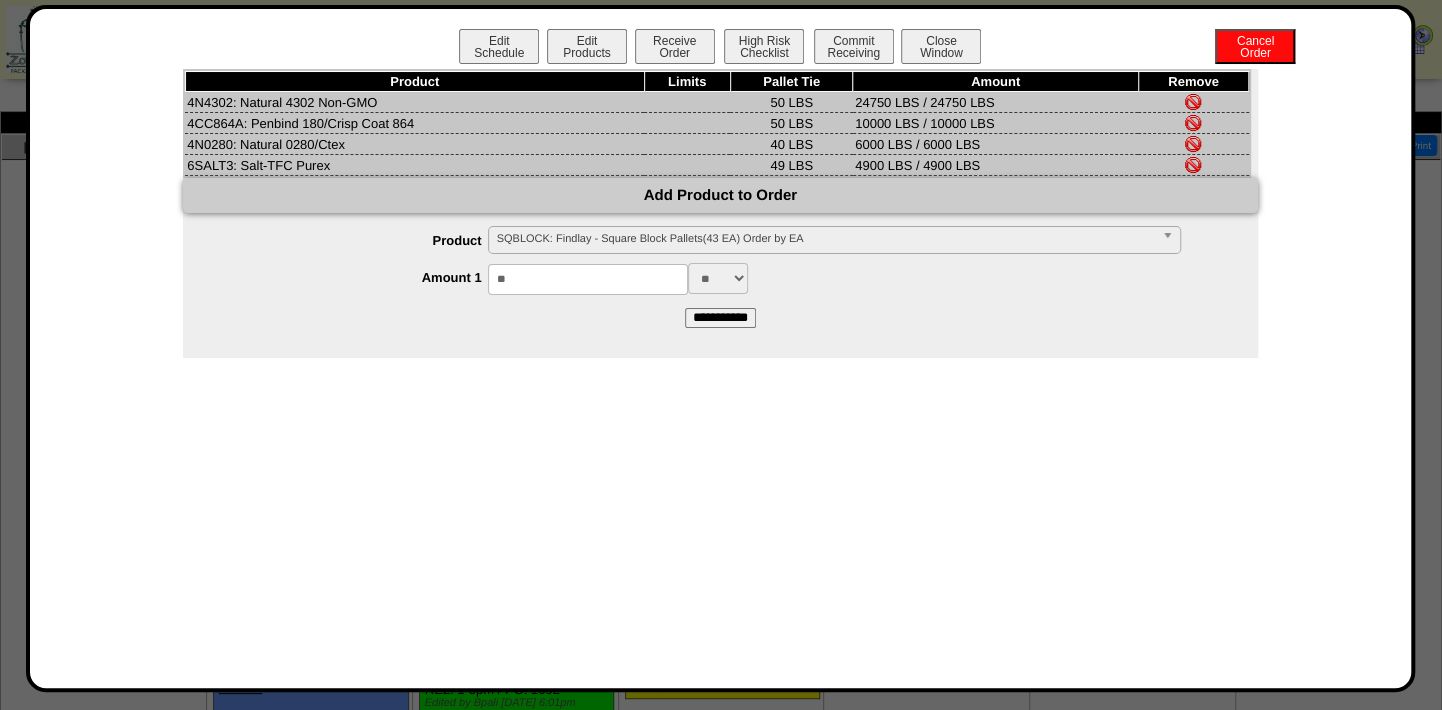type on "**" 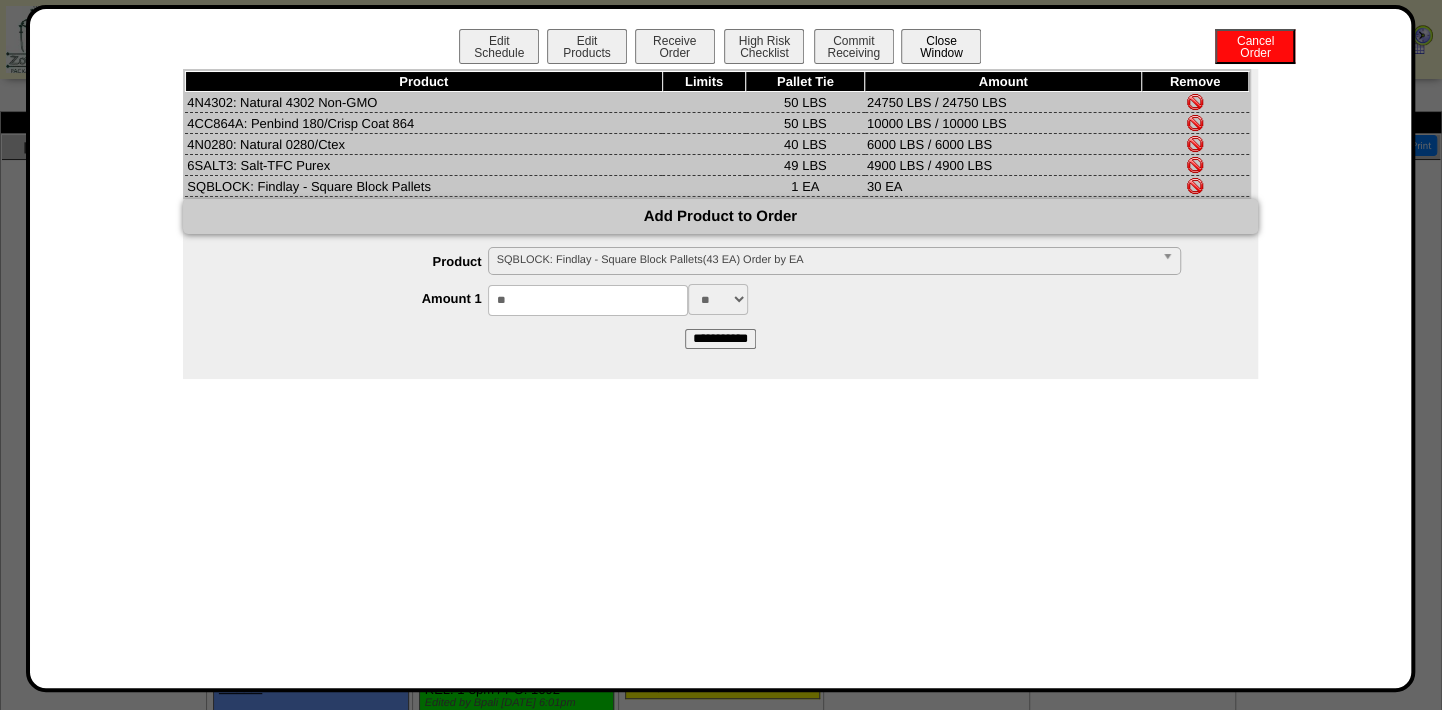 click on "Close Window" at bounding box center [941, 46] 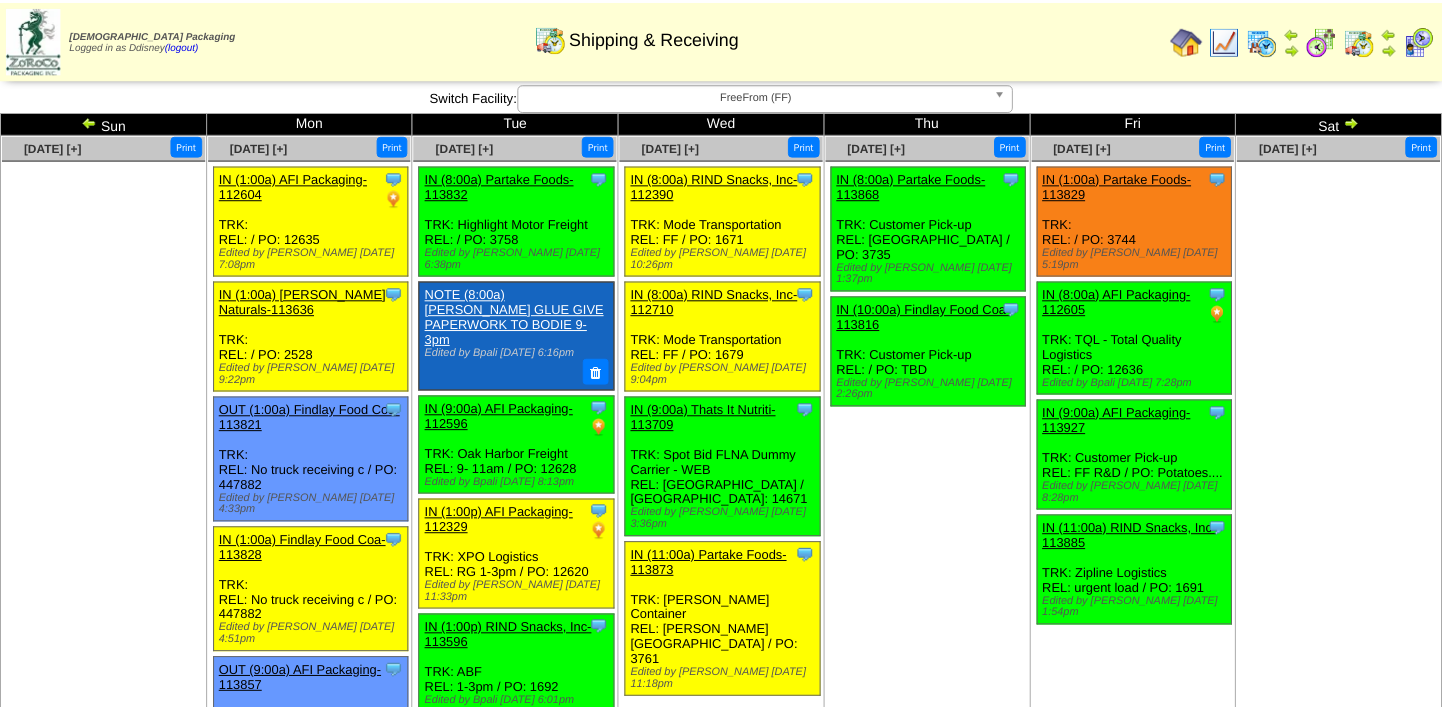 scroll, scrollTop: 0, scrollLeft: 0, axis: both 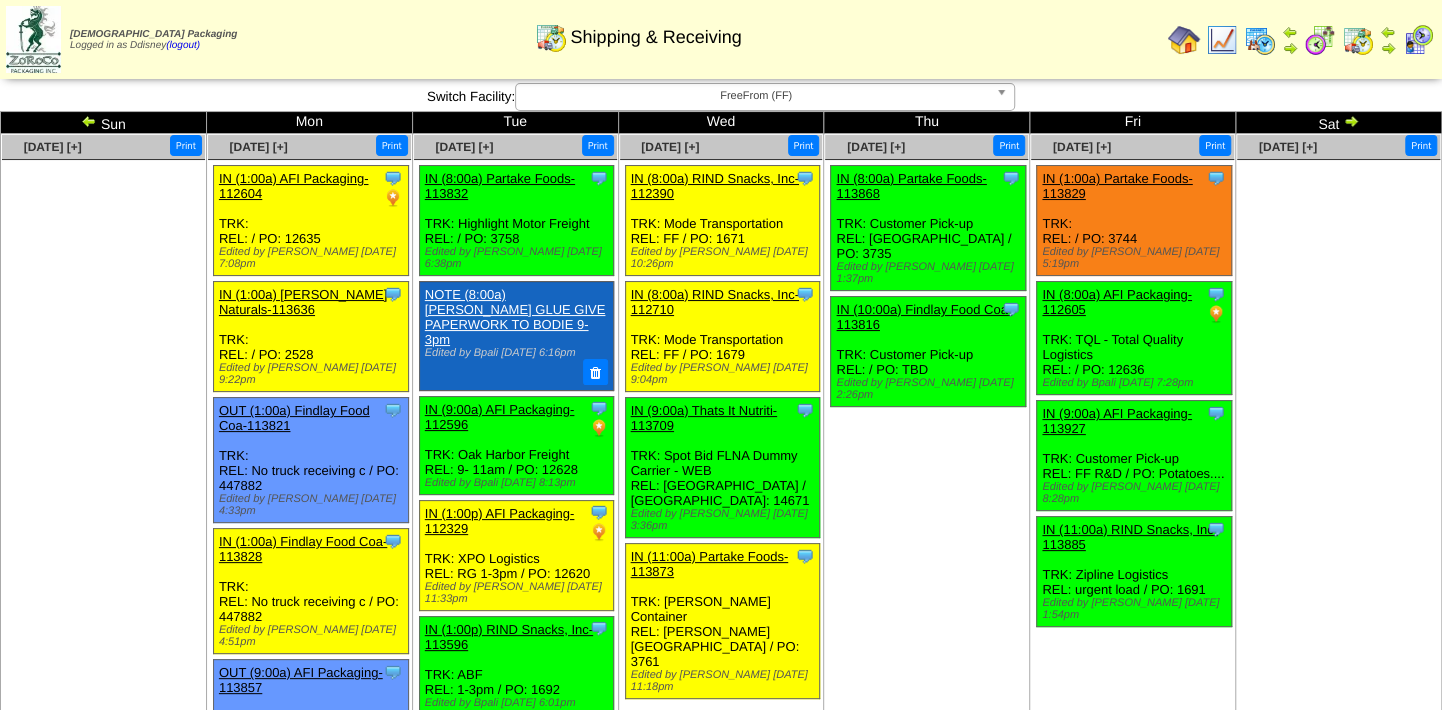 click at bounding box center (1222, 40) 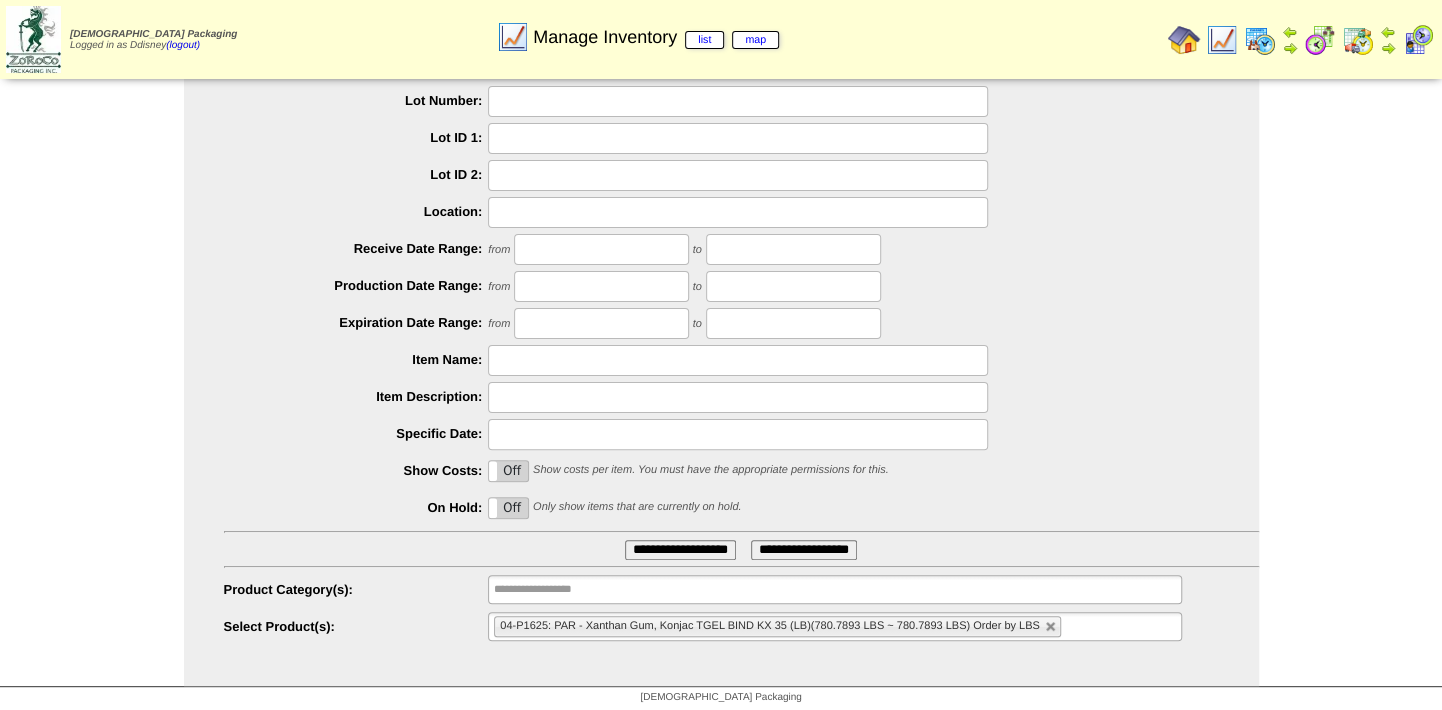 scroll, scrollTop: 123, scrollLeft: 0, axis: vertical 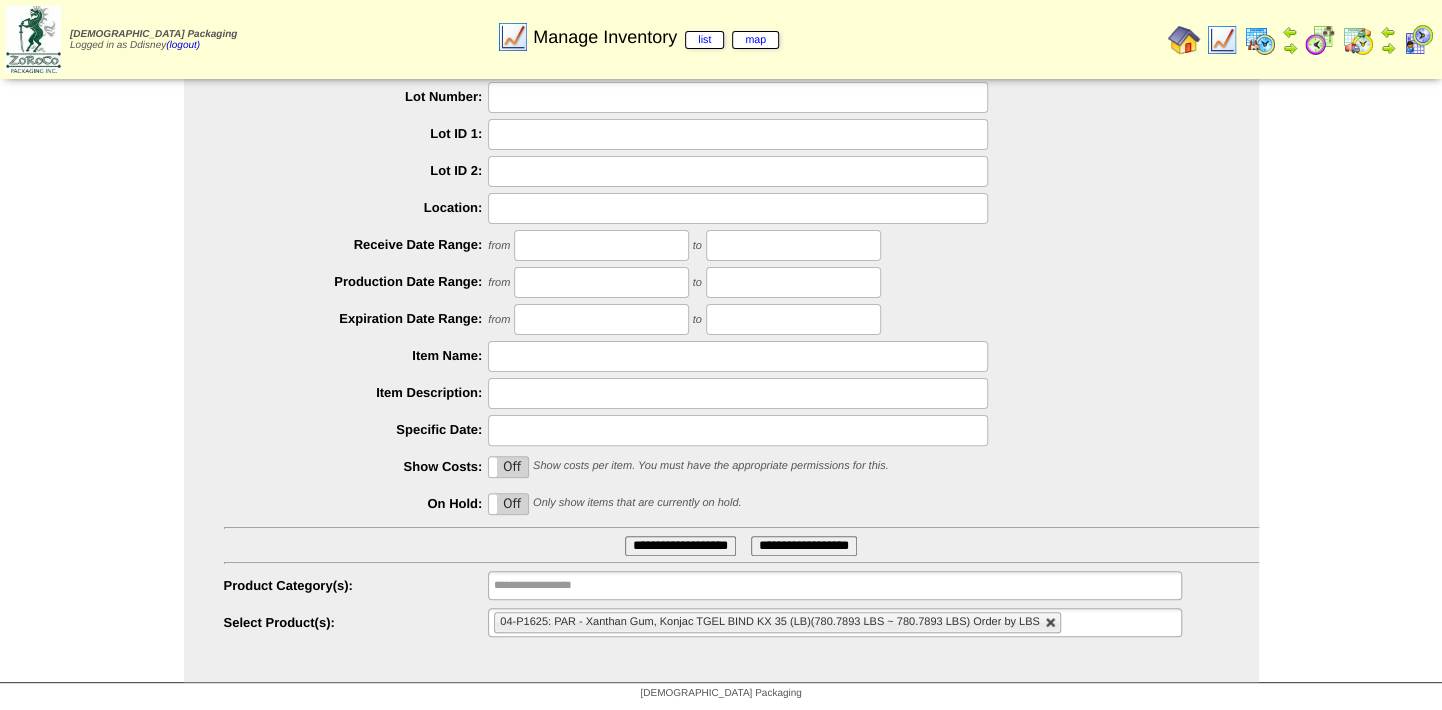 click at bounding box center [1051, 623] 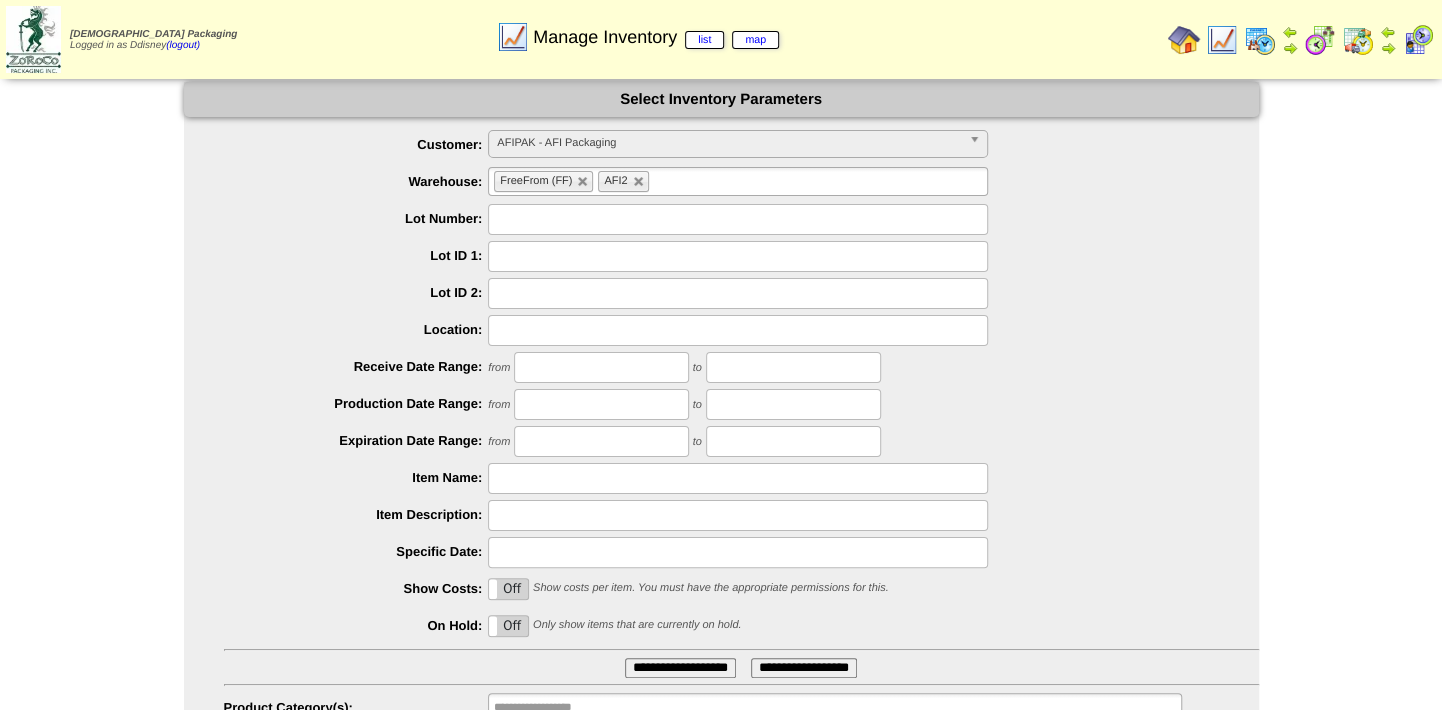 scroll, scrollTop: 0, scrollLeft: 0, axis: both 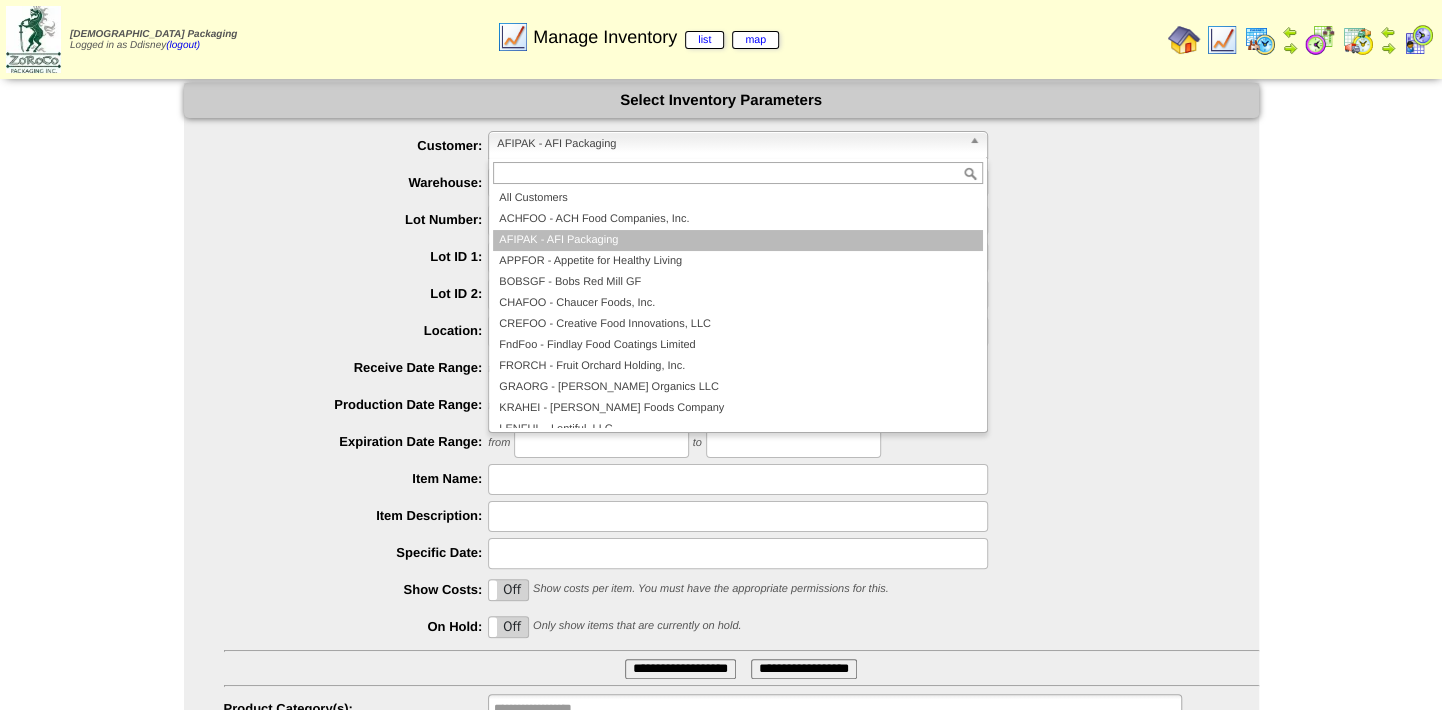 click on "AFIPAK - AFI Packaging" at bounding box center [729, 144] 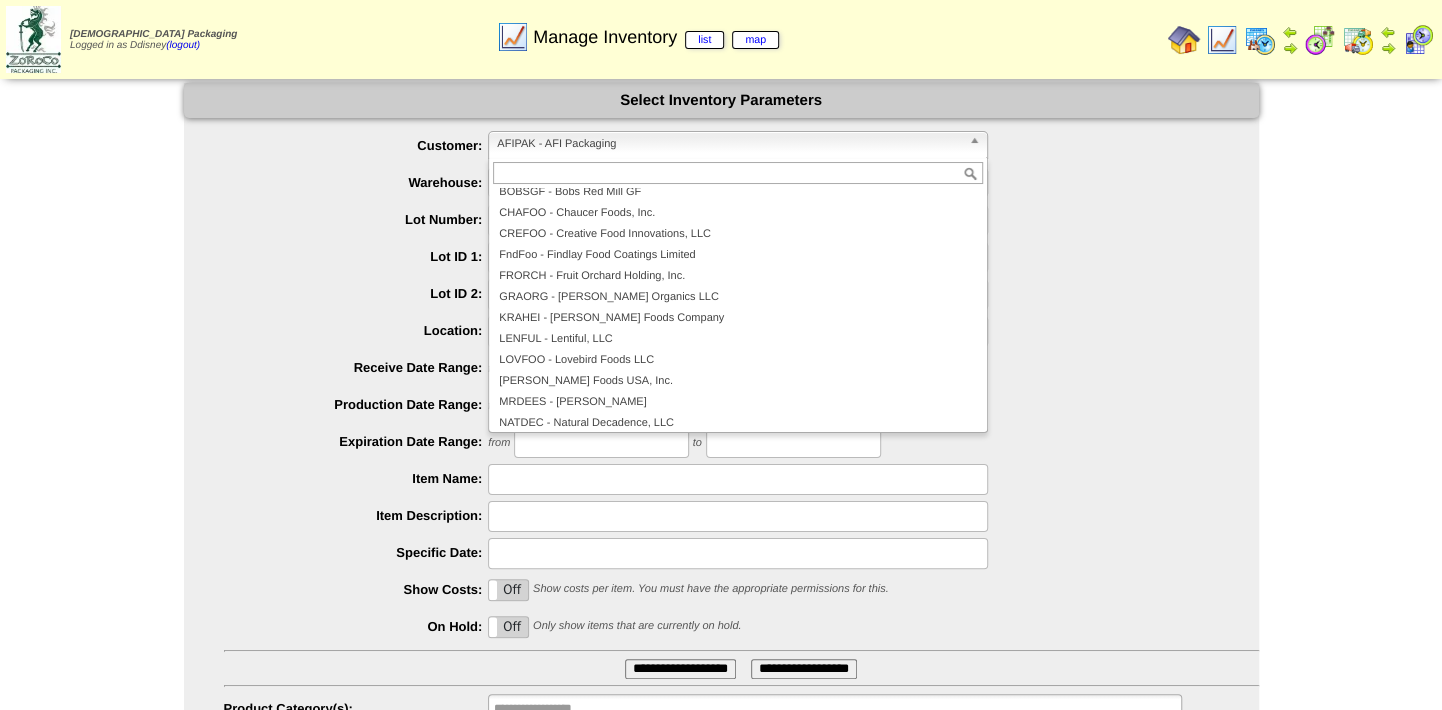 scroll, scrollTop: 181, scrollLeft: 0, axis: vertical 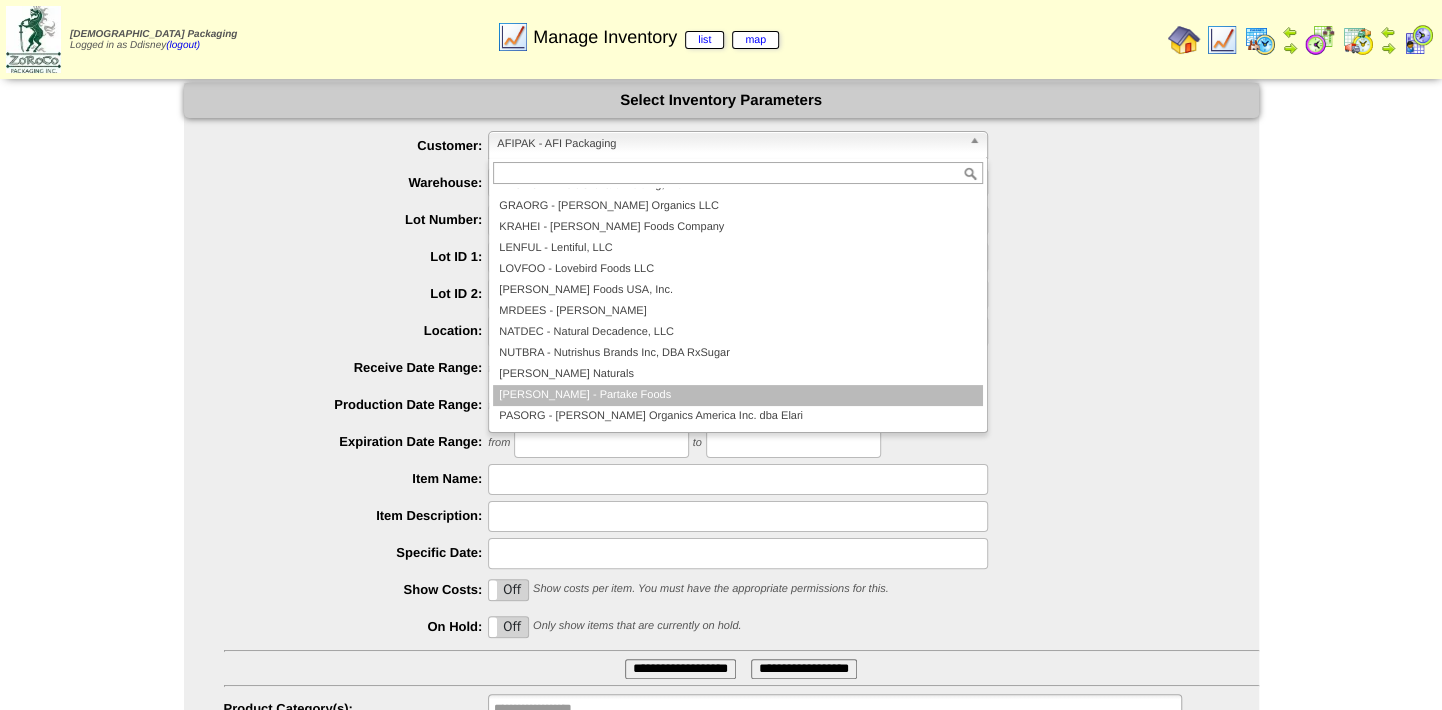 click on "[PERSON_NAME] - Partake Foods" at bounding box center (738, 395) 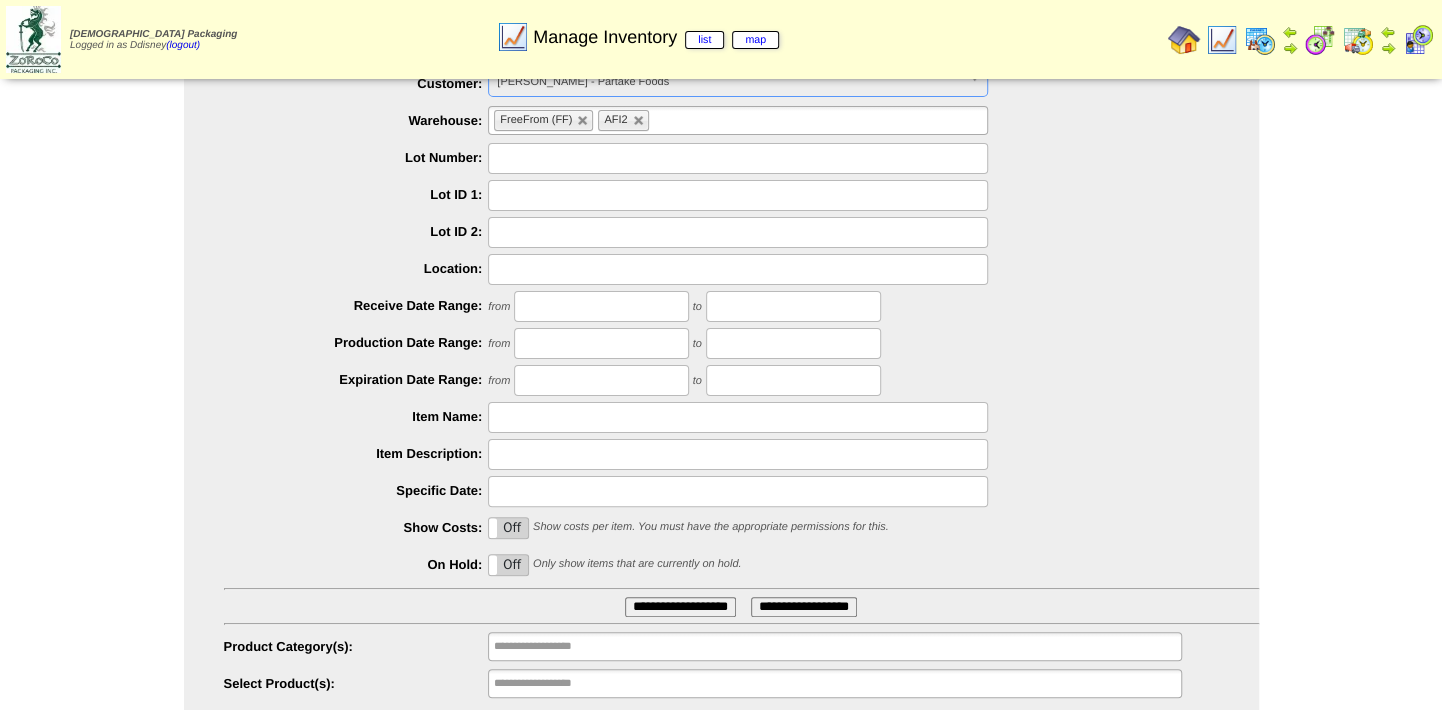 scroll, scrollTop: 123, scrollLeft: 0, axis: vertical 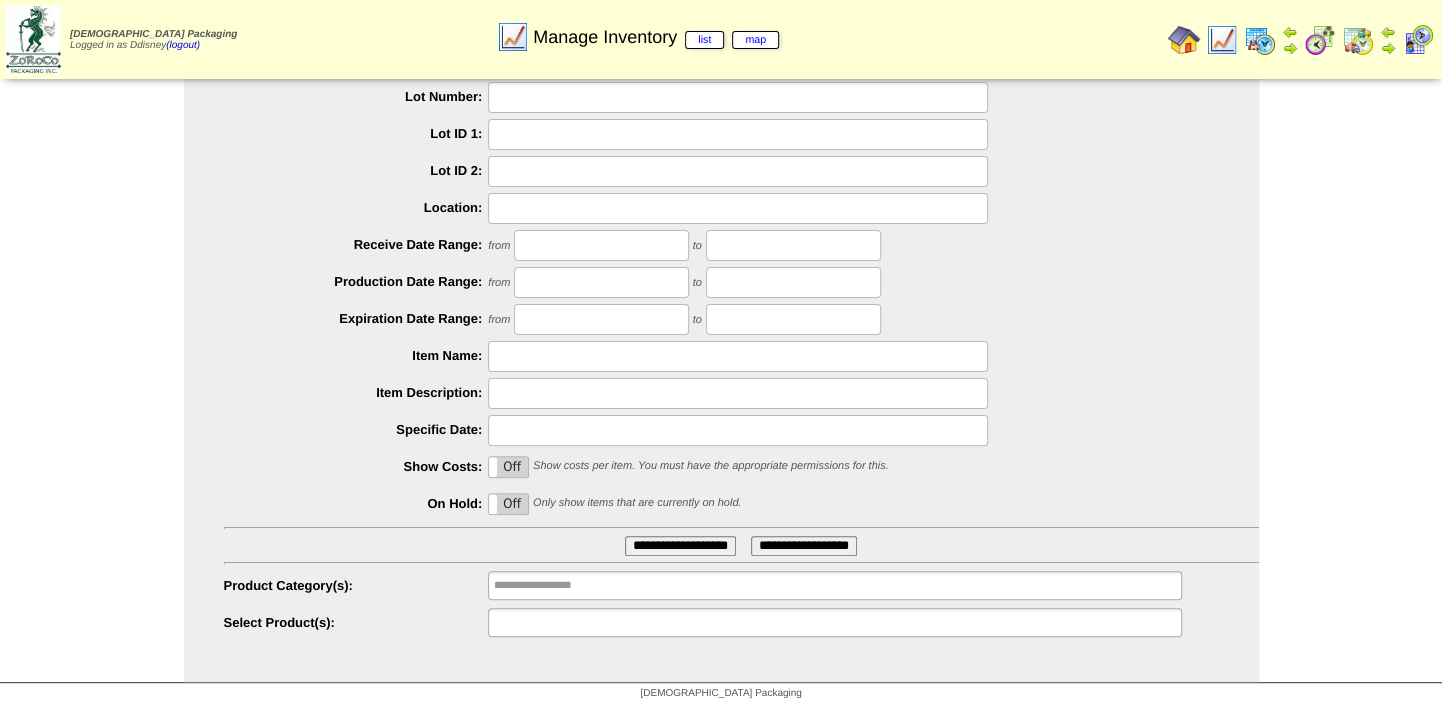 click at bounding box center (558, 622) 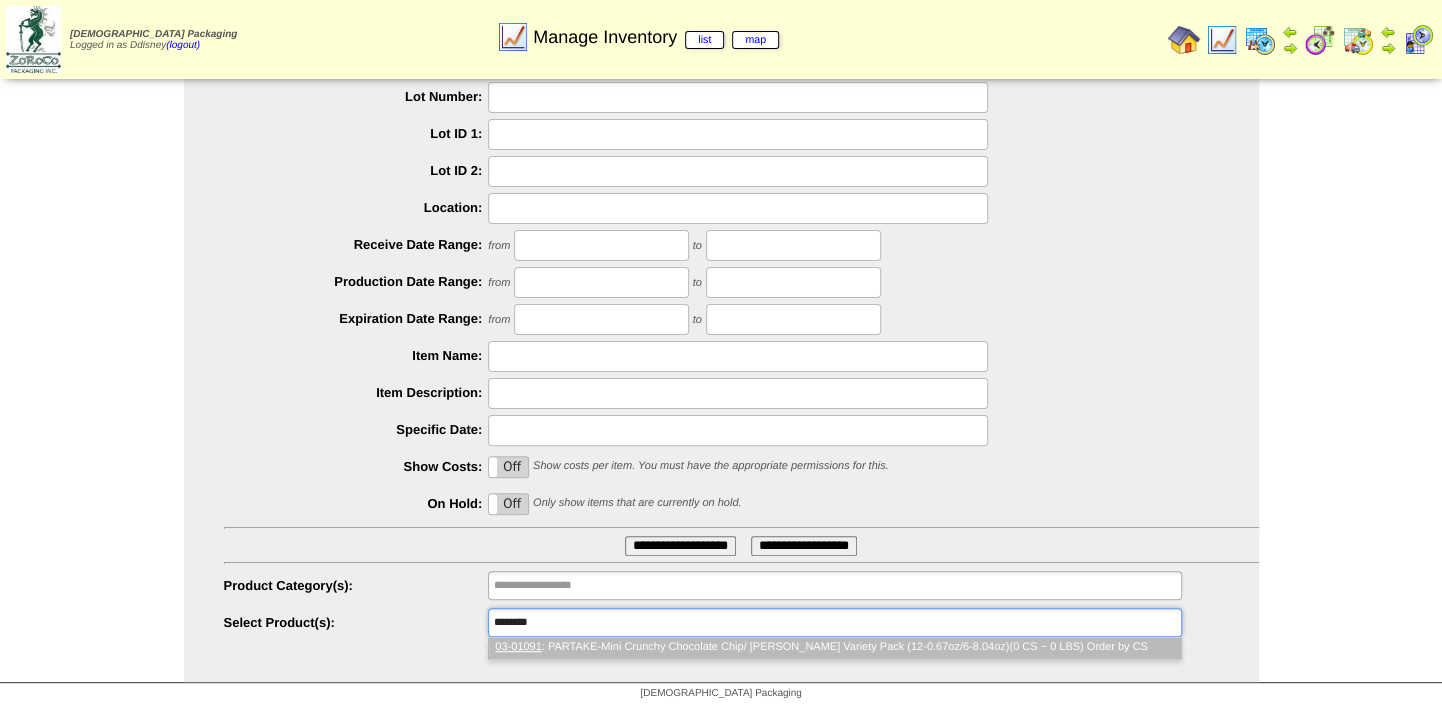 type on "********" 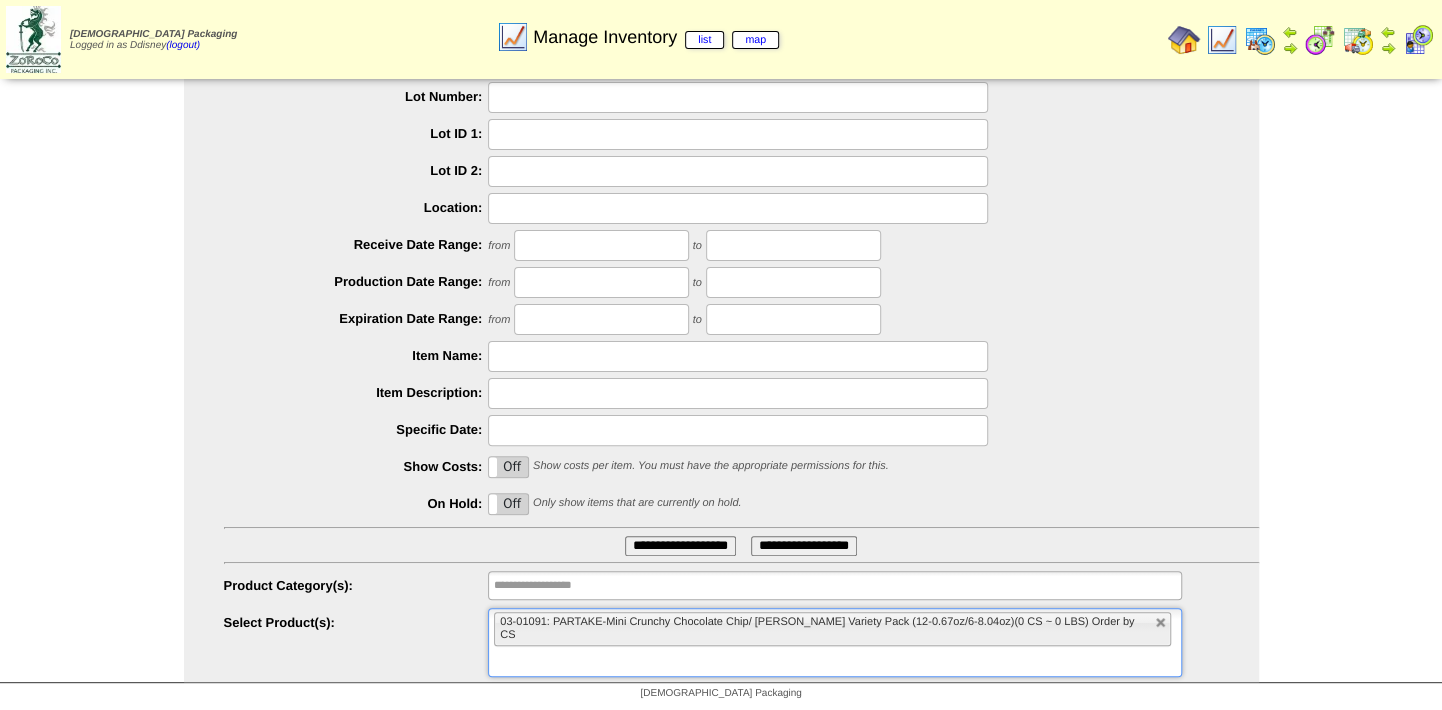 click on "**********" at bounding box center (680, 546) 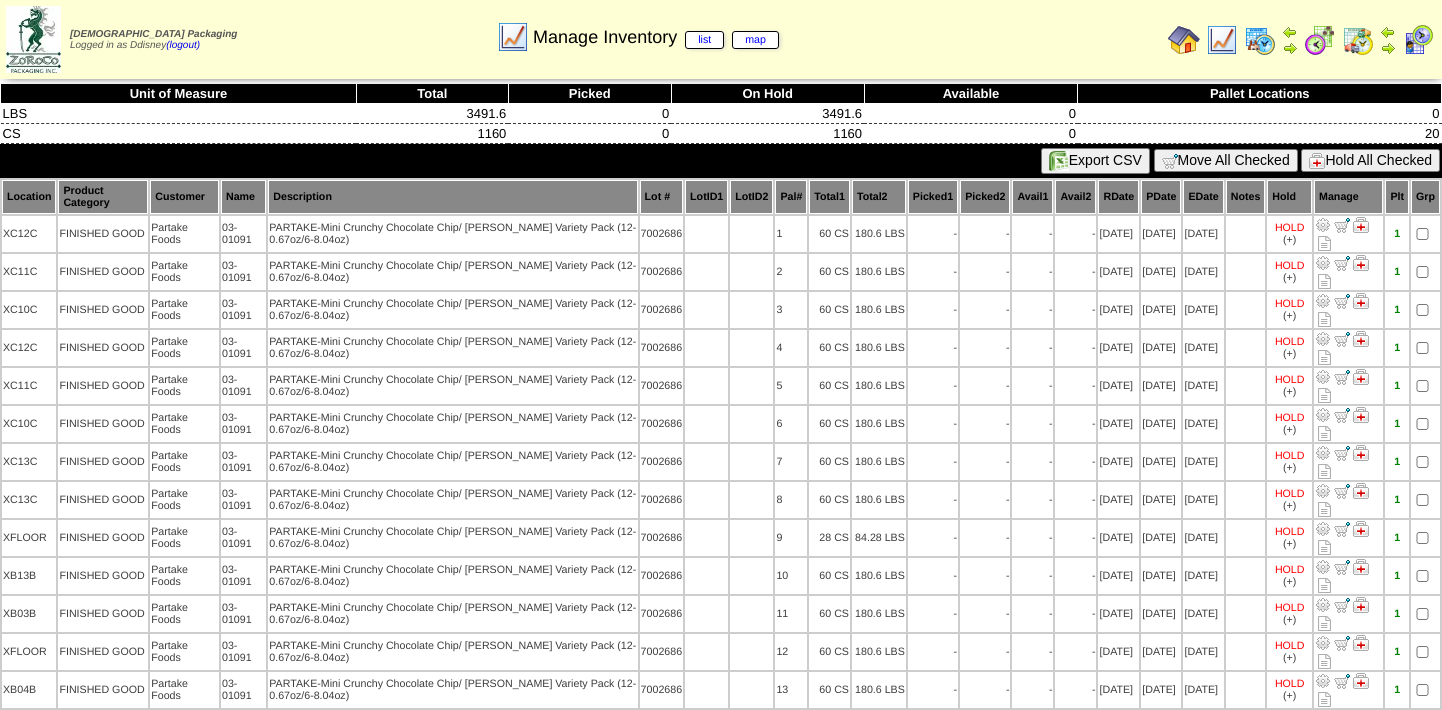 scroll, scrollTop: 0, scrollLeft: 0, axis: both 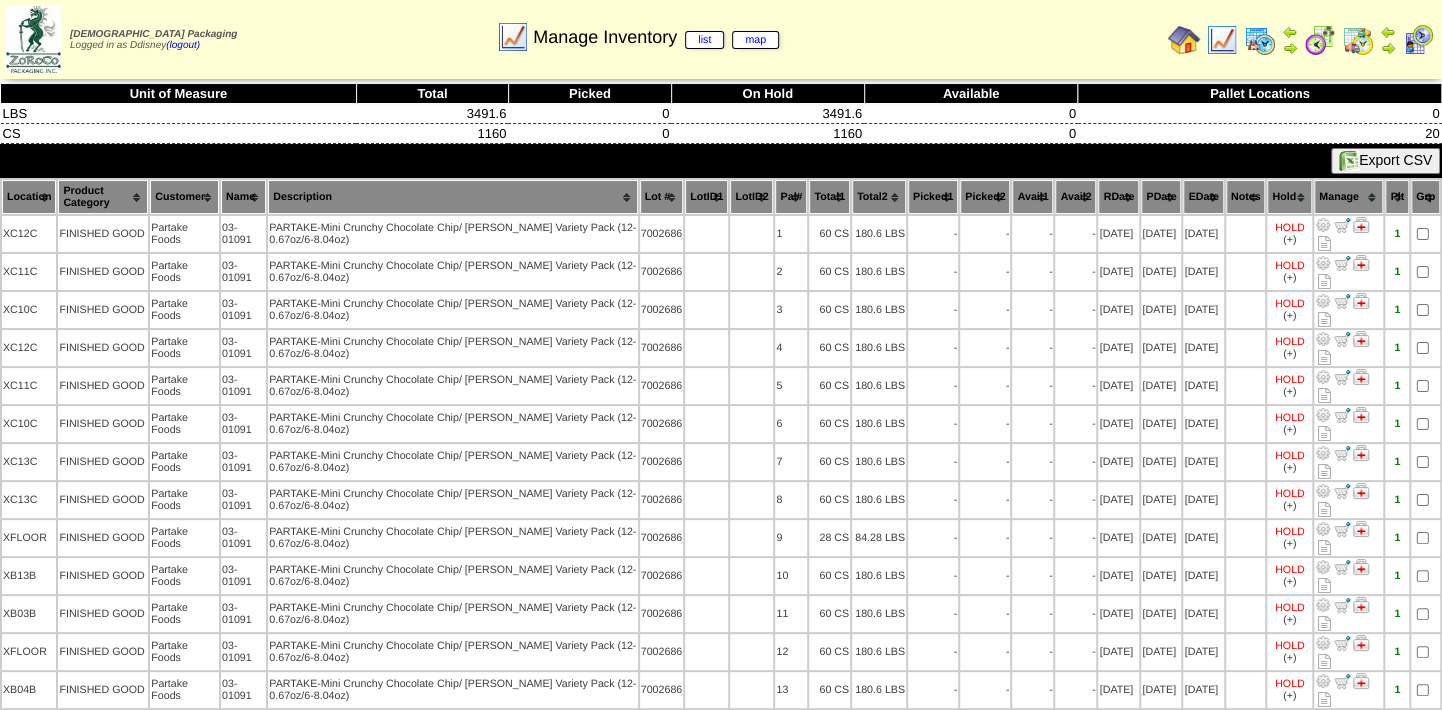click on "Export CSV" at bounding box center [1385, 161] 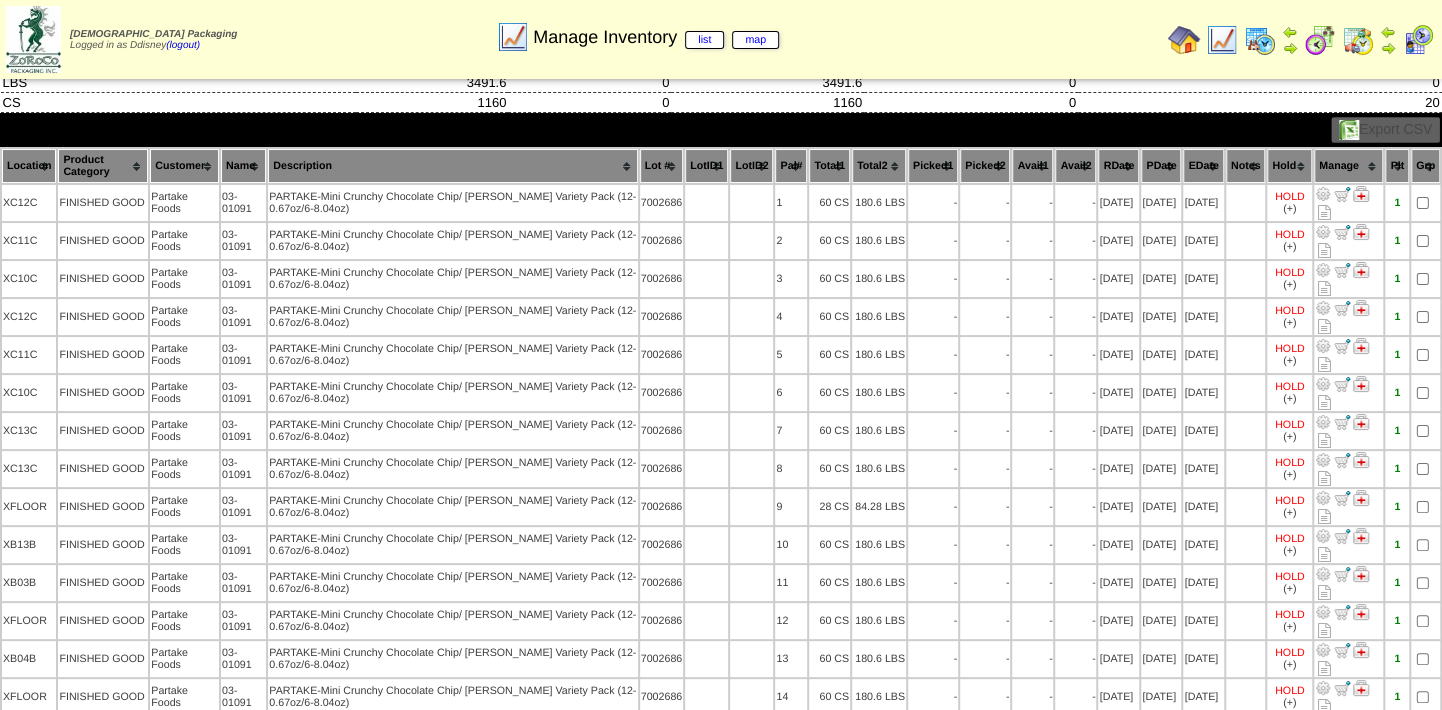 scroll, scrollTop: 0, scrollLeft: 0, axis: both 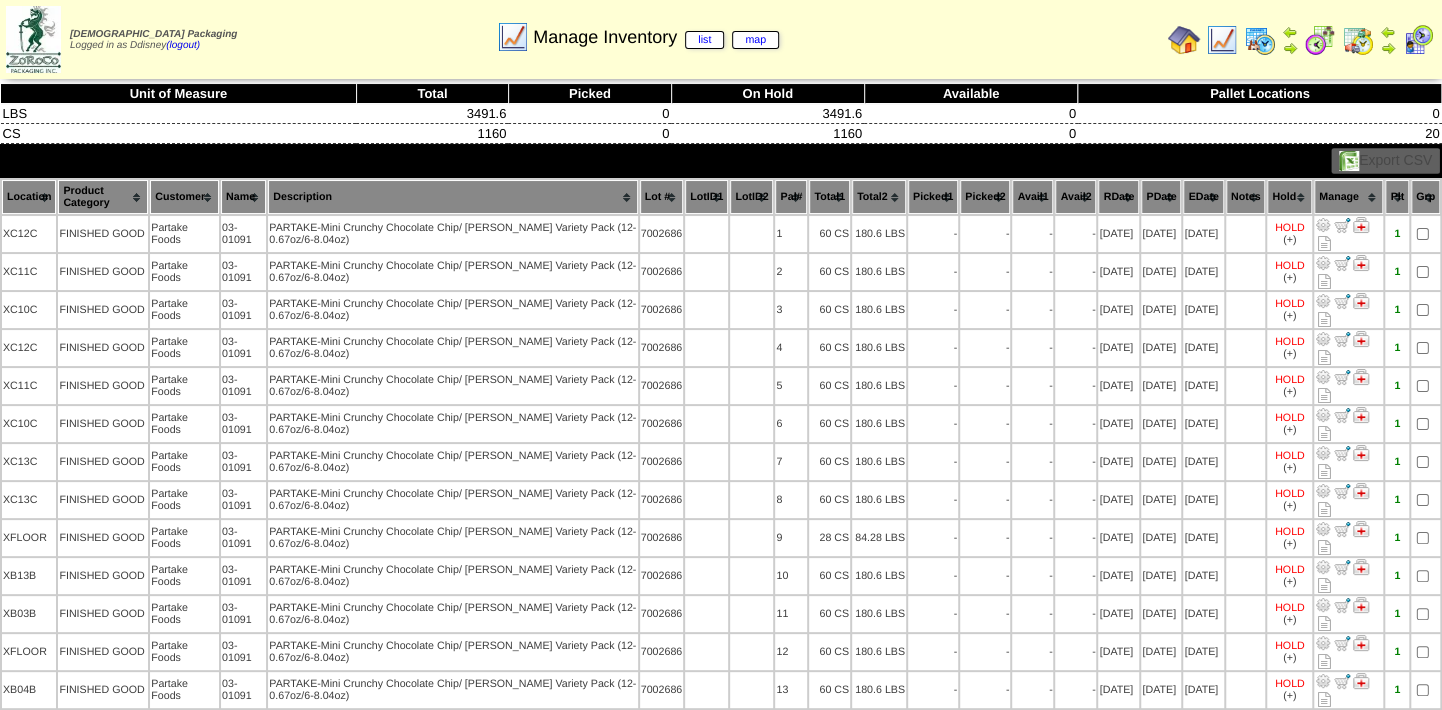 click at bounding box center [1418, 40] 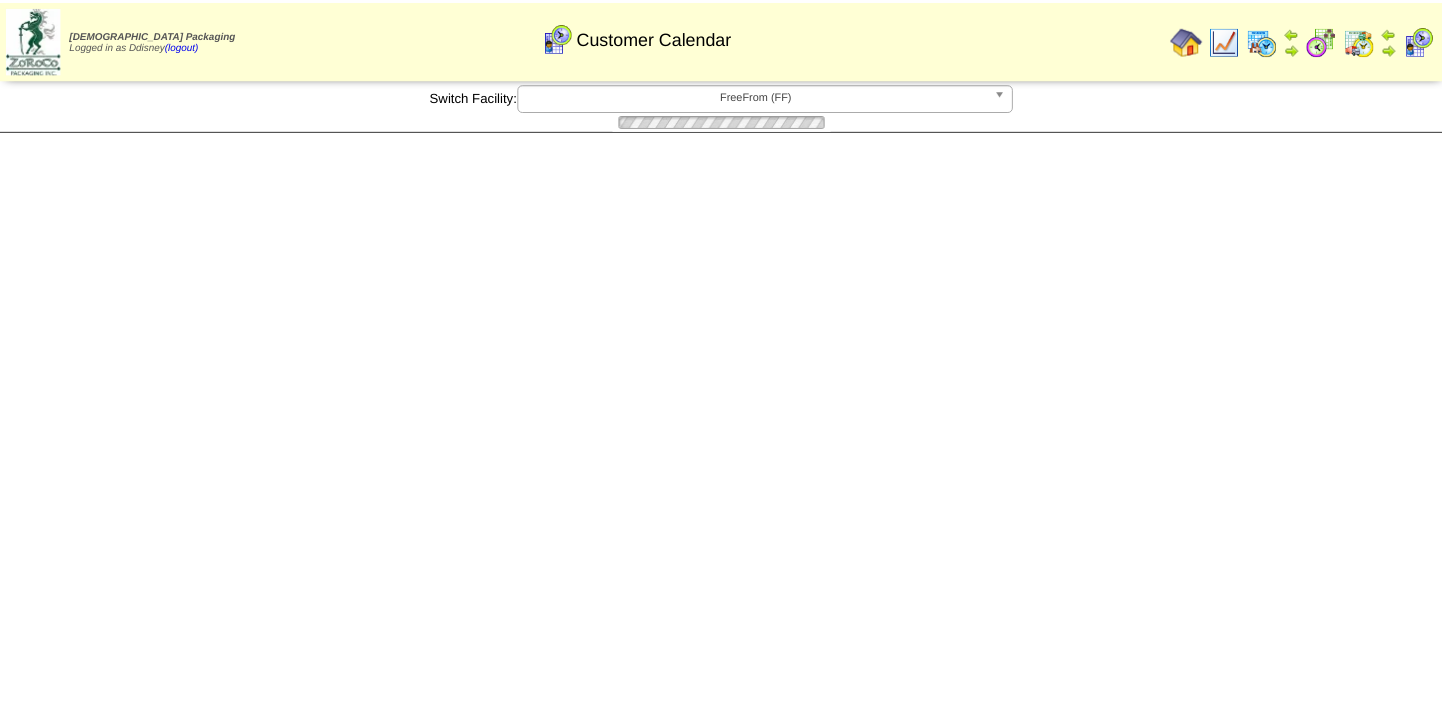 scroll, scrollTop: 0, scrollLeft: 0, axis: both 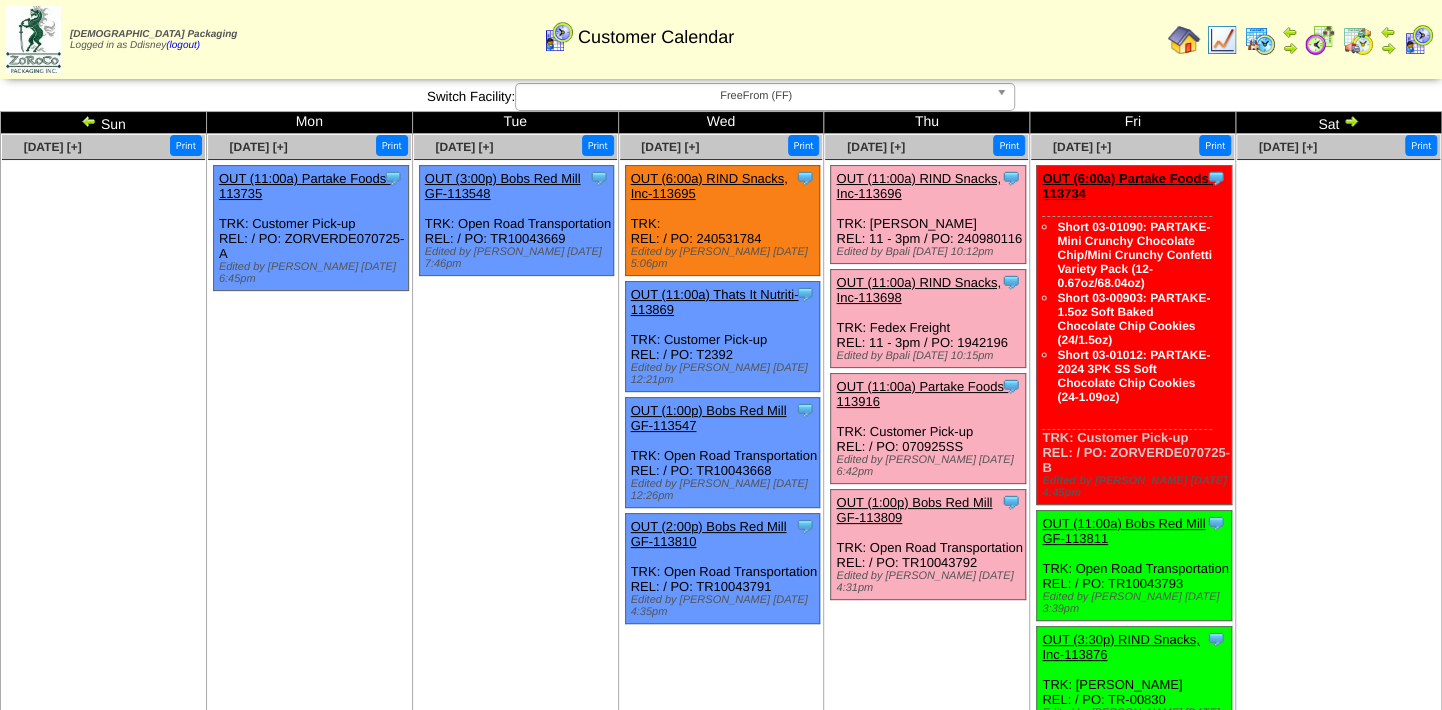 click on "OUT
(6:00a)
Partake Foods-113734" at bounding box center [1127, 186] 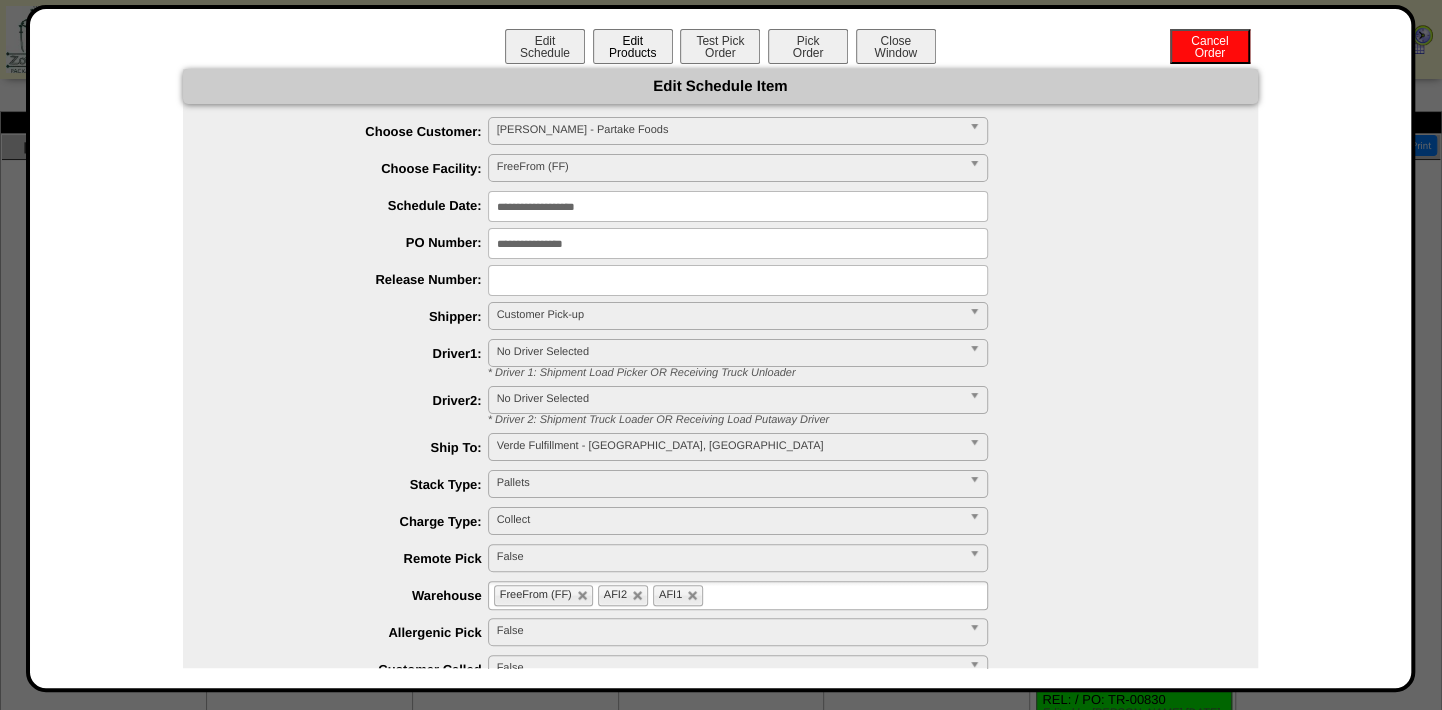 click on "Edit Products" at bounding box center (633, 46) 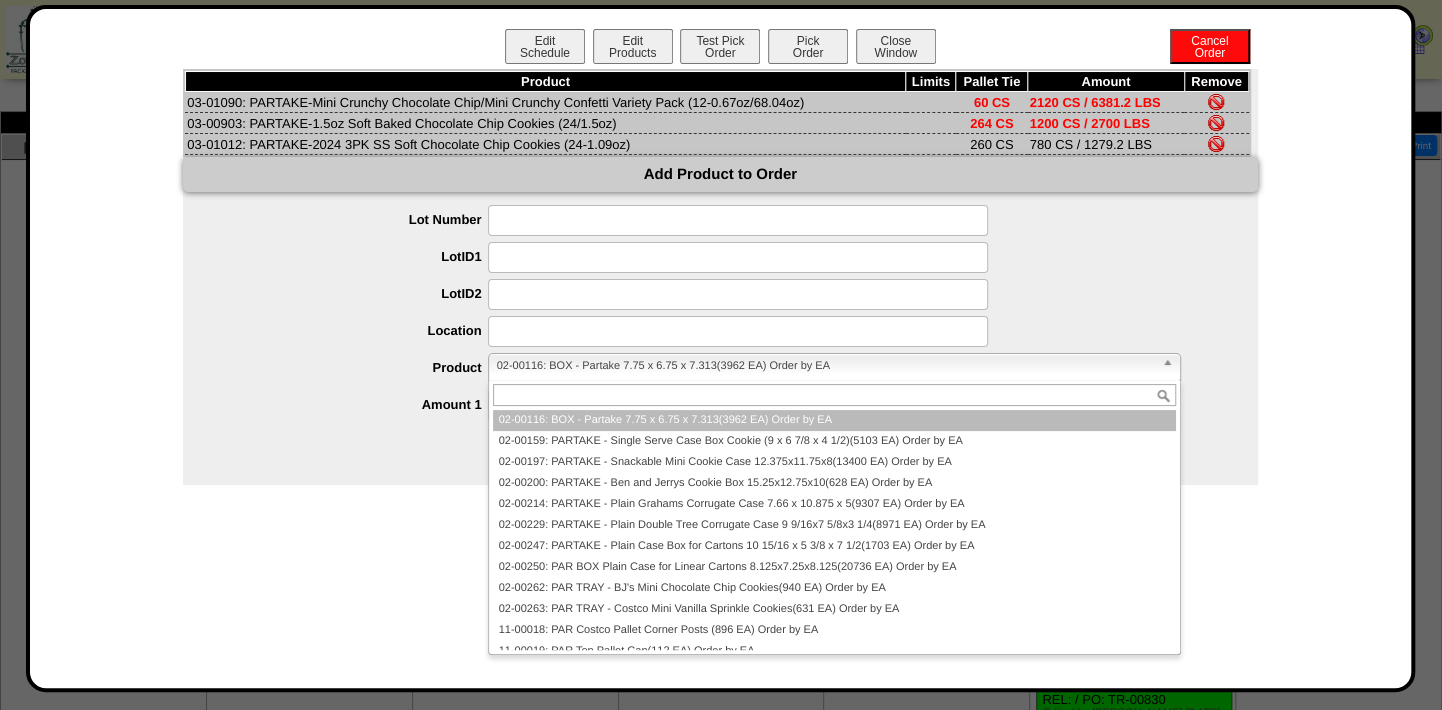 click on "02-00116: BOX - Partake 7.75 x 6.75 x 7.313(3962 EA) Order by EA" at bounding box center (825, 366) 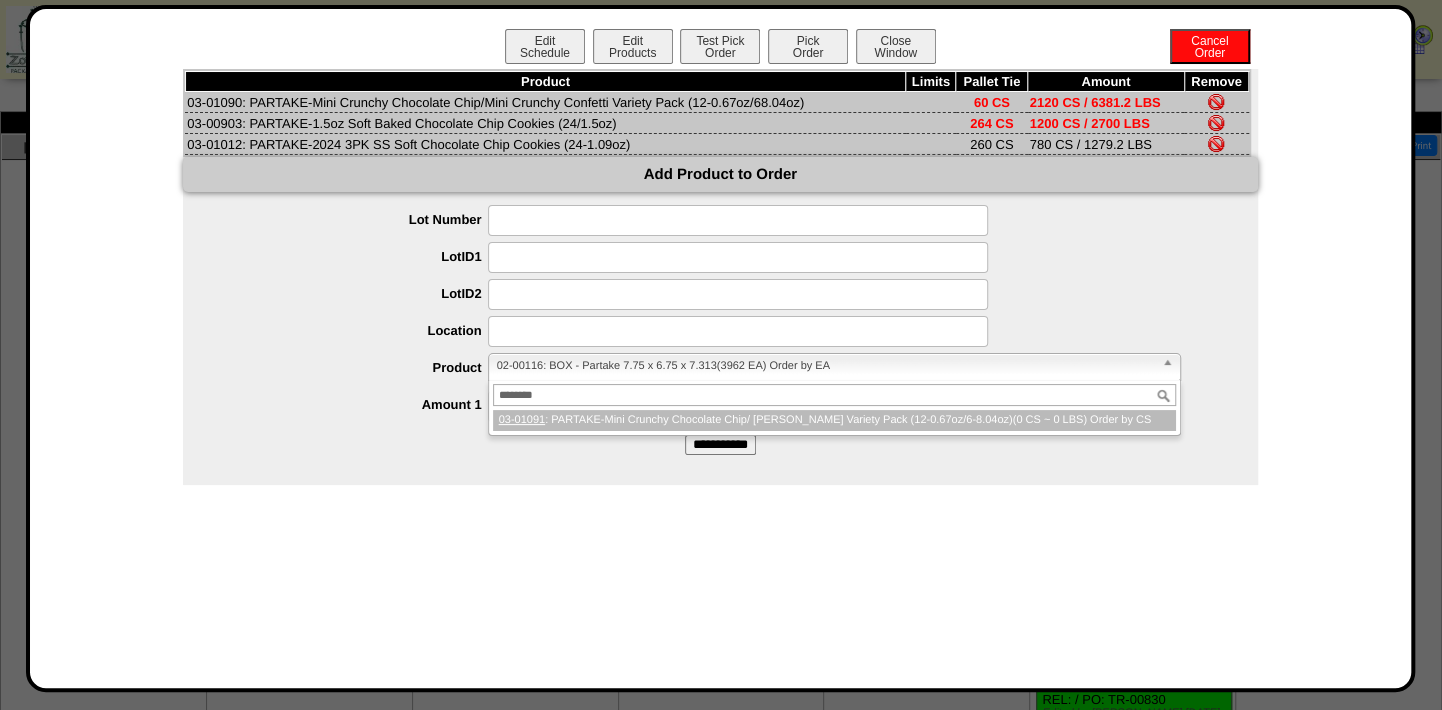 type on "********" 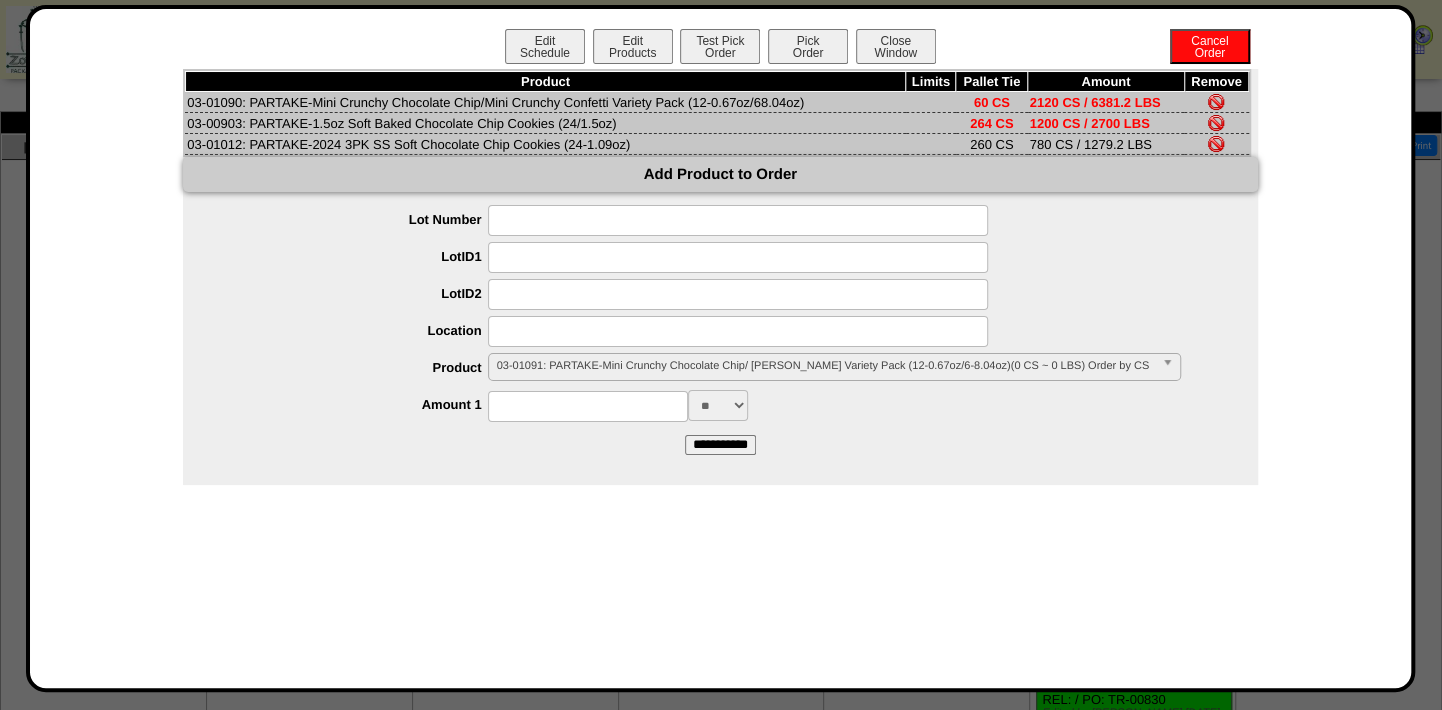 click at bounding box center [588, 406] 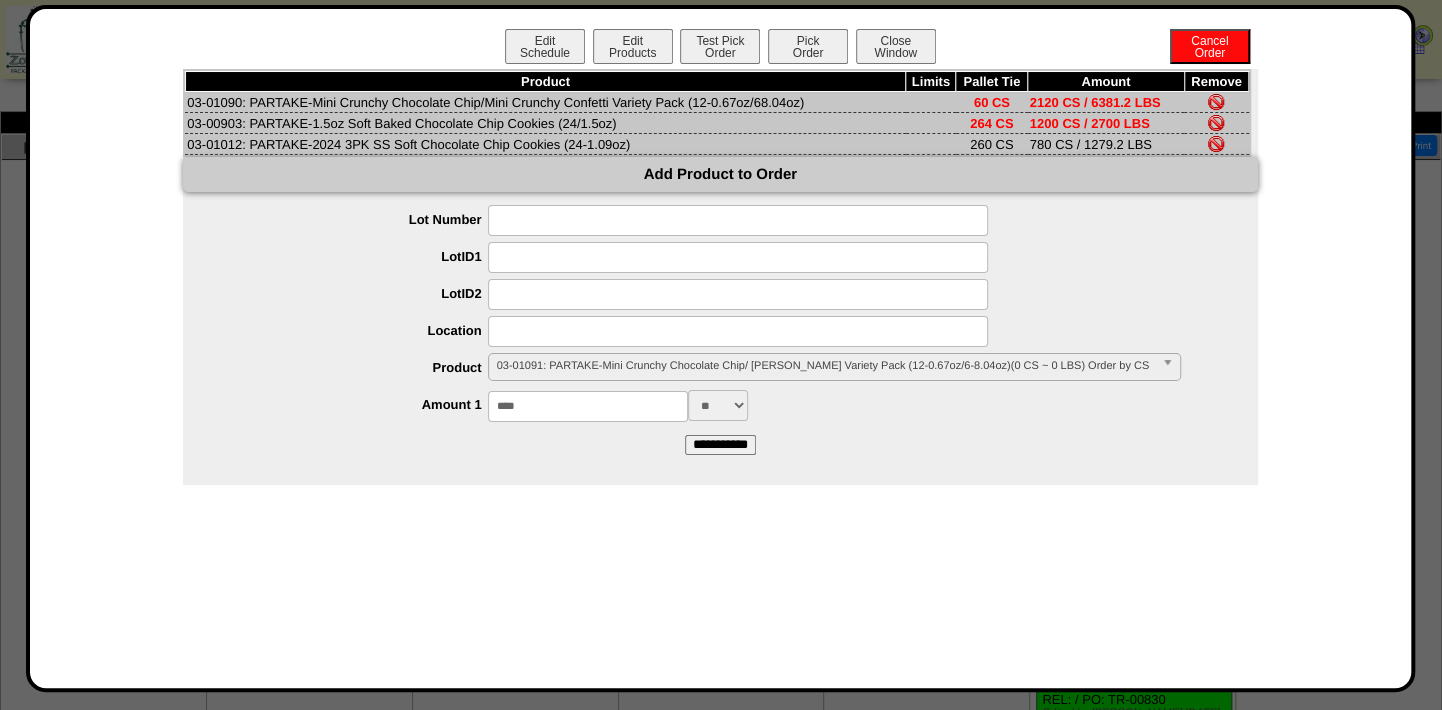 type on "****" 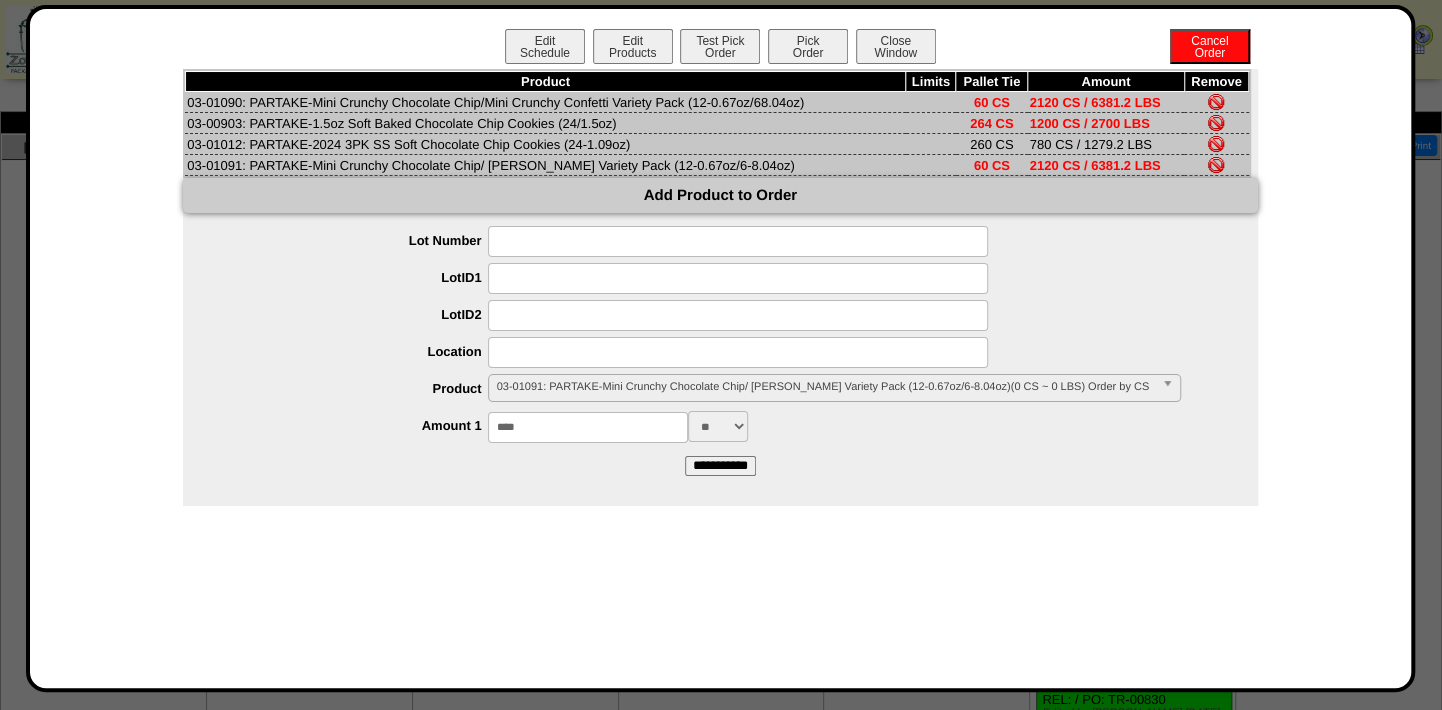 click at bounding box center [1216, 102] 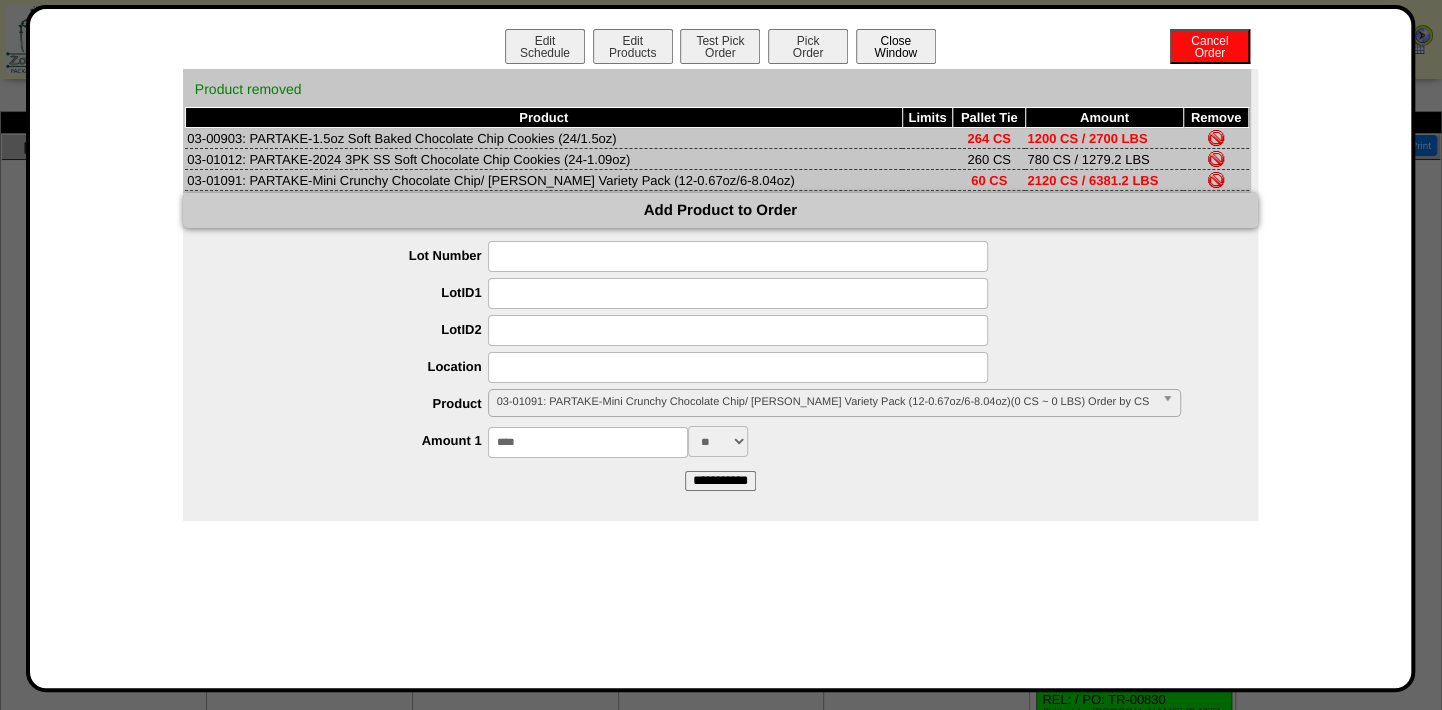 click on "Close Window" at bounding box center (896, 46) 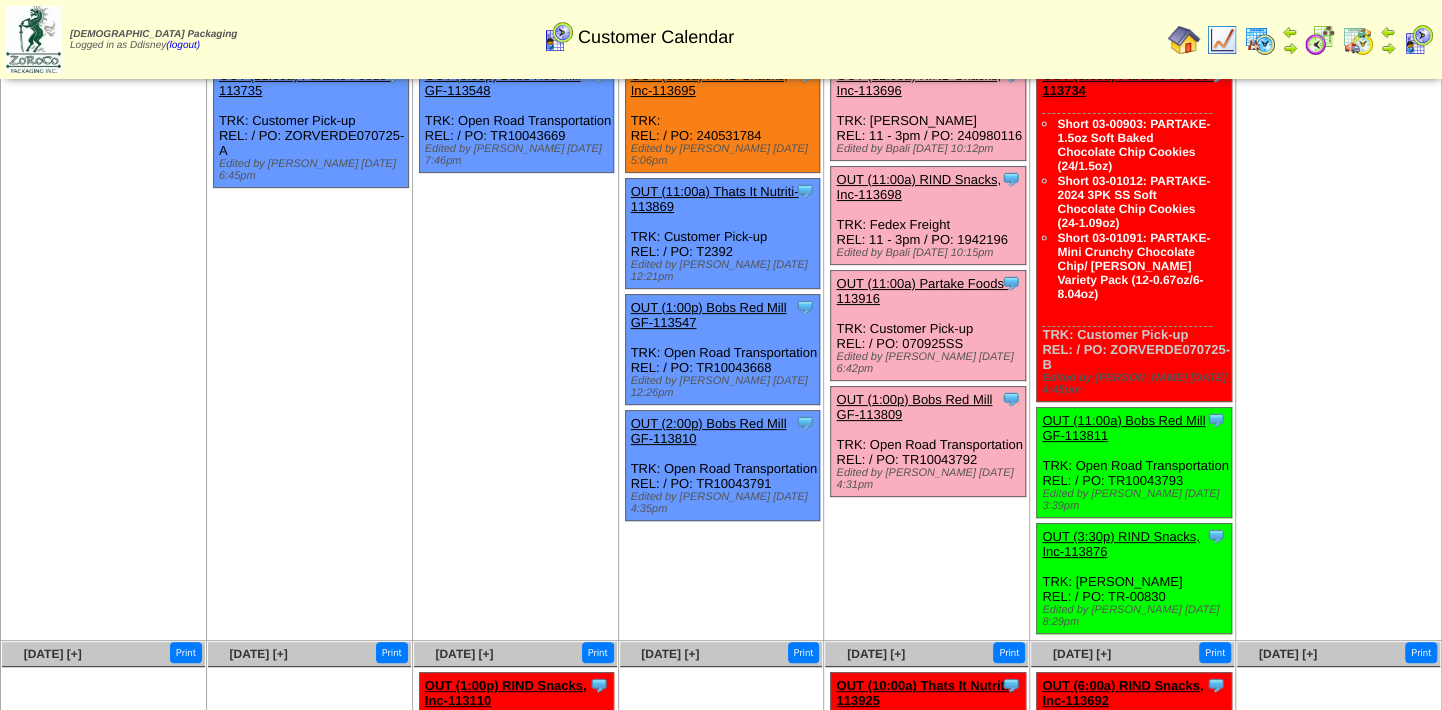 scroll, scrollTop: 0, scrollLeft: 0, axis: both 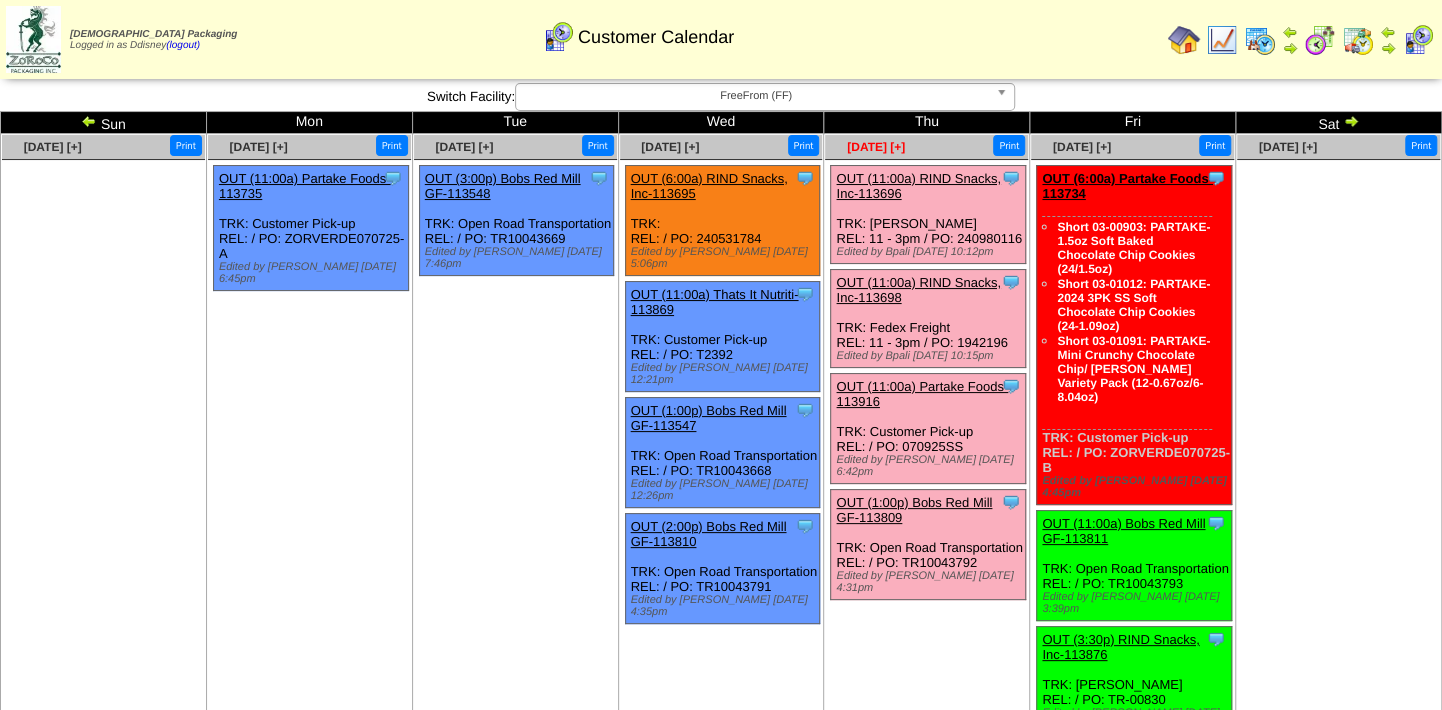 click on "Jul 10                        [+]" at bounding box center [876, 147] 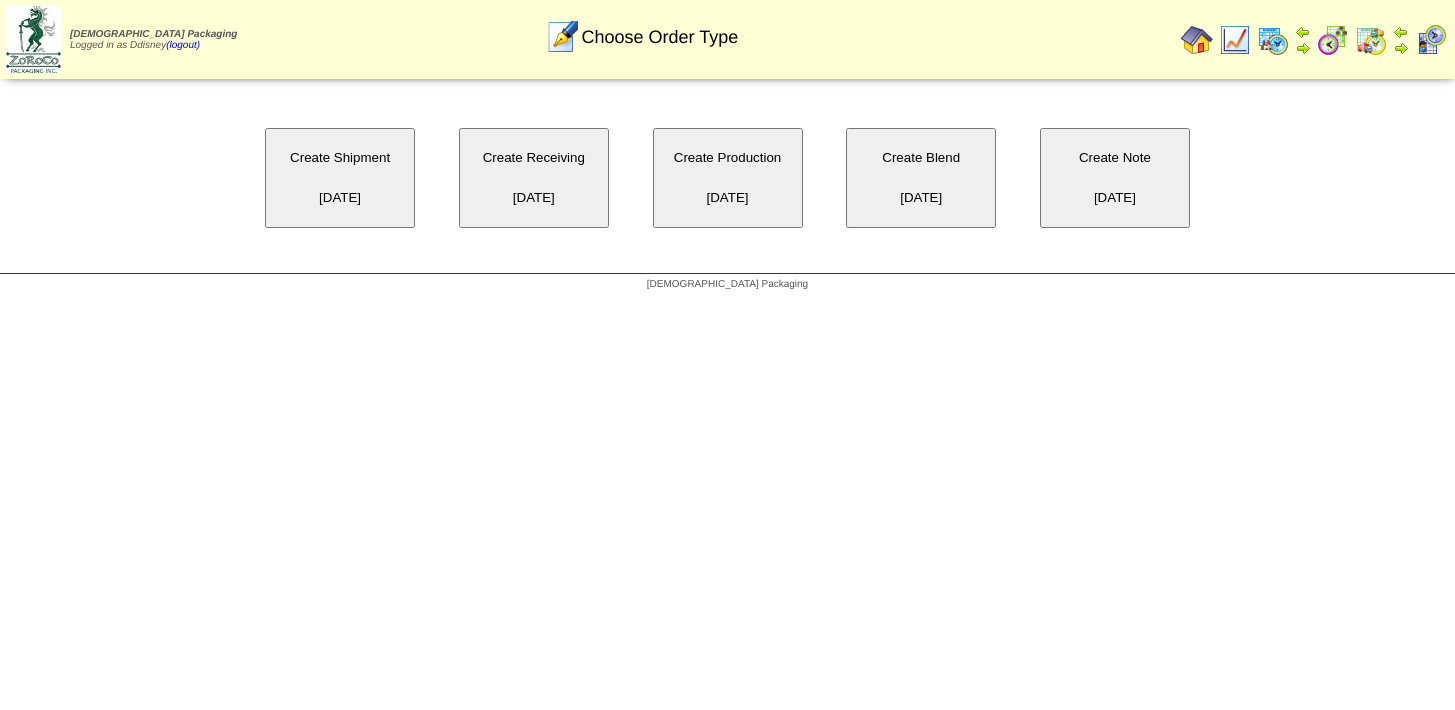 scroll, scrollTop: 0, scrollLeft: 0, axis: both 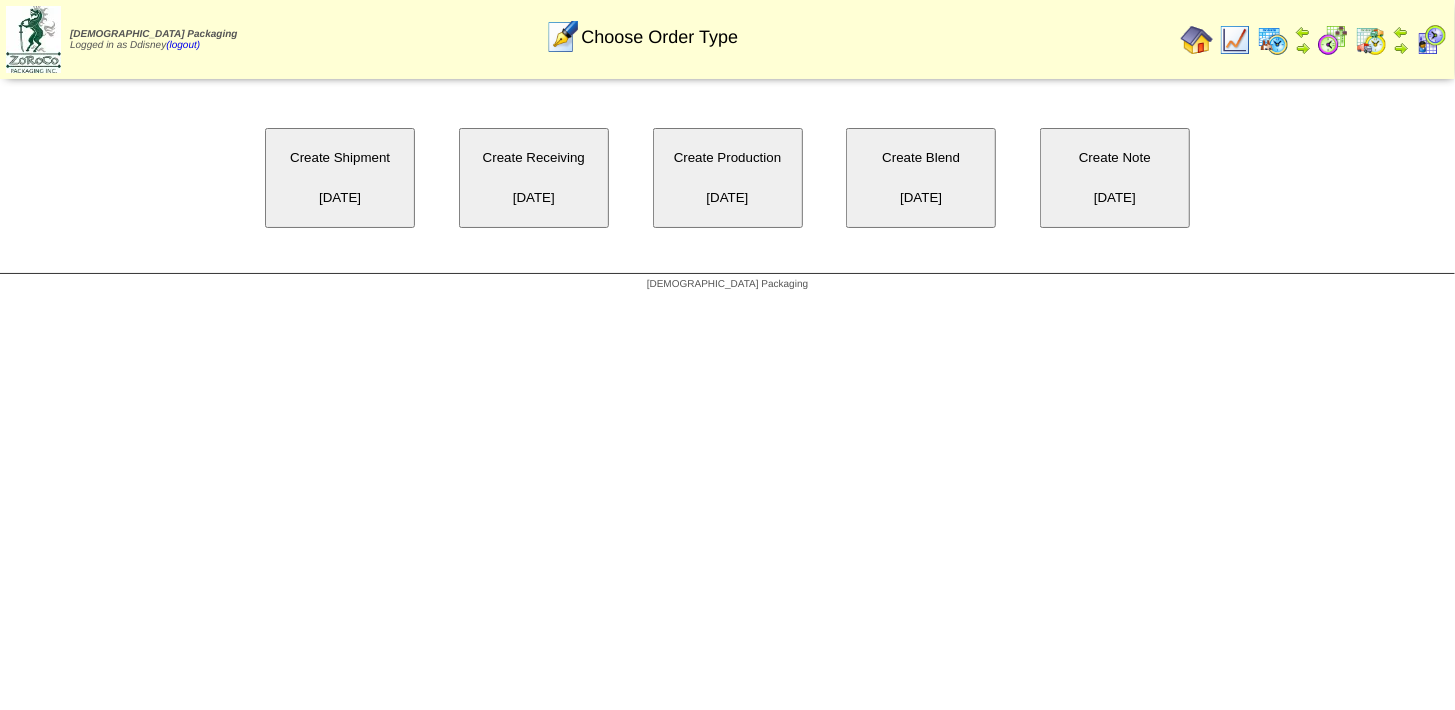 click on "Create Shipment
[DATE]" at bounding box center [340, 178] 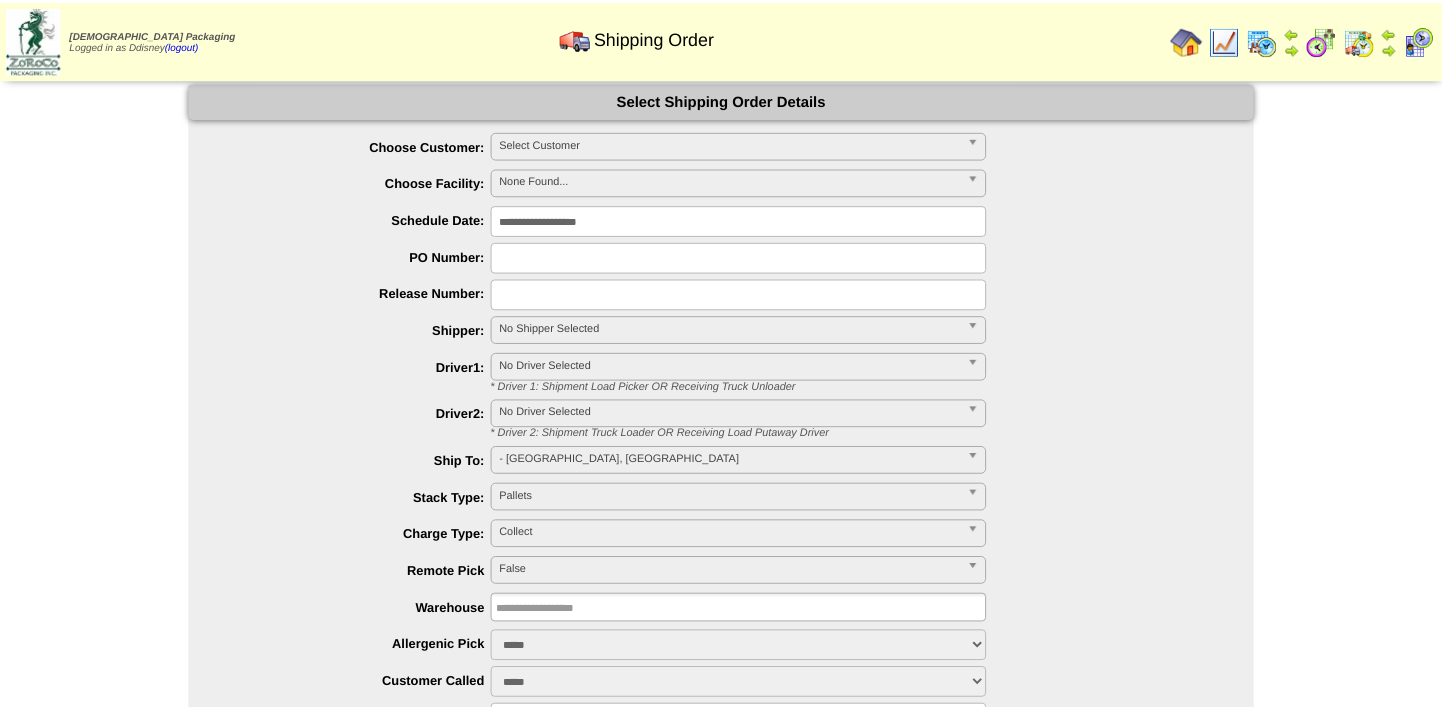 scroll, scrollTop: 0, scrollLeft: 0, axis: both 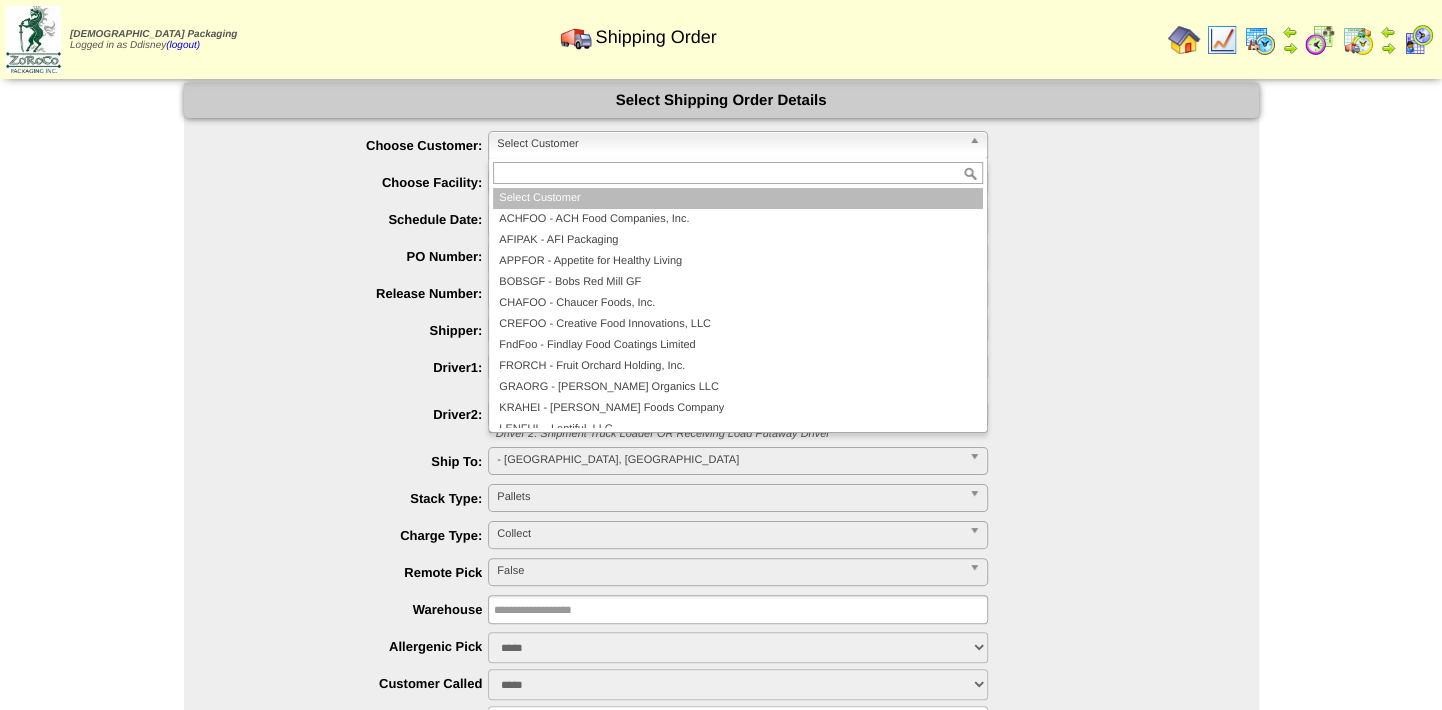 click on "Select Customer" at bounding box center [729, 144] 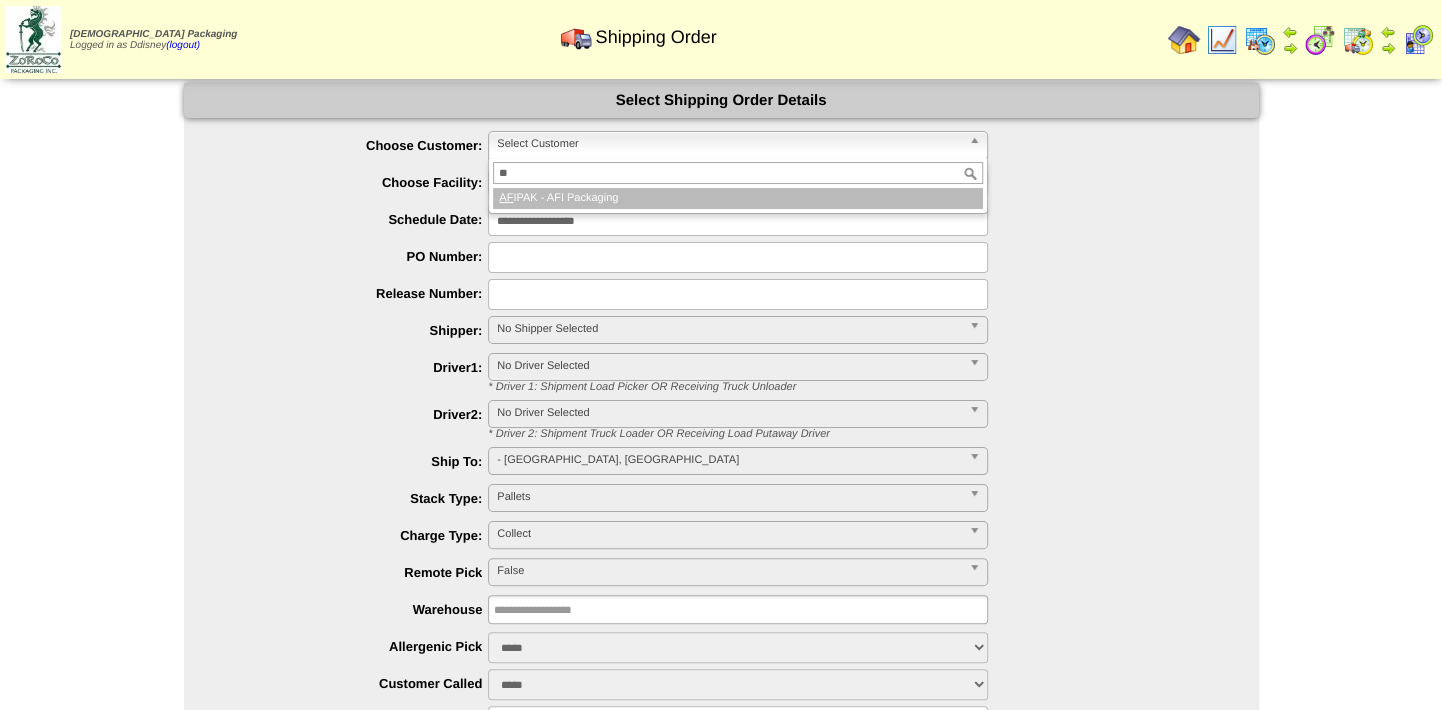 type on "***" 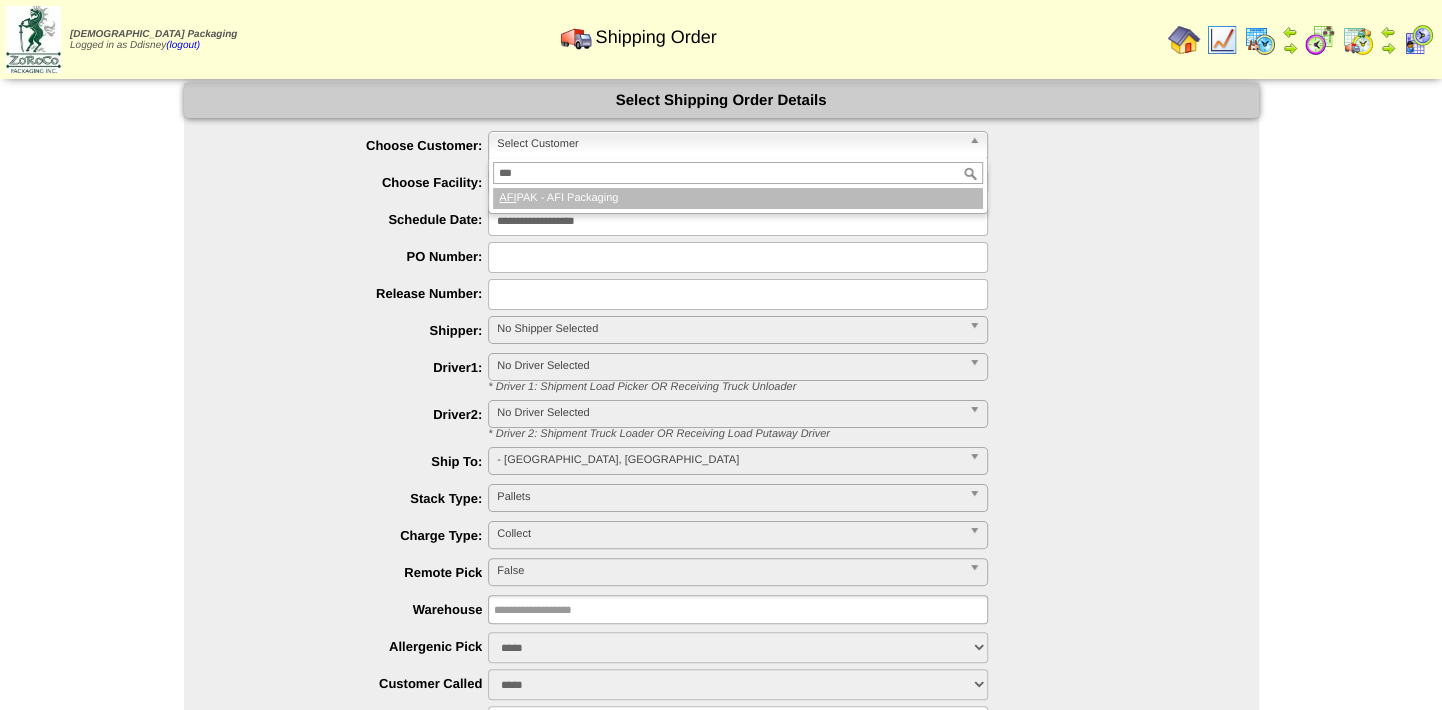 type 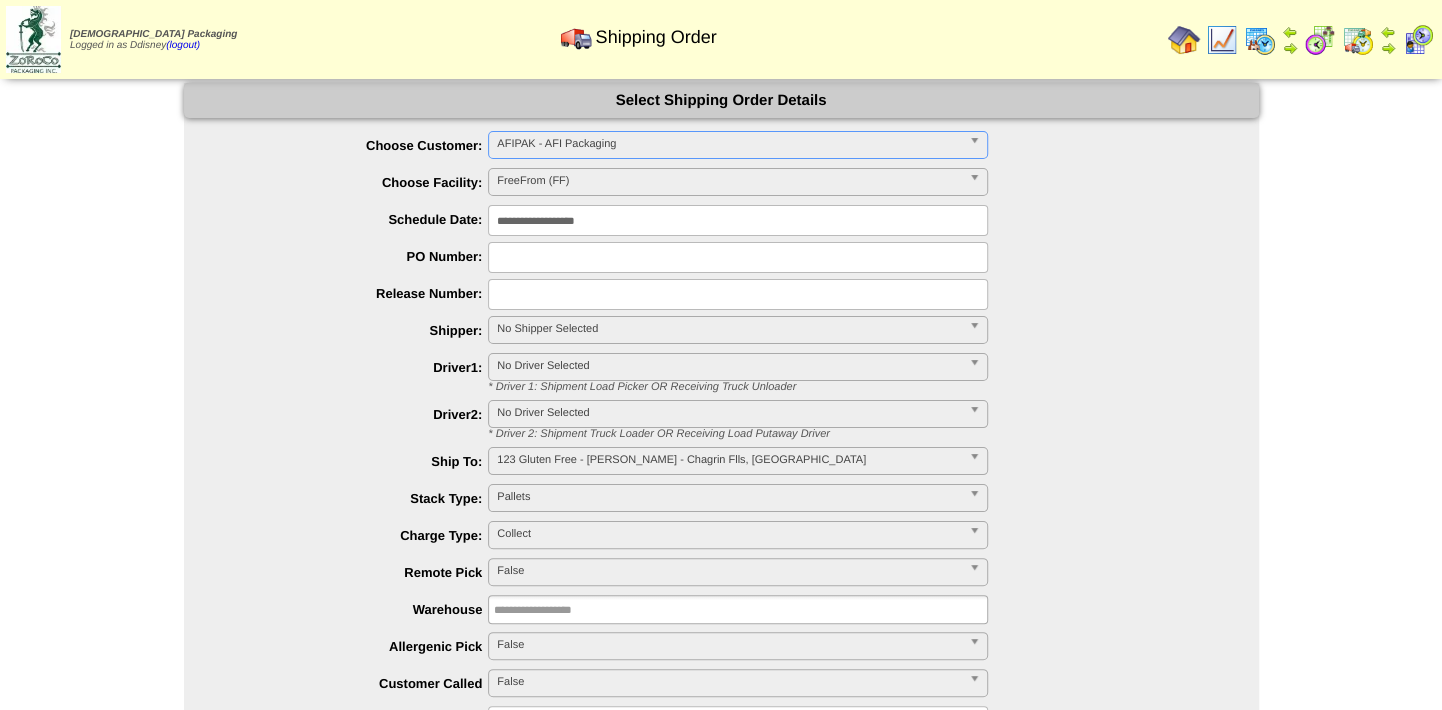type 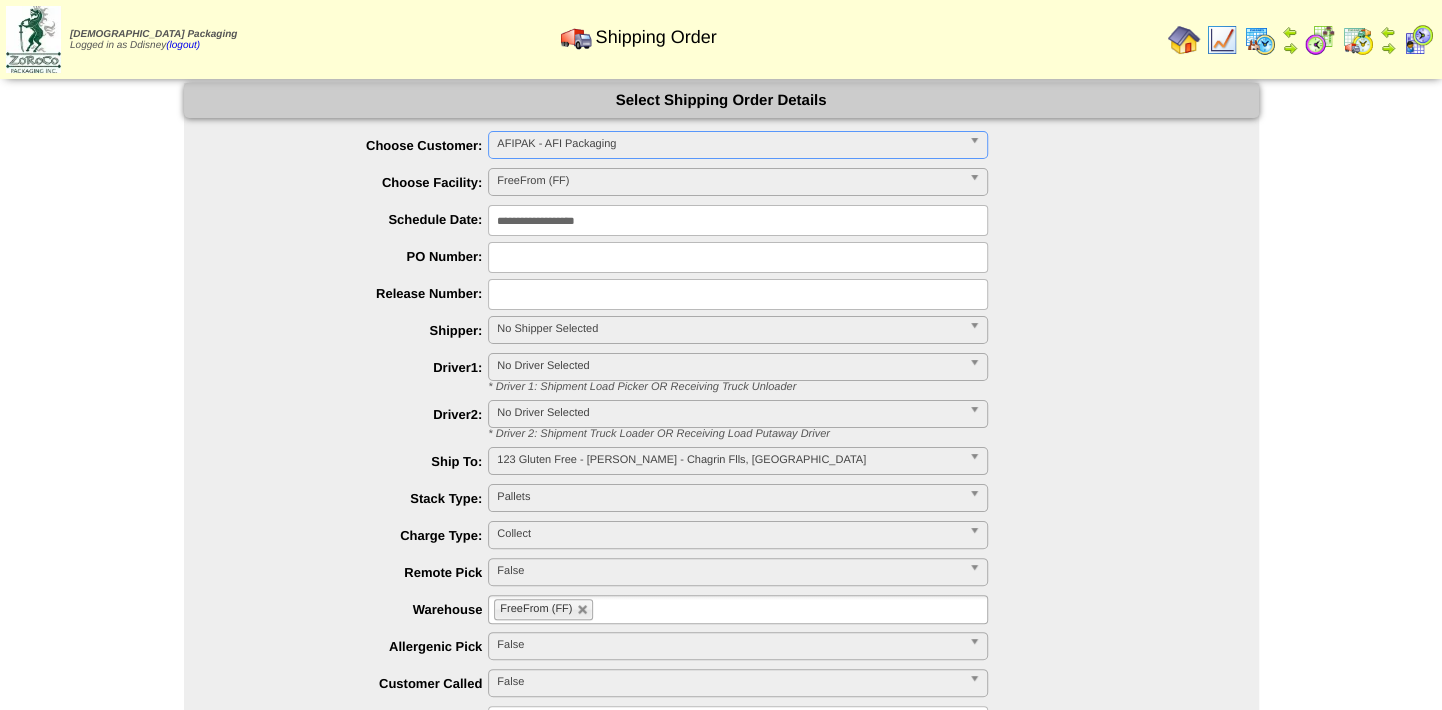 click at bounding box center [738, 257] 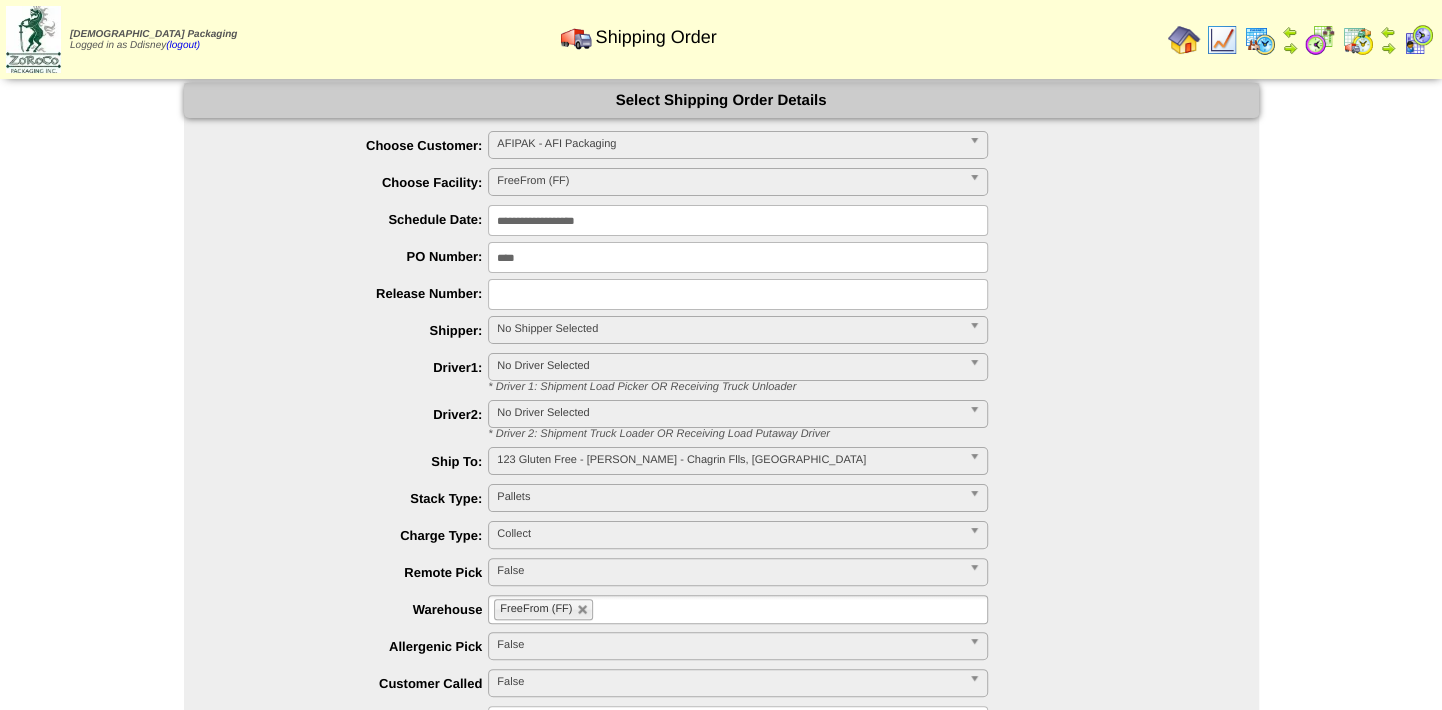 type on "****" 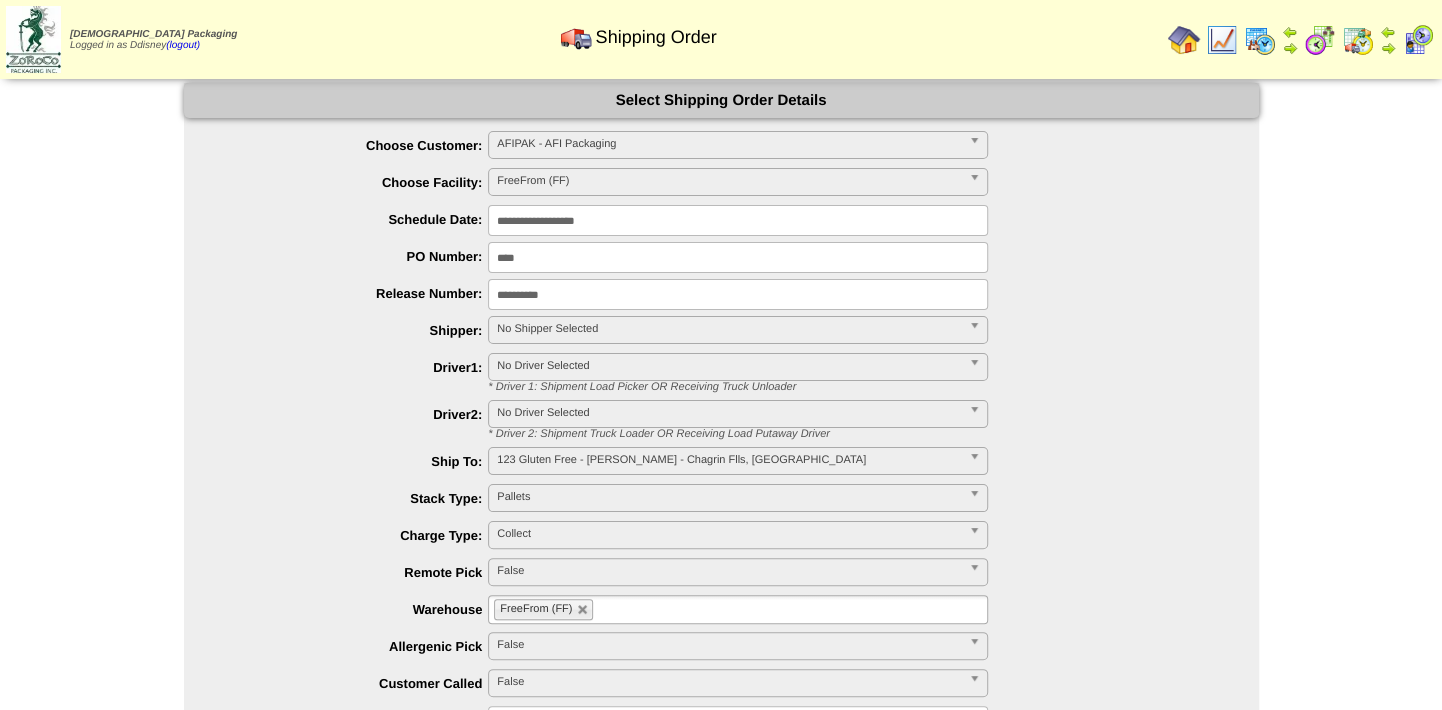 type on "**********" 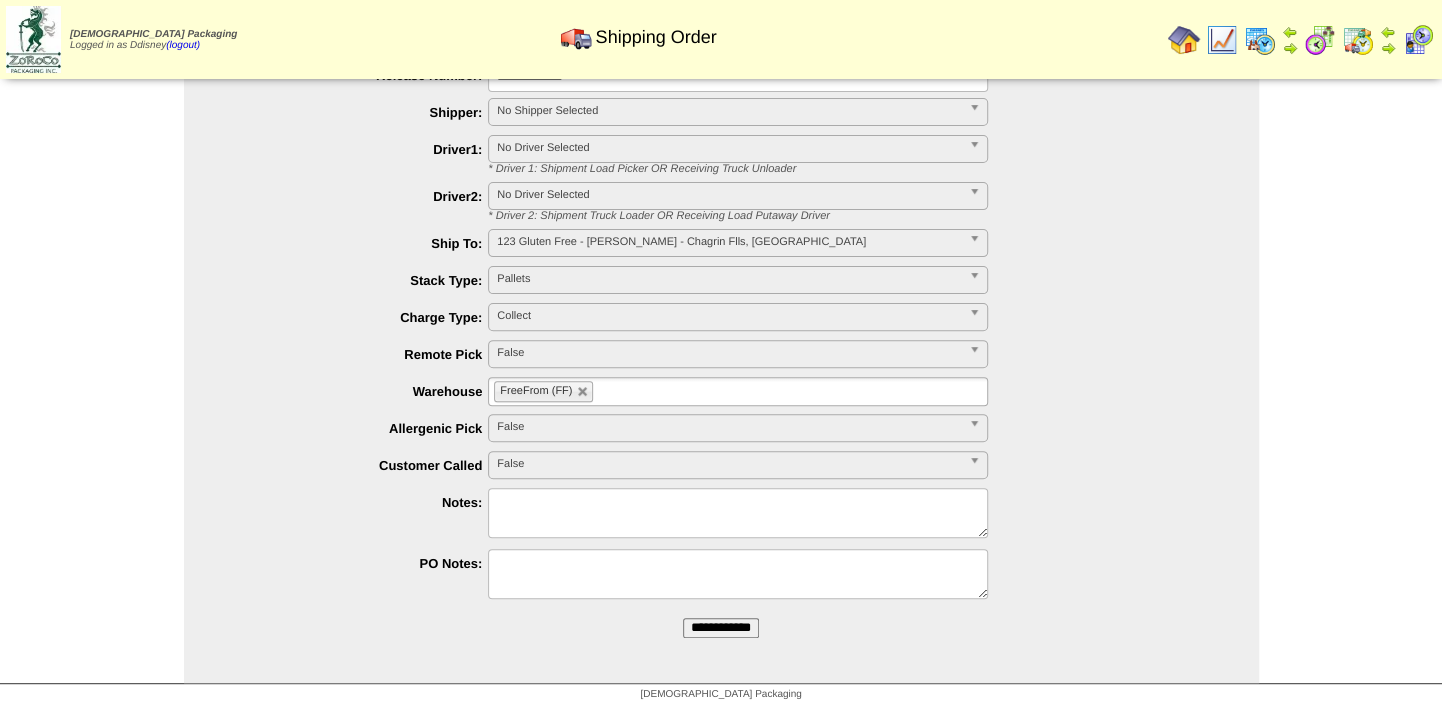 scroll, scrollTop: 220, scrollLeft: 0, axis: vertical 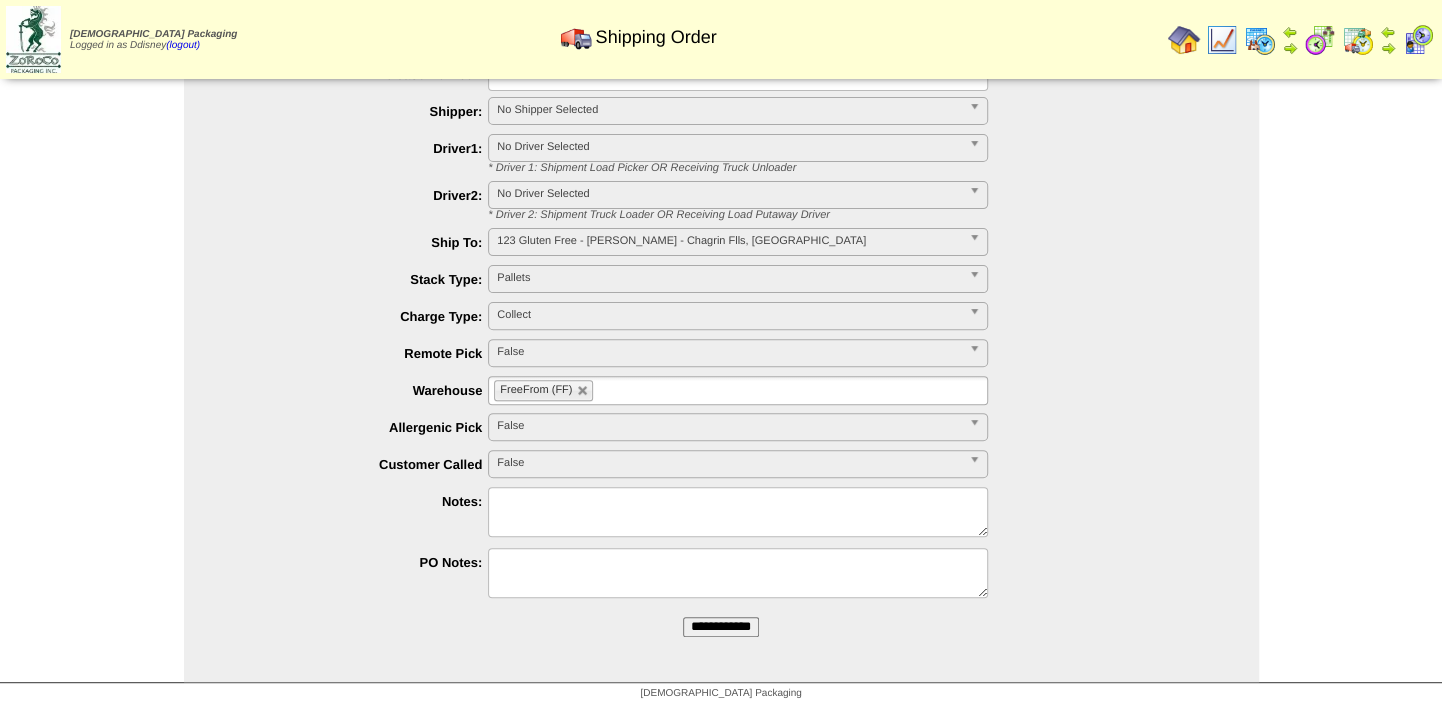 click at bounding box center (738, 512) 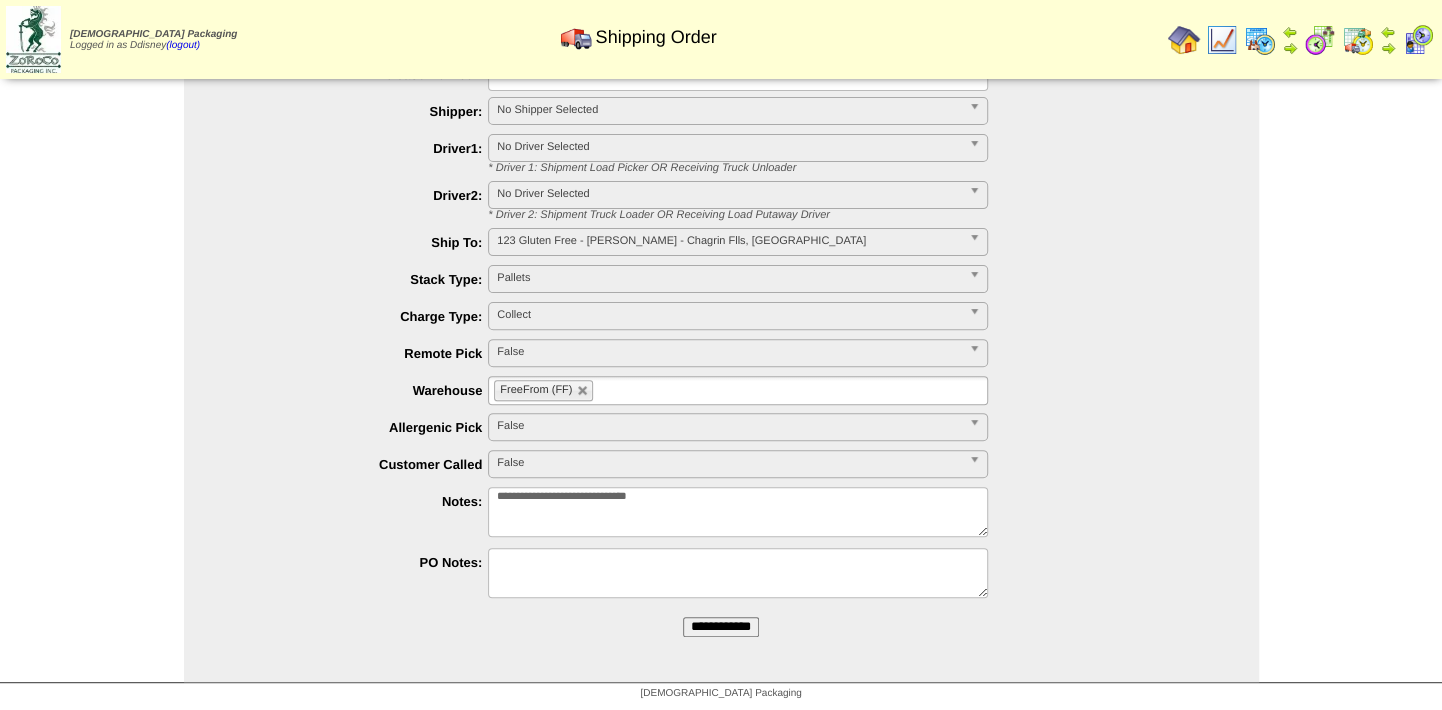 type on "**********" 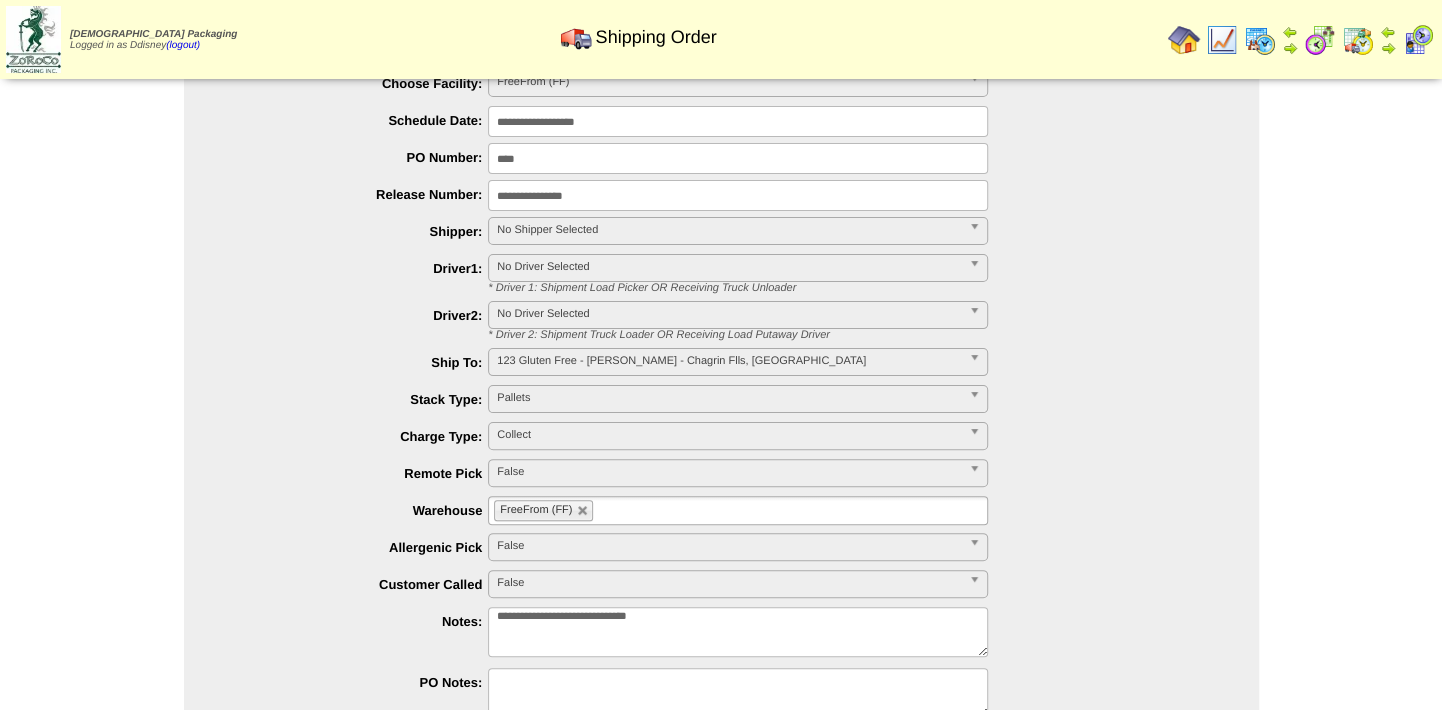 scroll, scrollTop: 129, scrollLeft: 0, axis: vertical 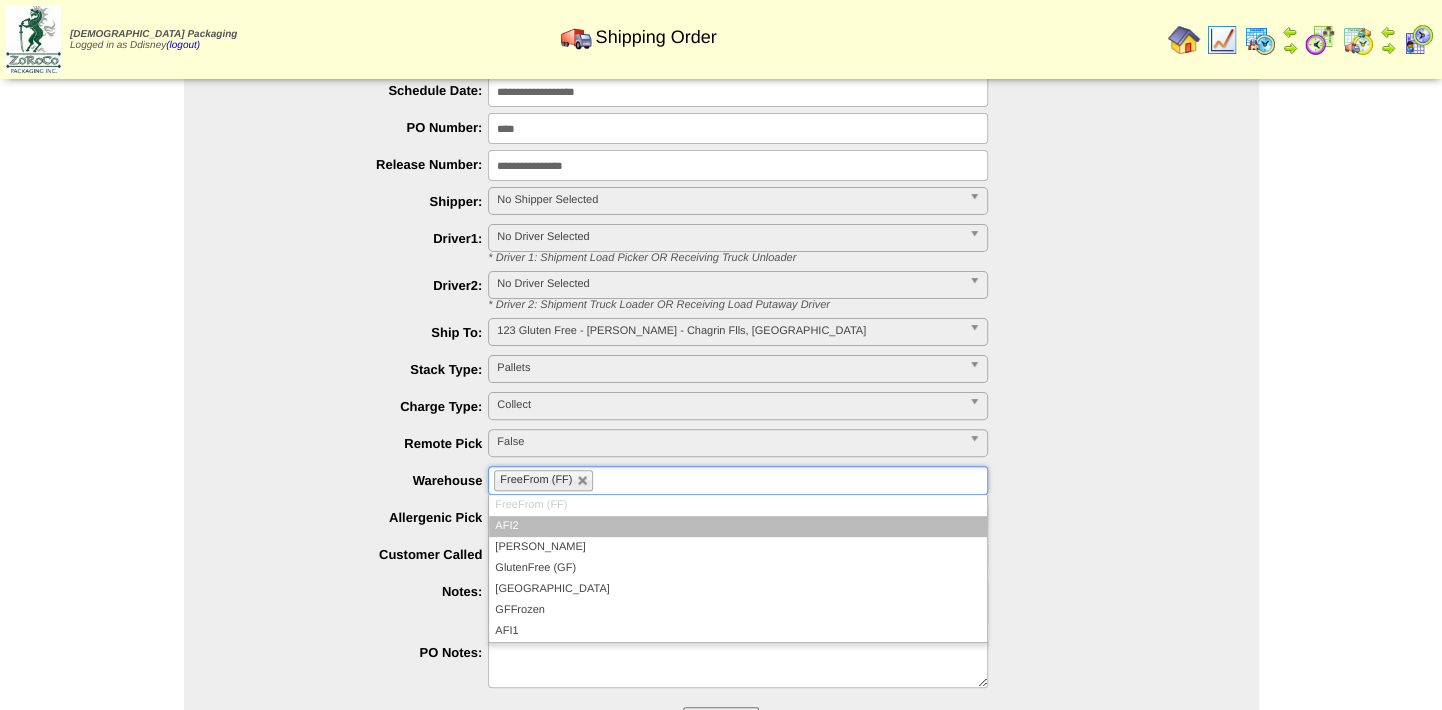 click on "FreeFrom (FF)" at bounding box center [738, 480] 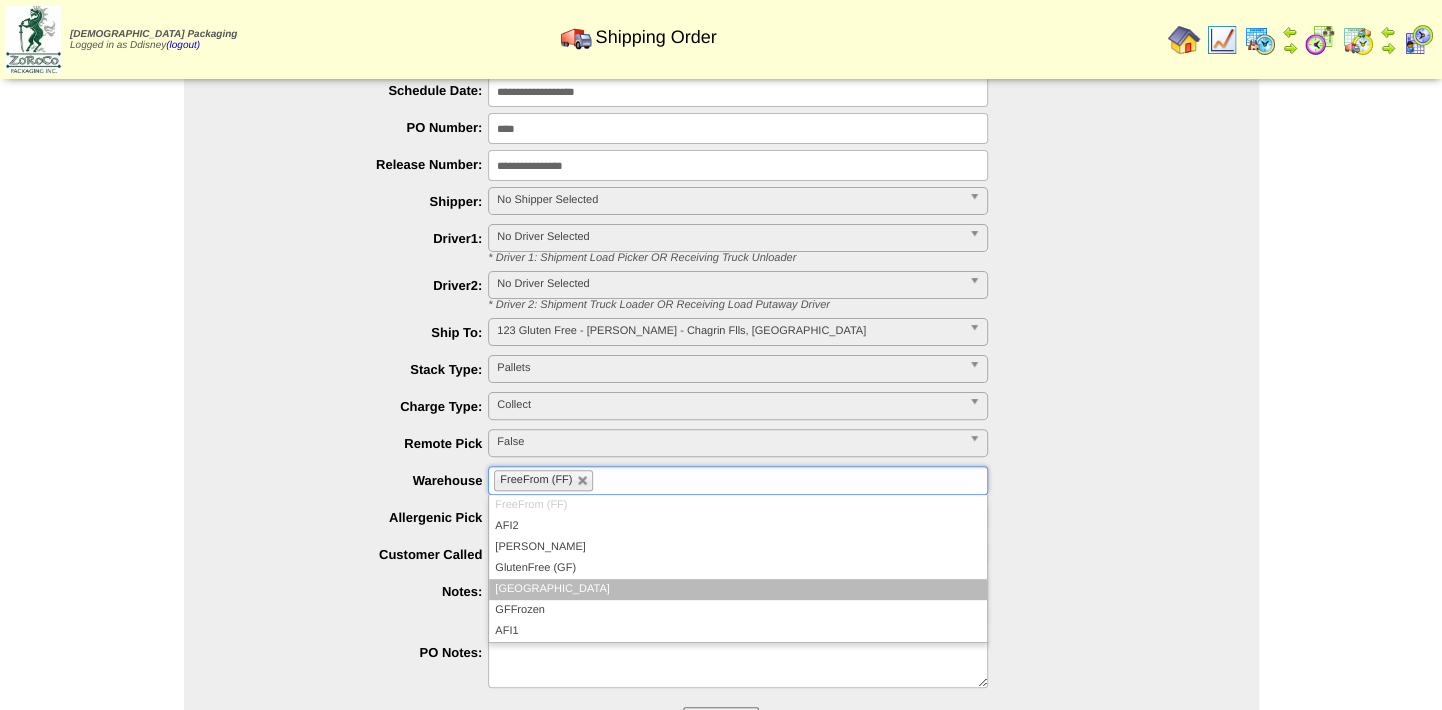 click on "North Ranch" at bounding box center (738, 589) 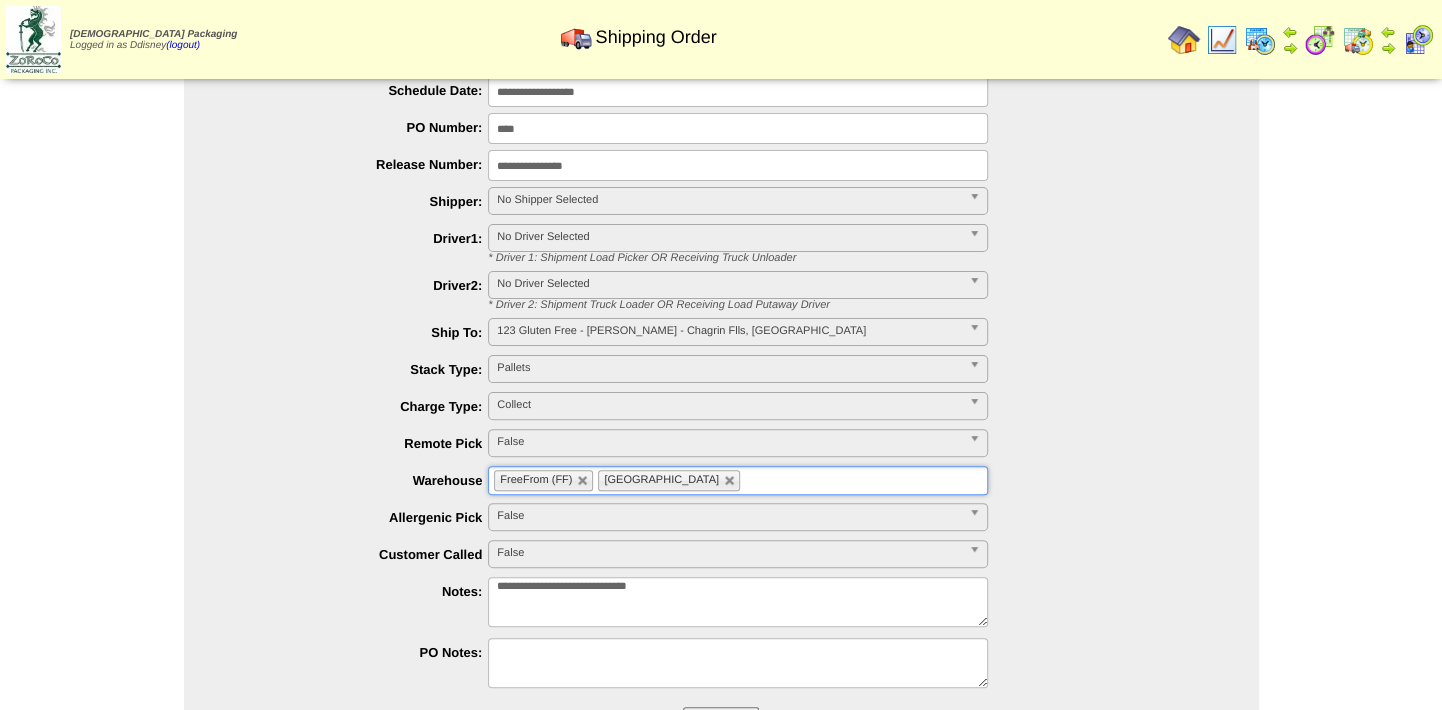 scroll, scrollTop: 38, scrollLeft: 0, axis: vertical 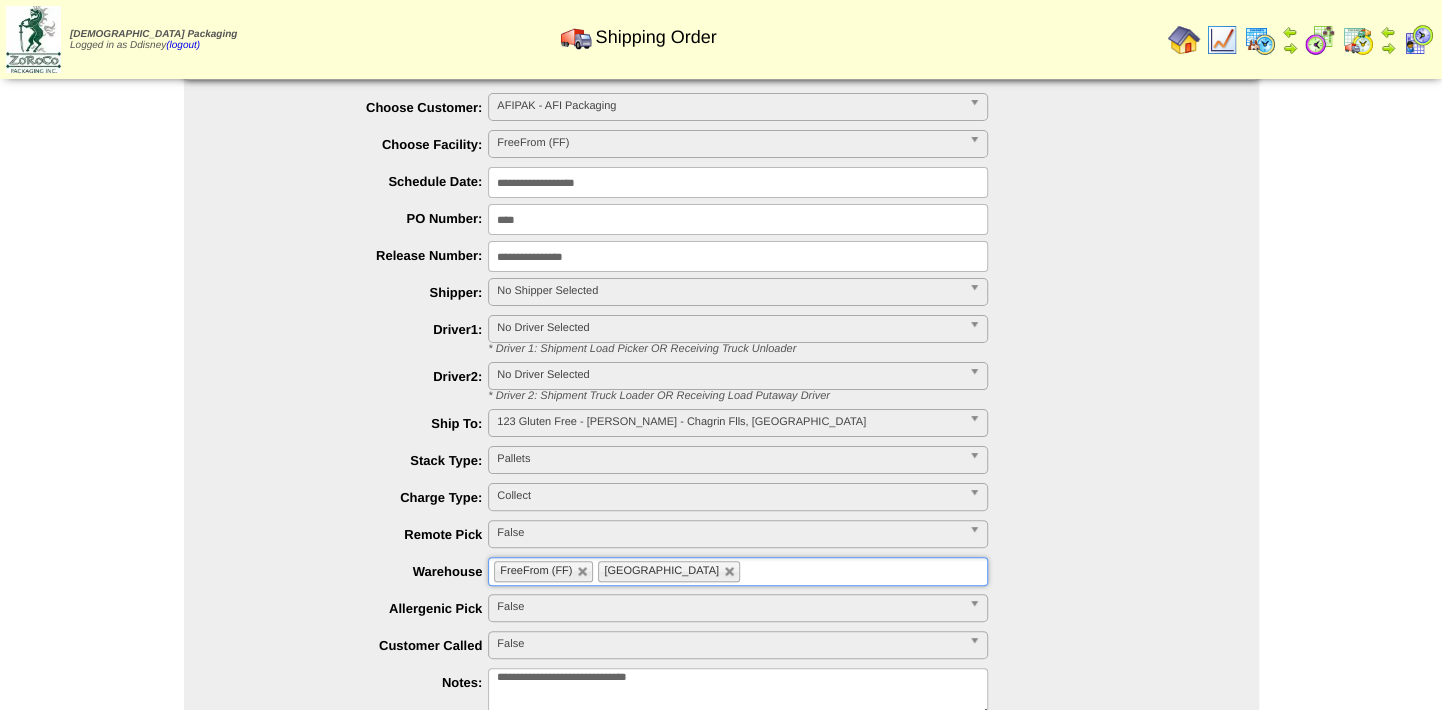 click at bounding box center (978, 423) 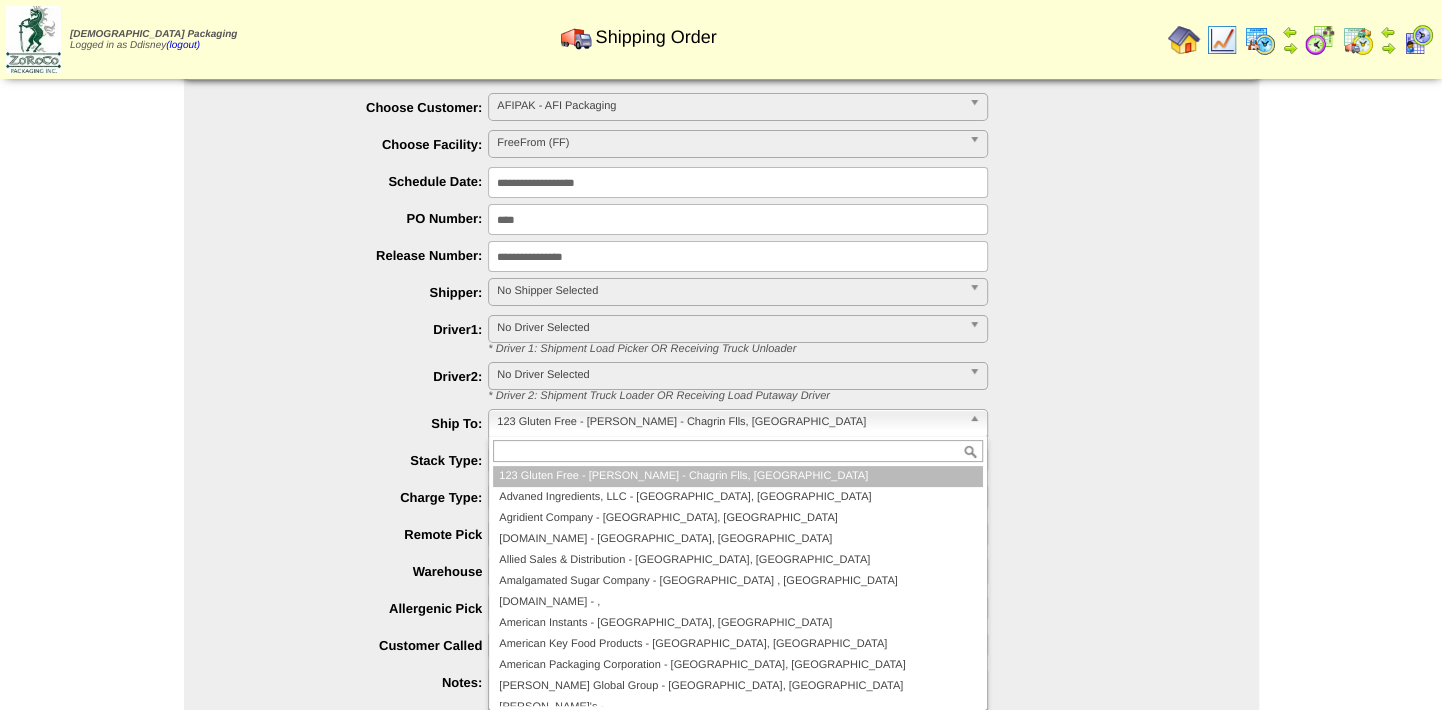 click on "123 Gluten Free - Kim Ullner - Chagrin Flls, OH" at bounding box center [738, 476] 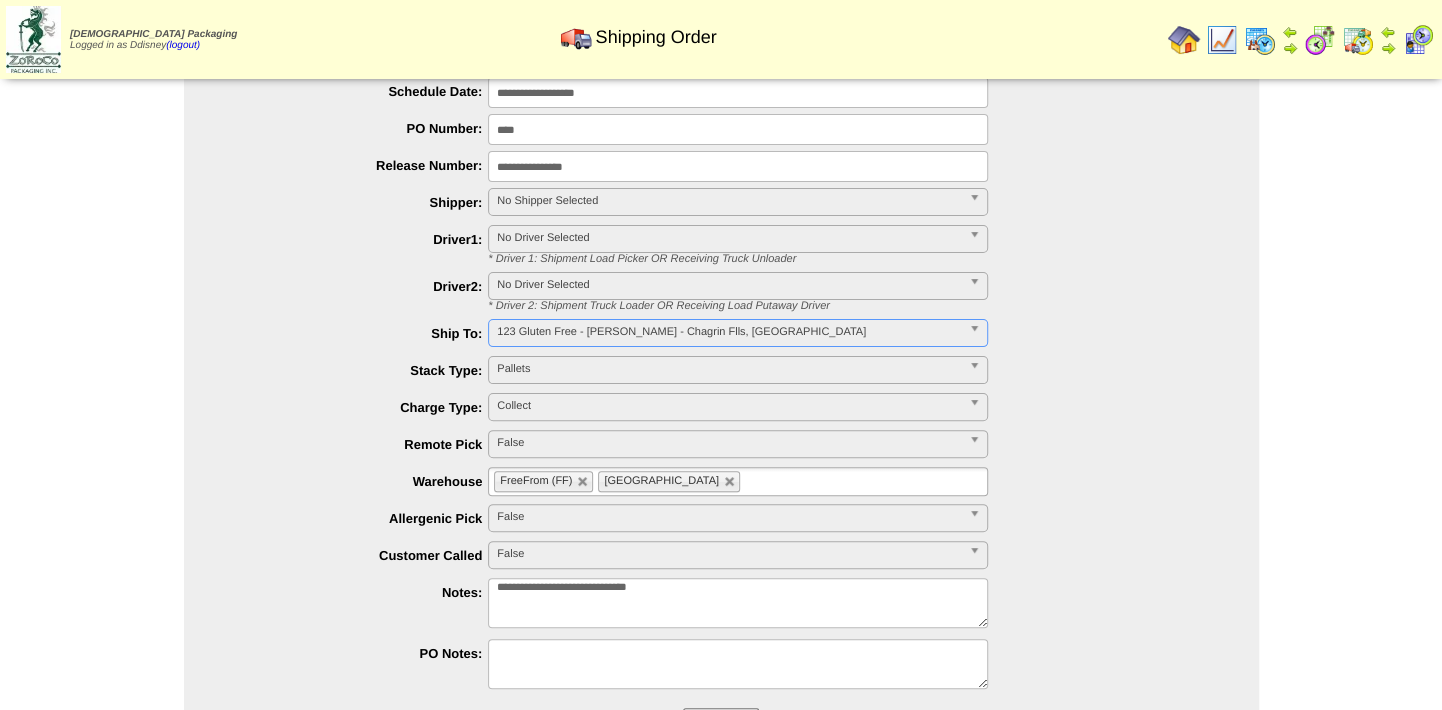 scroll, scrollTop: 220, scrollLeft: 0, axis: vertical 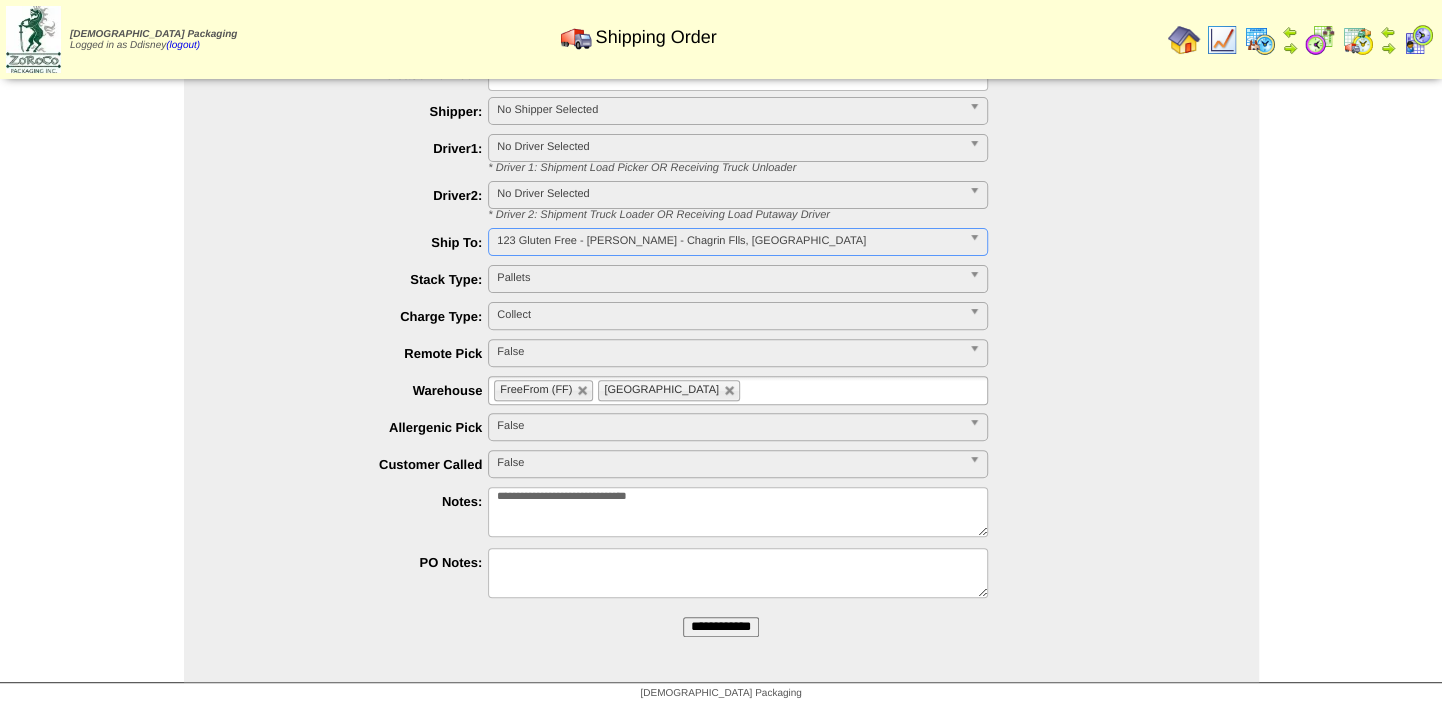 click on "**********" at bounding box center (721, 627) 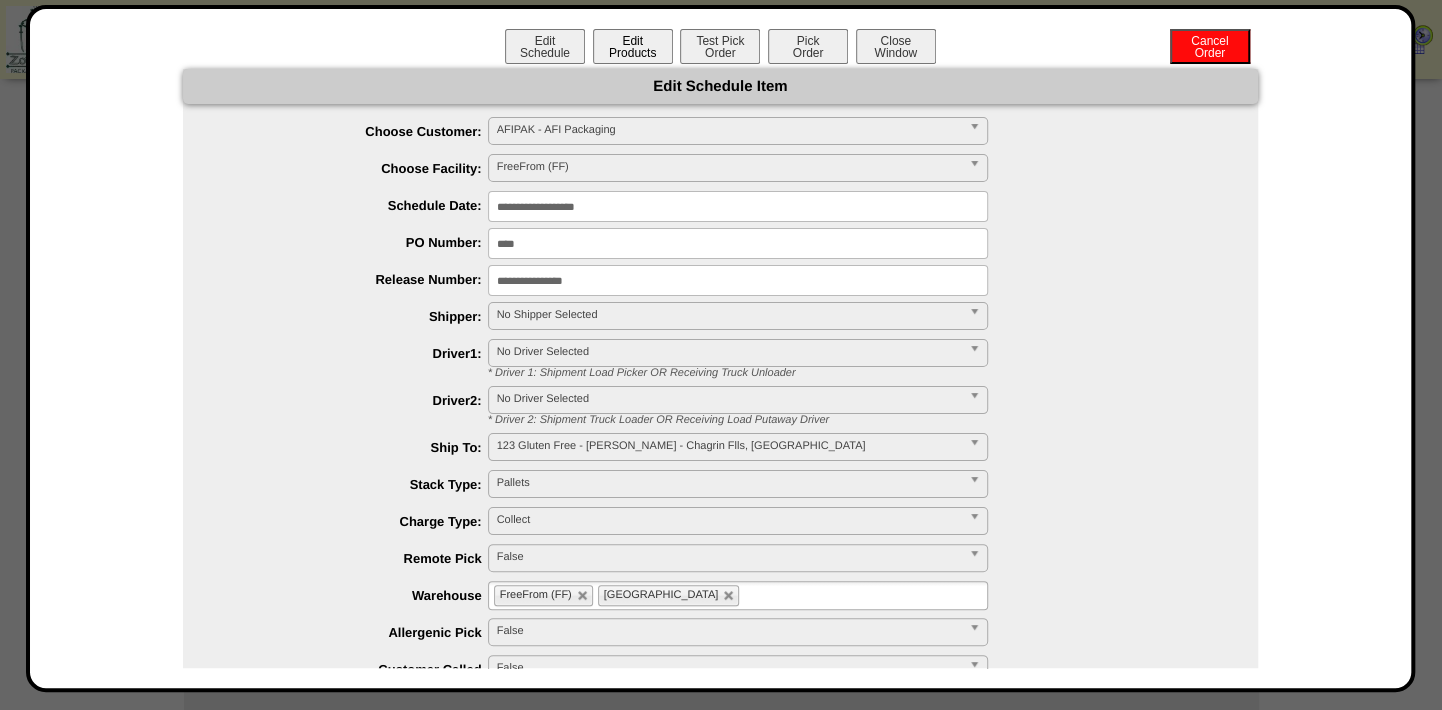 click on "Edit Products" at bounding box center [633, 46] 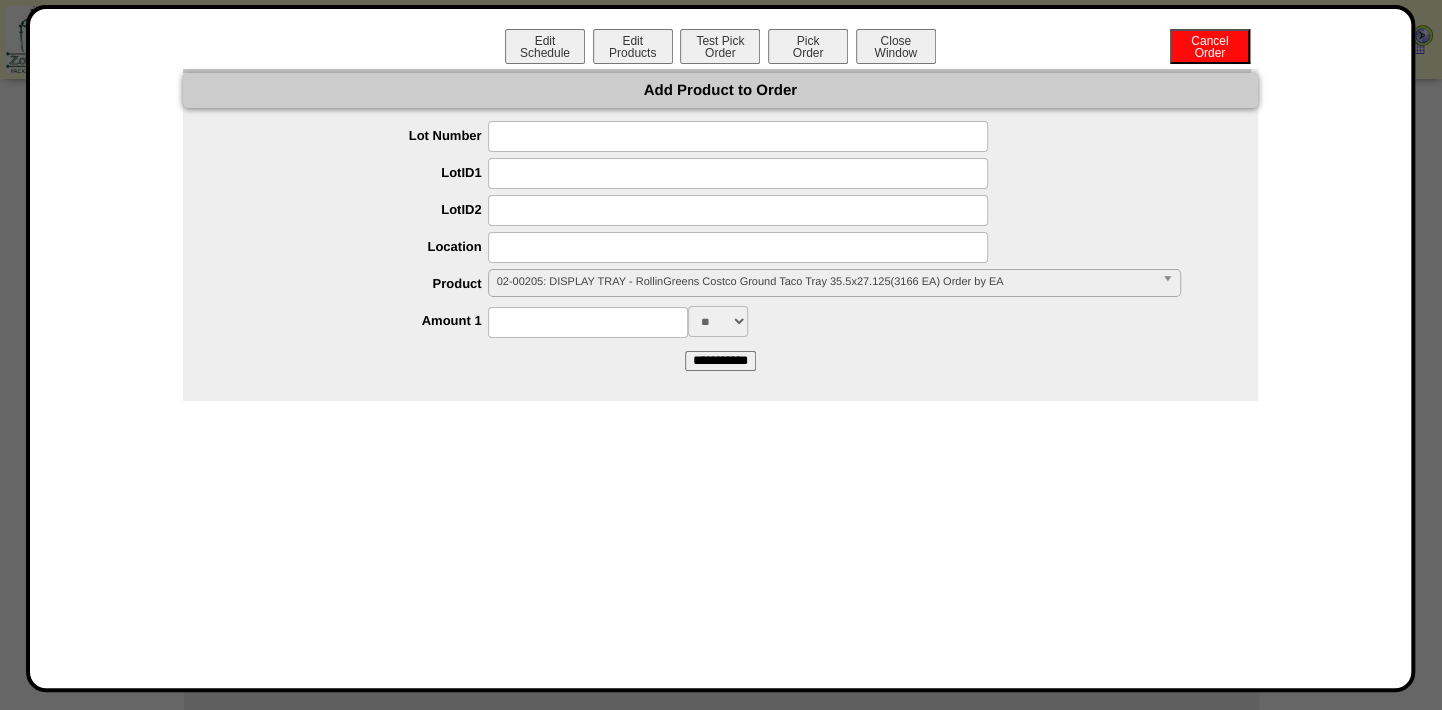 click on "02-00205: DISPLAY TRAY - RollinGreens Costco Ground Taco Tray 35.5x27.125(3166 EA) Order by EA" at bounding box center (825, 282) 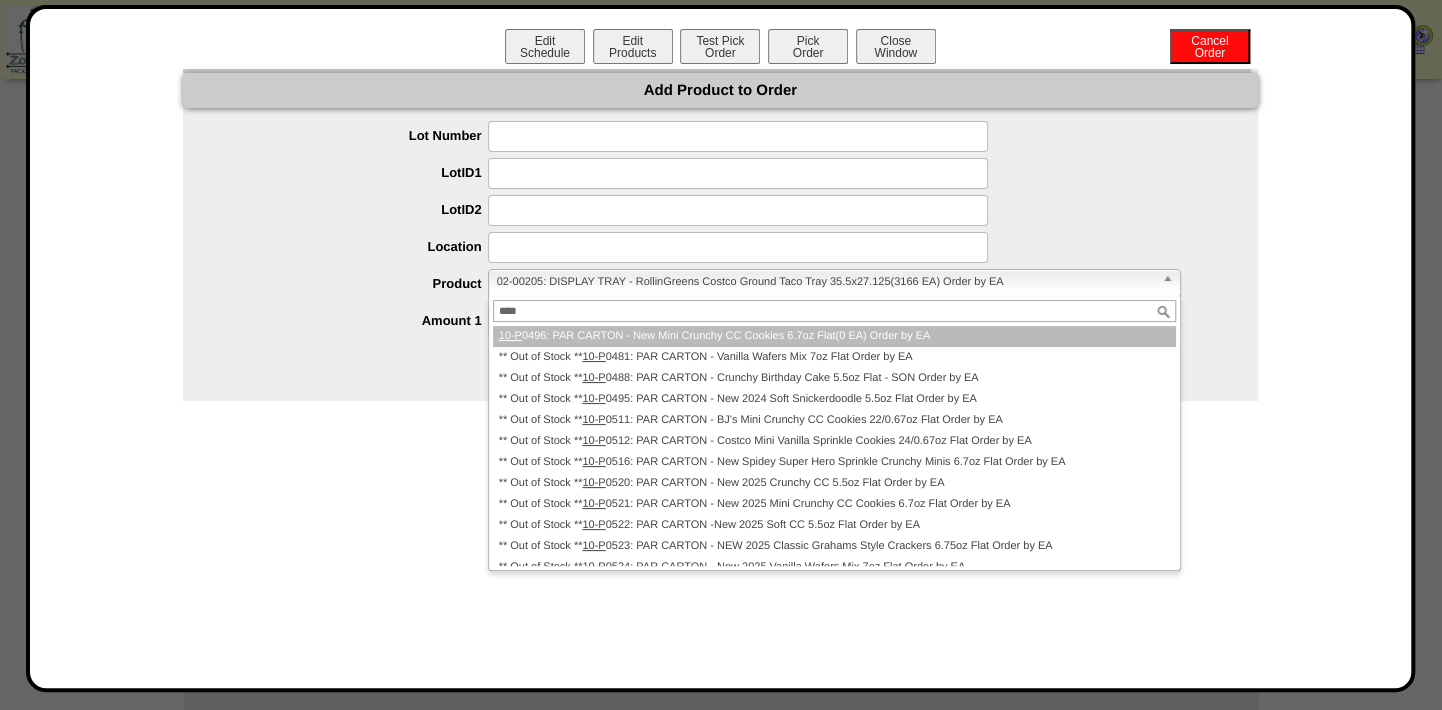 type on "****" 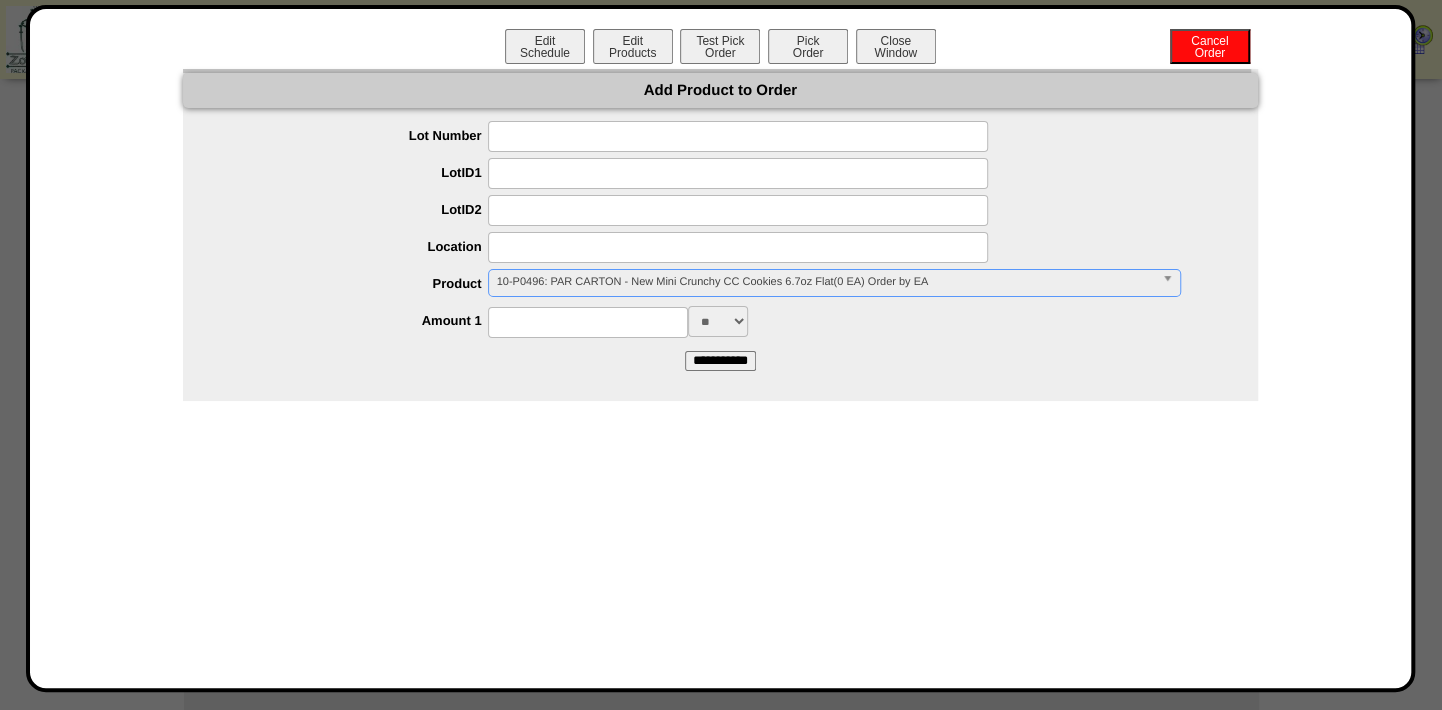 type 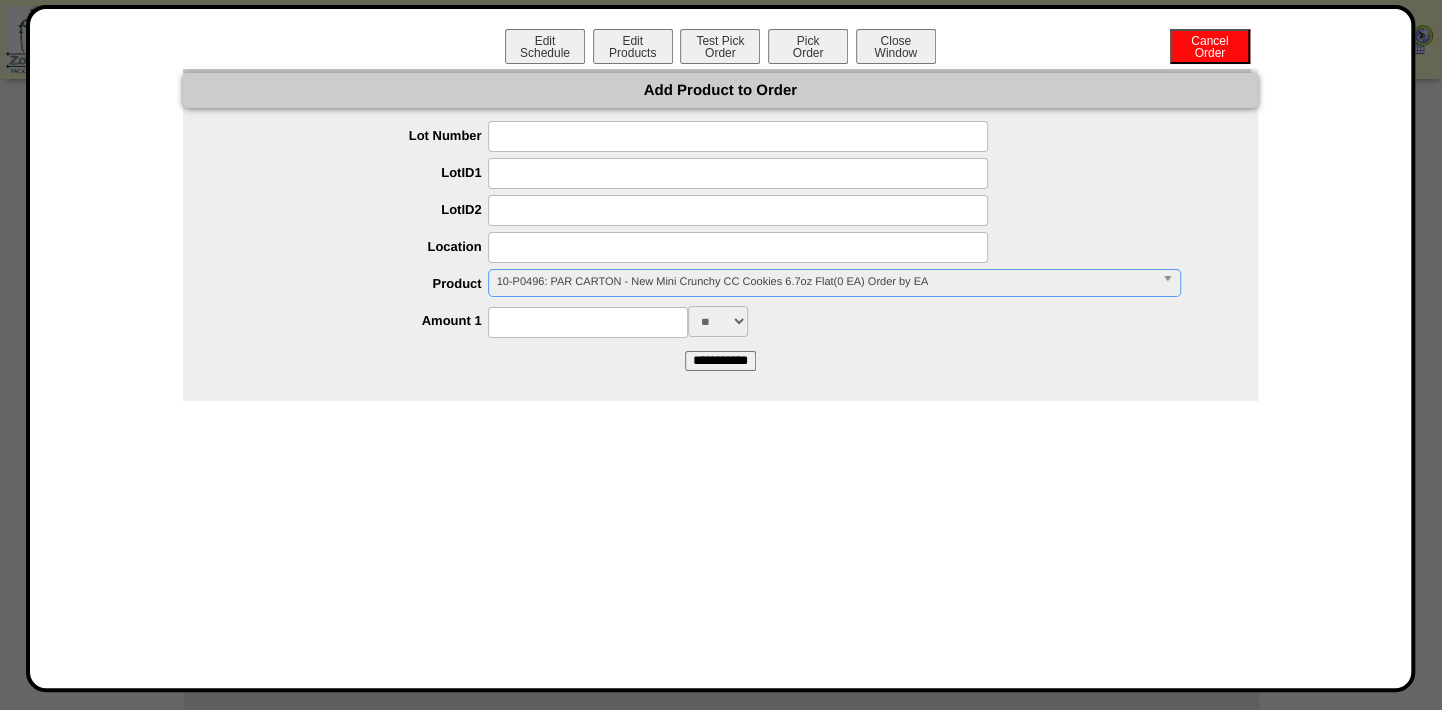click at bounding box center [588, 322] 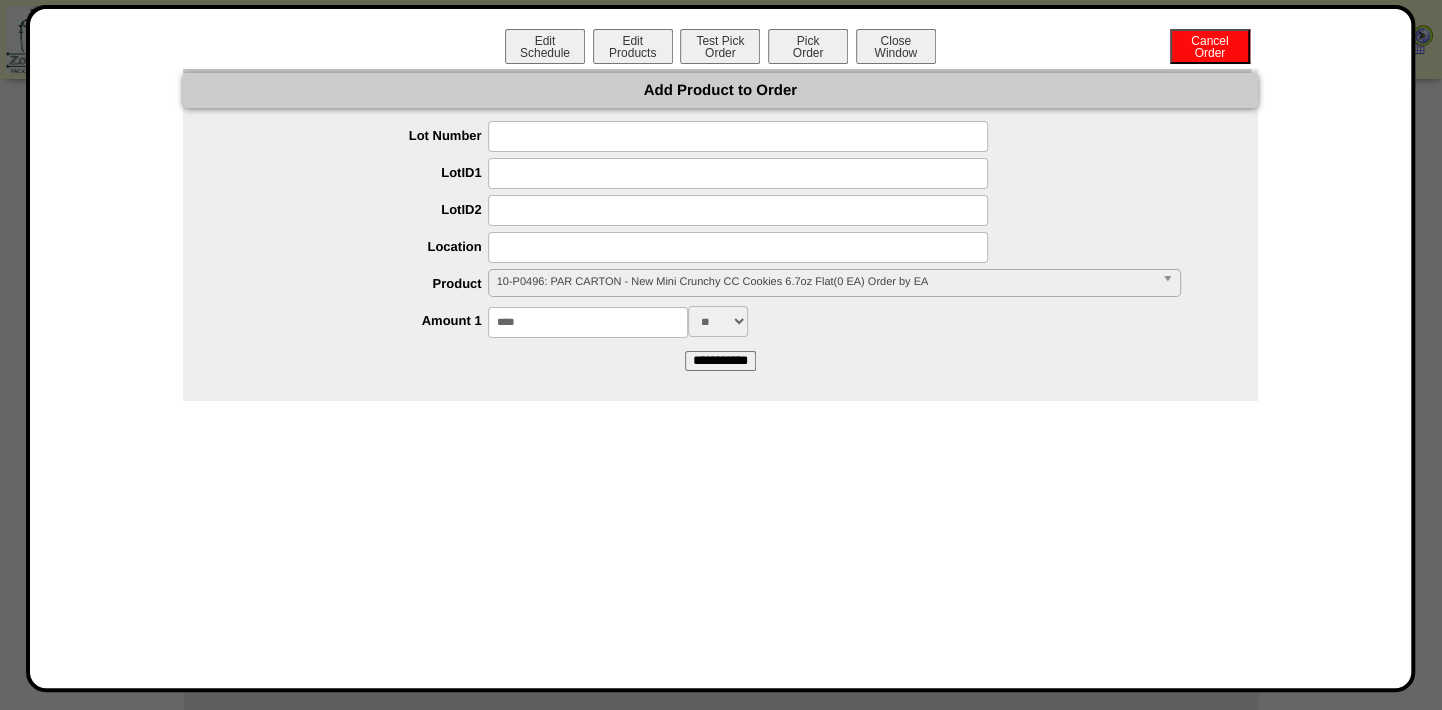 type on "****" 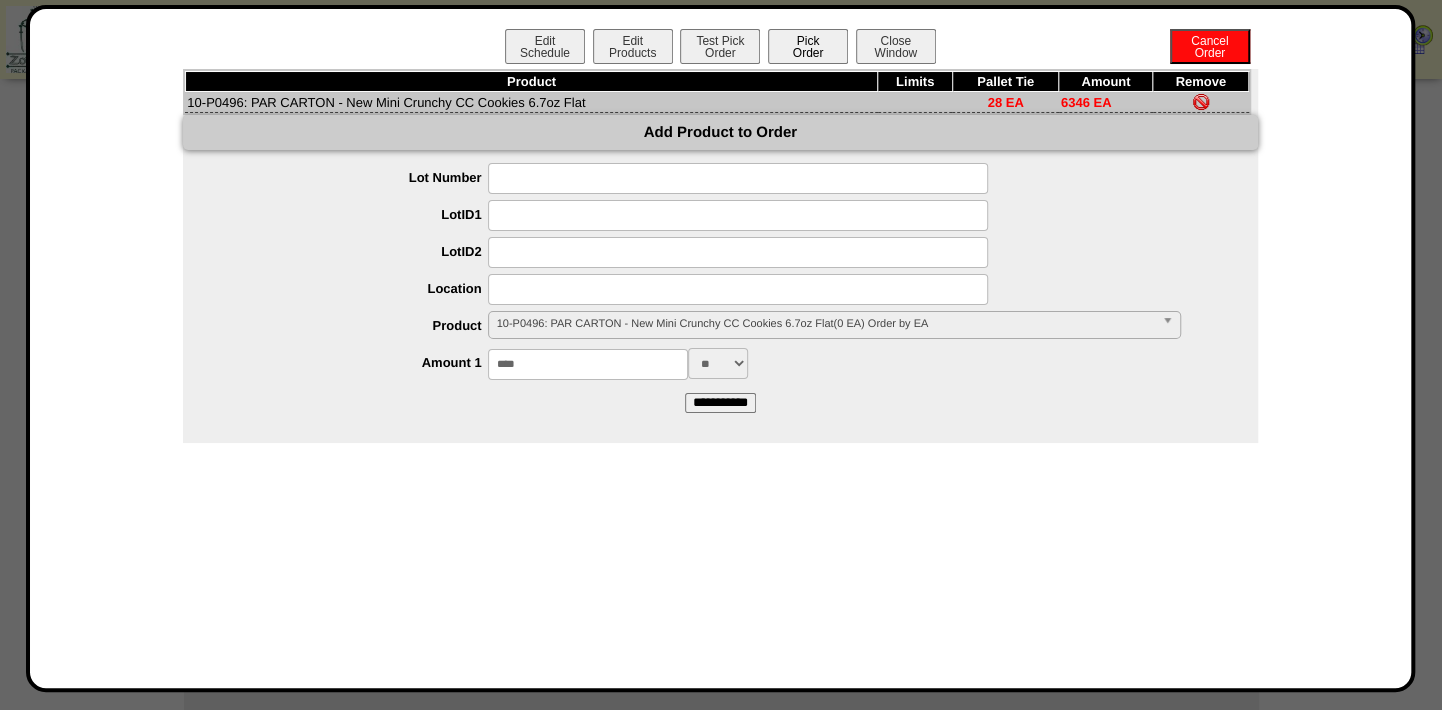 click on "Pick Order" at bounding box center (808, 46) 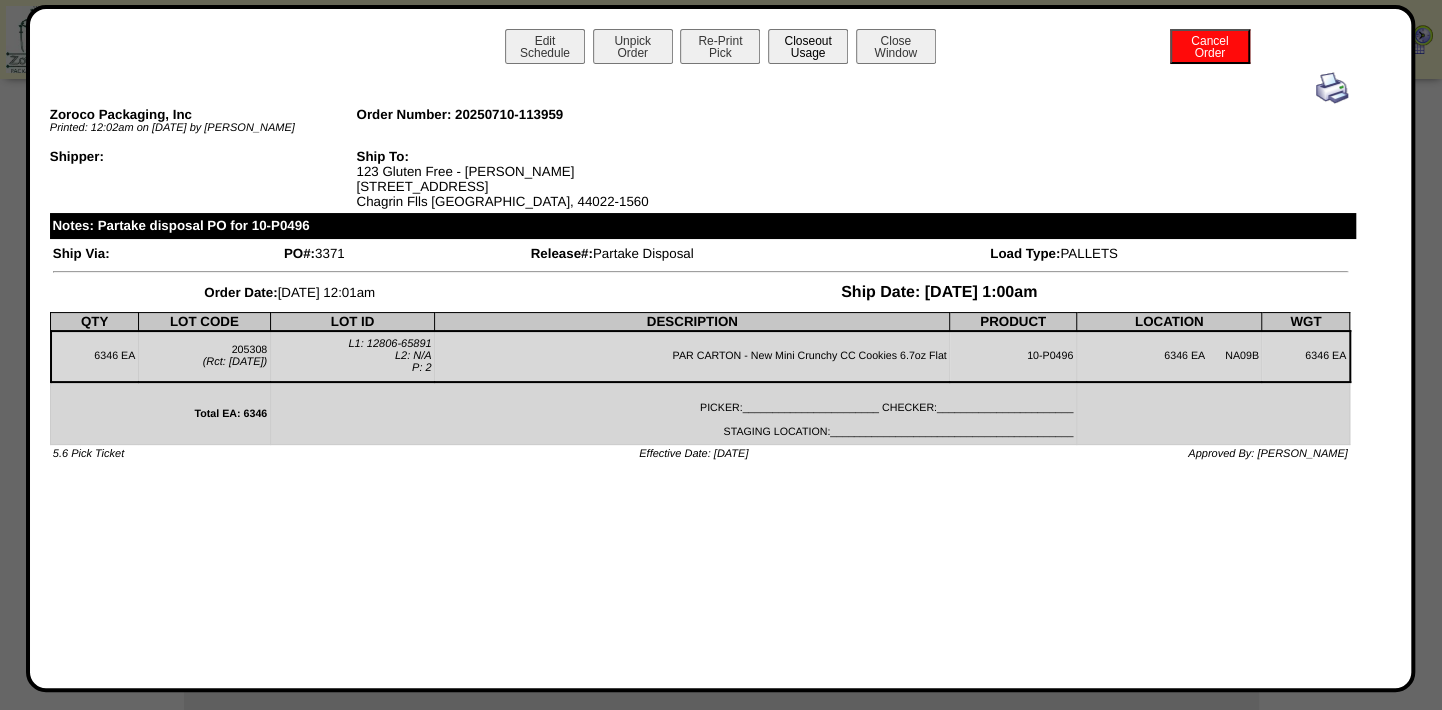 click on "Closeout Usage" at bounding box center [808, 46] 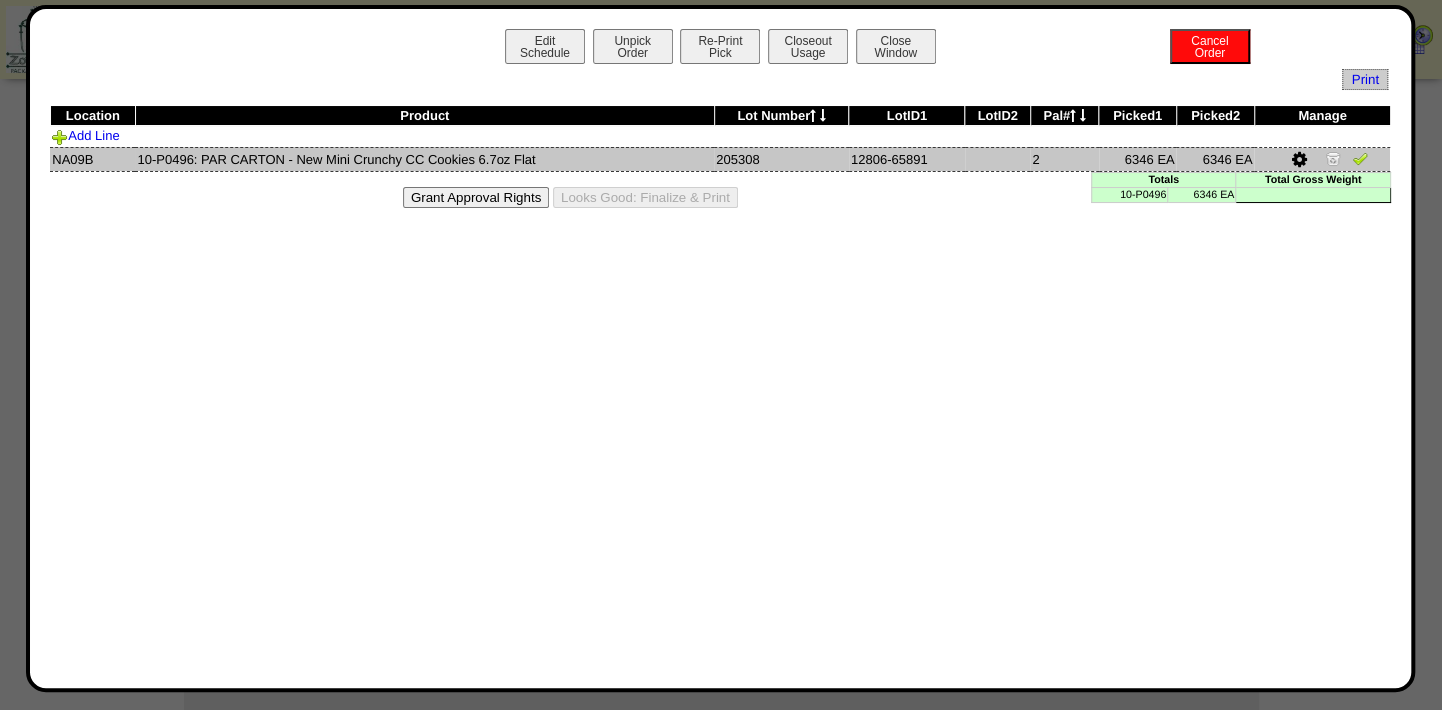 click at bounding box center [1360, 158] 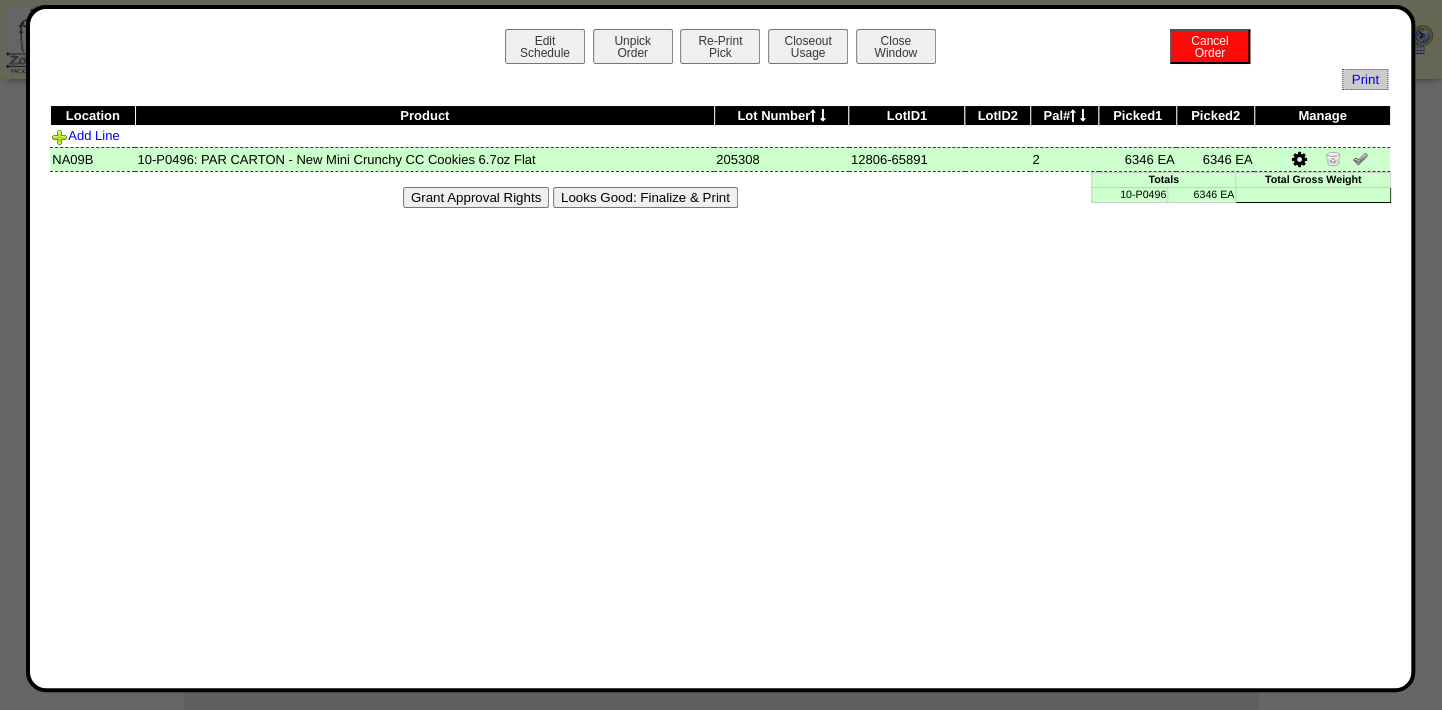 click on "Edit Schedule
Unpick Order
Re-Print Pick
Closeout Usage
Cancel Order
Close Window
Print
Location
Product
Lot Number
LotID1
LotID2
Pal#
Picked1
Picked2
Manage
Add Line" at bounding box center (720, 348) 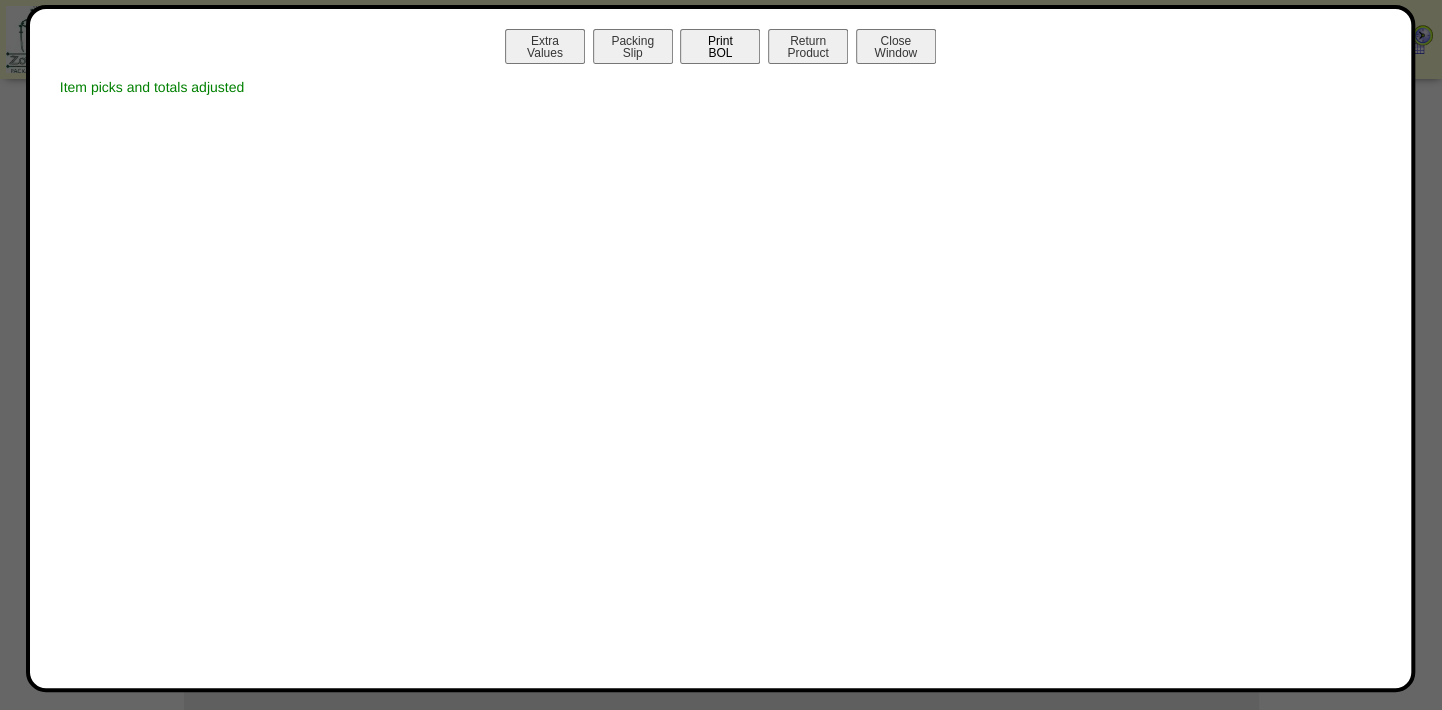 click on "Print BOL" at bounding box center (720, 46) 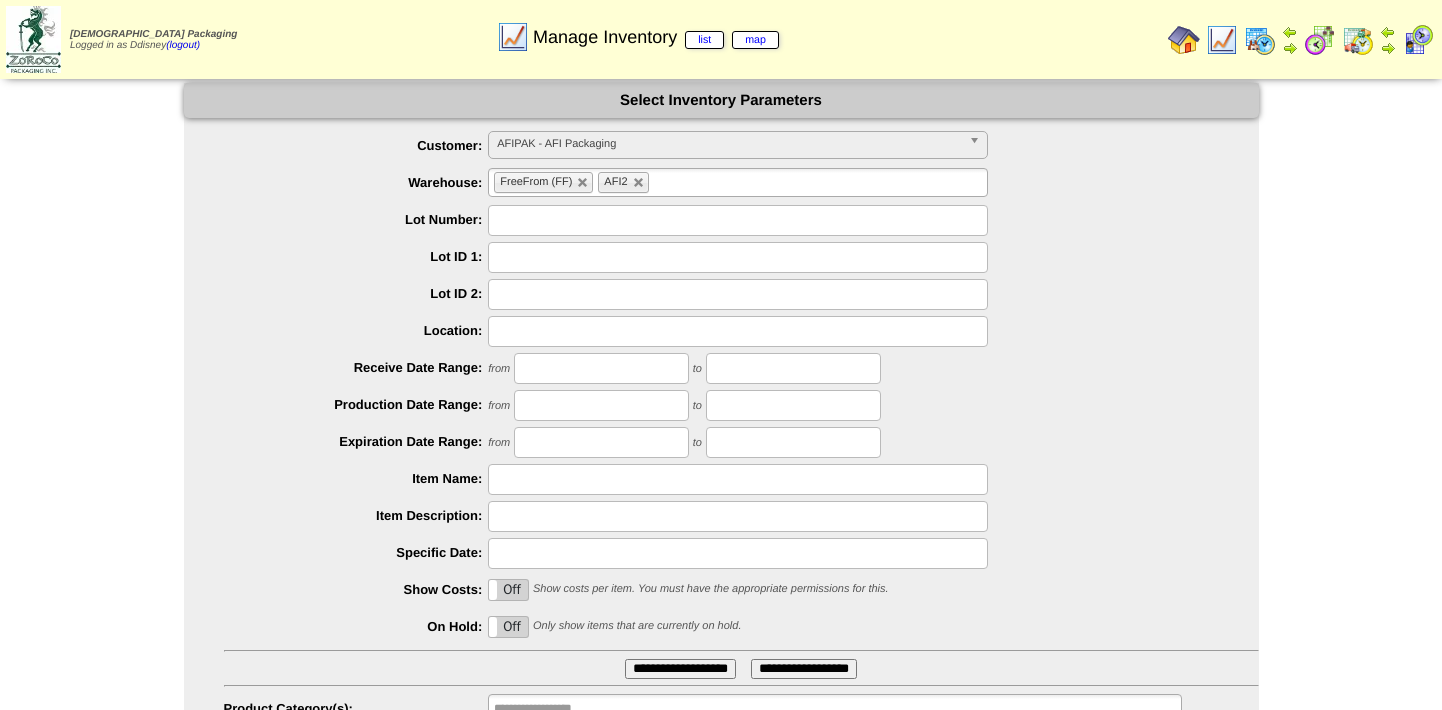 scroll, scrollTop: 0, scrollLeft: 0, axis: both 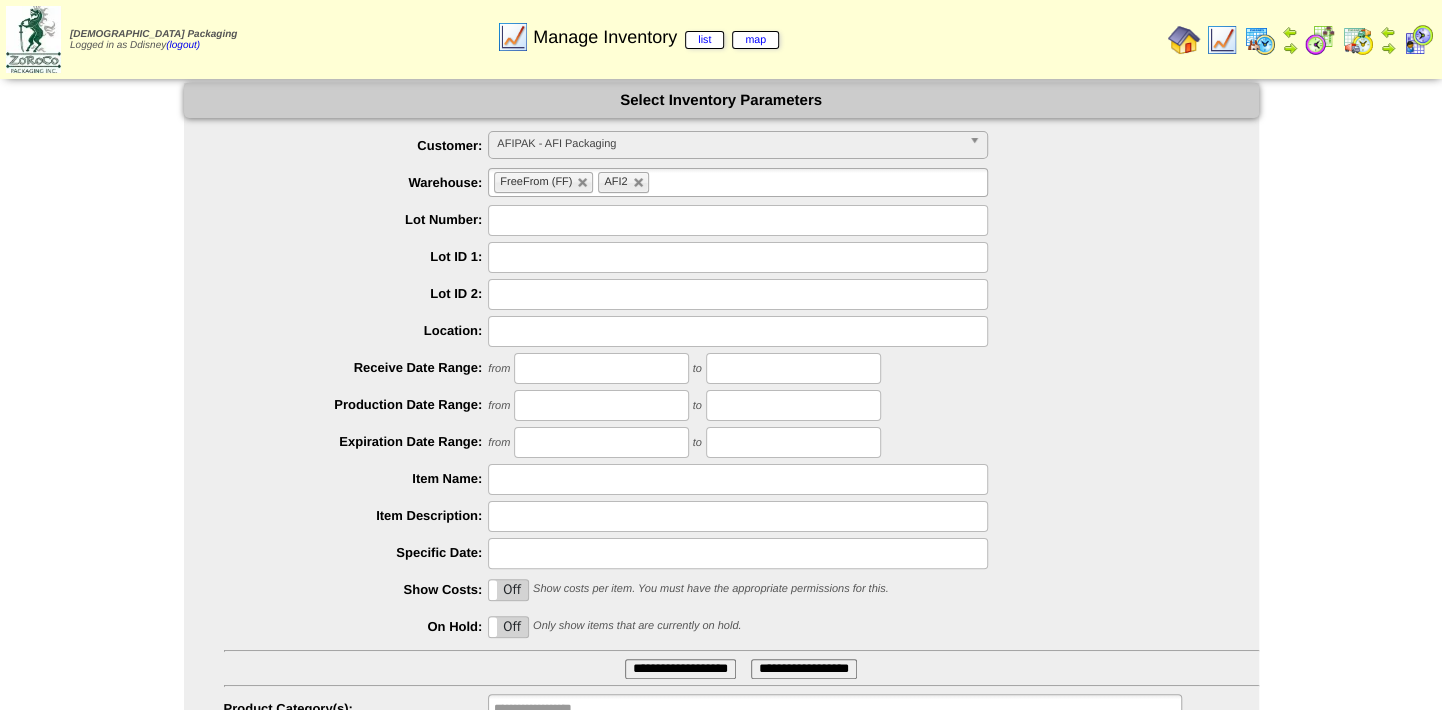 click at bounding box center [1222, 40] 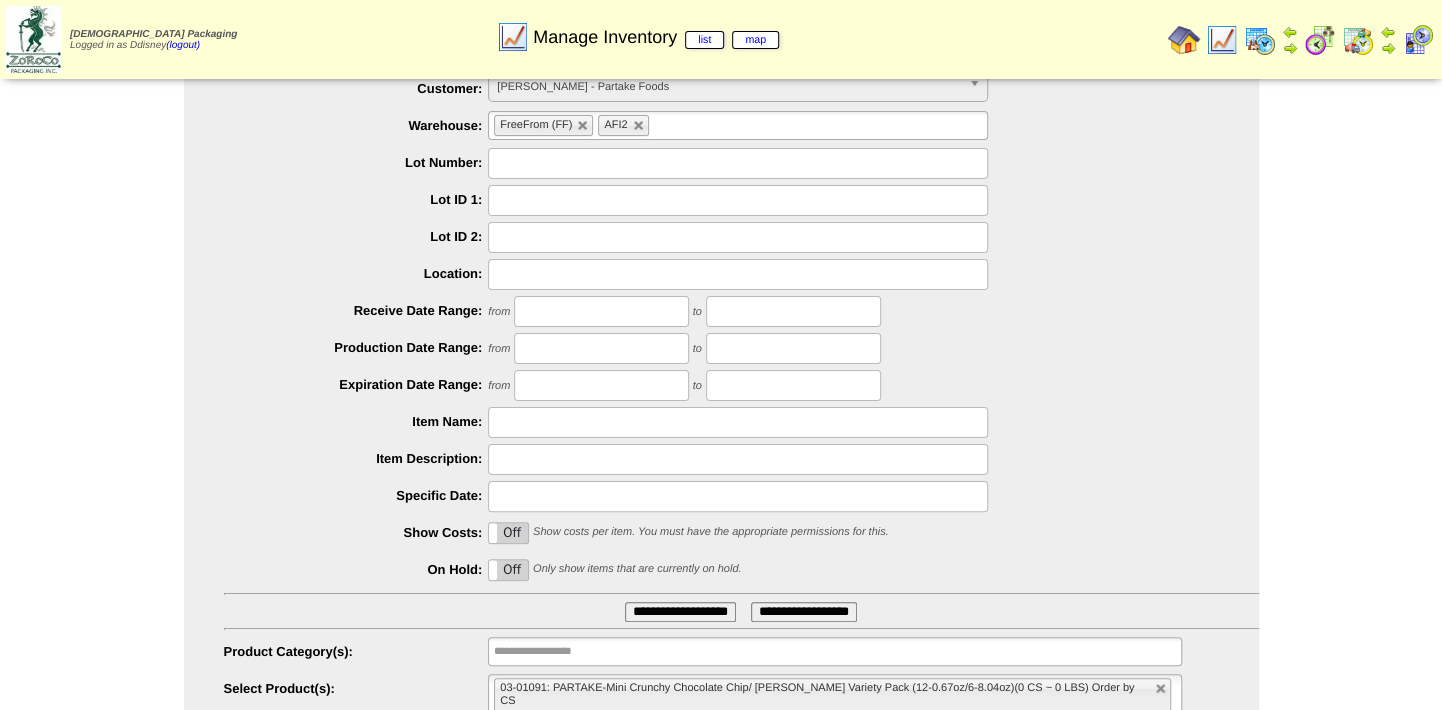 scroll, scrollTop: 123, scrollLeft: 0, axis: vertical 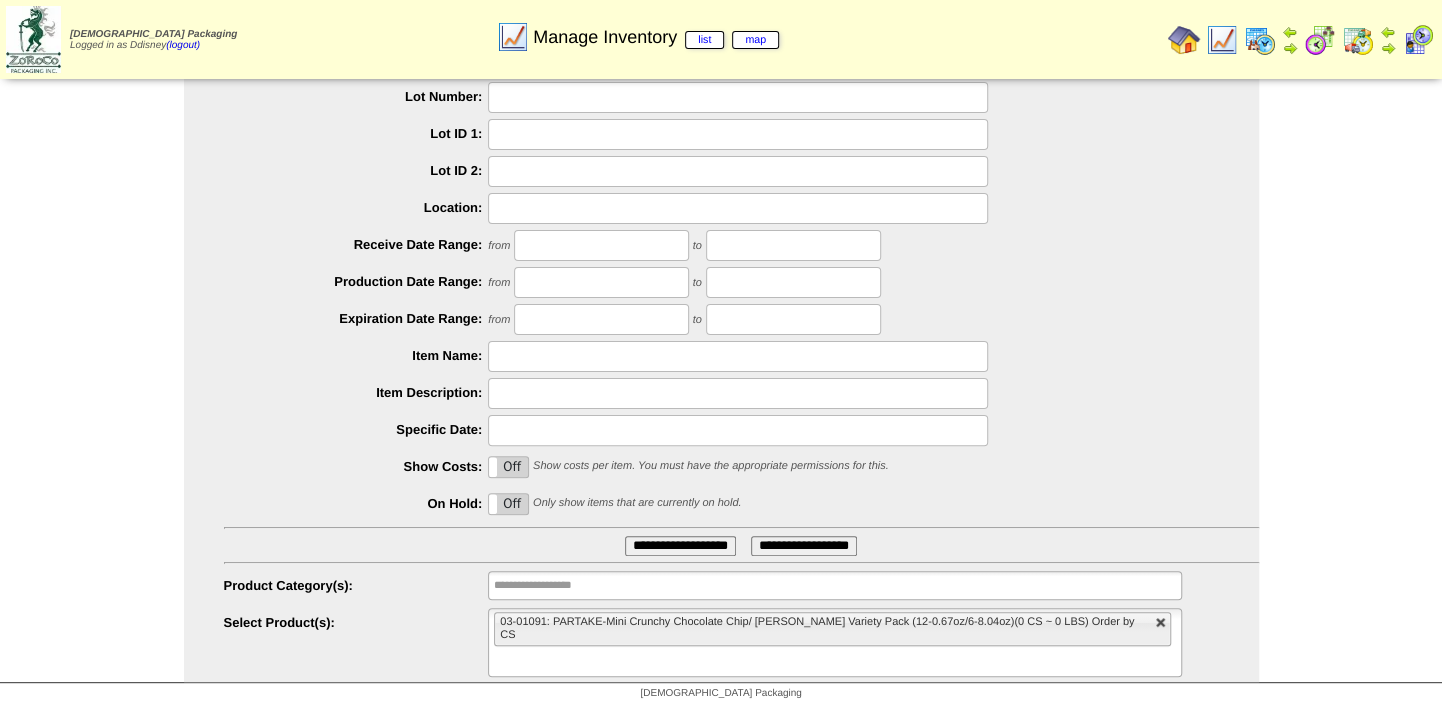 click at bounding box center (1161, 623) 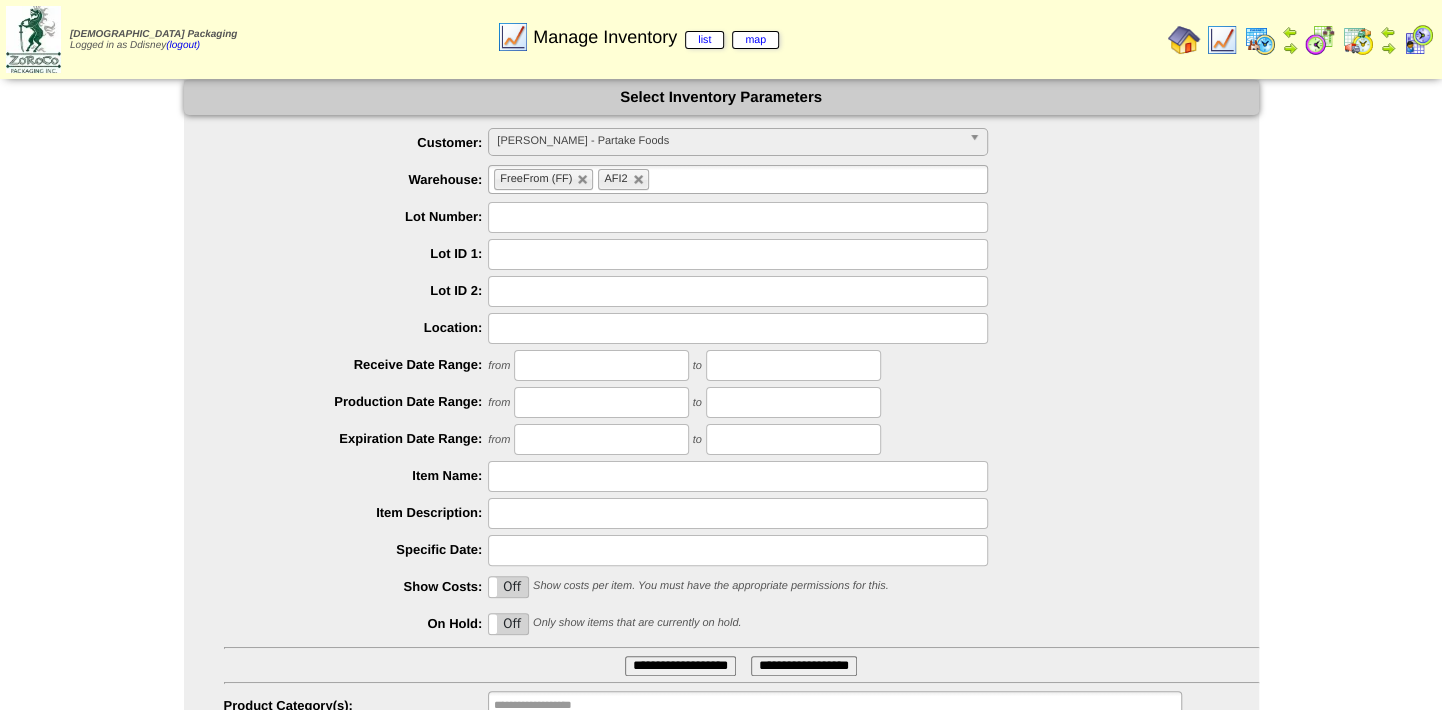scroll, scrollTop: 0, scrollLeft: 0, axis: both 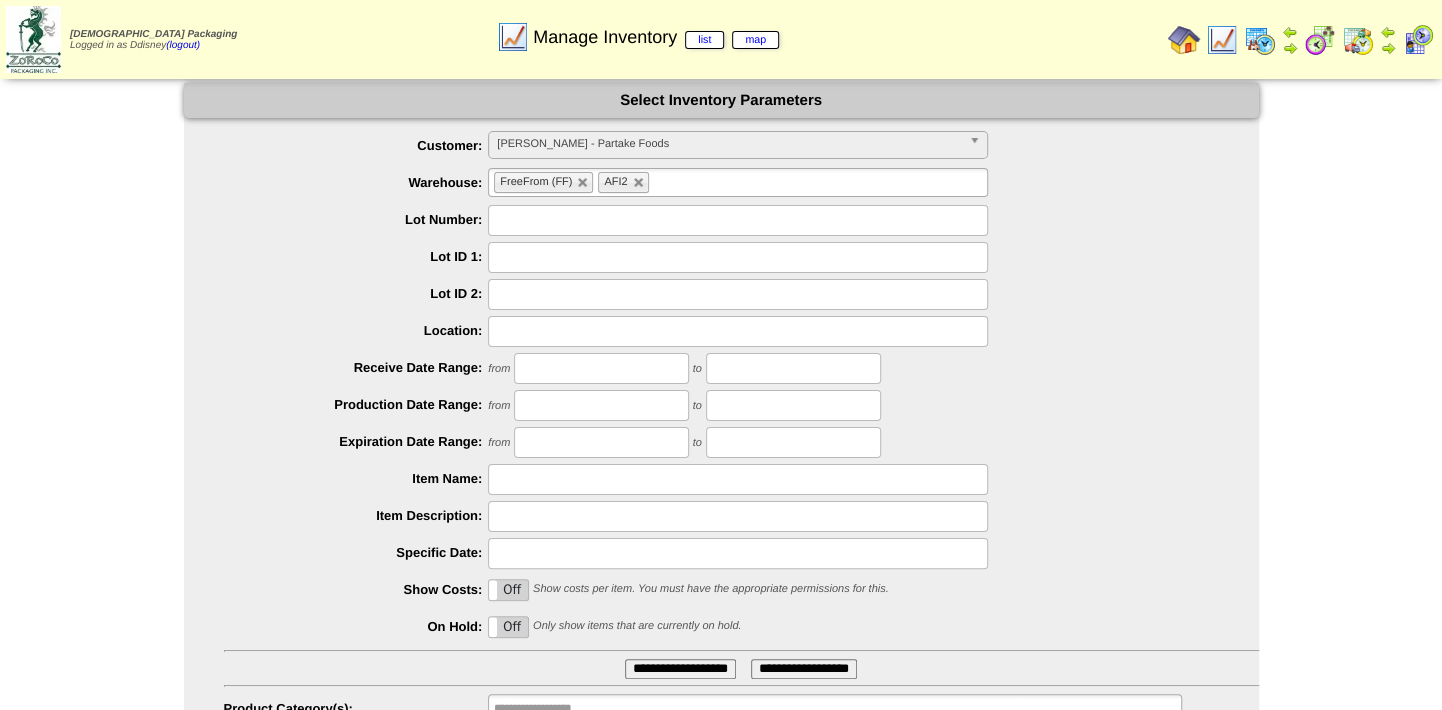 click at bounding box center [978, 145] 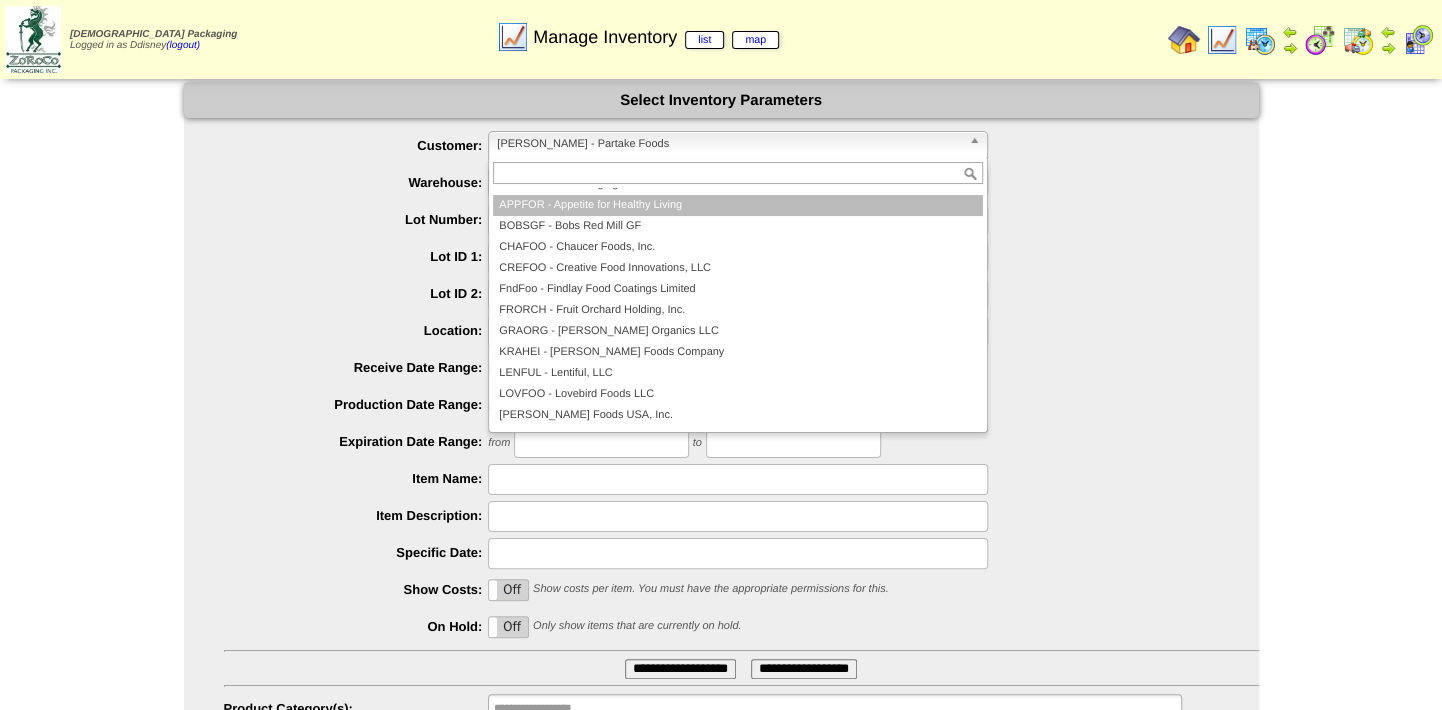 scroll, scrollTop: 0, scrollLeft: 0, axis: both 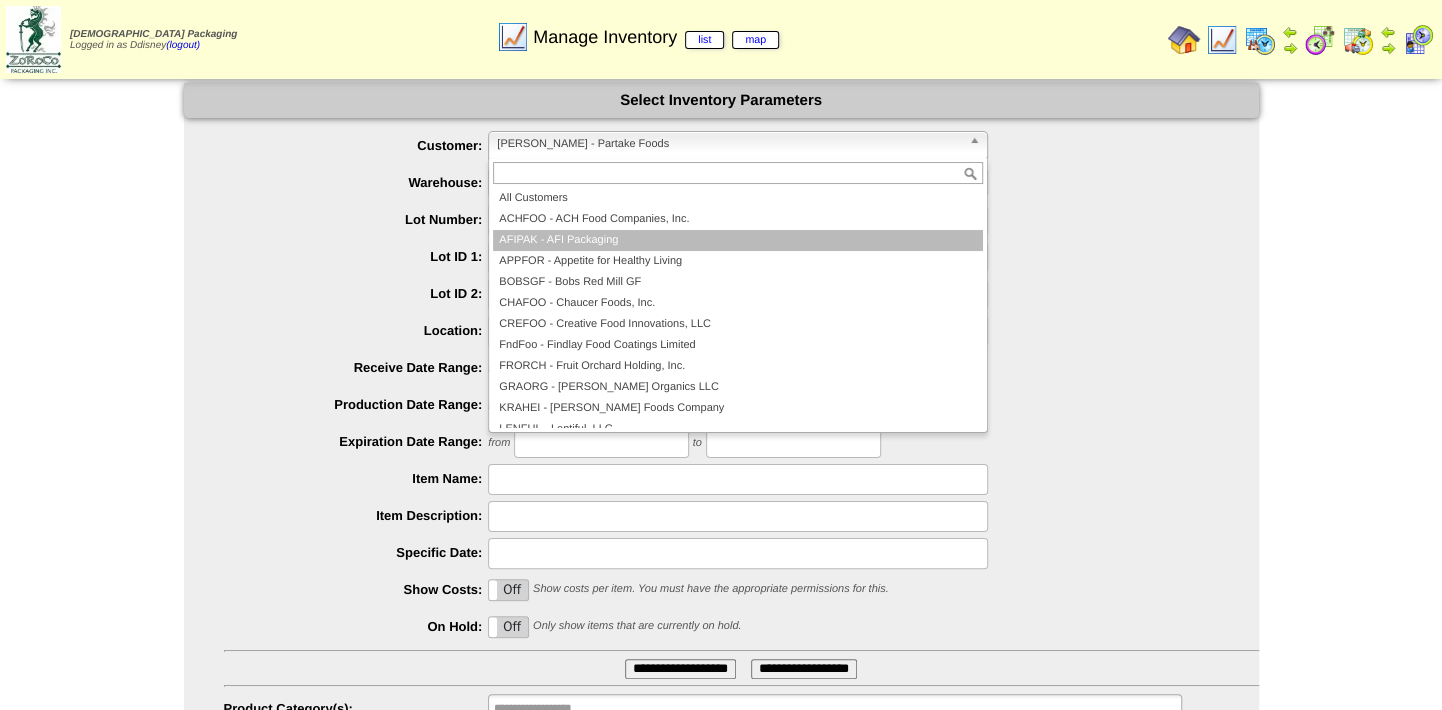click on "AFIPAK - AFI Packaging" at bounding box center (738, 240) 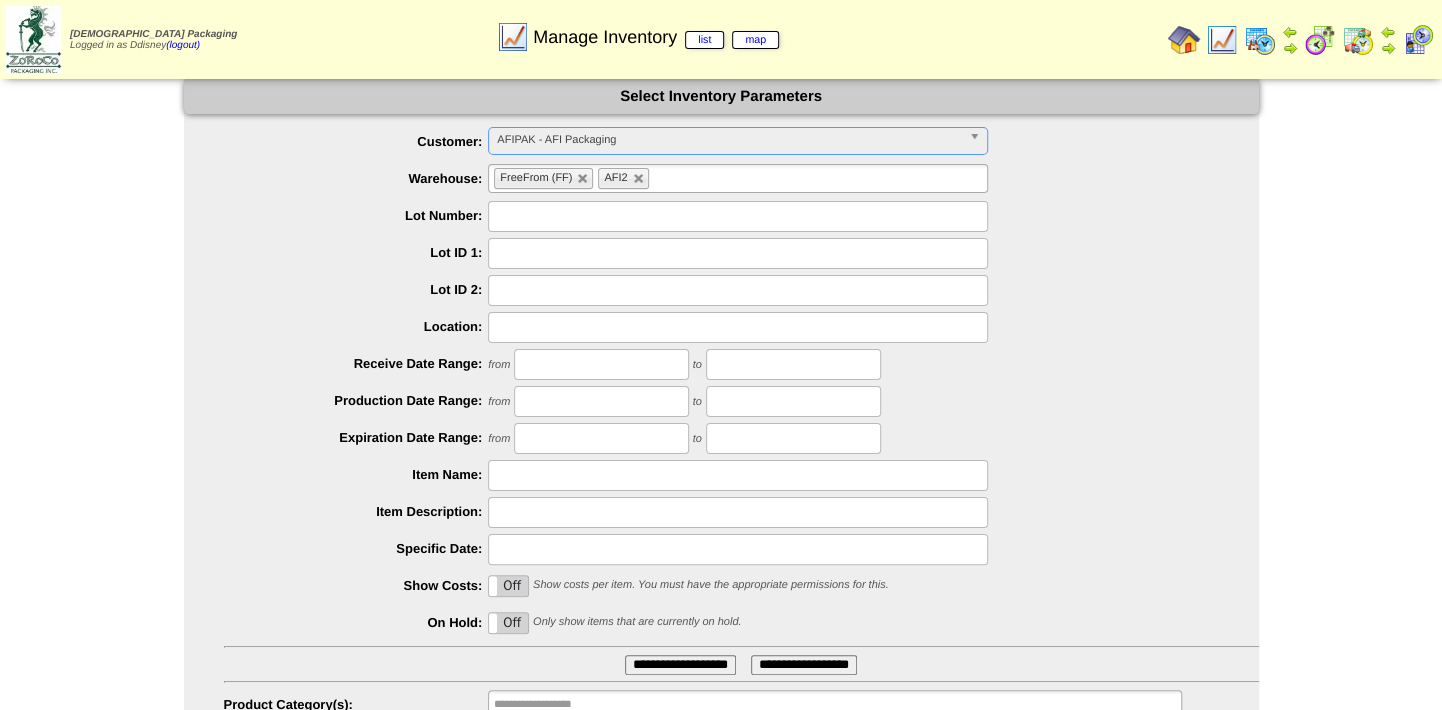 scroll, scrollTop: 0, scrollLeft: 0, axis: both 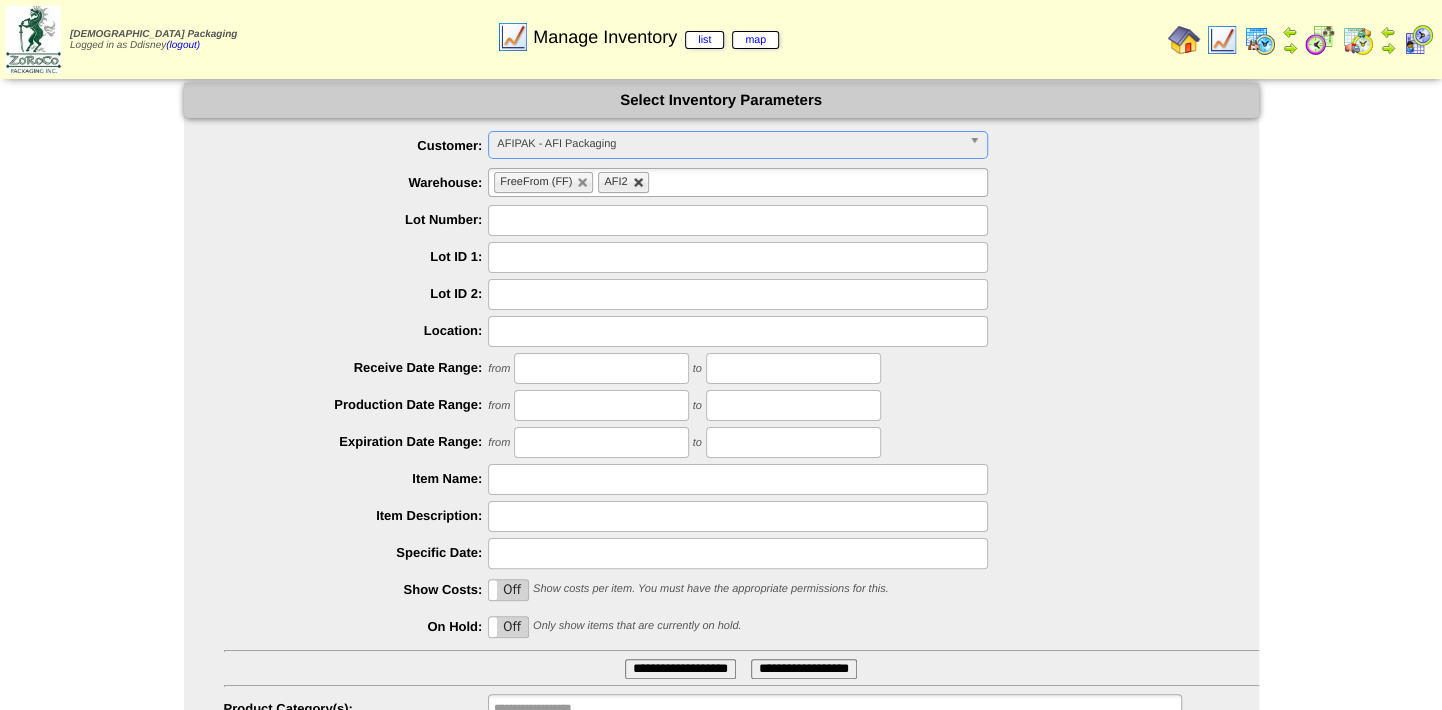 click at bounding box center [639, 183] 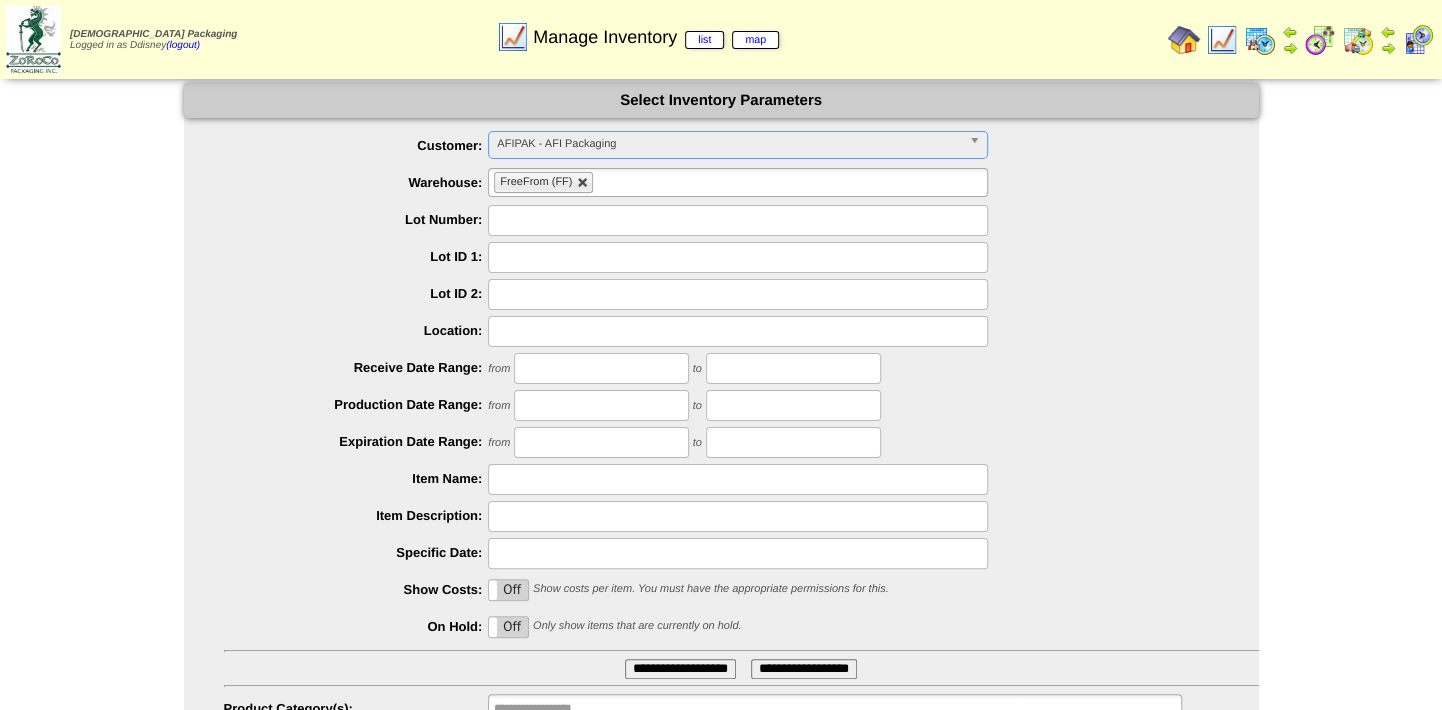 click at bounding box center (583, 183) 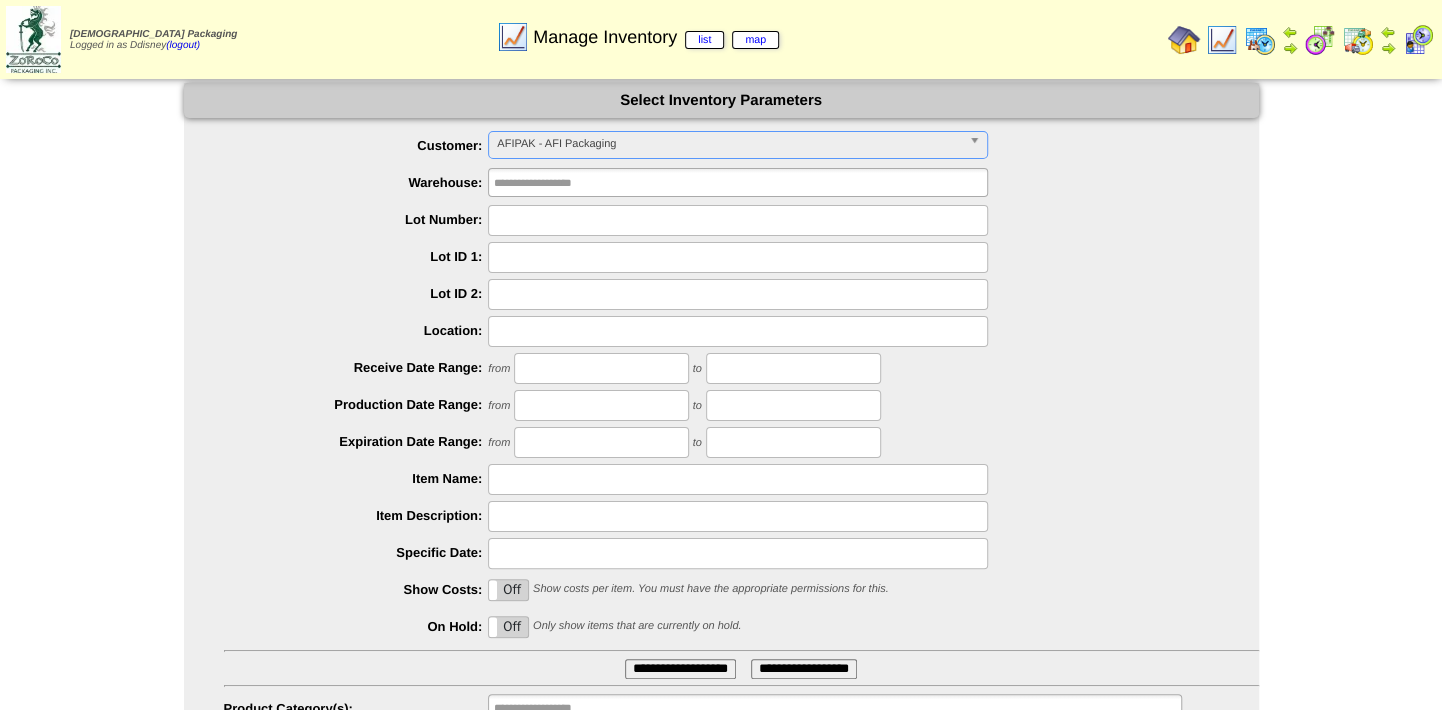 scroll, scrollTop: 123, scrollLeft: 0, axis: vertical 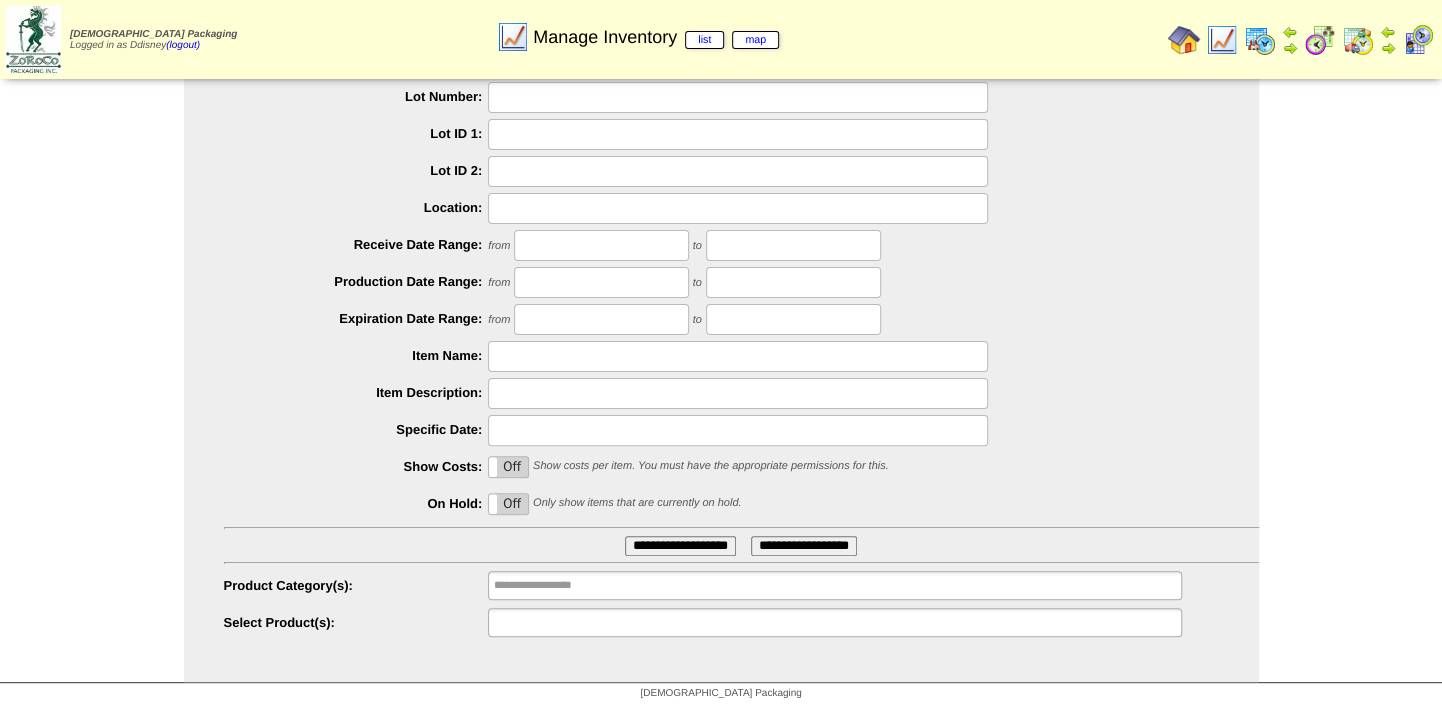 click at bounding box center (558, 622) 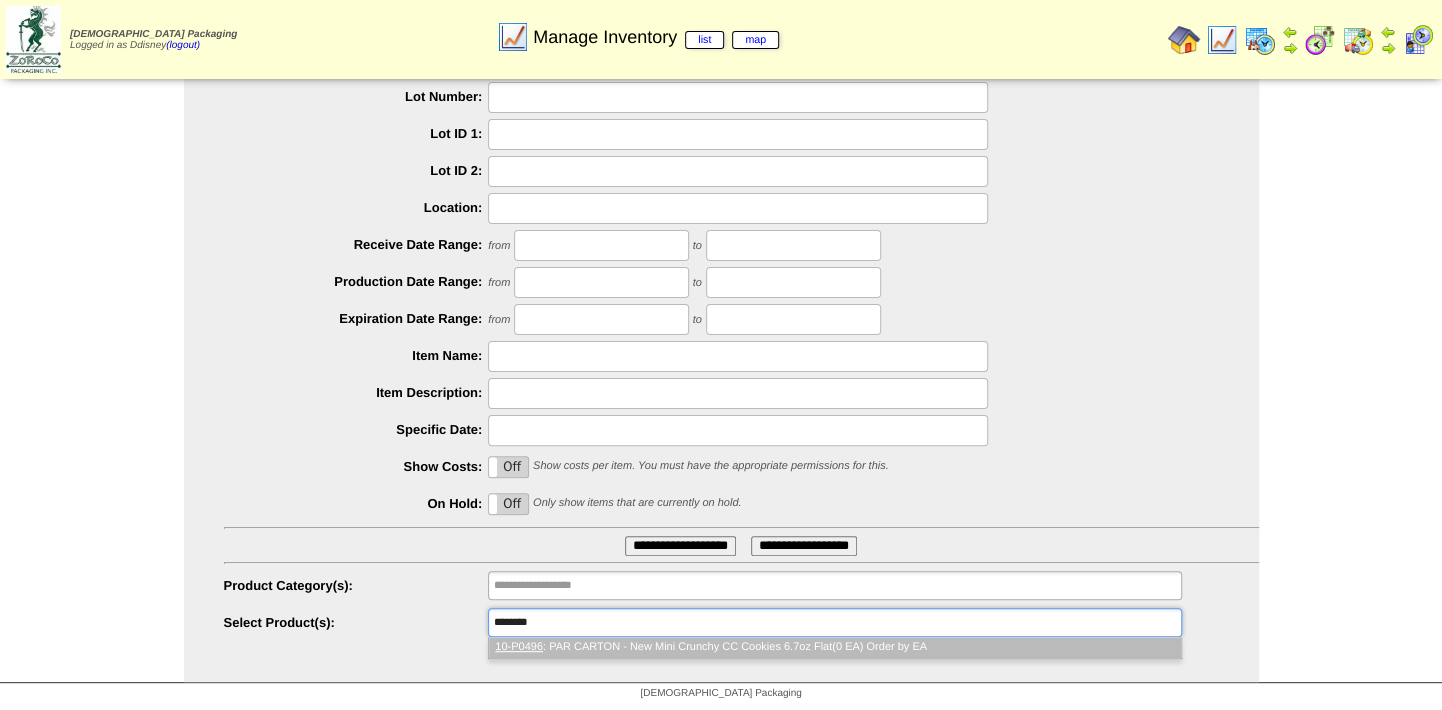 type on "********" 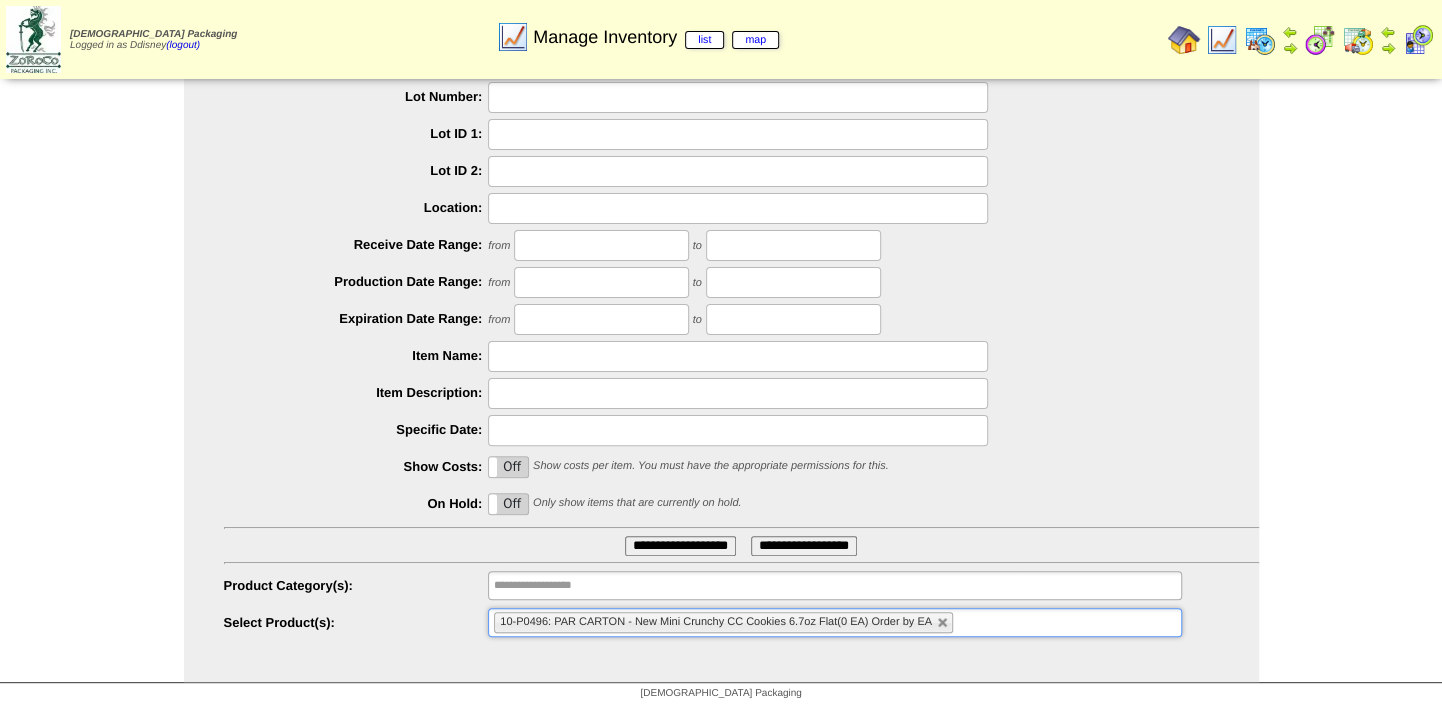 click on "**********" at bounding box center [680, 546] 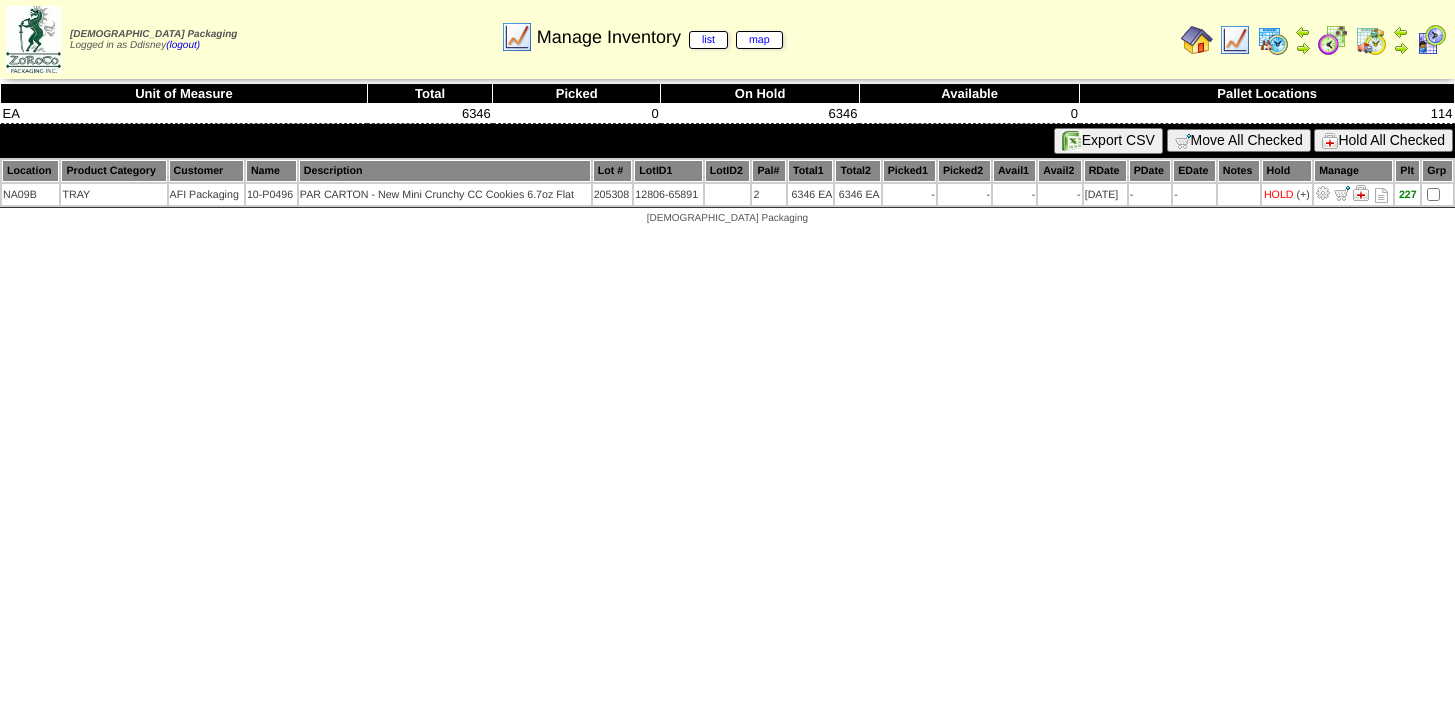 scroll, scrollTop: 0, scrollLeft: 0, axis: both 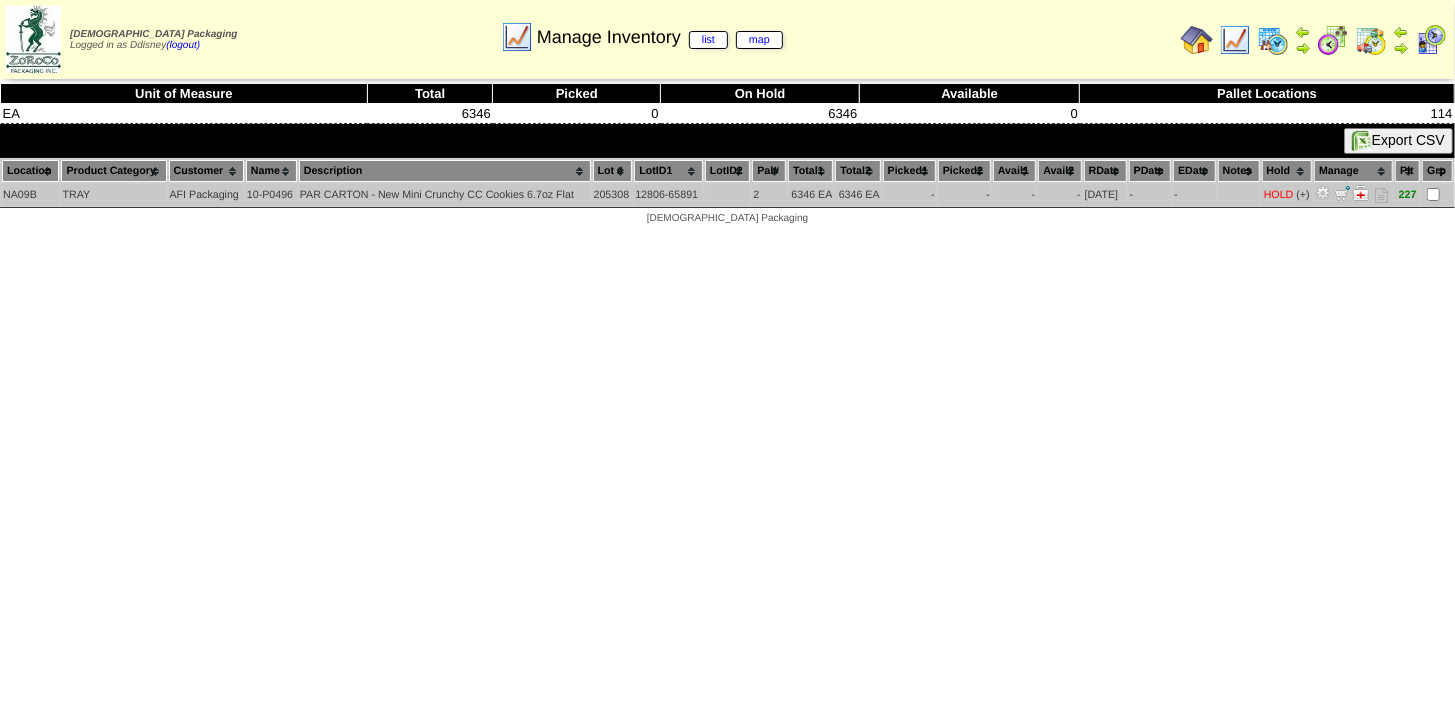 click at bounding box center (1323, 193) 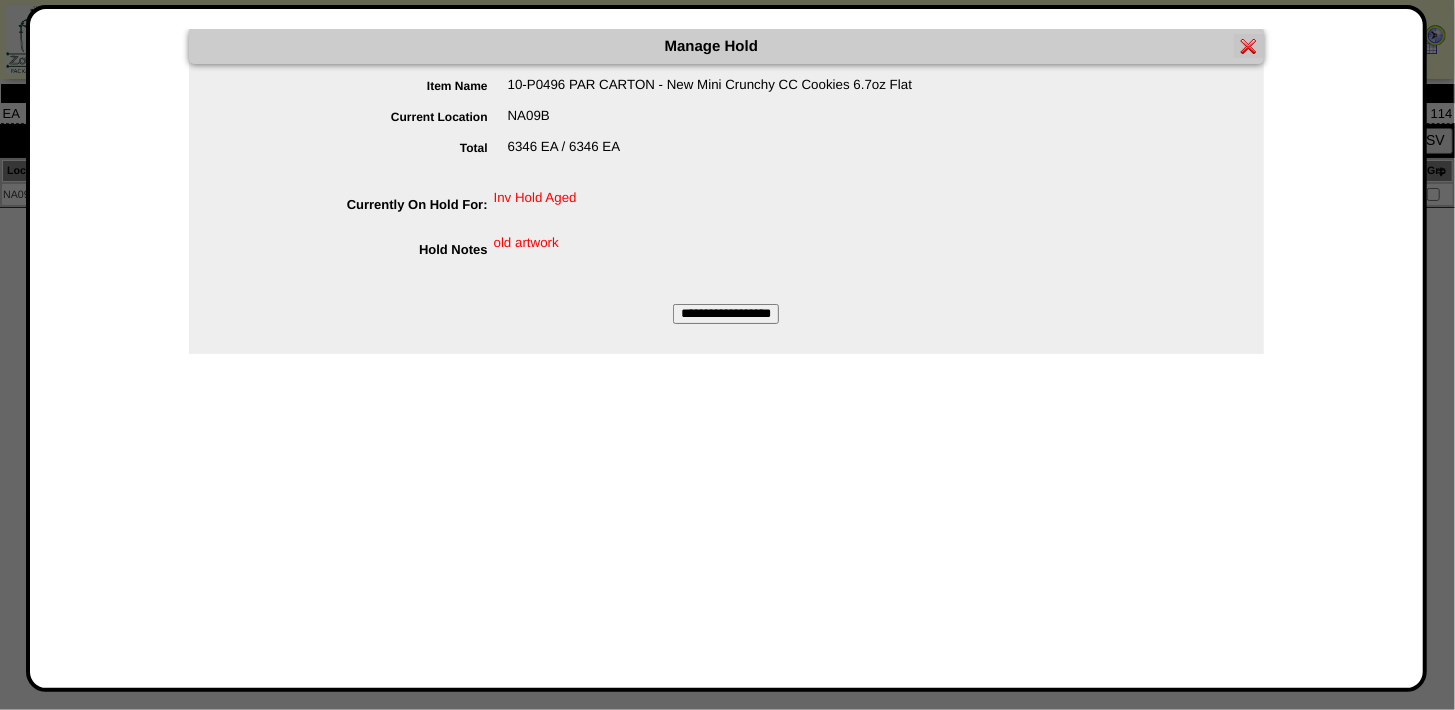click on "**********" at bounding box center [726, 314] 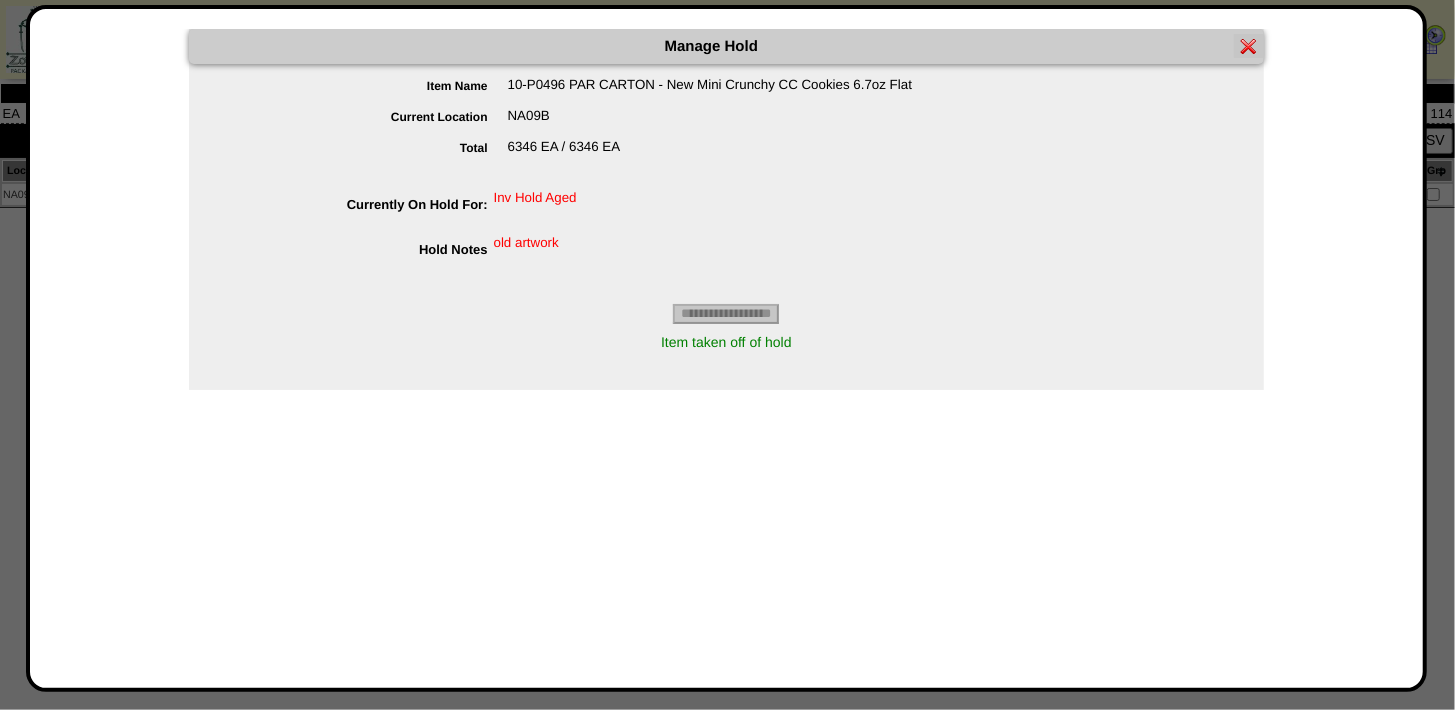click at bounding box center (1249, 46) 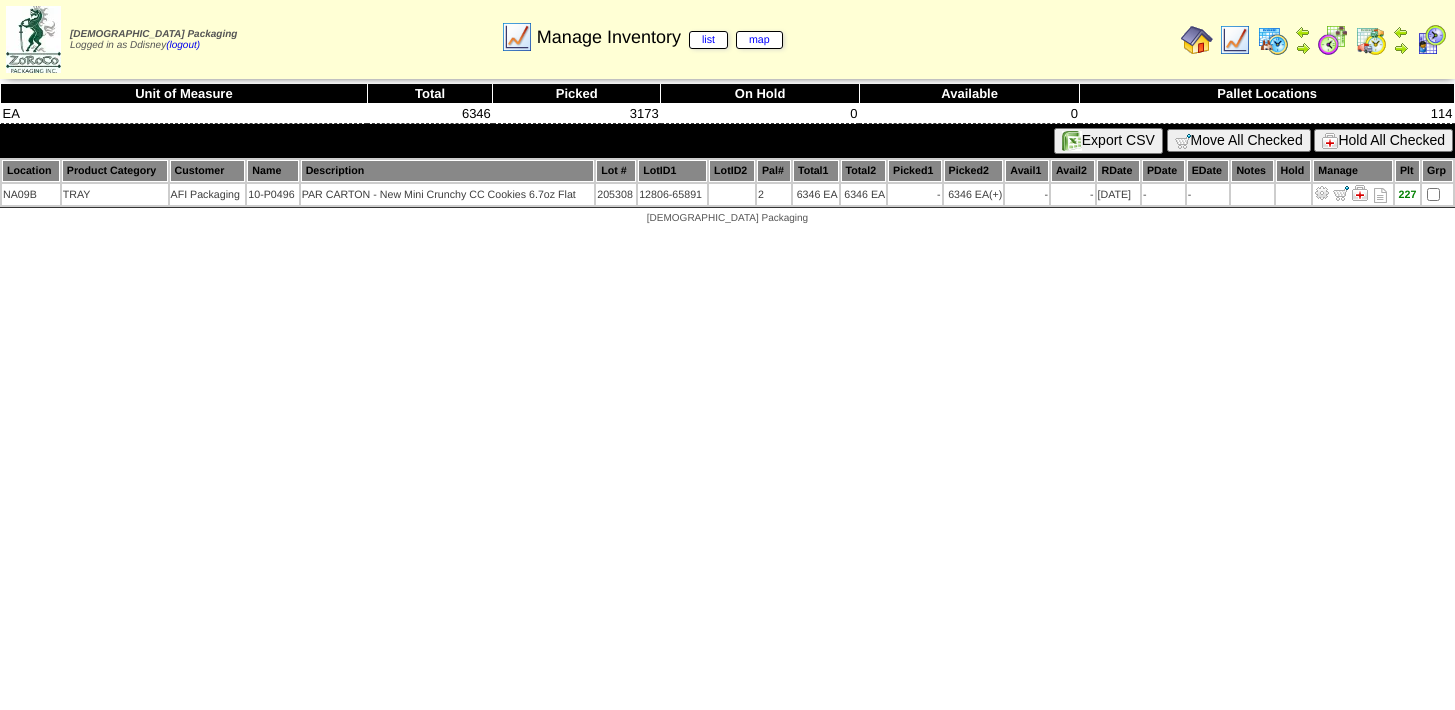 scroll, scrollTop: 0, scrollLeft: 0, axis: both 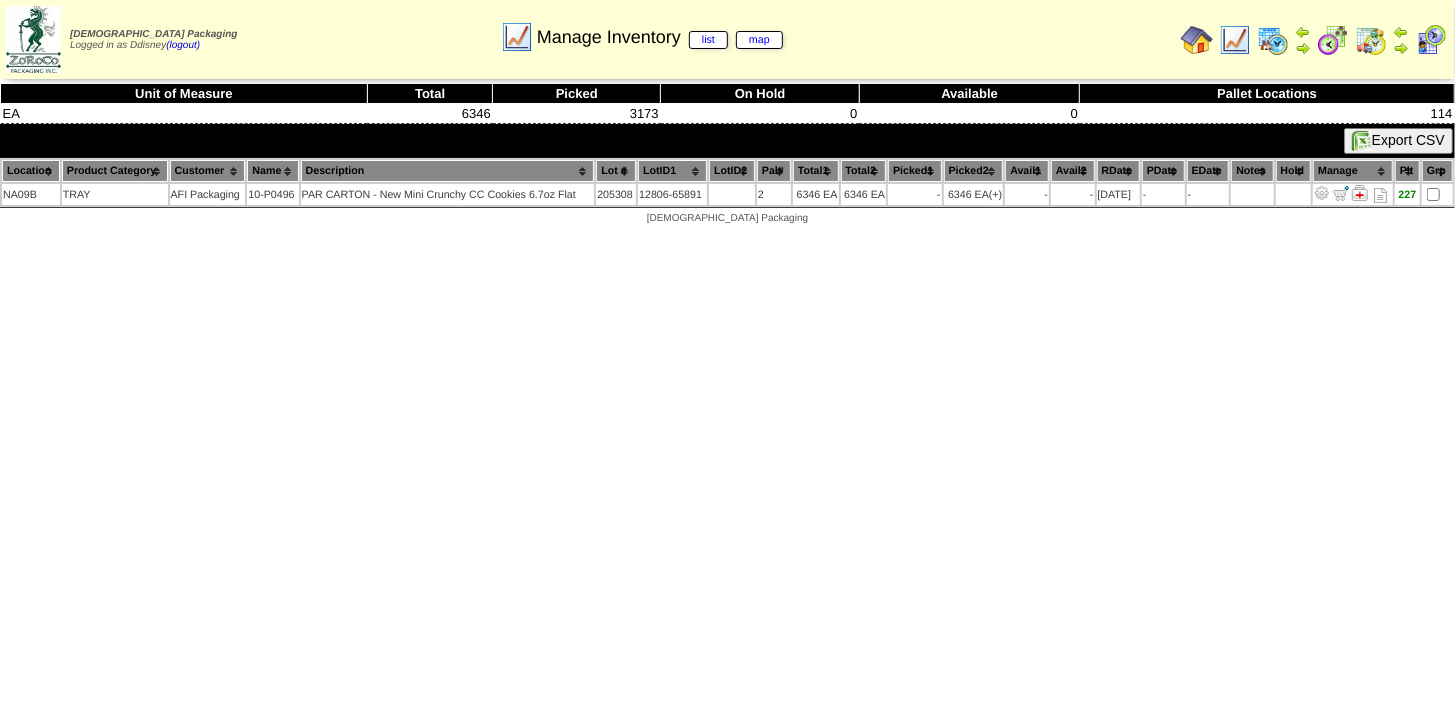 click on "[DEMOGRAPHIC_DATA] Packaging
Logged in as Ddisney                                 (logout)
Print All" at bounding box center (727, 117) 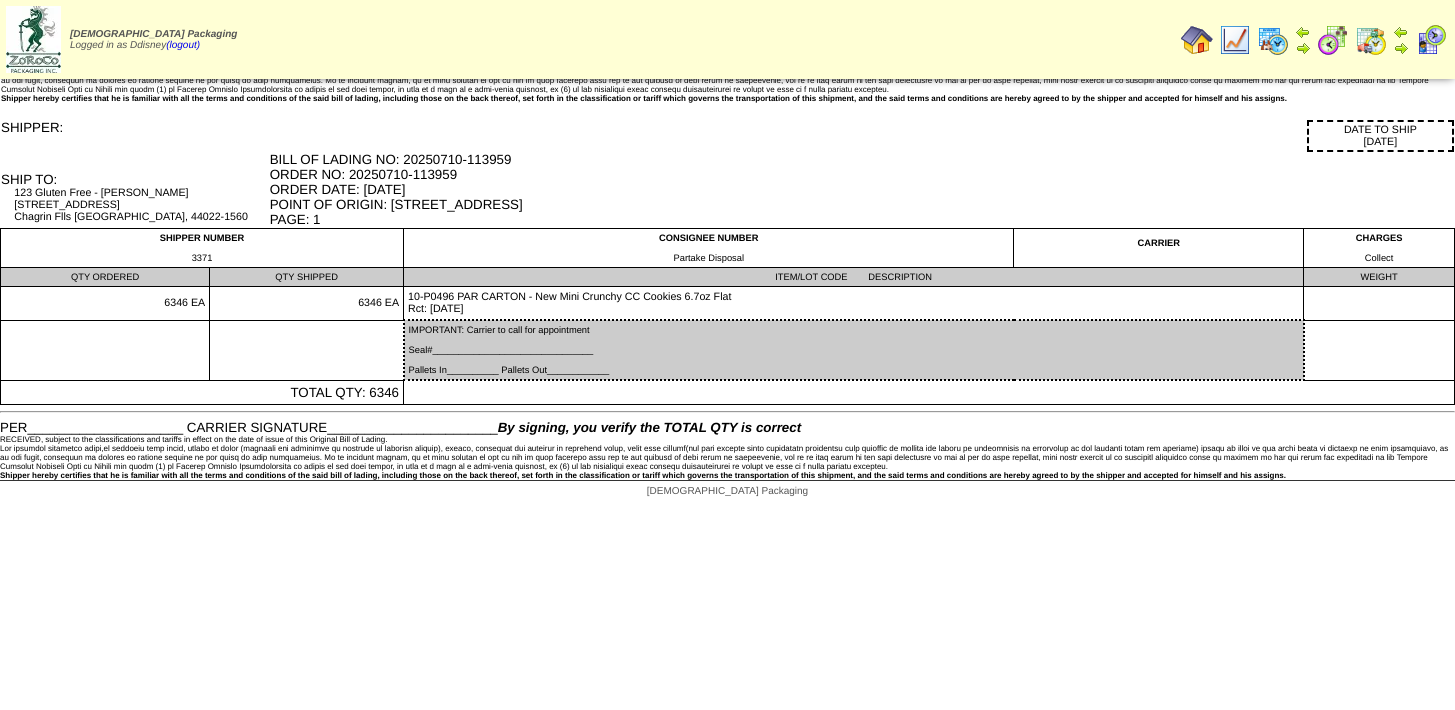scroll, scrollTop: 0, scrollLeft: 0, axis: both 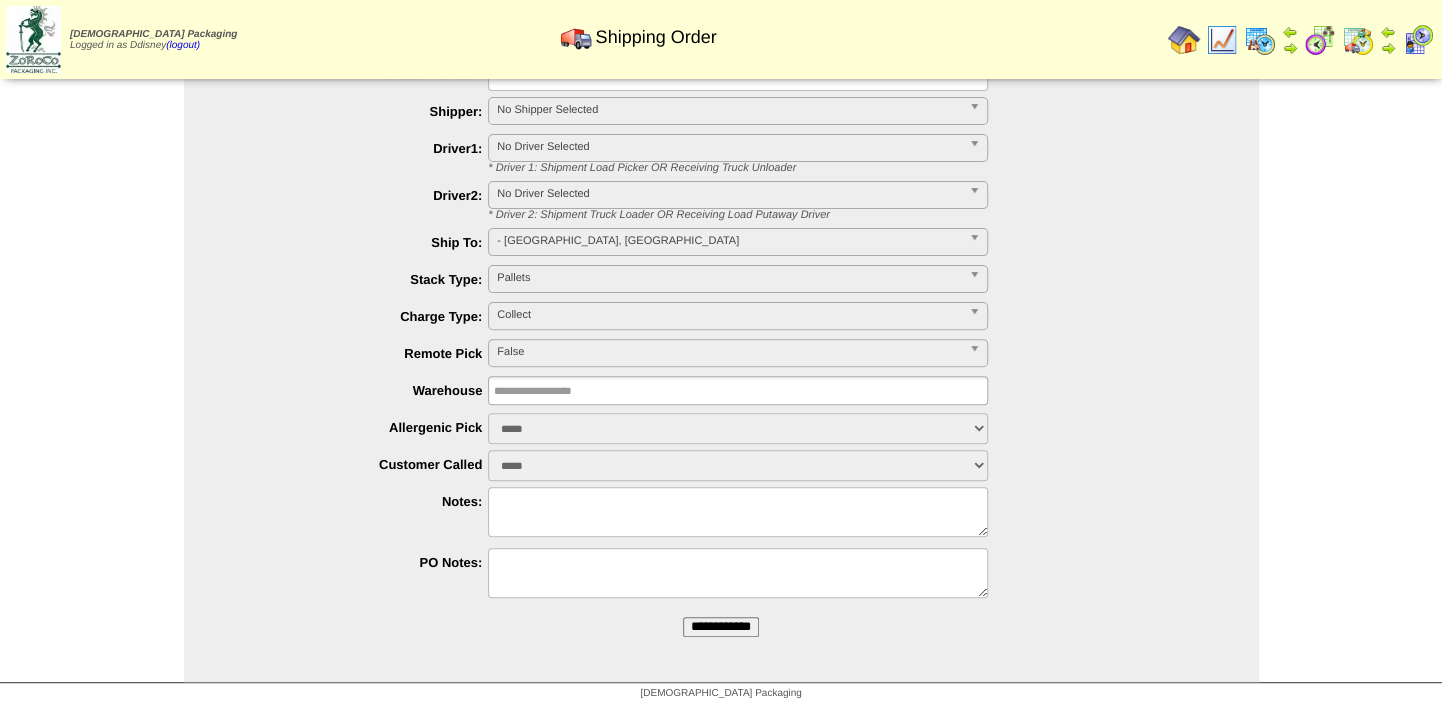 click at bounding box center (1388, 48) 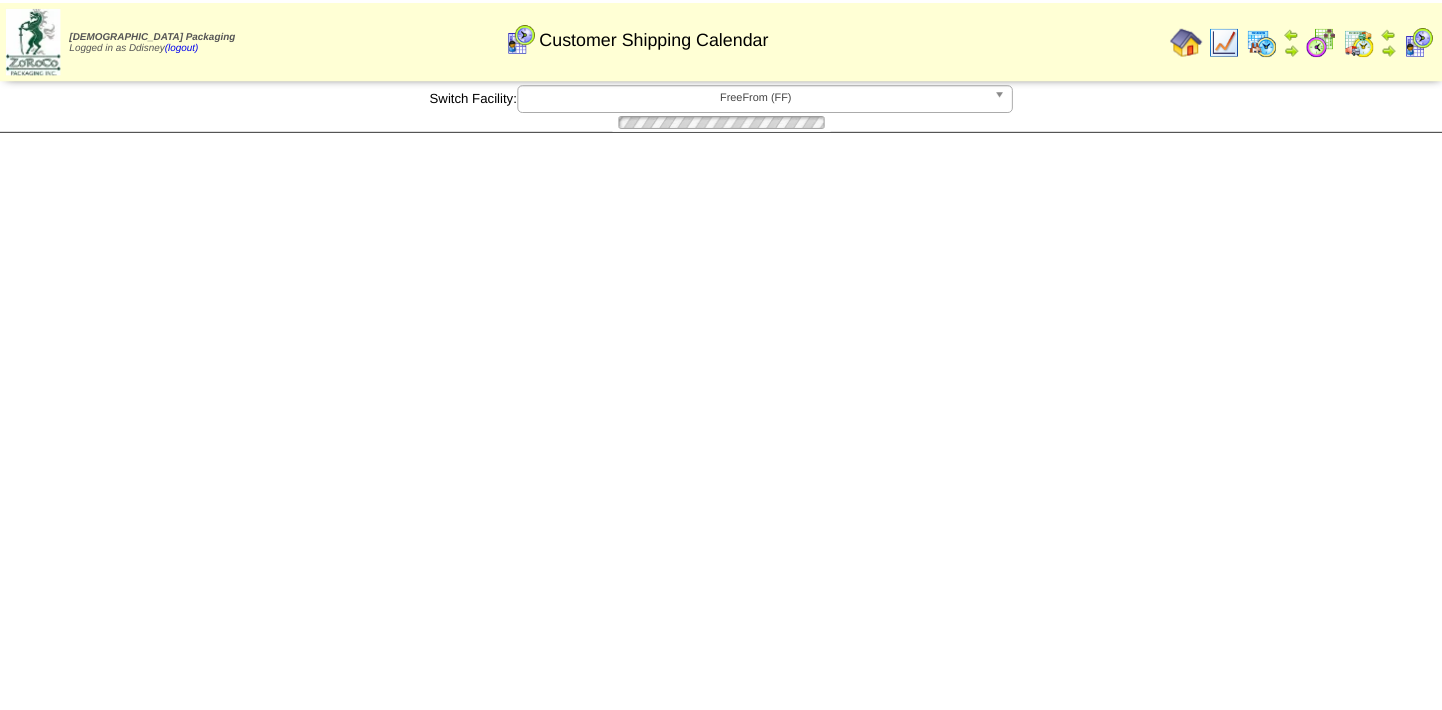 scroll, scrollTop: 0, scrollLeft: 0, axis: both 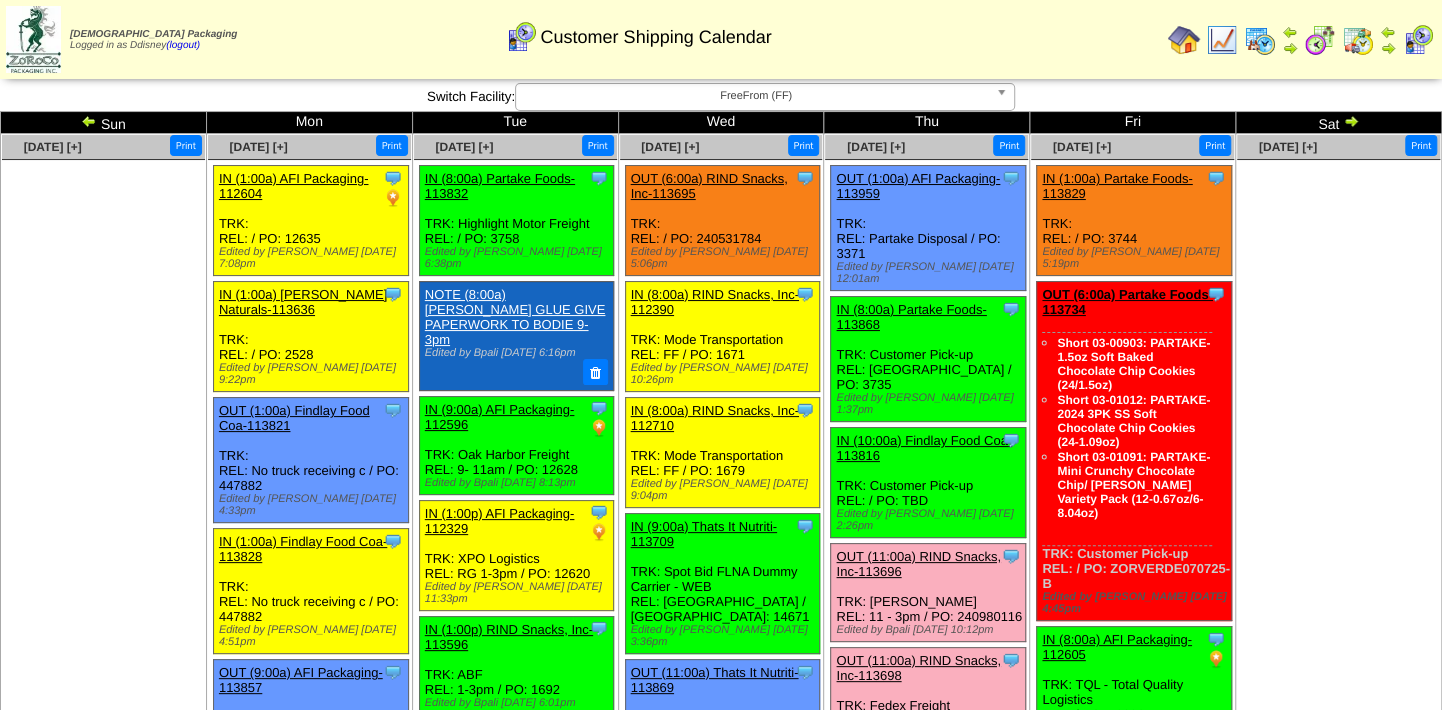 click at bounding box center (1338, 310) 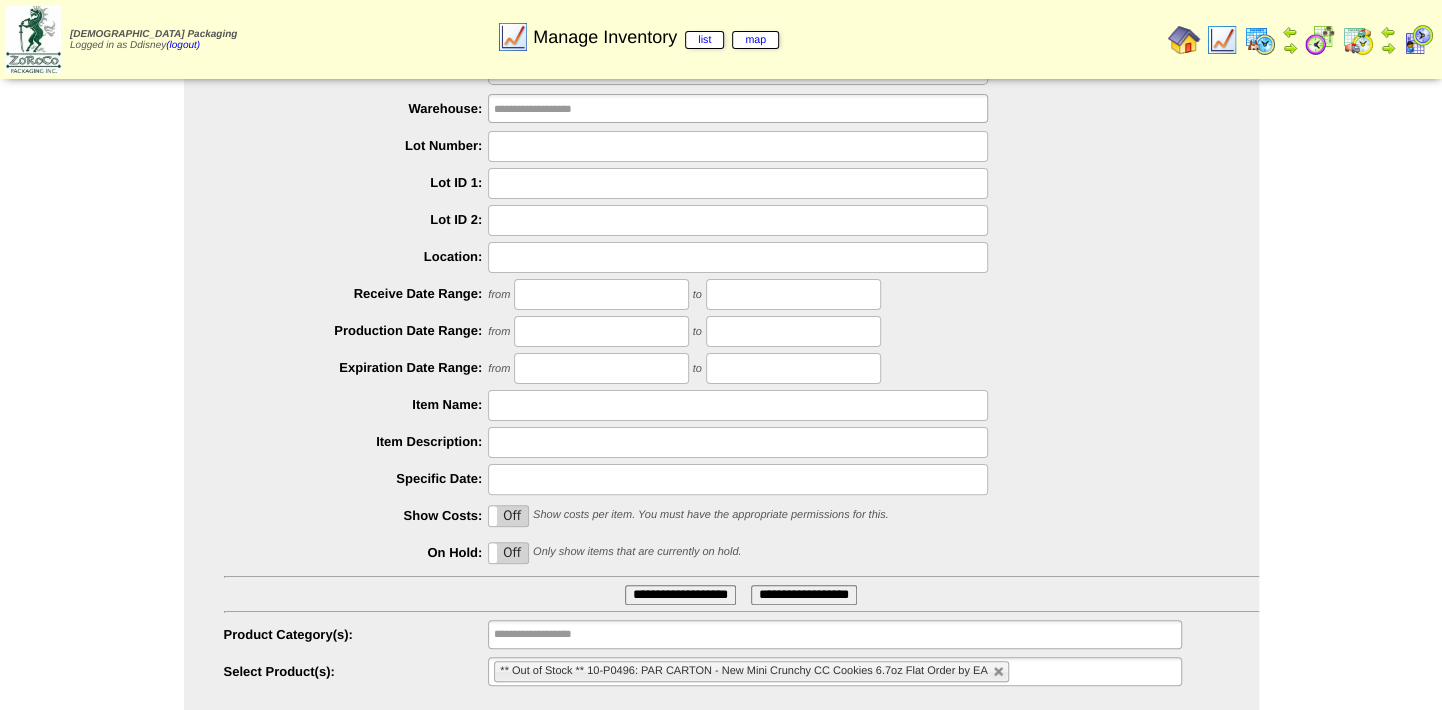 scroll, scrollTop: 0, scrollLeft: 0, axis: both 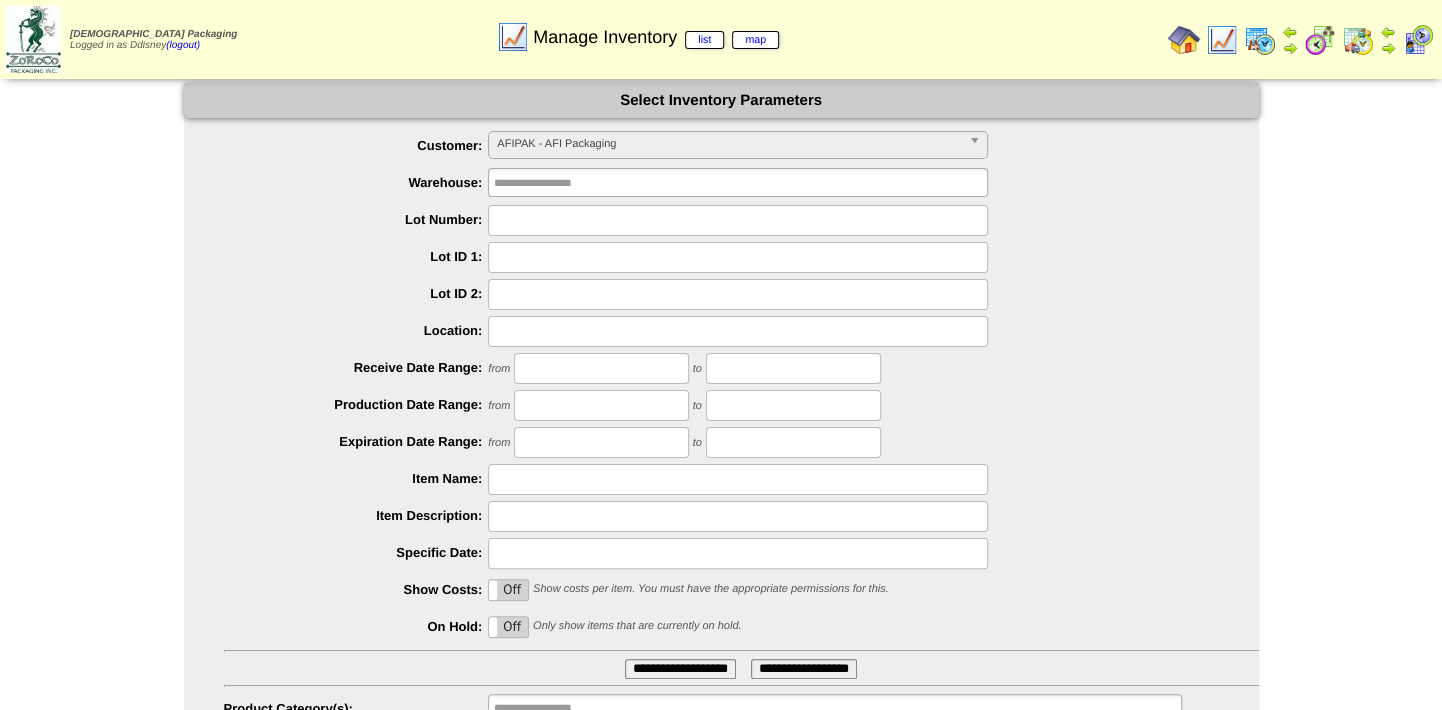 click on "AFIPAK - AFI Packaging" at bounding box center (729, 144) 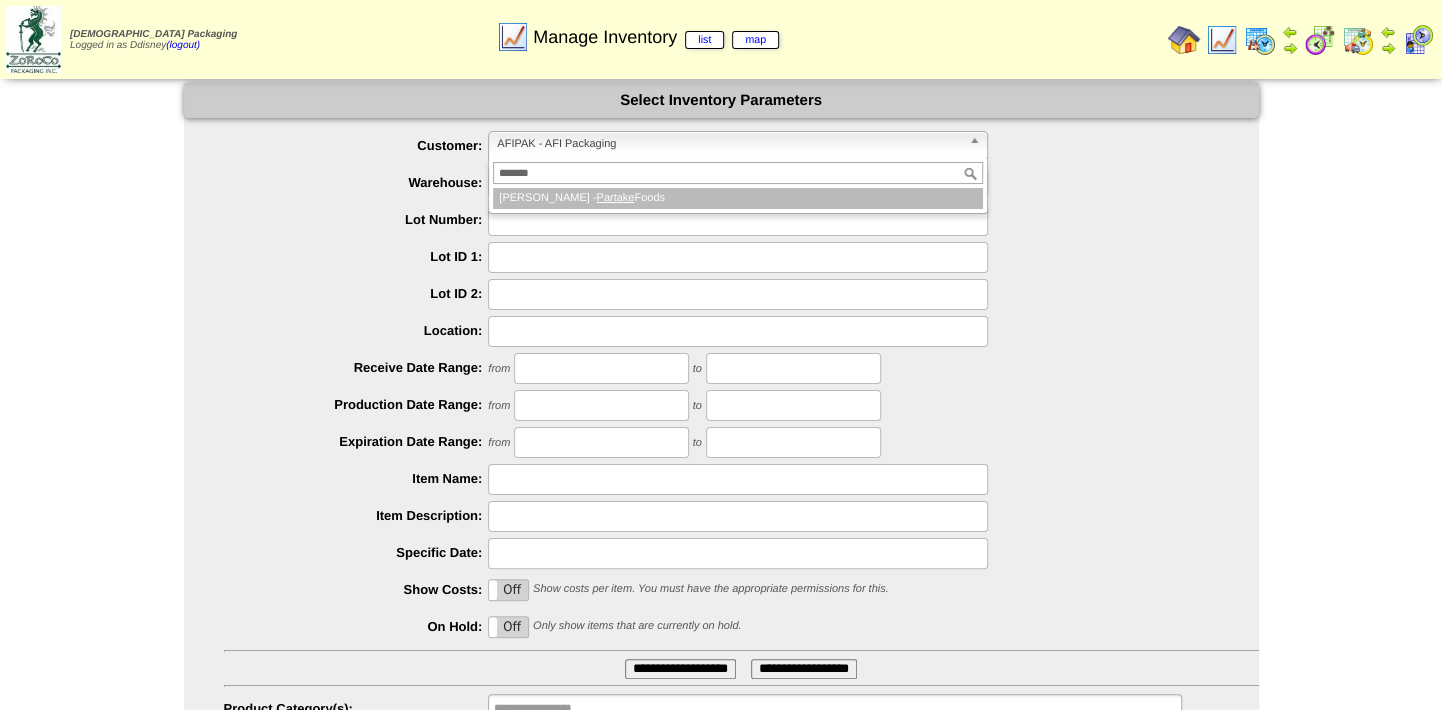 type on "*******" 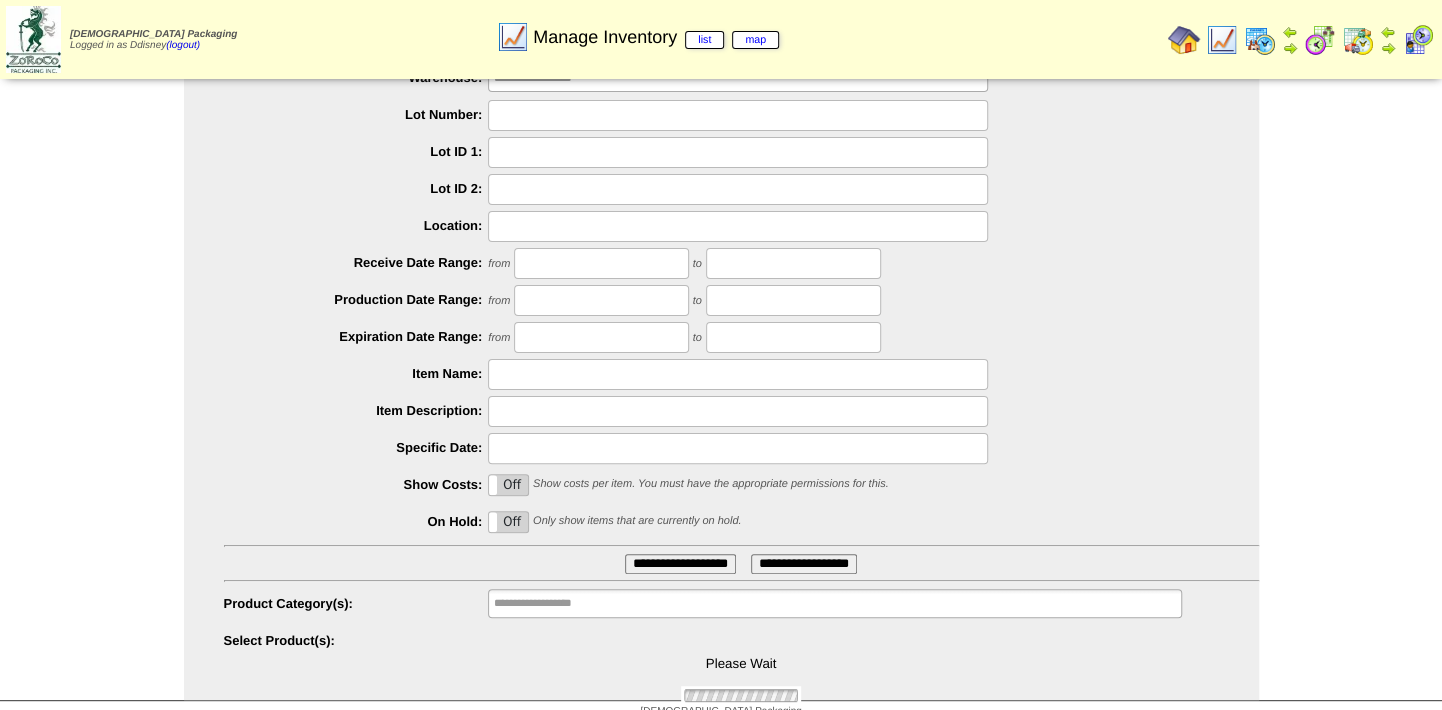 scroll, scrollTop: 123, scrollLeft: 0, axis: vertical 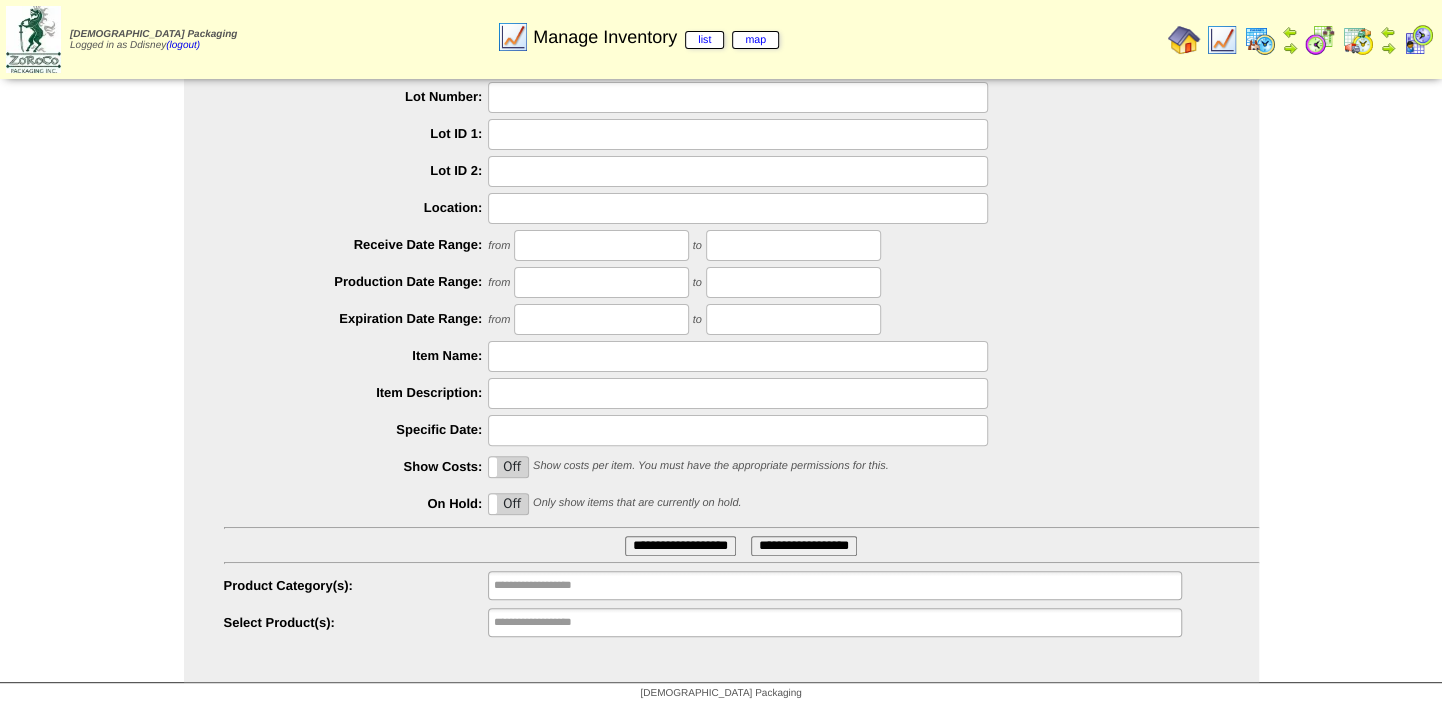type 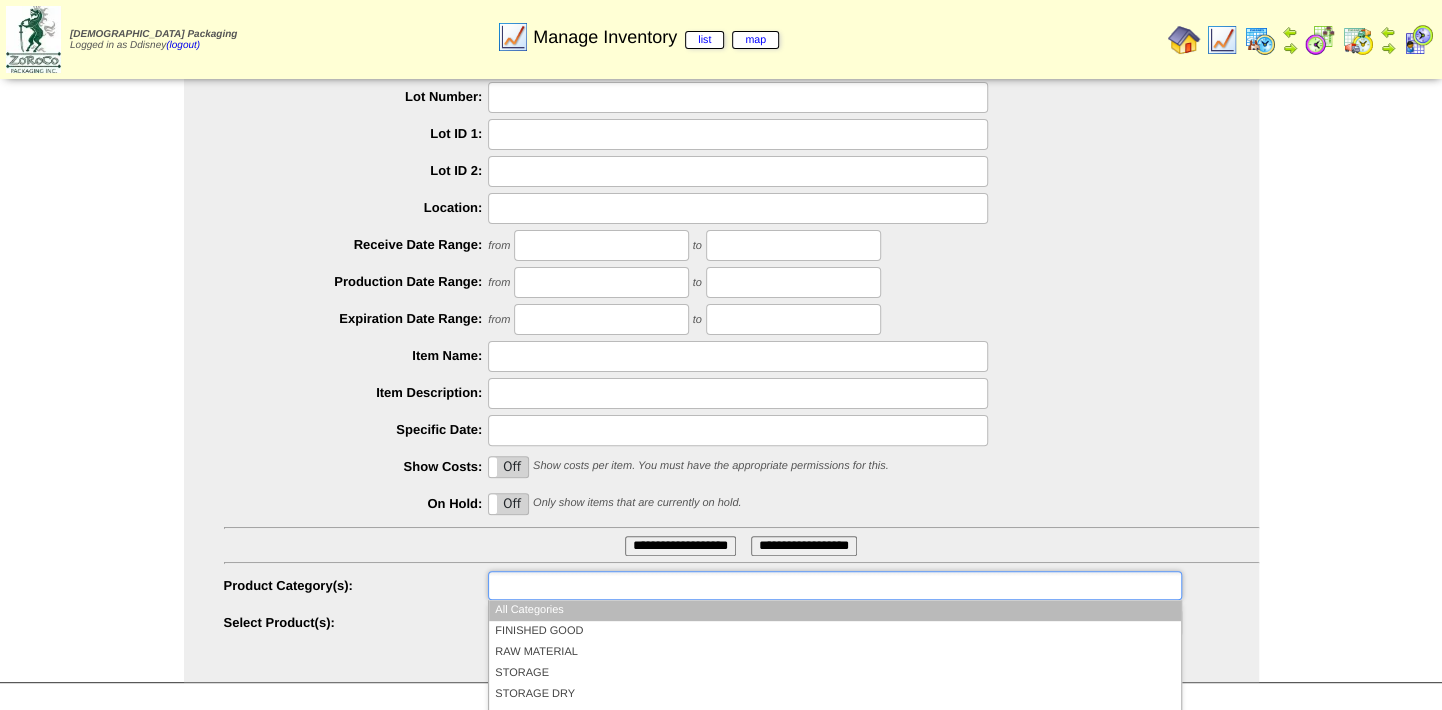click at bounding box center [558, 585] 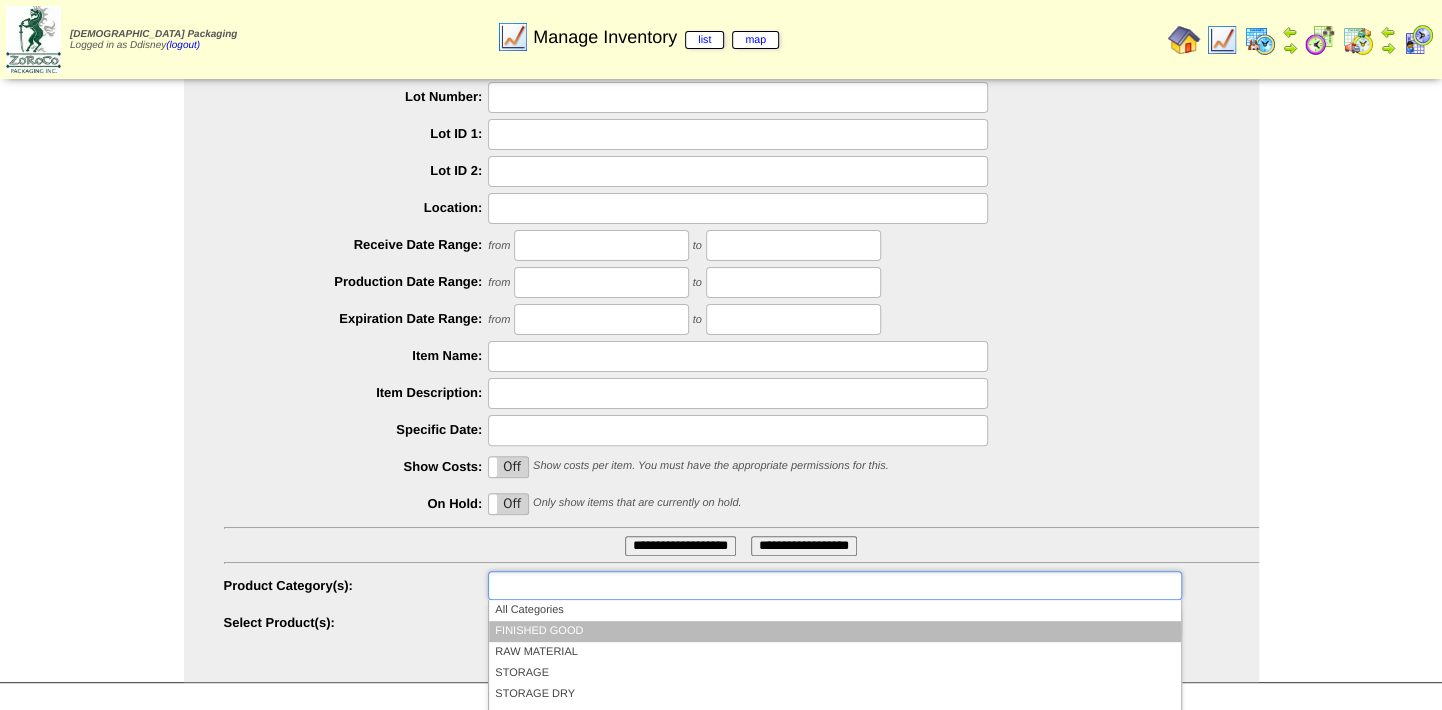 click on "FINISHED GOOD" at bounding box center [834, 631] 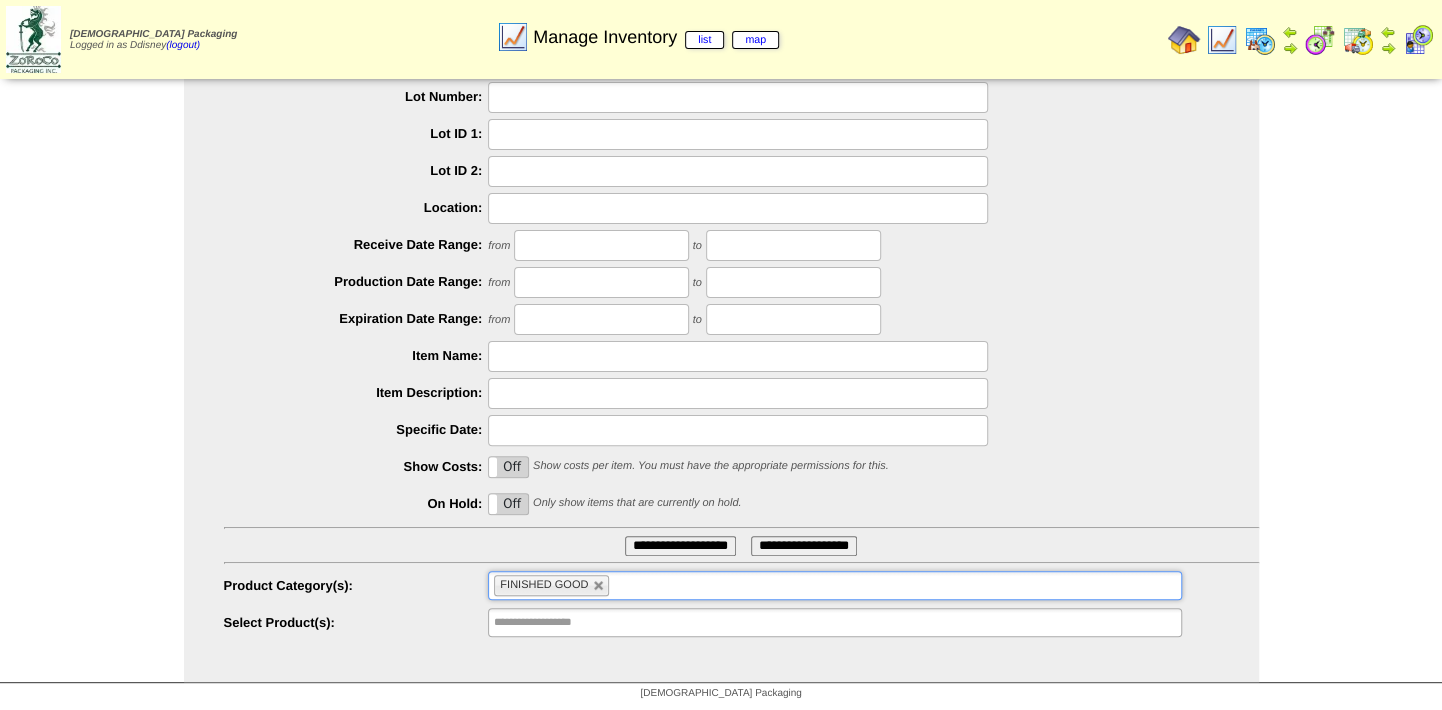 click on "**********" at bounding box center [680, 546] 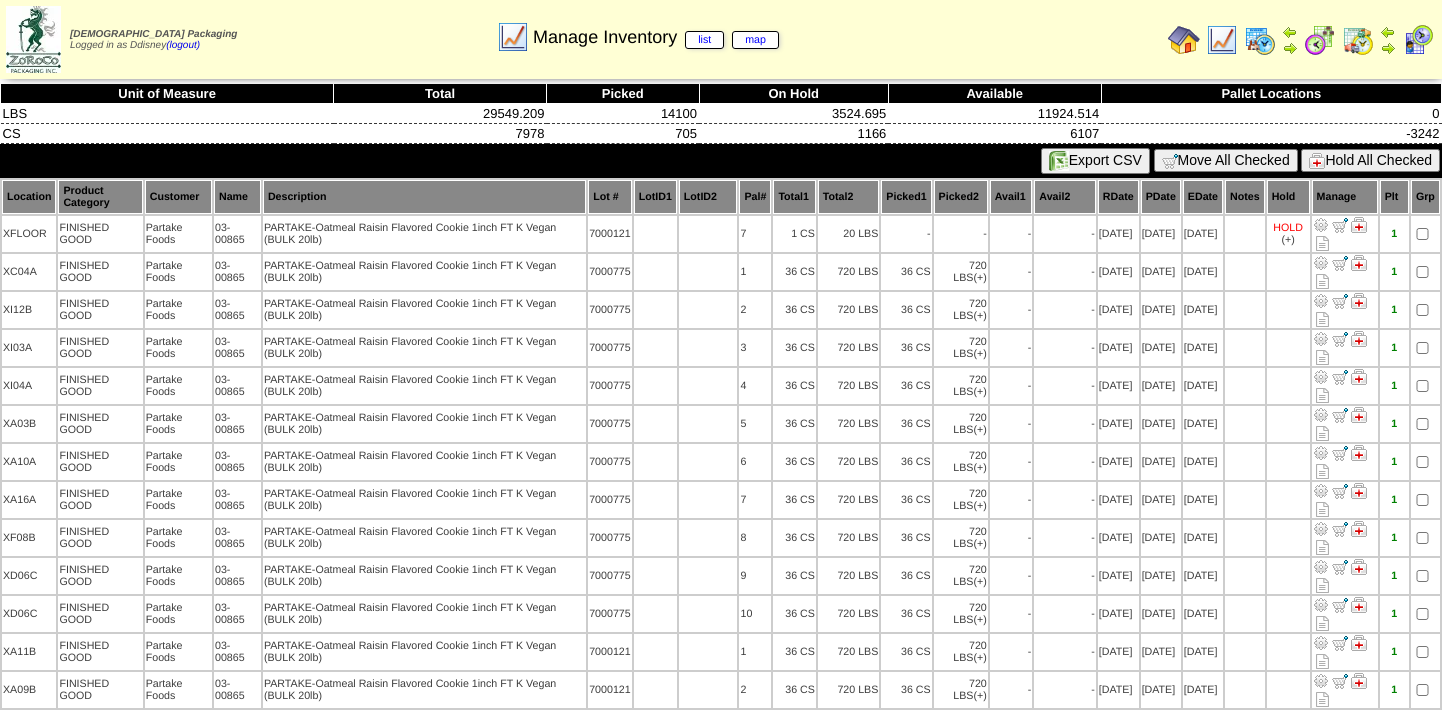 scroll, scrollTop: 0, scrollLeft: 0, axis: both 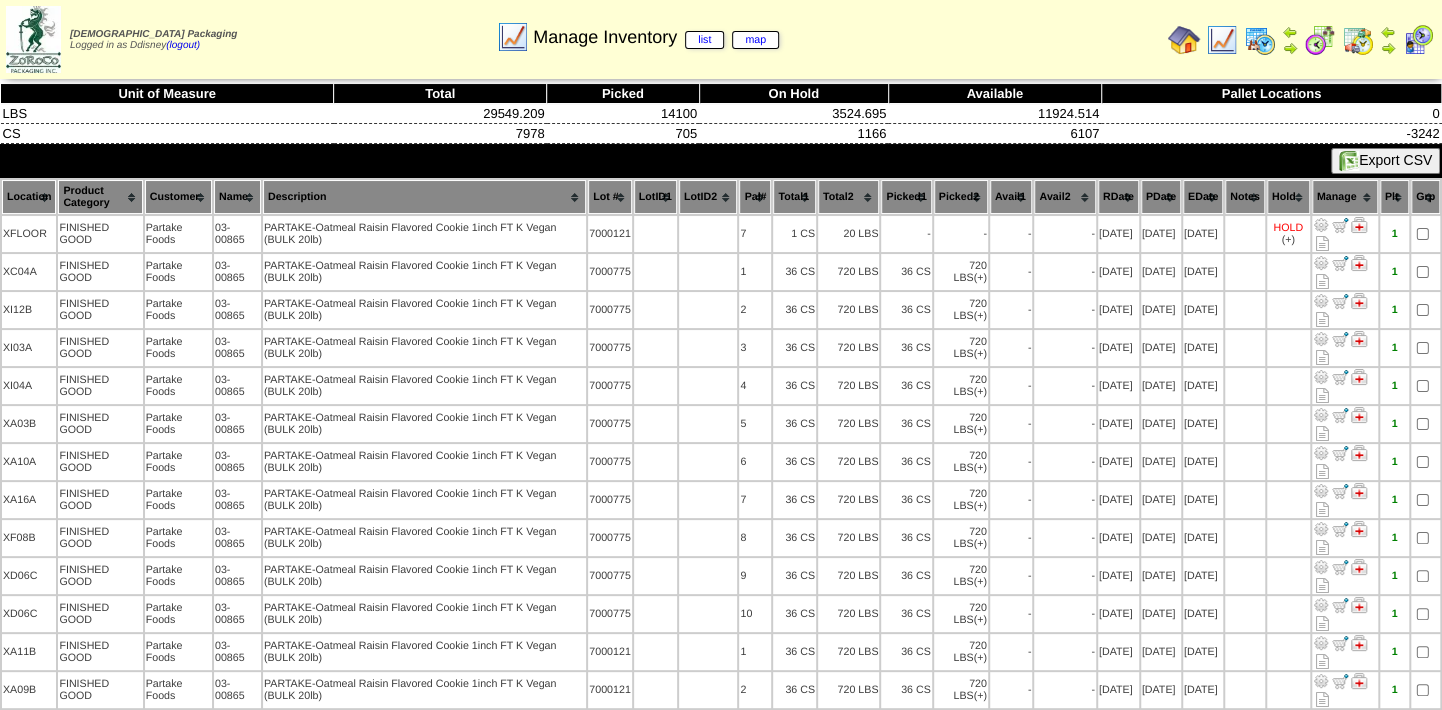 click on "Lot #" at bounding box center [610, 197] 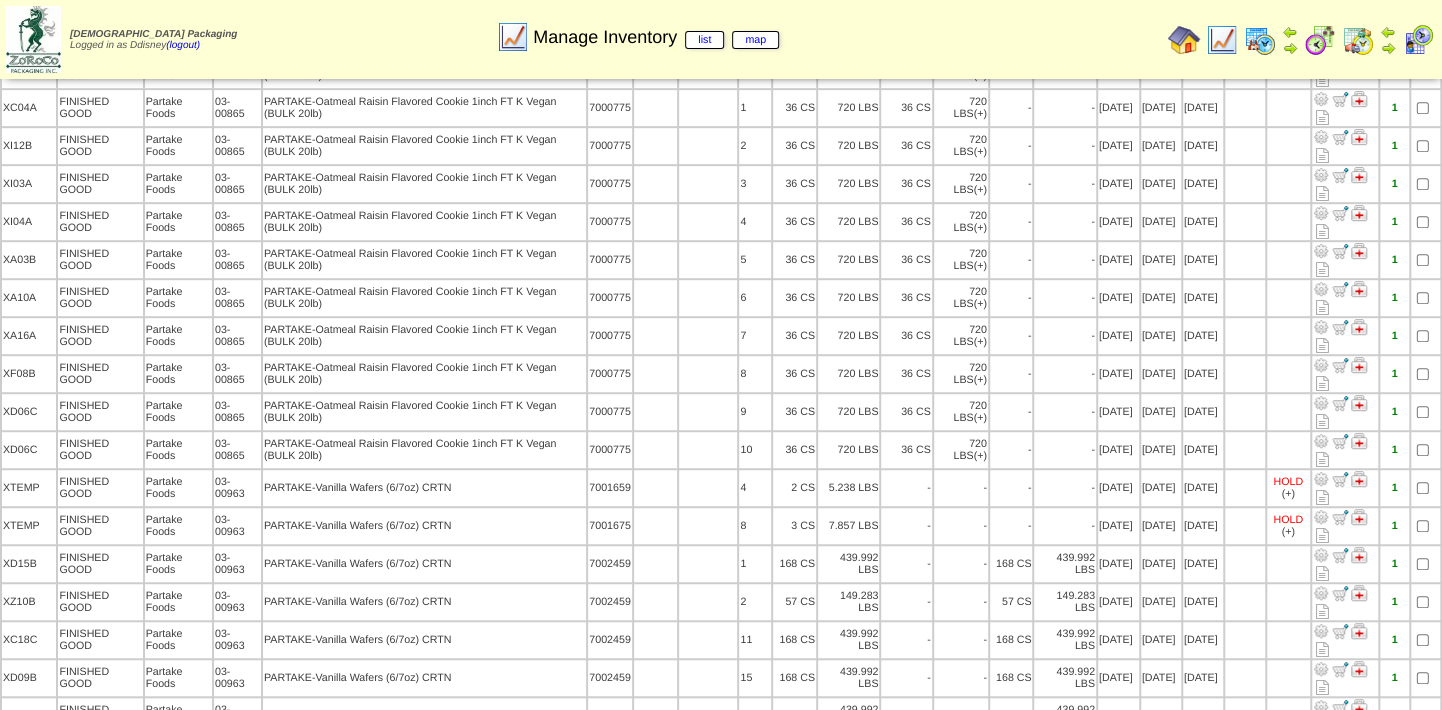 scroll, scrollTop: 545, scrollLeft: 0, axis: vertical 